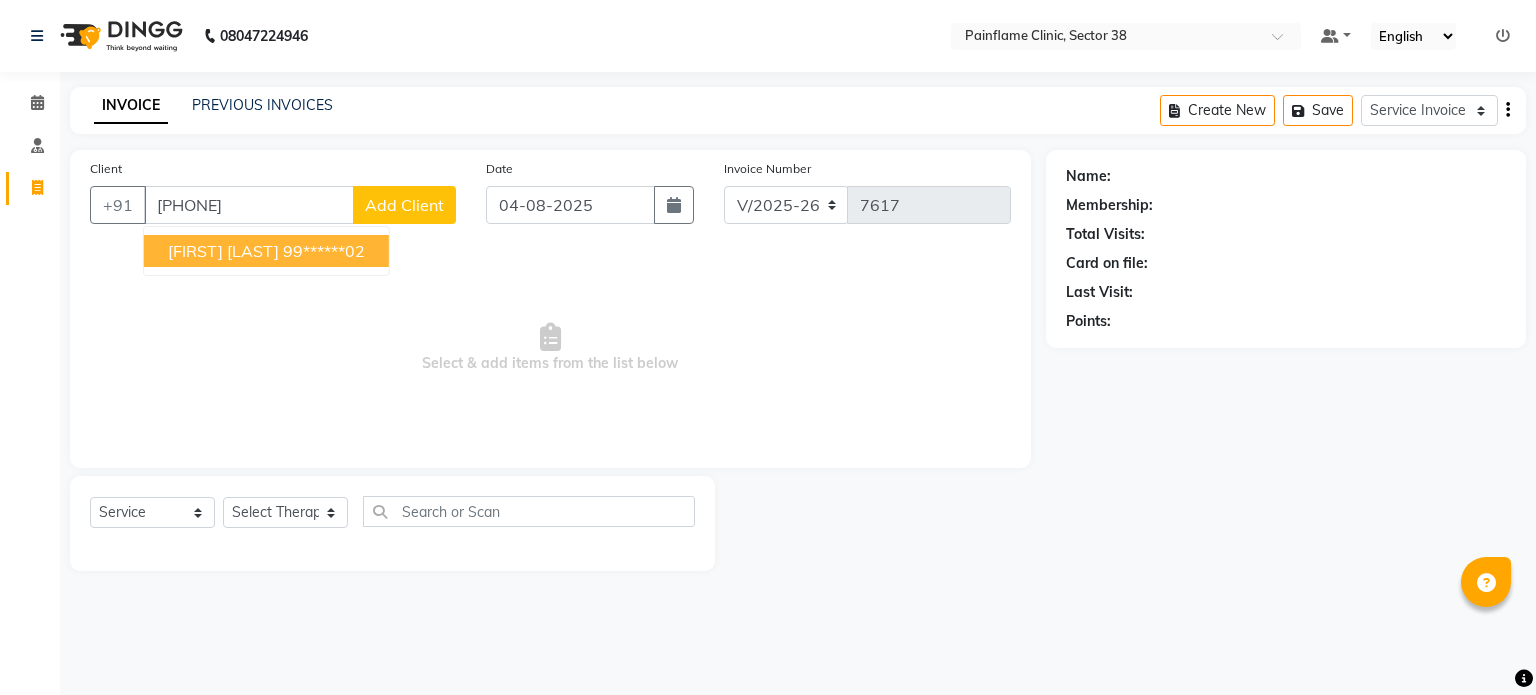 select on "3964" 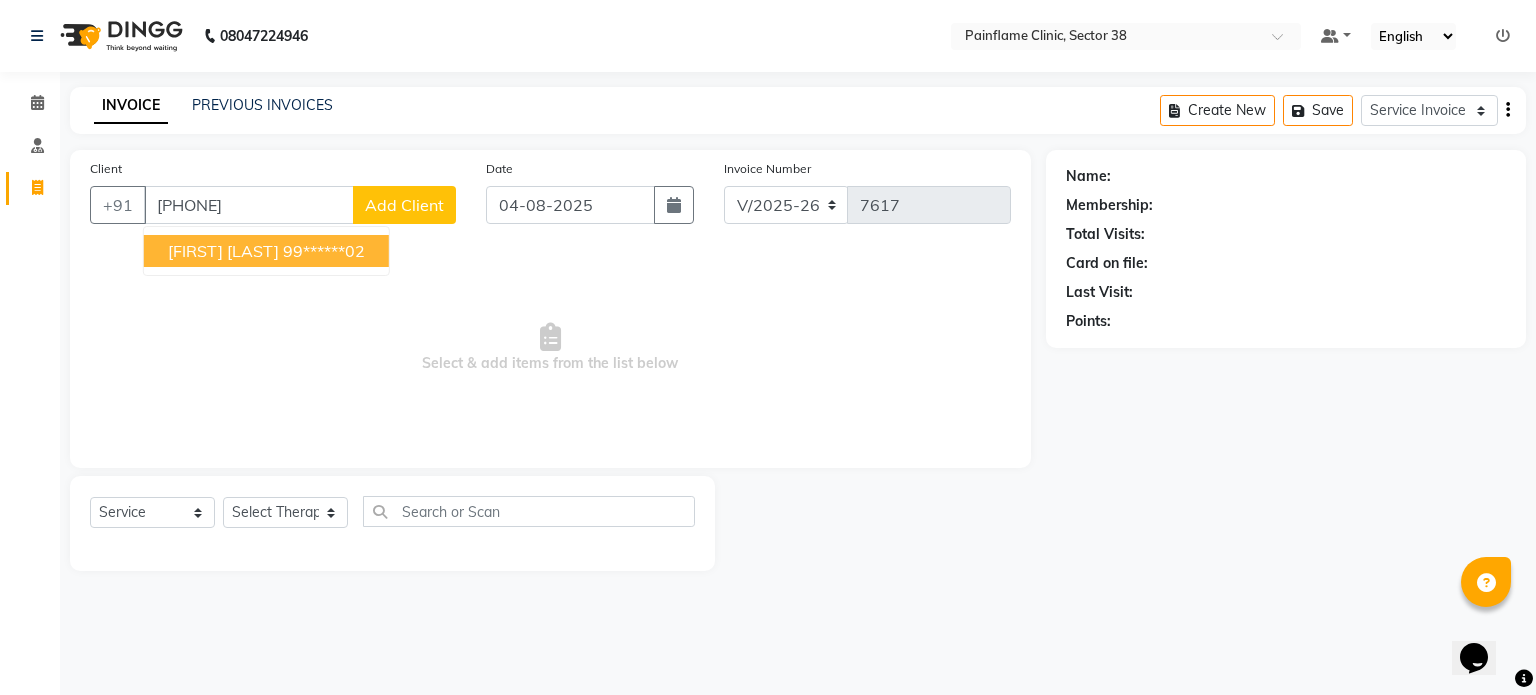 click on "99******02" at bounding box center (324, 251) 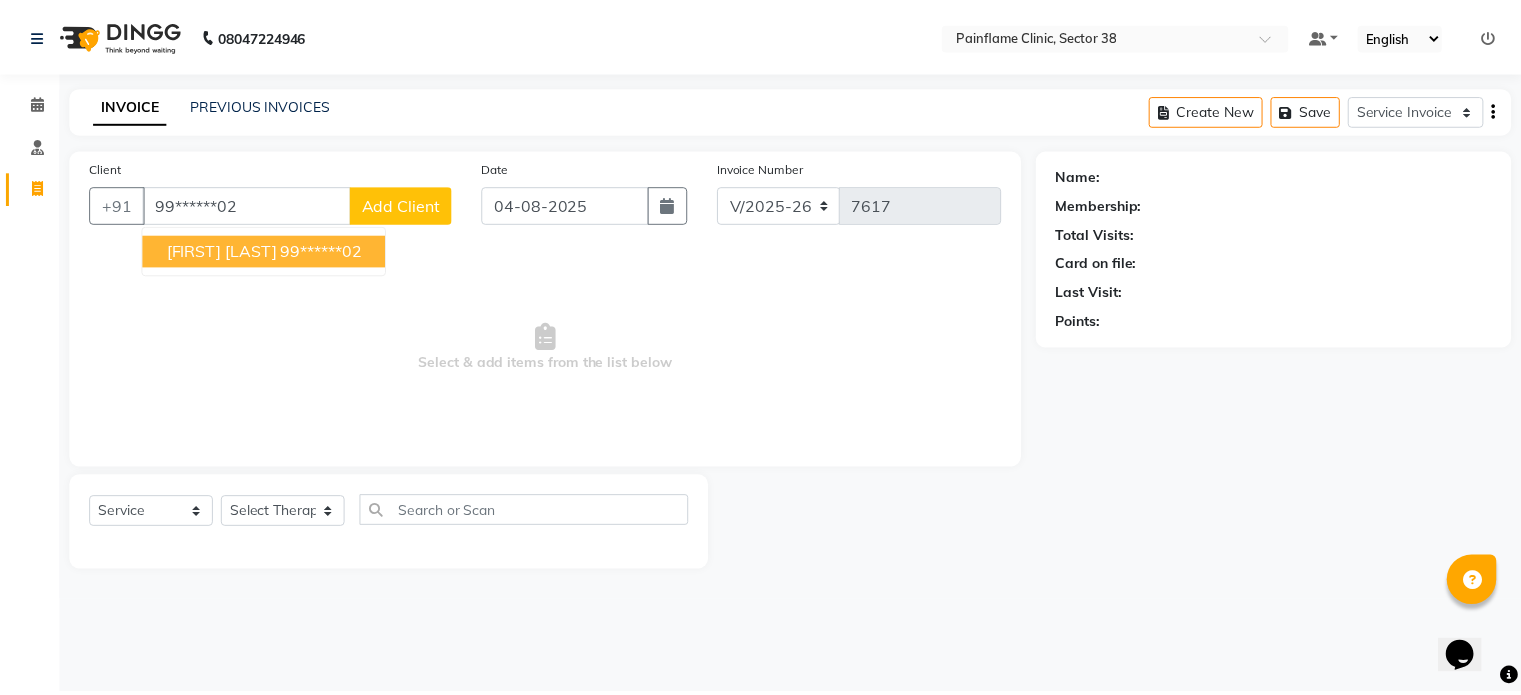 scroll, scrollTop: 0, scrollLeft: 0, axis: both 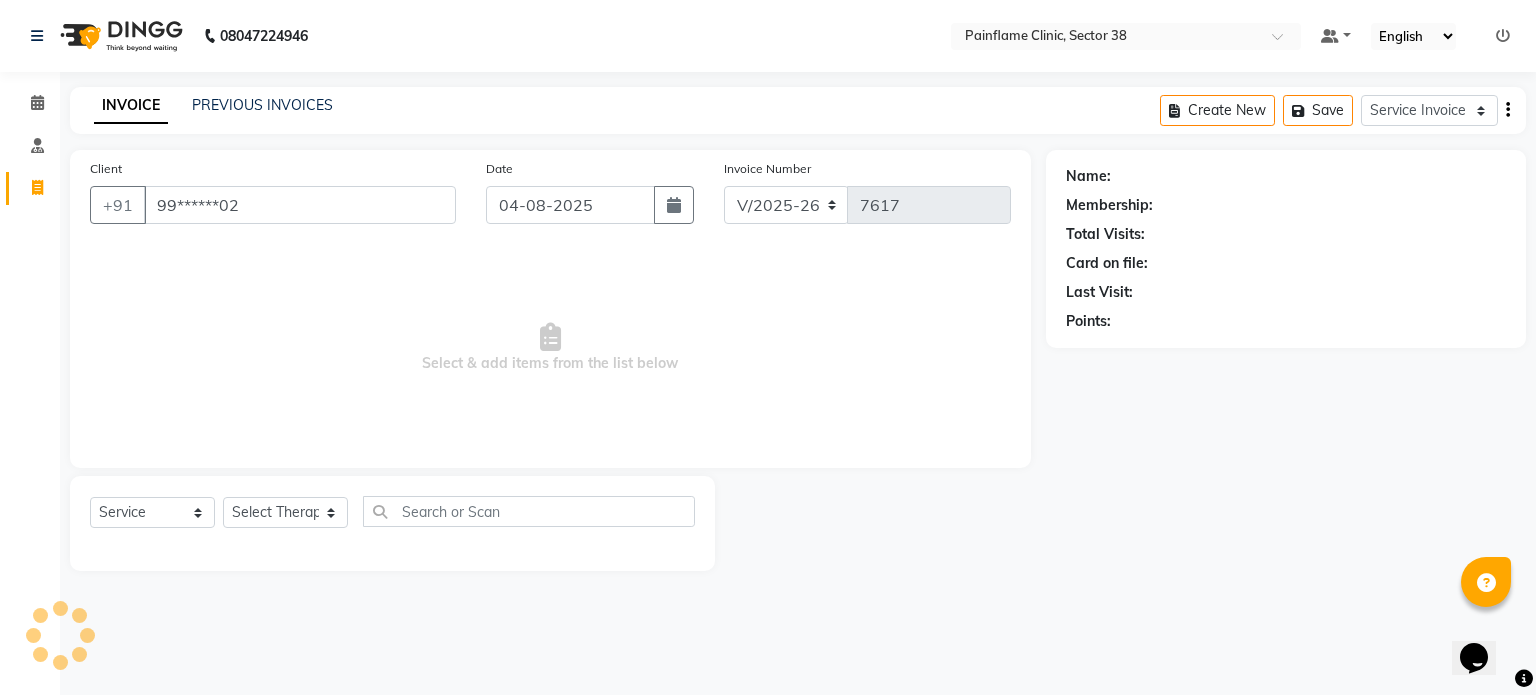 type on "99******02" 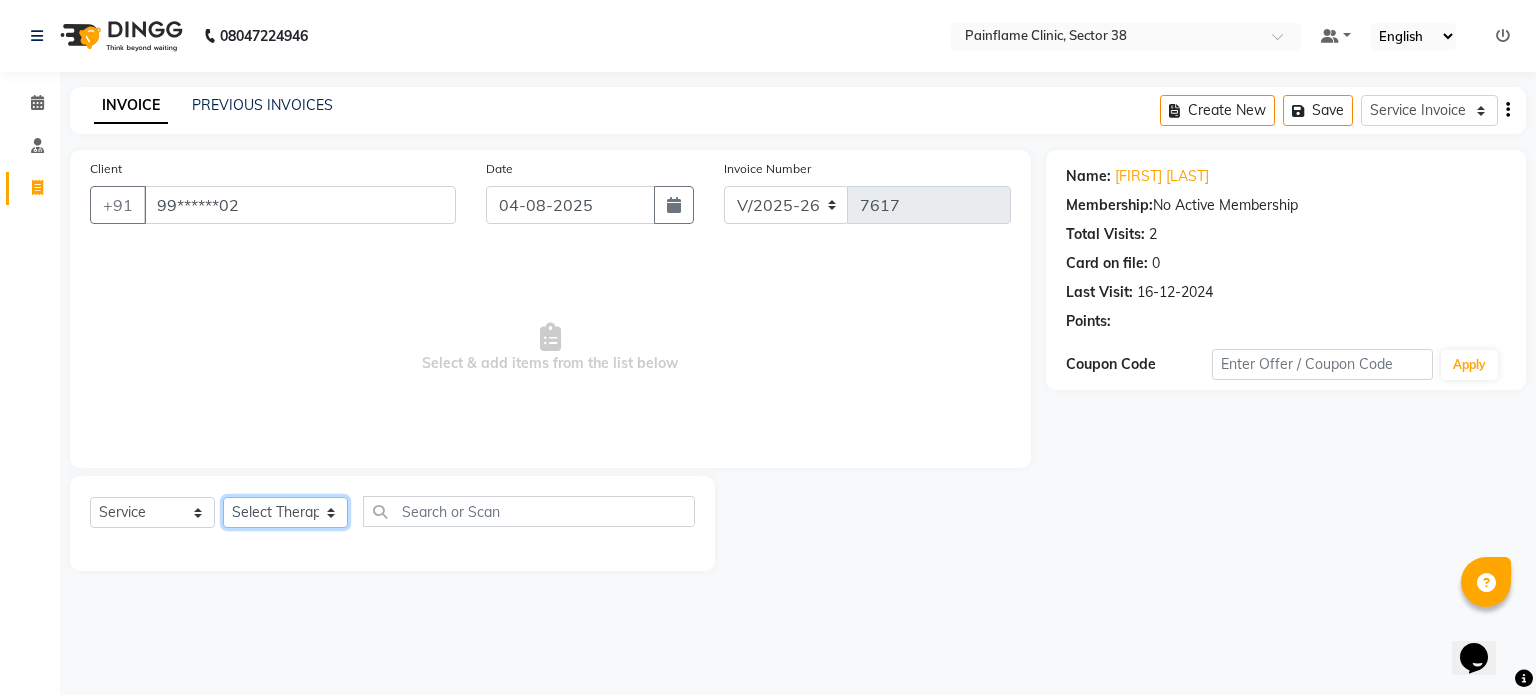 click on "Select Therapist Dr Durgesh Dr Harish Dr Ranjana Dr Saurabh Dr. Suraj Dr. Tejpal Mehlawat KUSHAL MOHIT SEMWAL Nancy Singhai Reception 1  Reception 2 Reception 3" 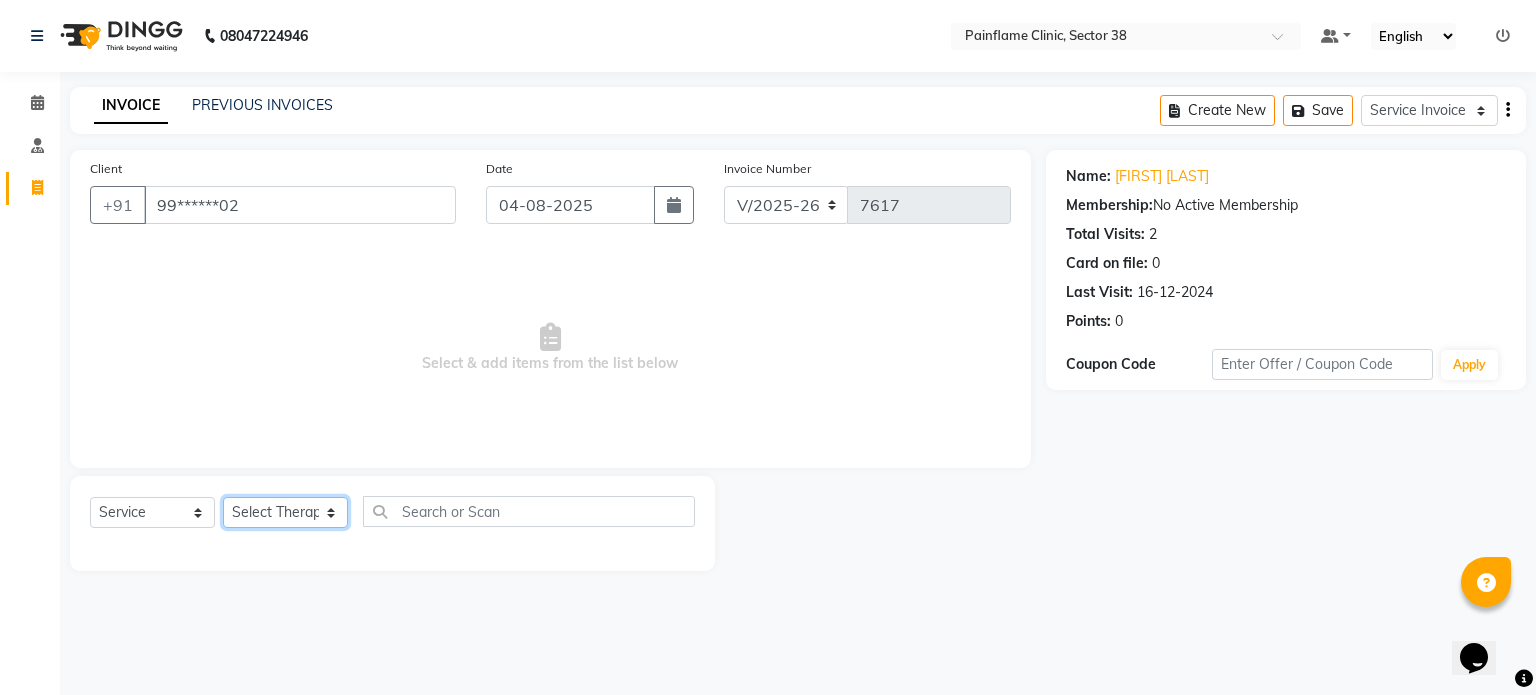select on "20212" 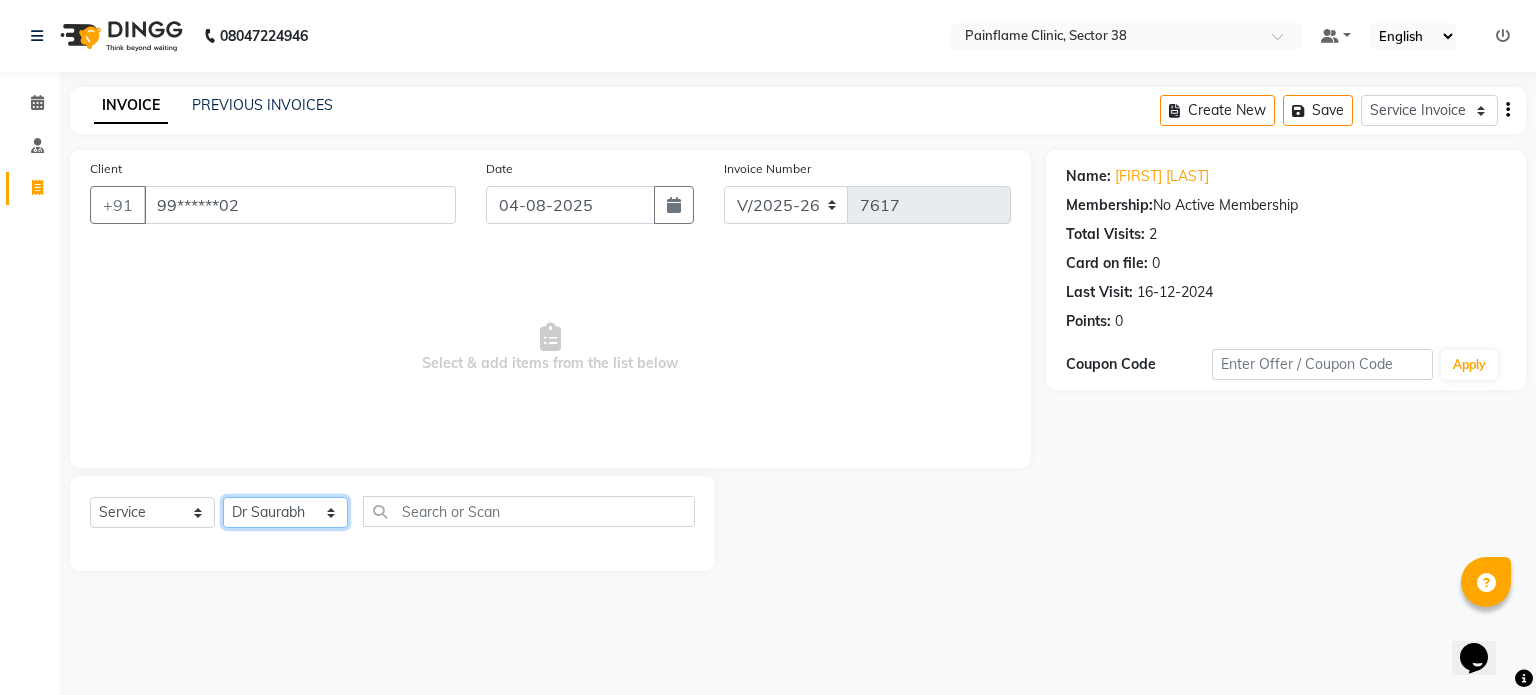 click on "Select Therapist Dr Durgesh Dr Harish Dr Ranjana Dr Saurabh Dr. Suraj Dr. Tejpal Mehlawat KUSHAL MOHIT SEMWAL Nancy Singhai Reception 1  Reception 2 Reception 3" 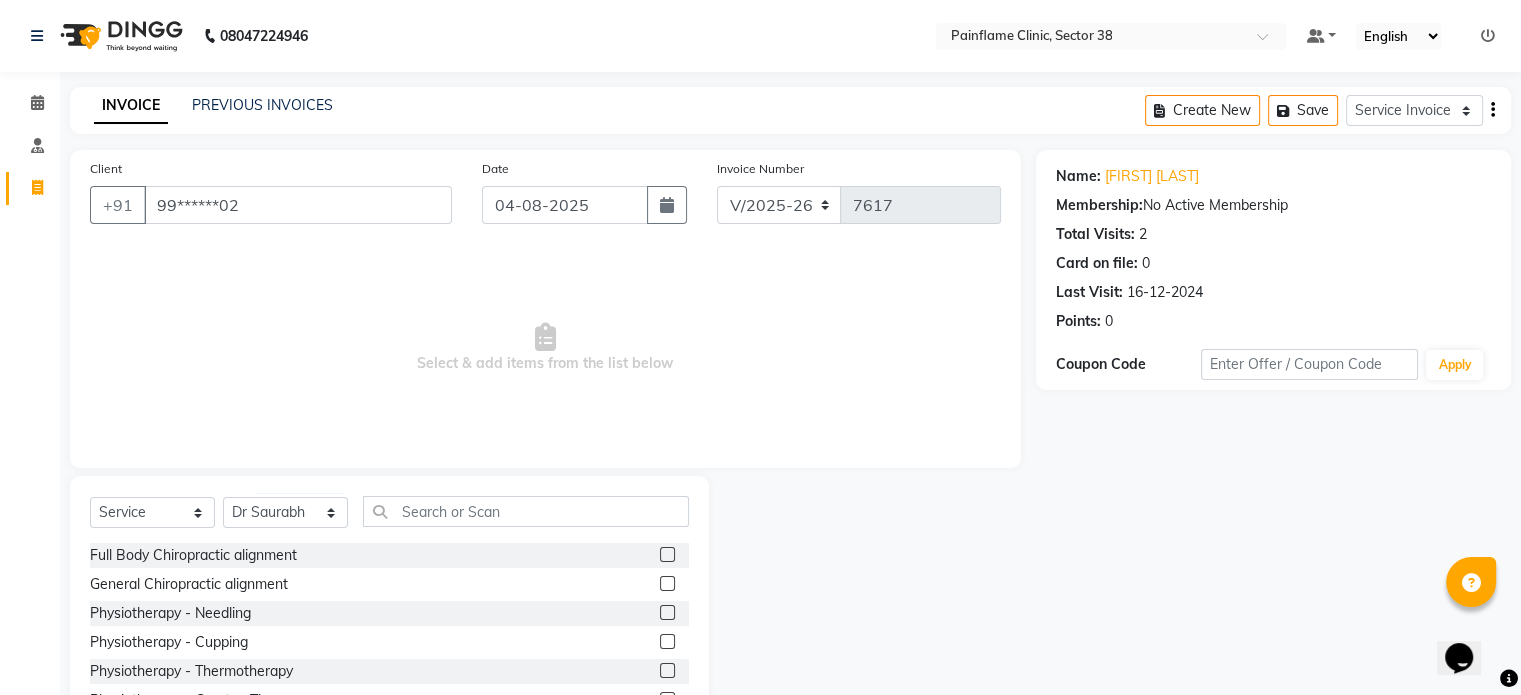 click 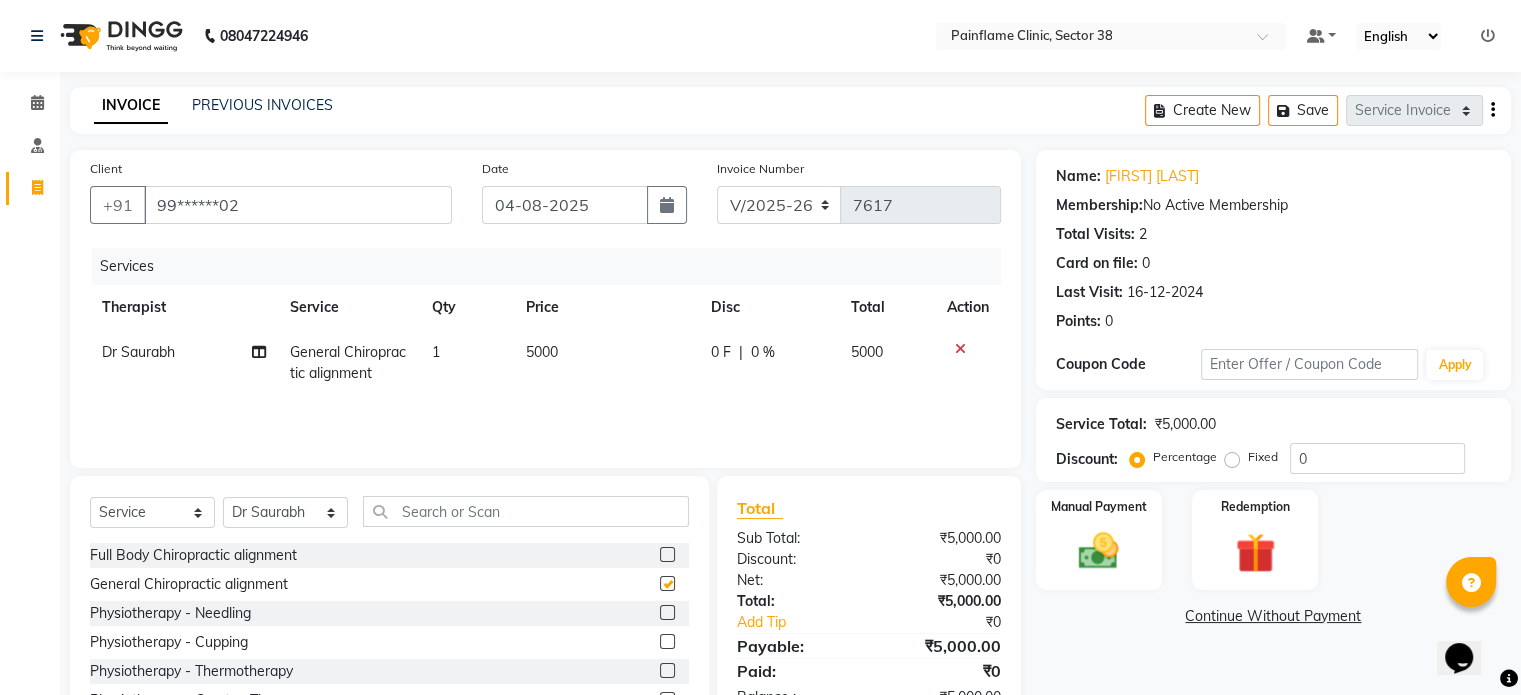 checkbox on "false" 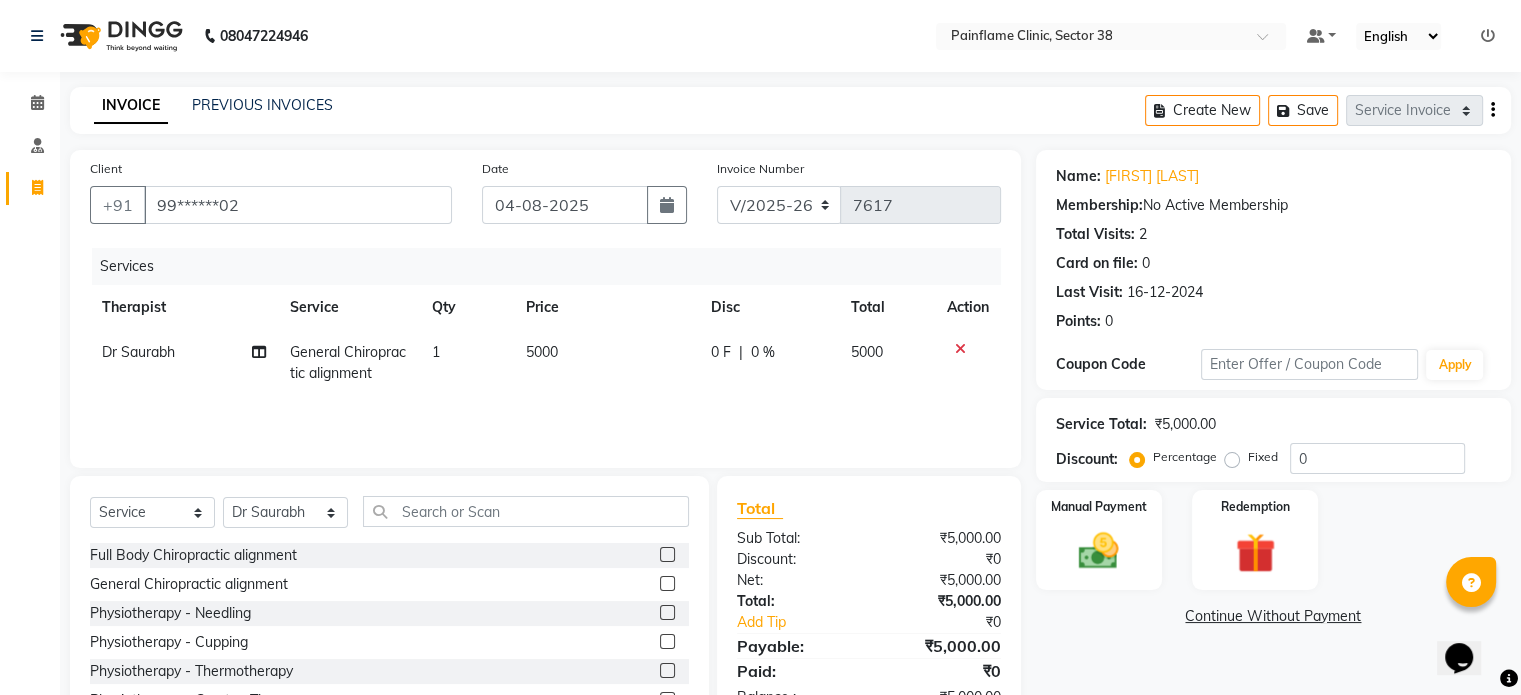 click on "5000" 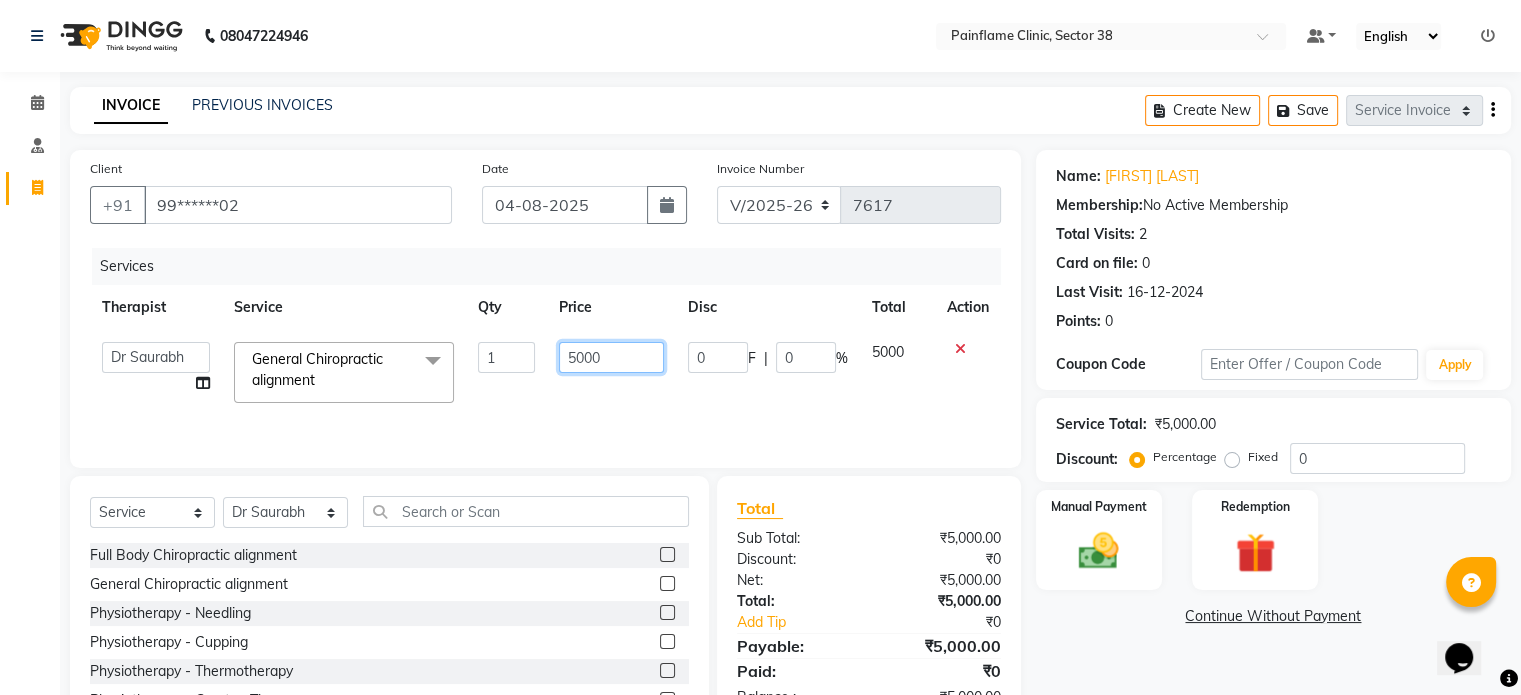 click on "5000" 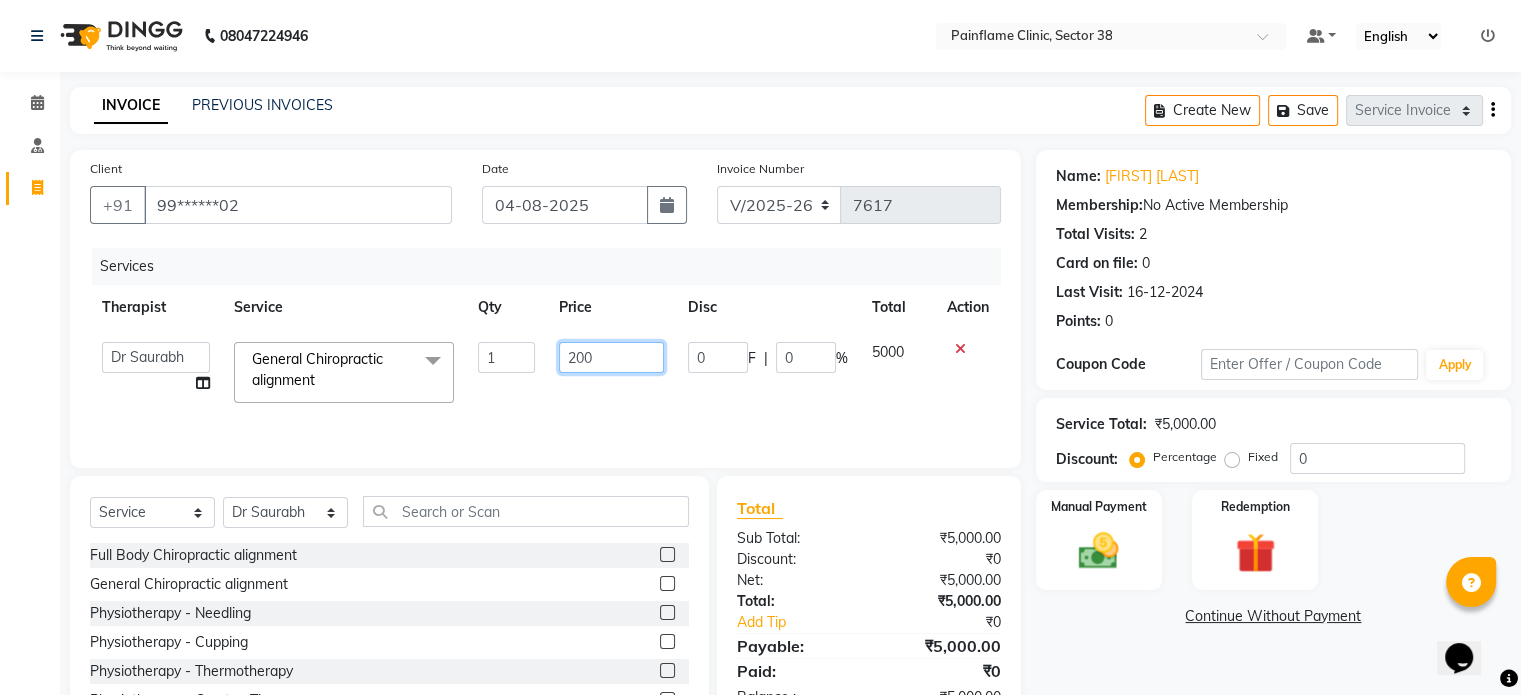 type on "2000" 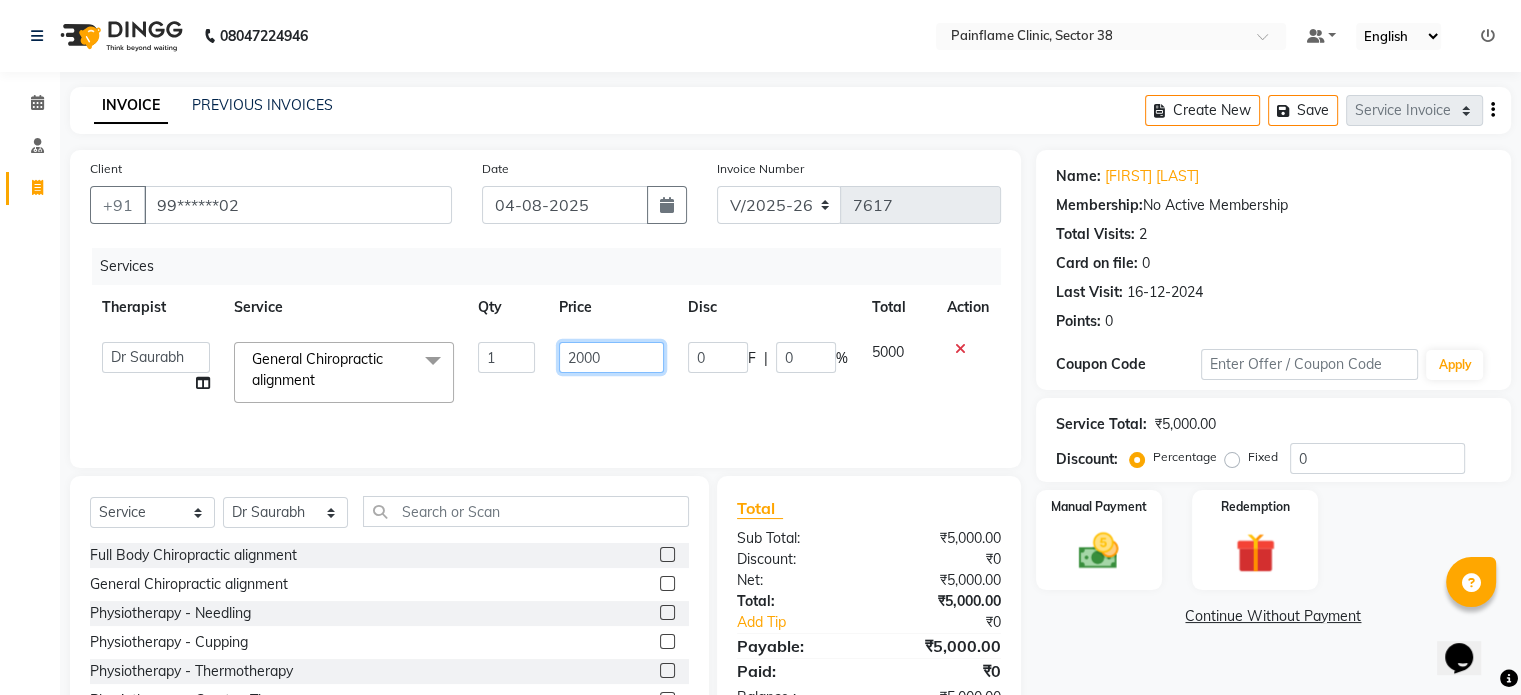 scroll, scrollTop: 119, scrollLeft: 0, axis: vertical 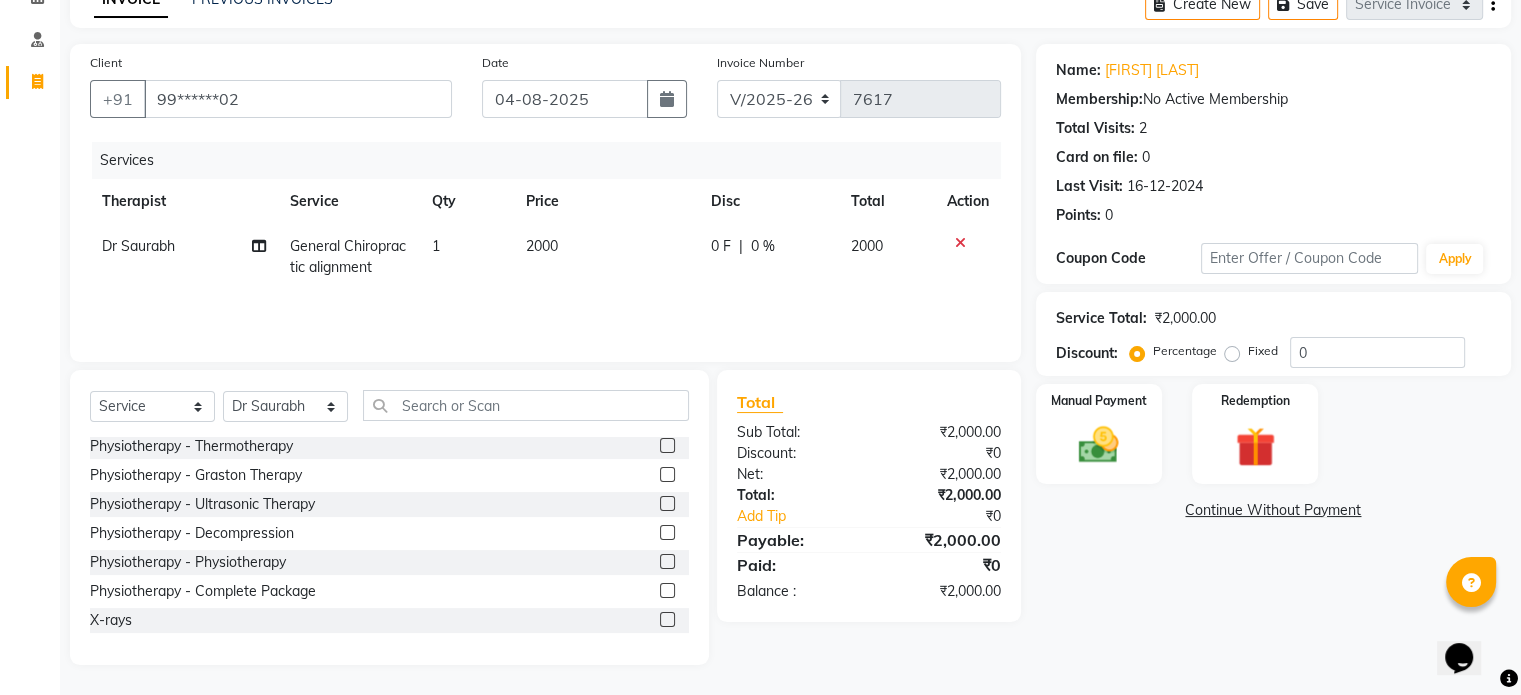 click 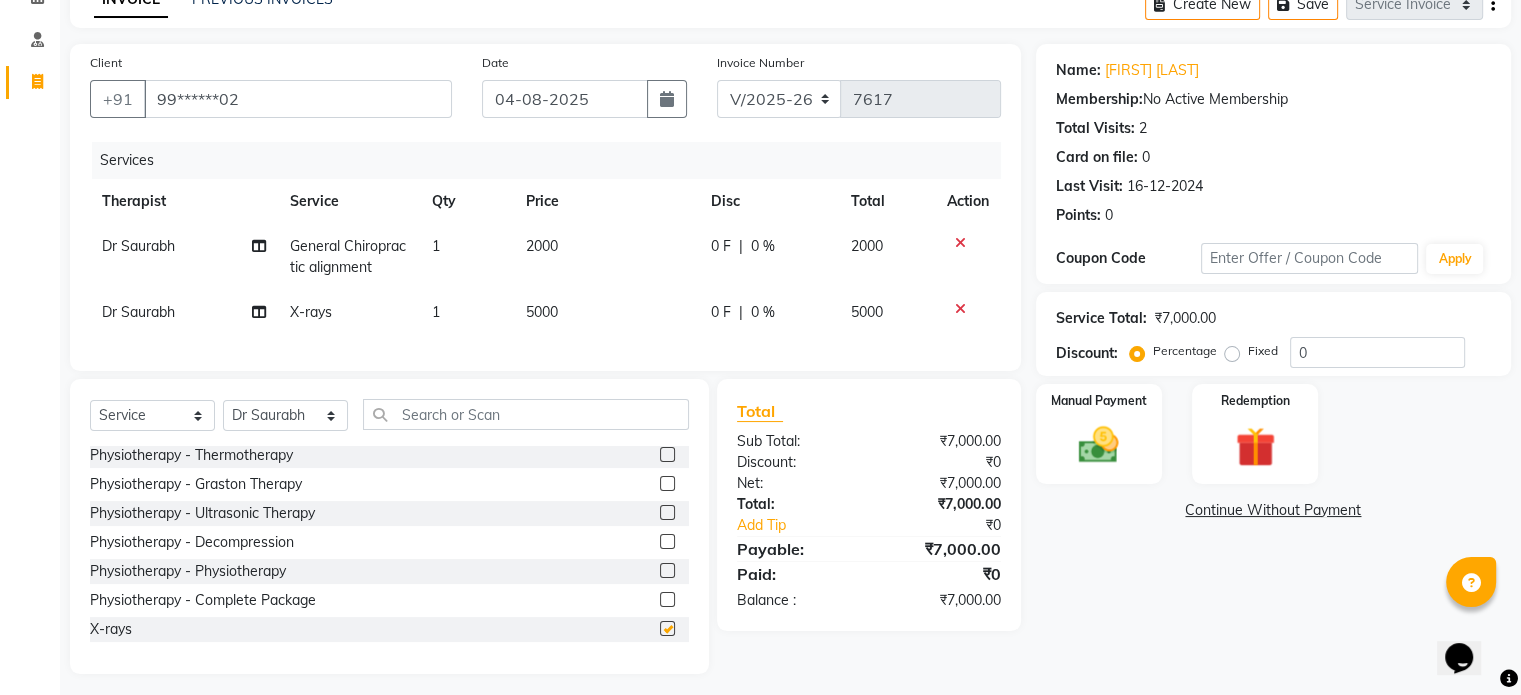 checkbox on "false" 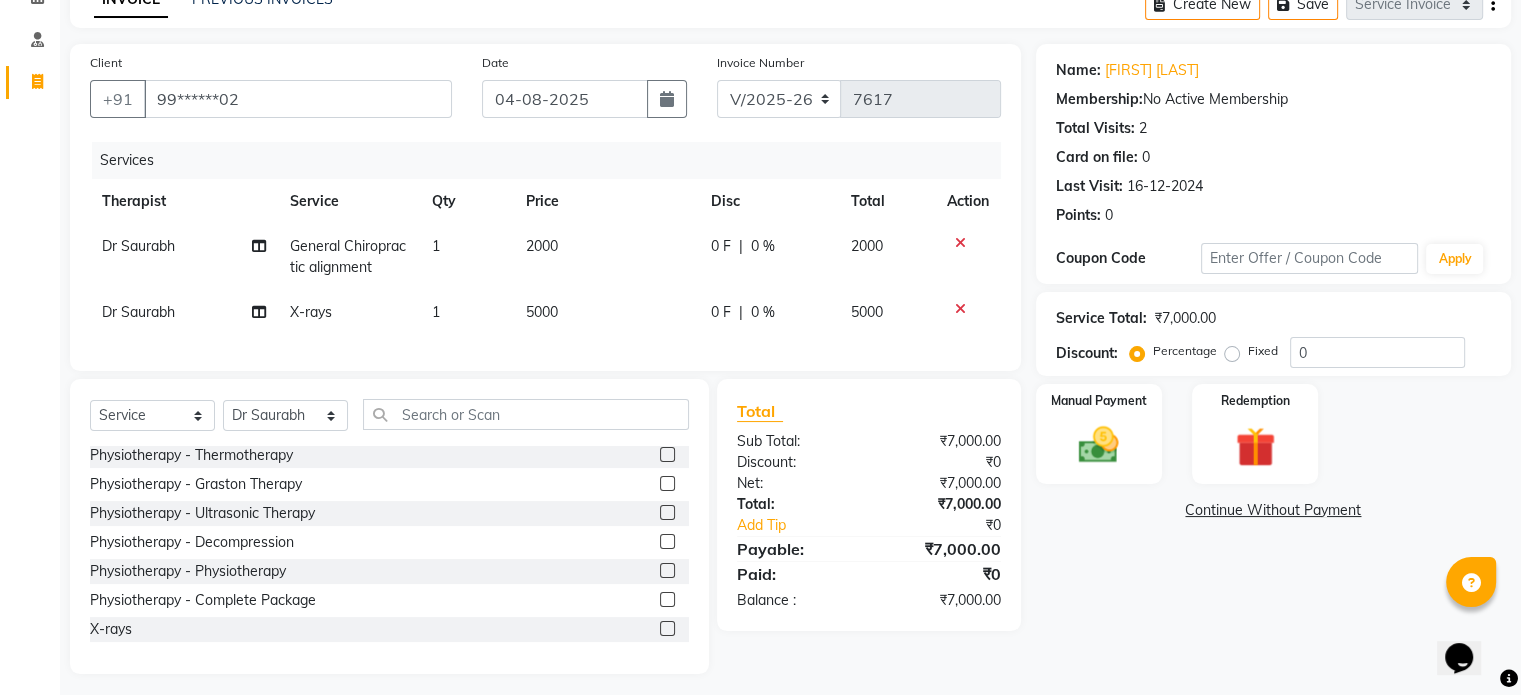 click on "5000" 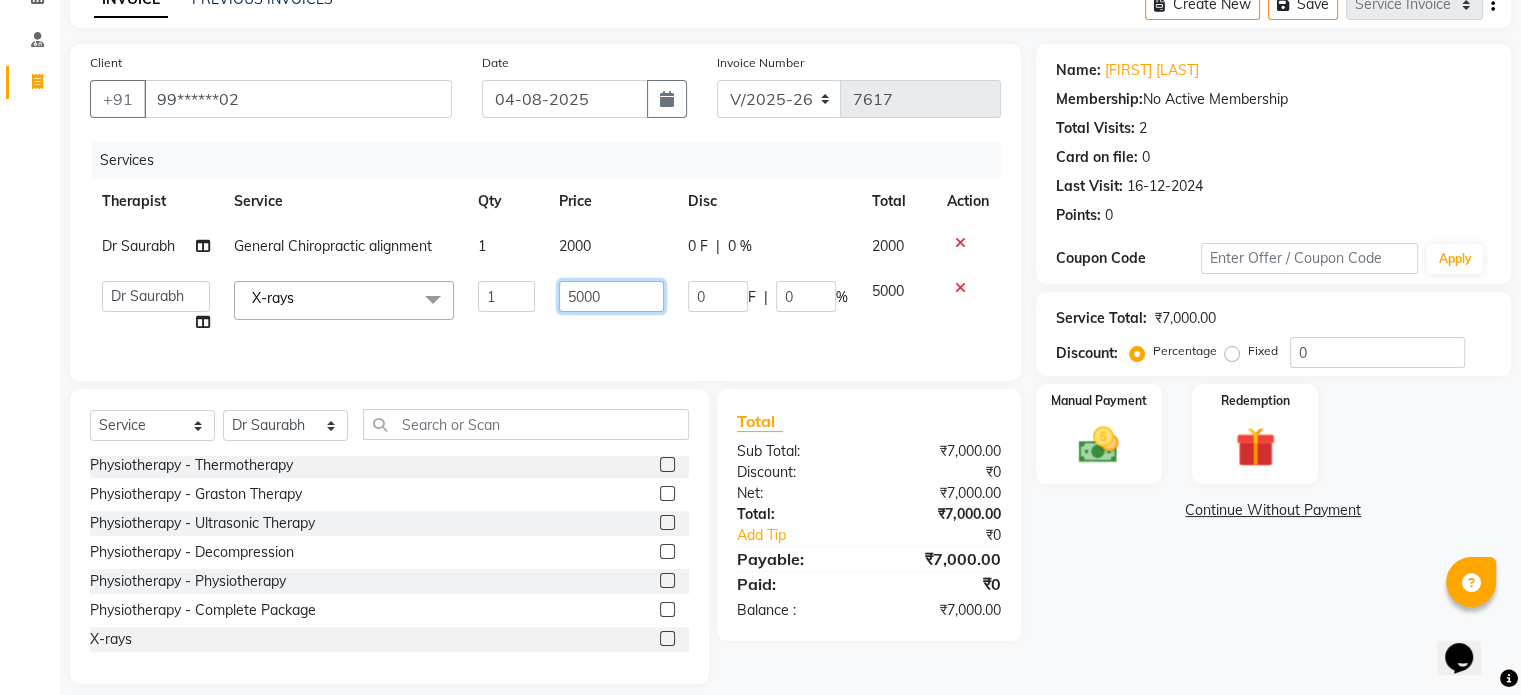 click on "5000" 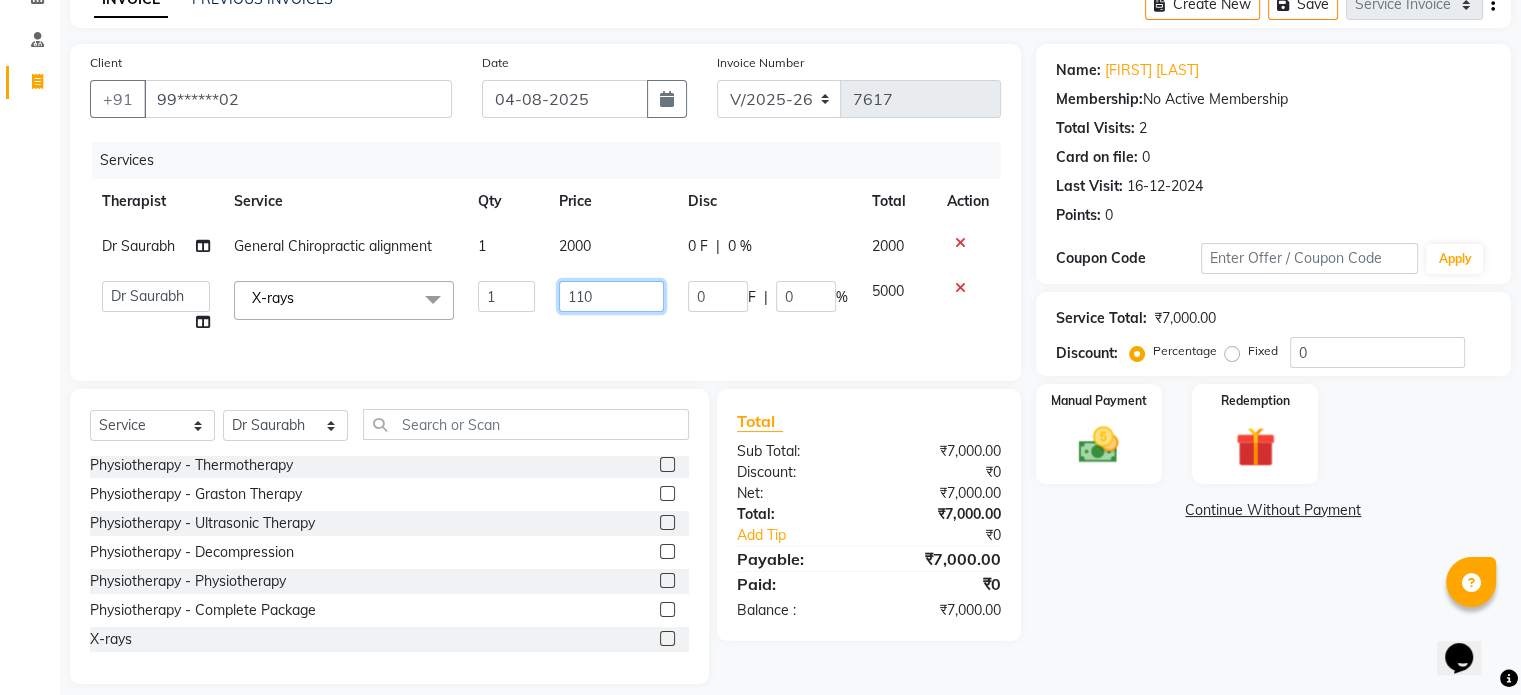 type on "1100" 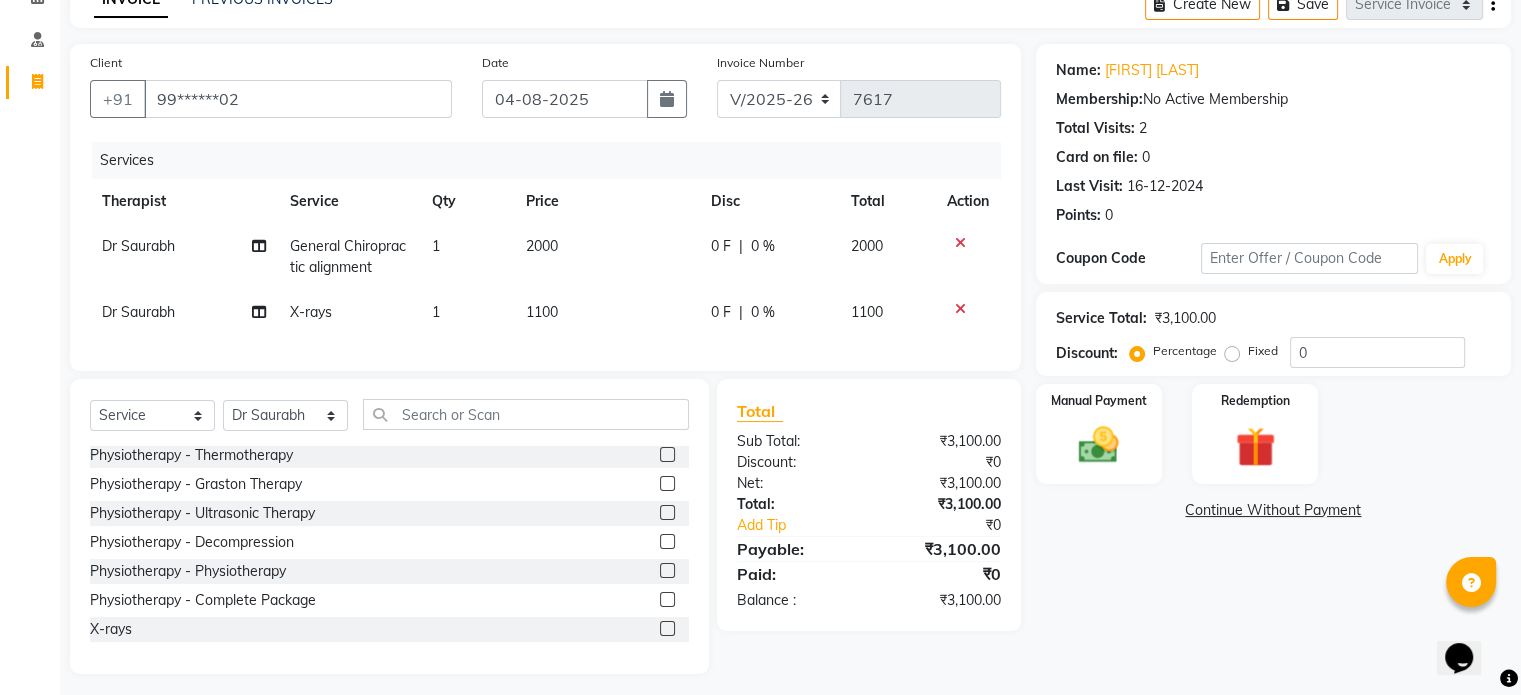 click on "Fixed" 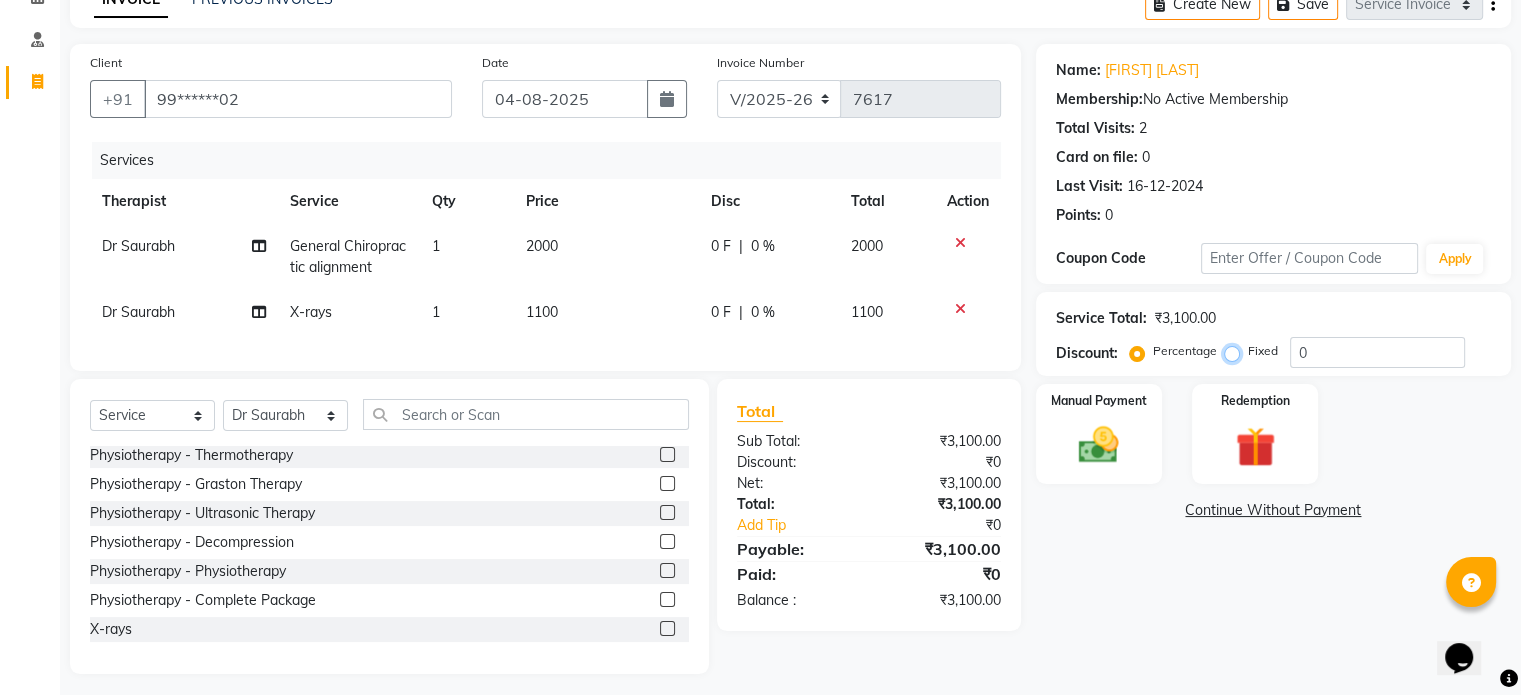 click on "Fixed" at bounding box center (1236, 351) 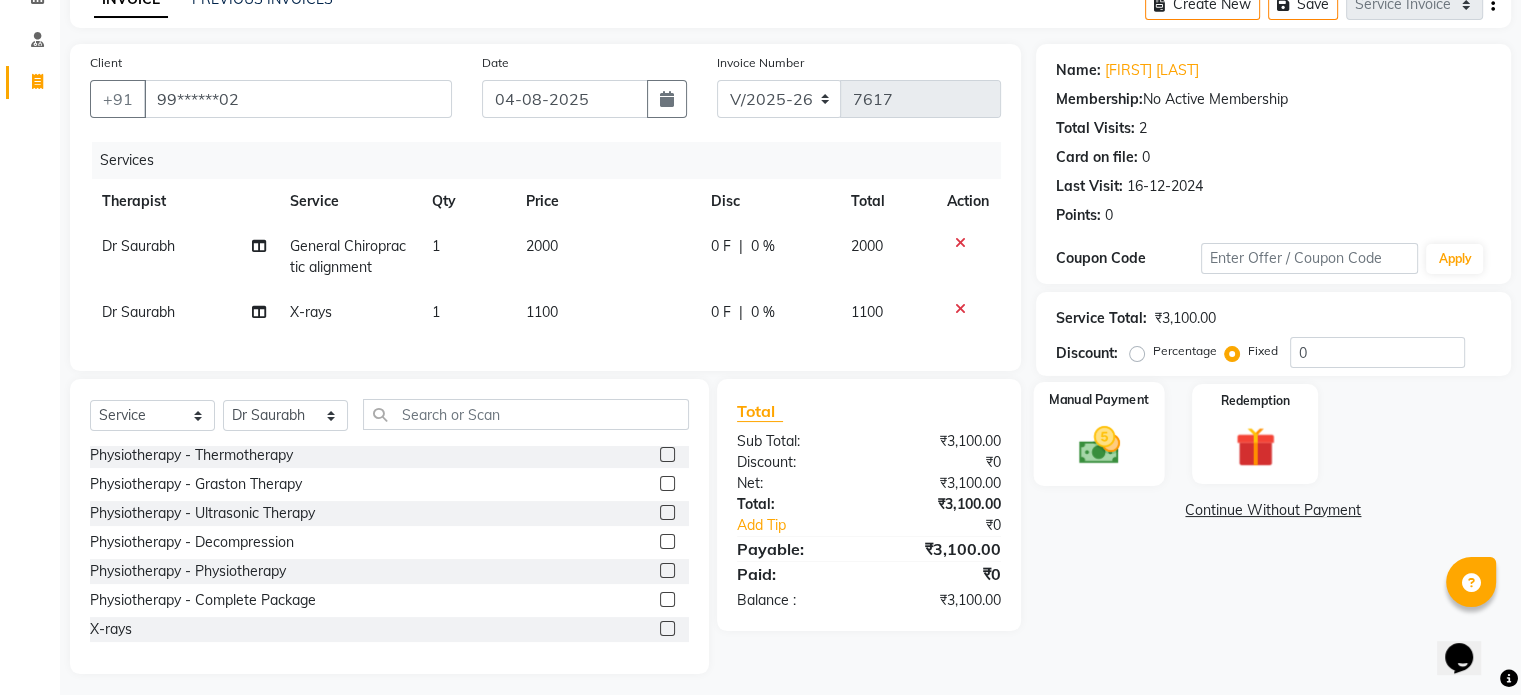 click 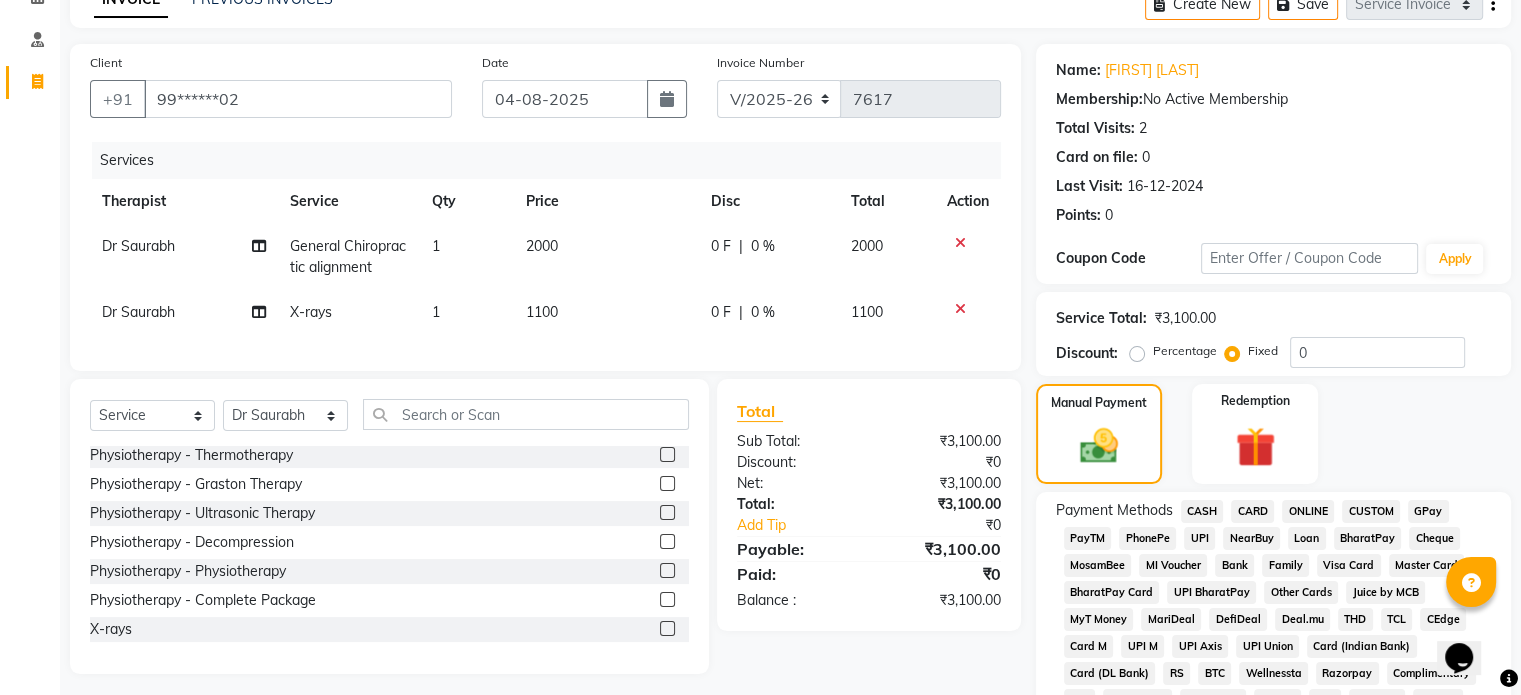 click on "UPI" 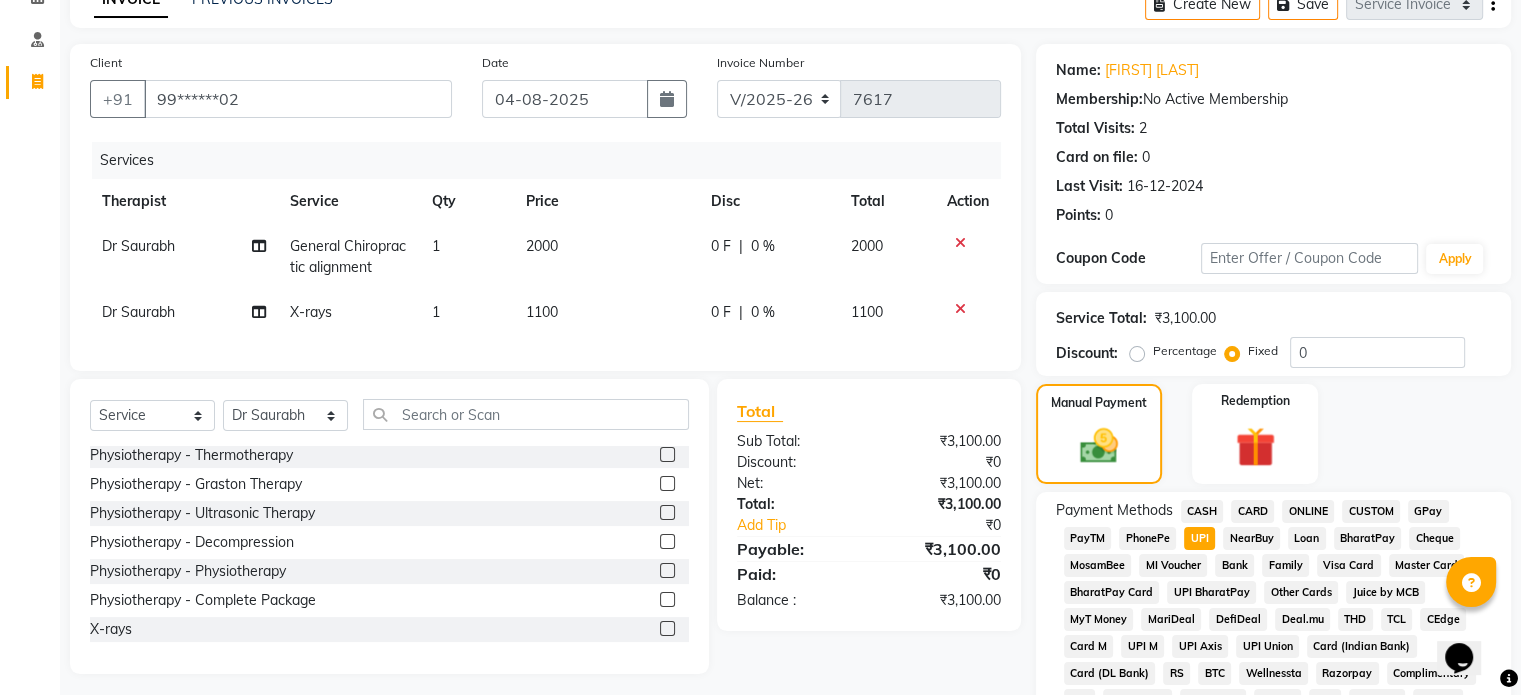 click on "CARD" 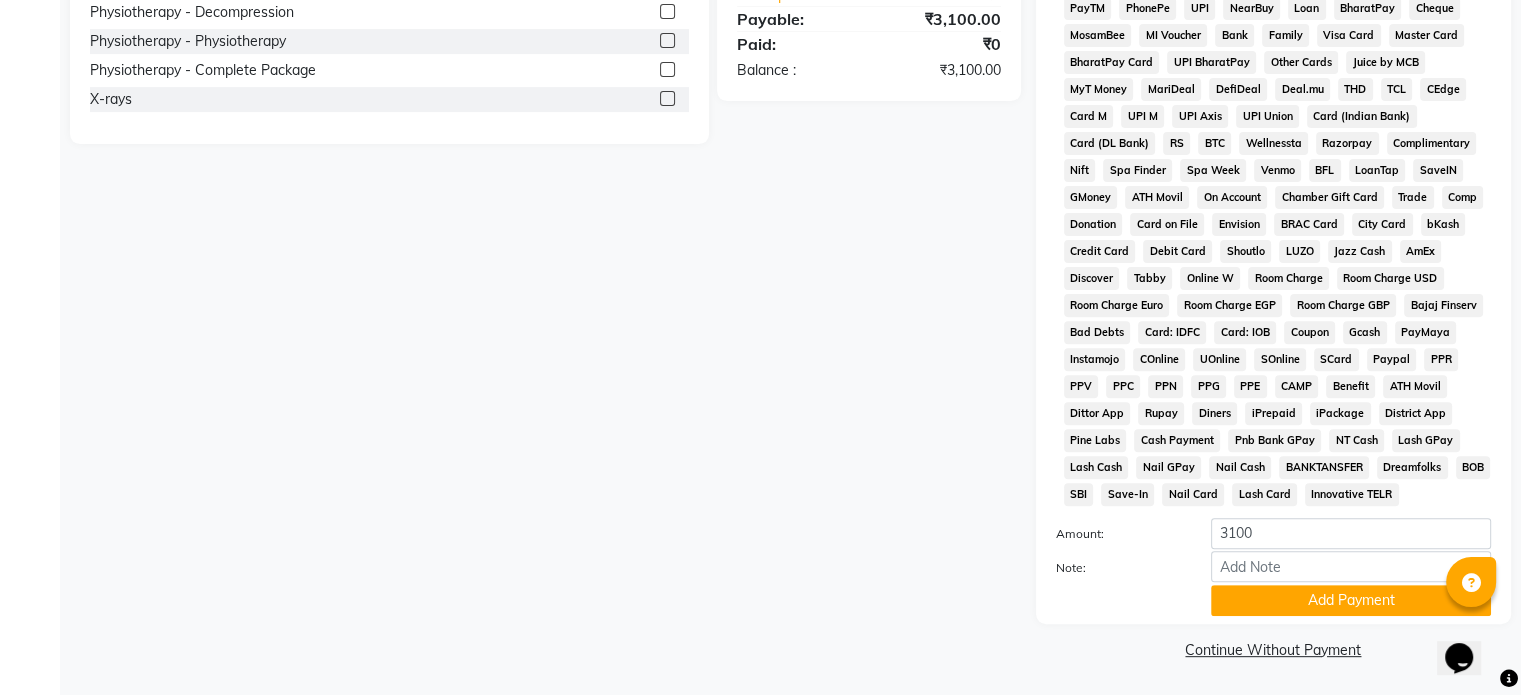 scroll, scrollTop: 652, scrollLeft: 0, axis: vertical 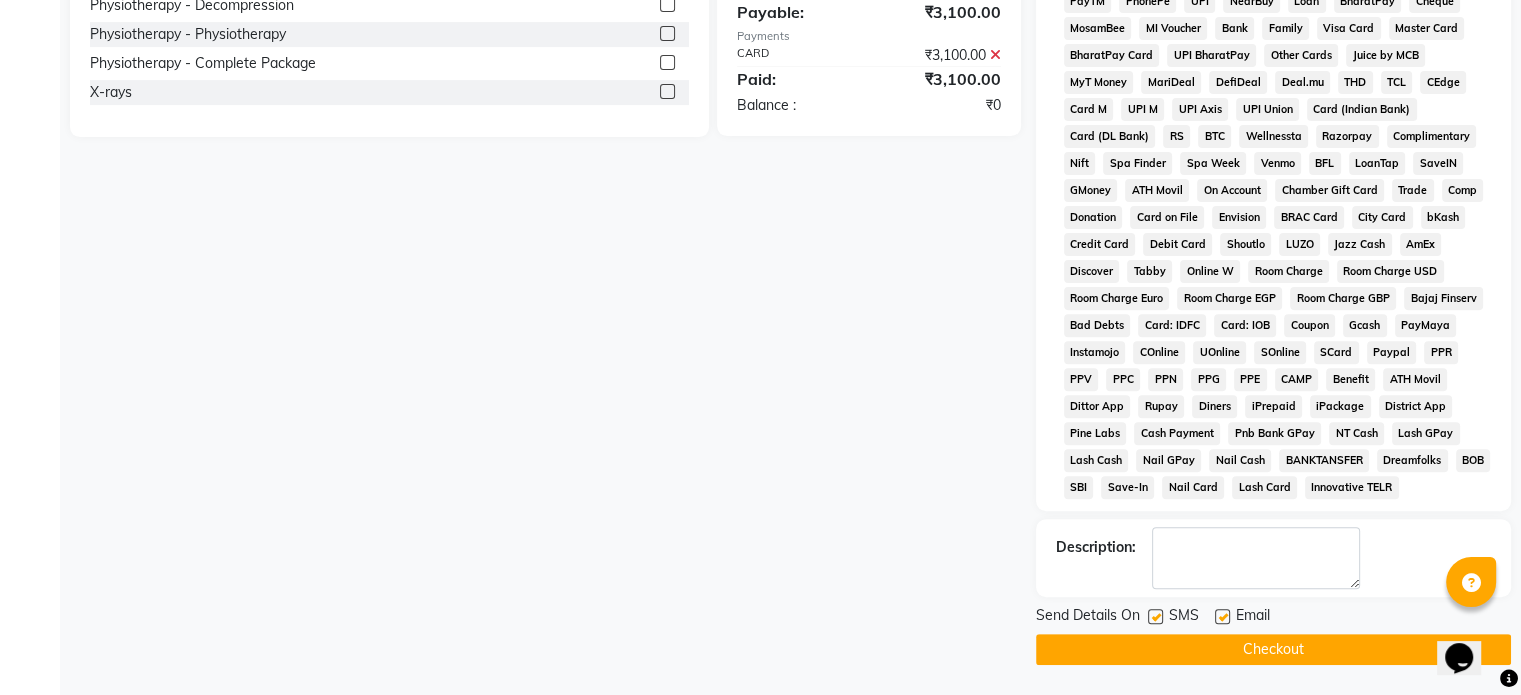 click 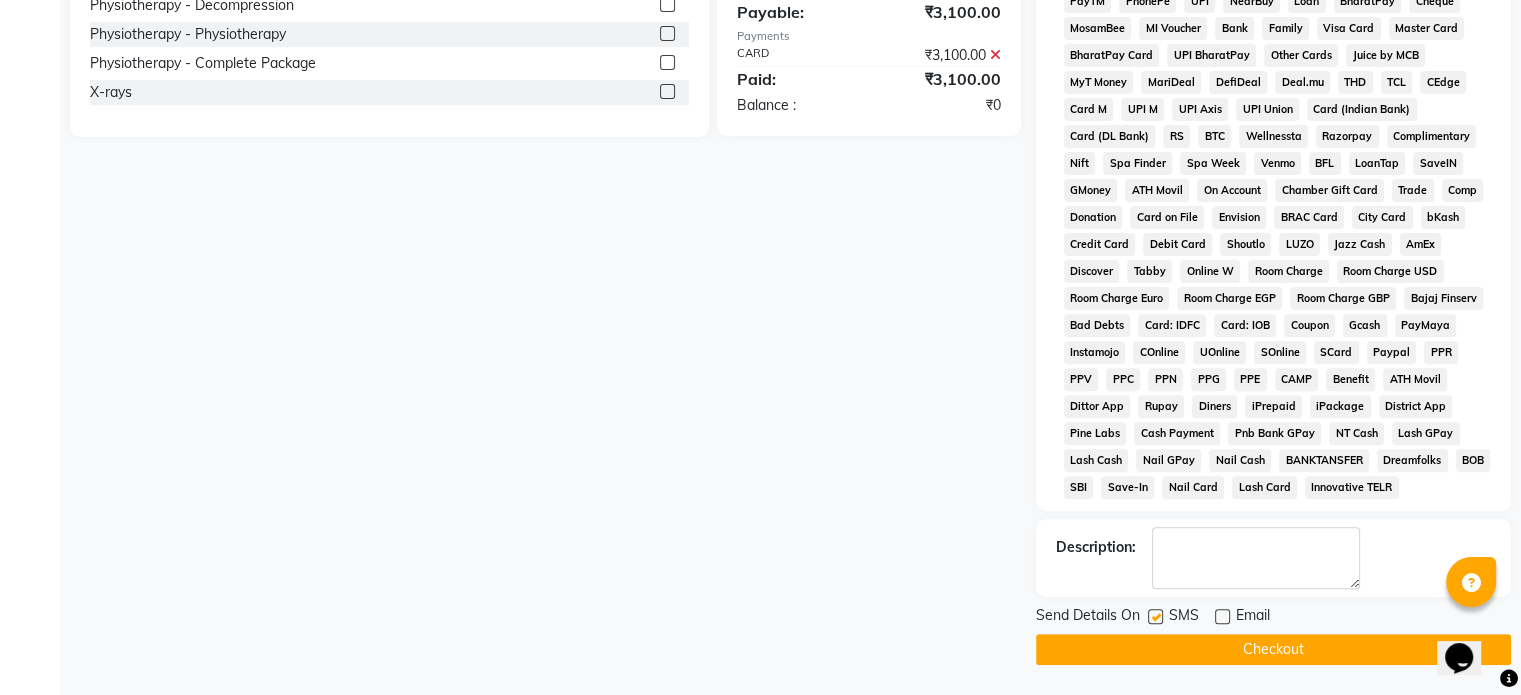 click 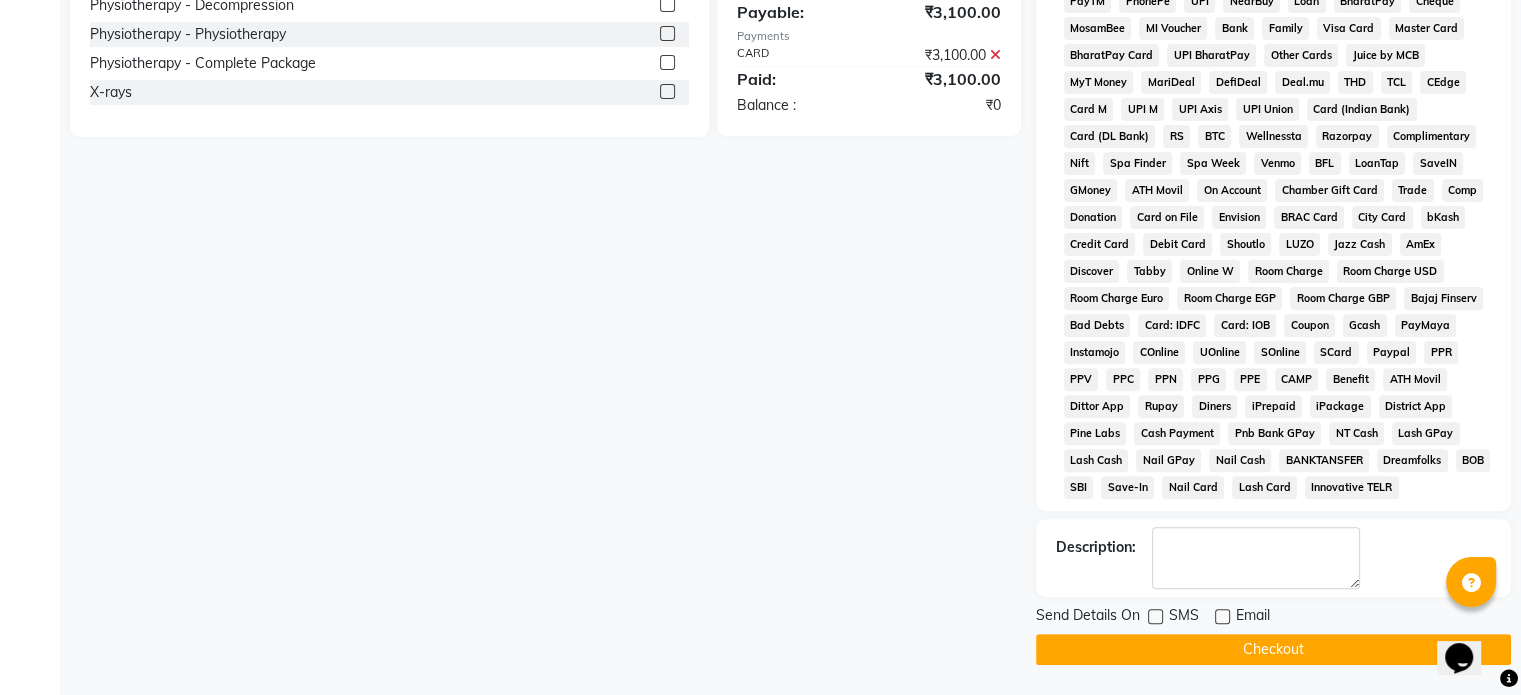 click on "Checkout" 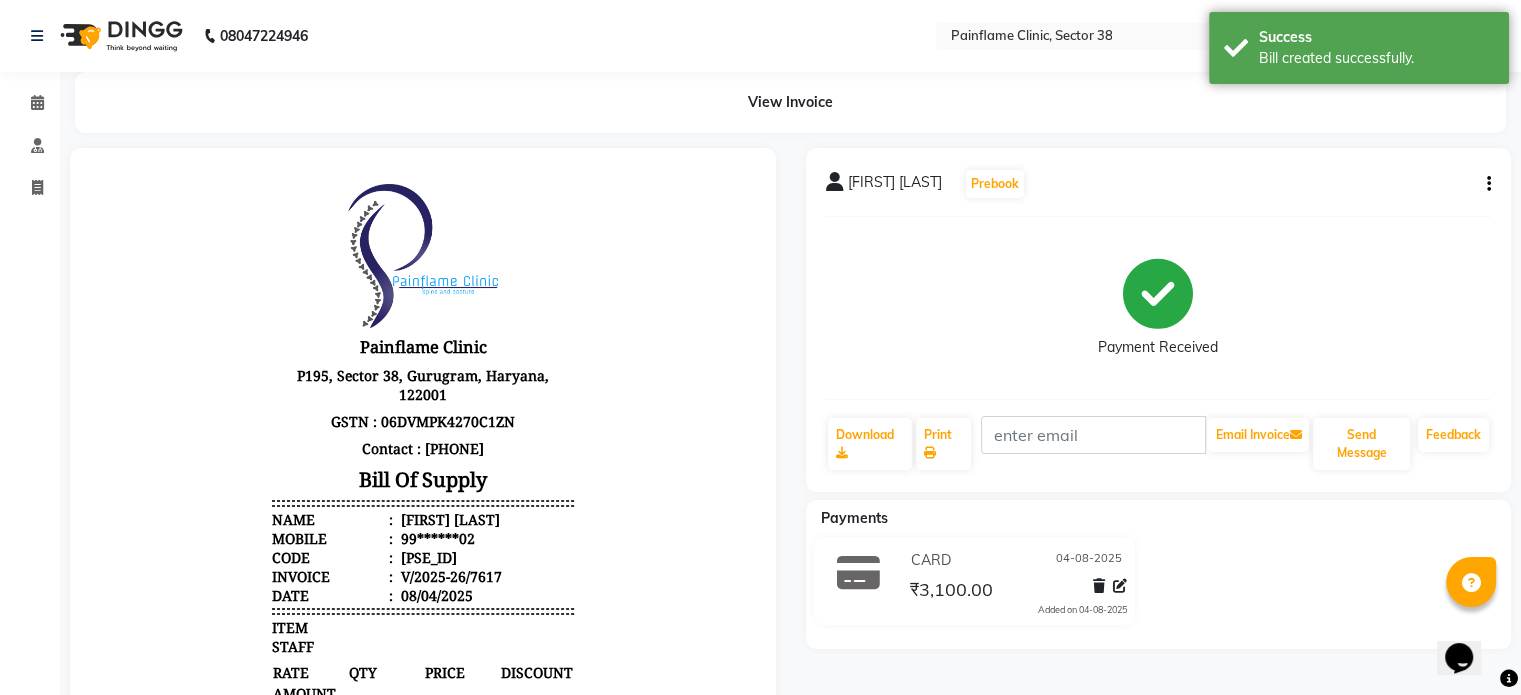 scroll, scrollTop: 0, scrollLeft: 0, axis: both 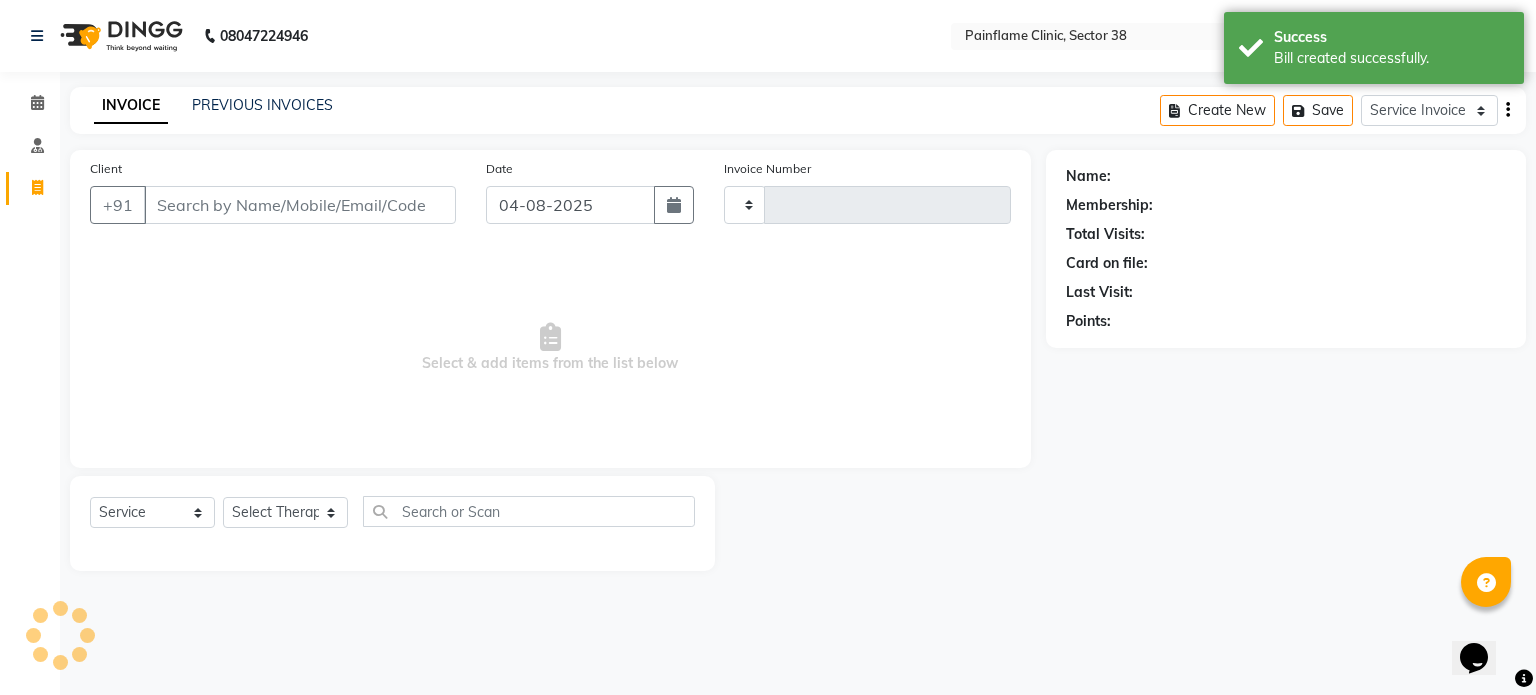 type on "7618" 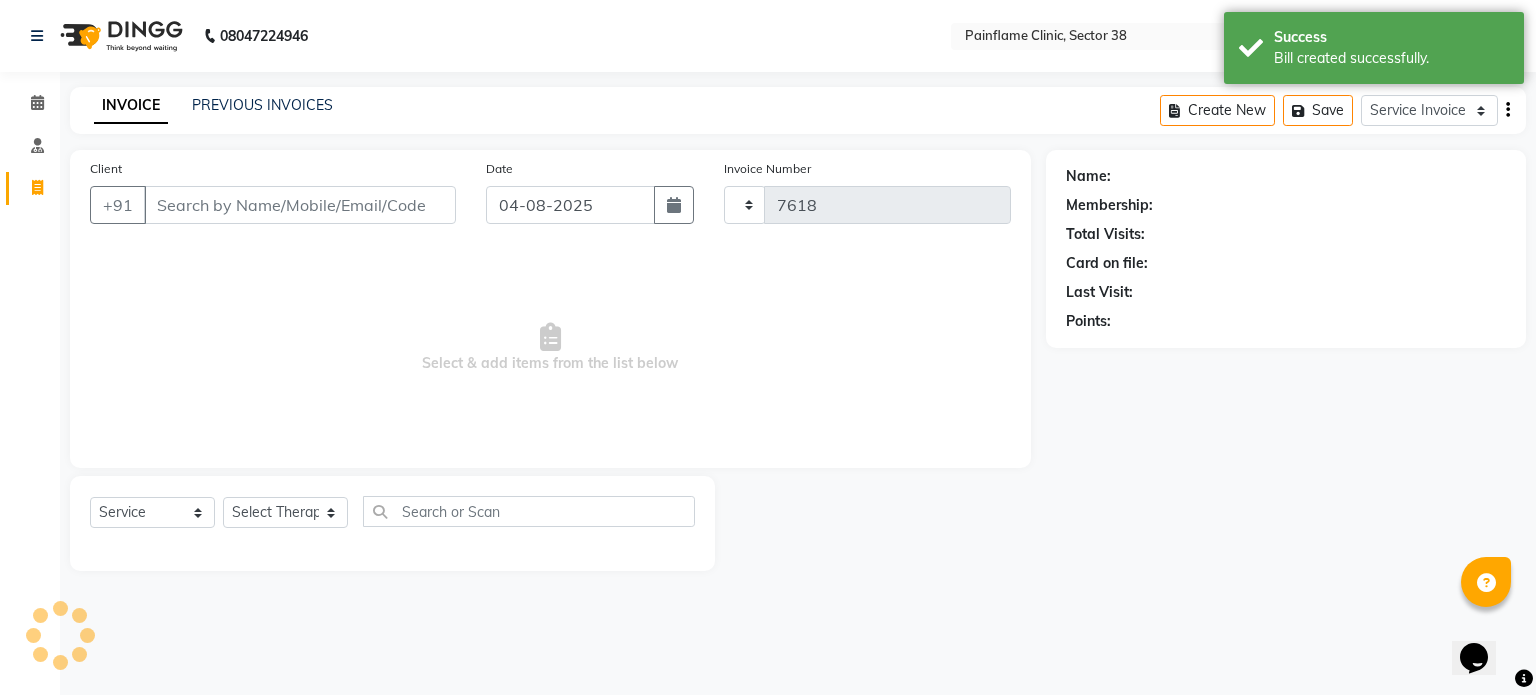 select on "3964" 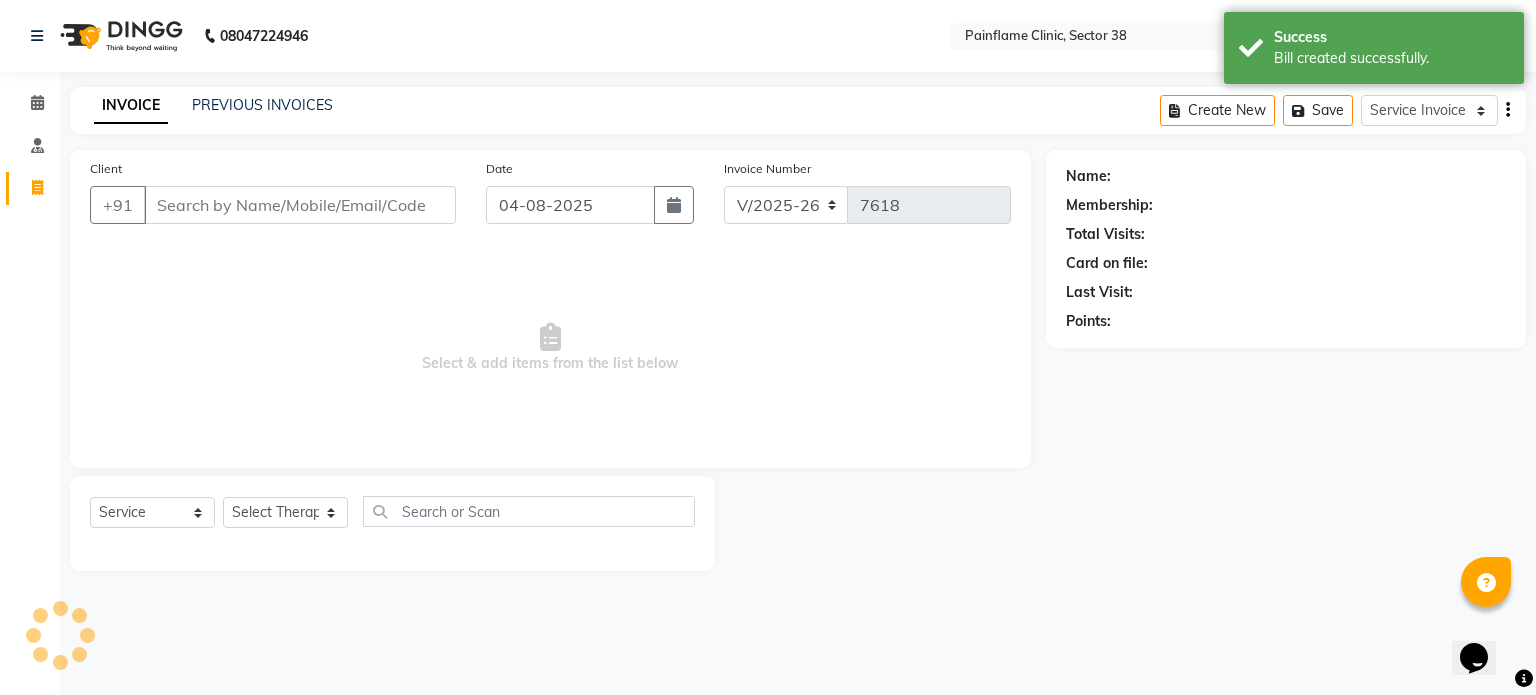 click on "INVOICE PREVIOUS INVOICES Create New   Save  Service Invoice Product Invoice" 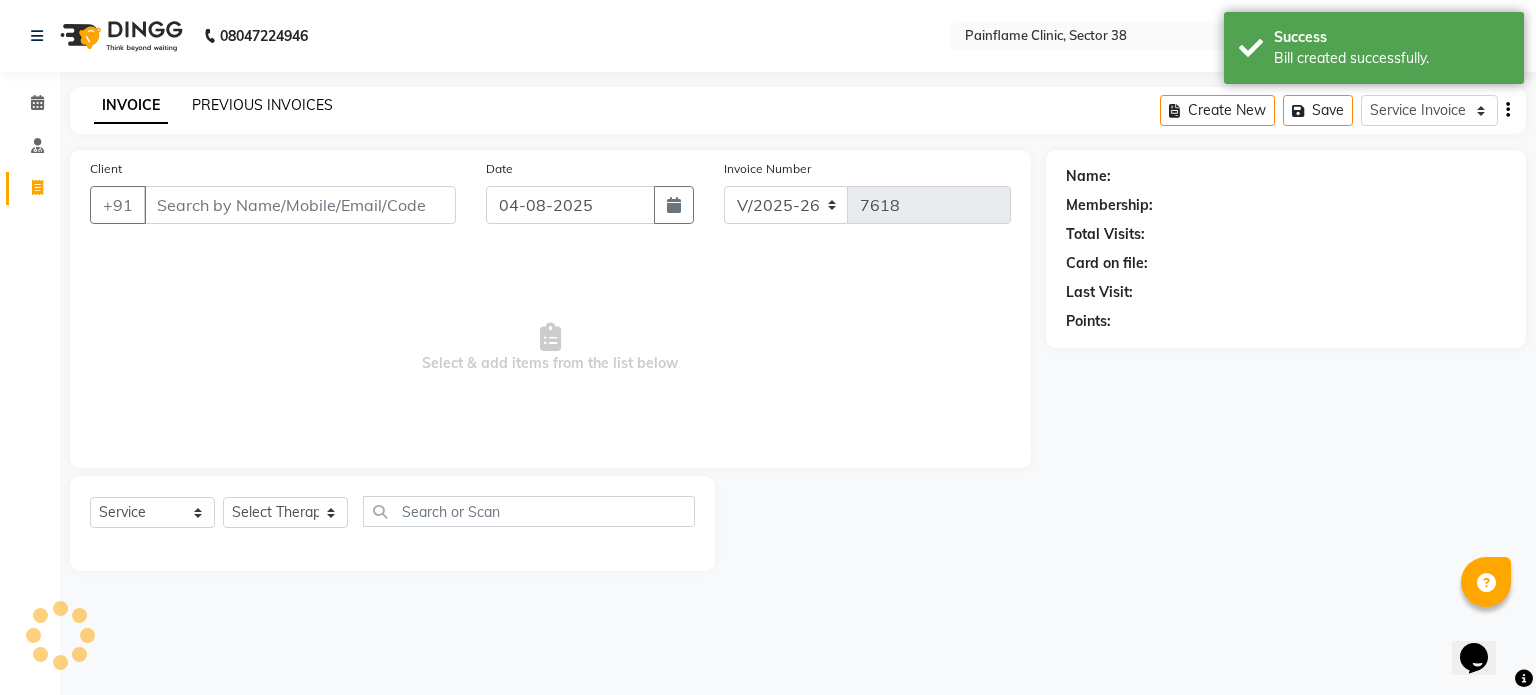 click on "PREVIOUS INVOICES" 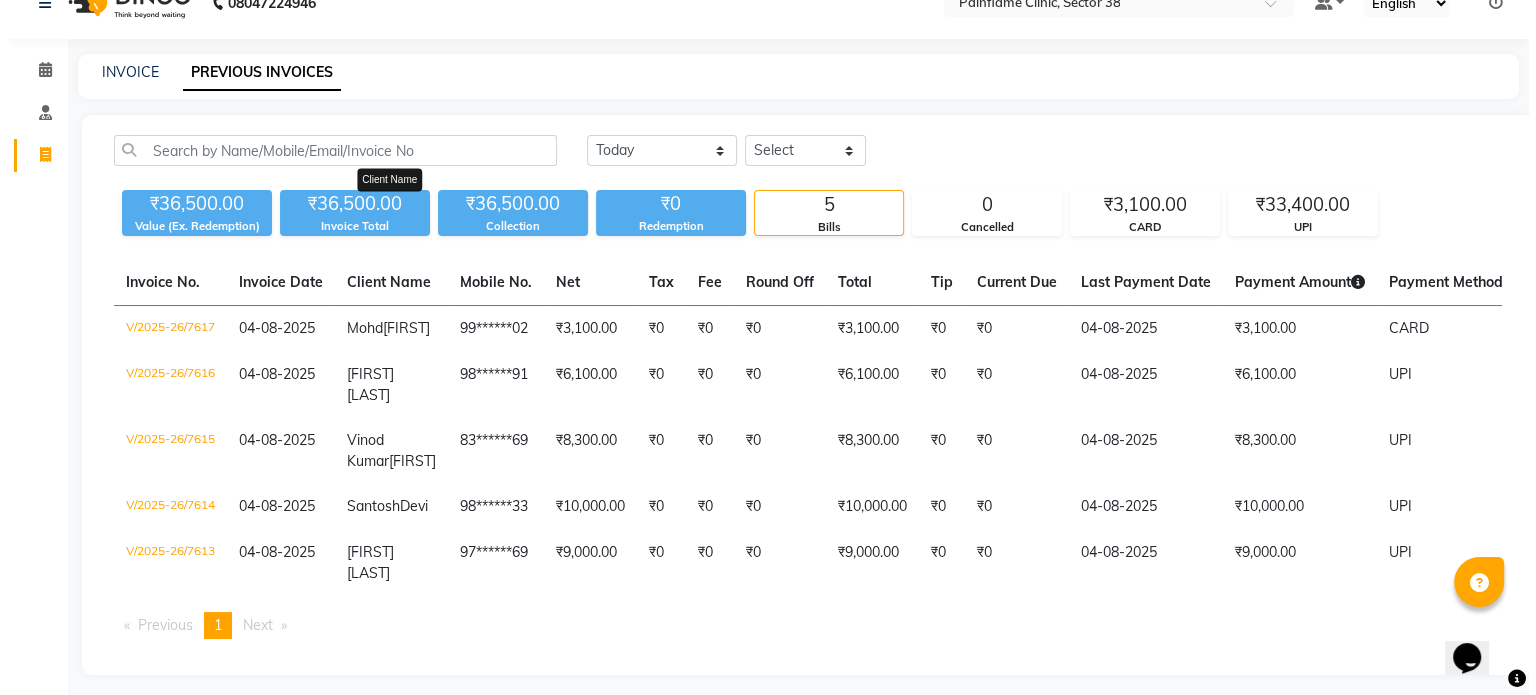 scroll, scrollTop: 0, scrollLeft: 0, axis: both 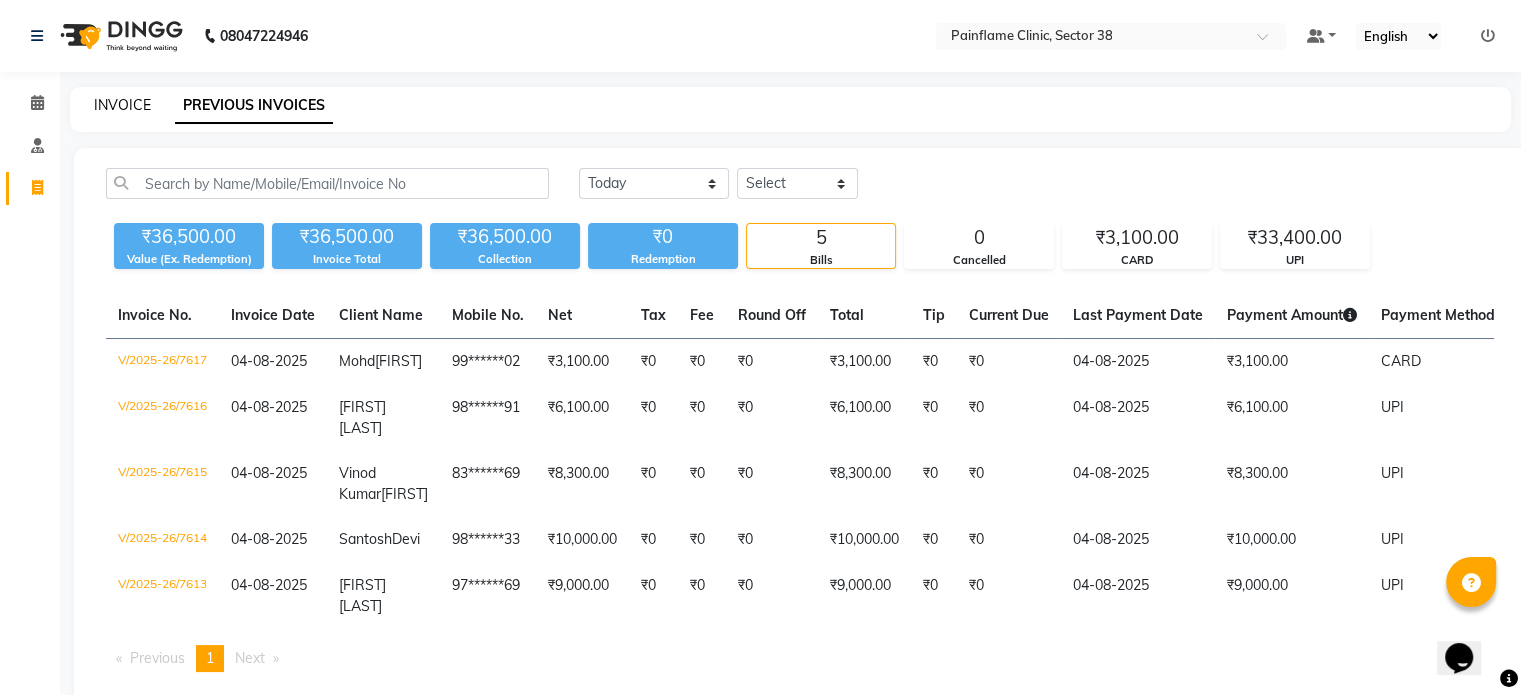 click on "INVOICE" 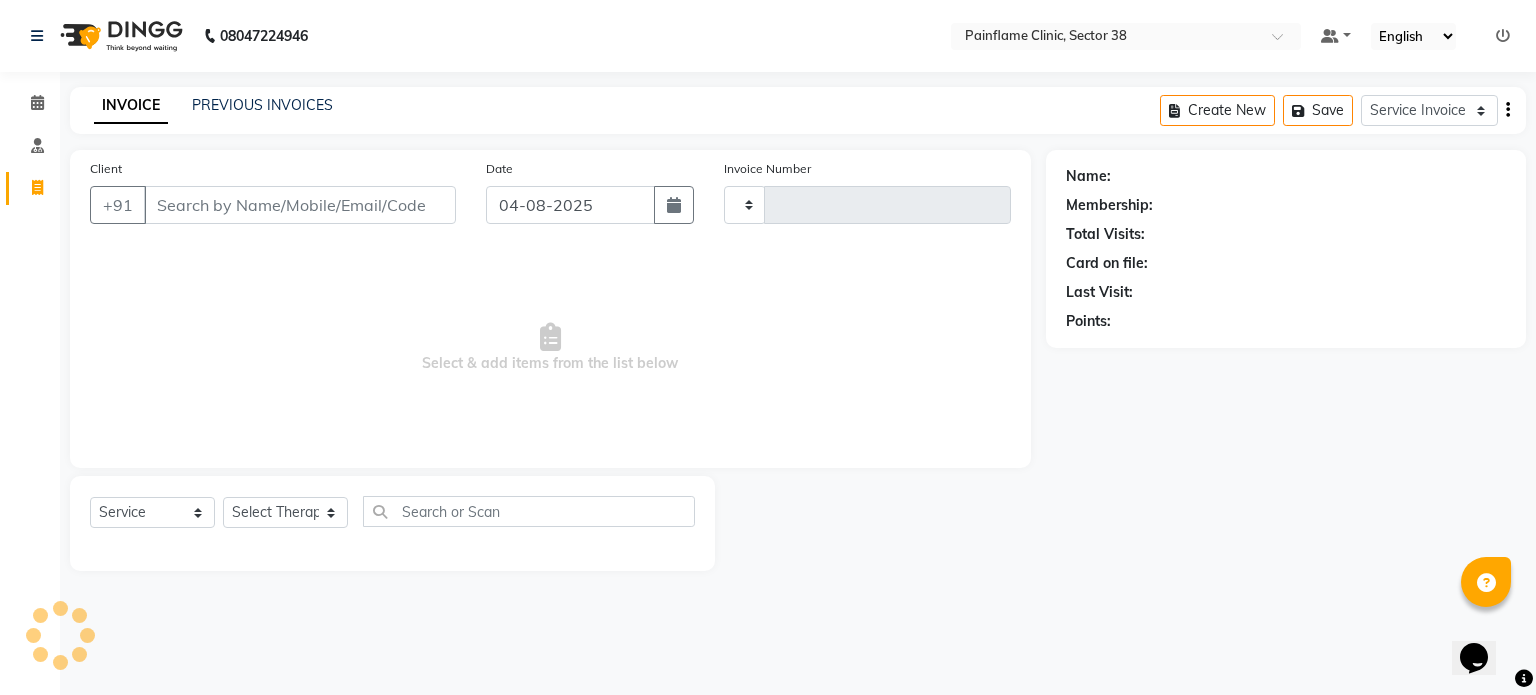 type on "7618" 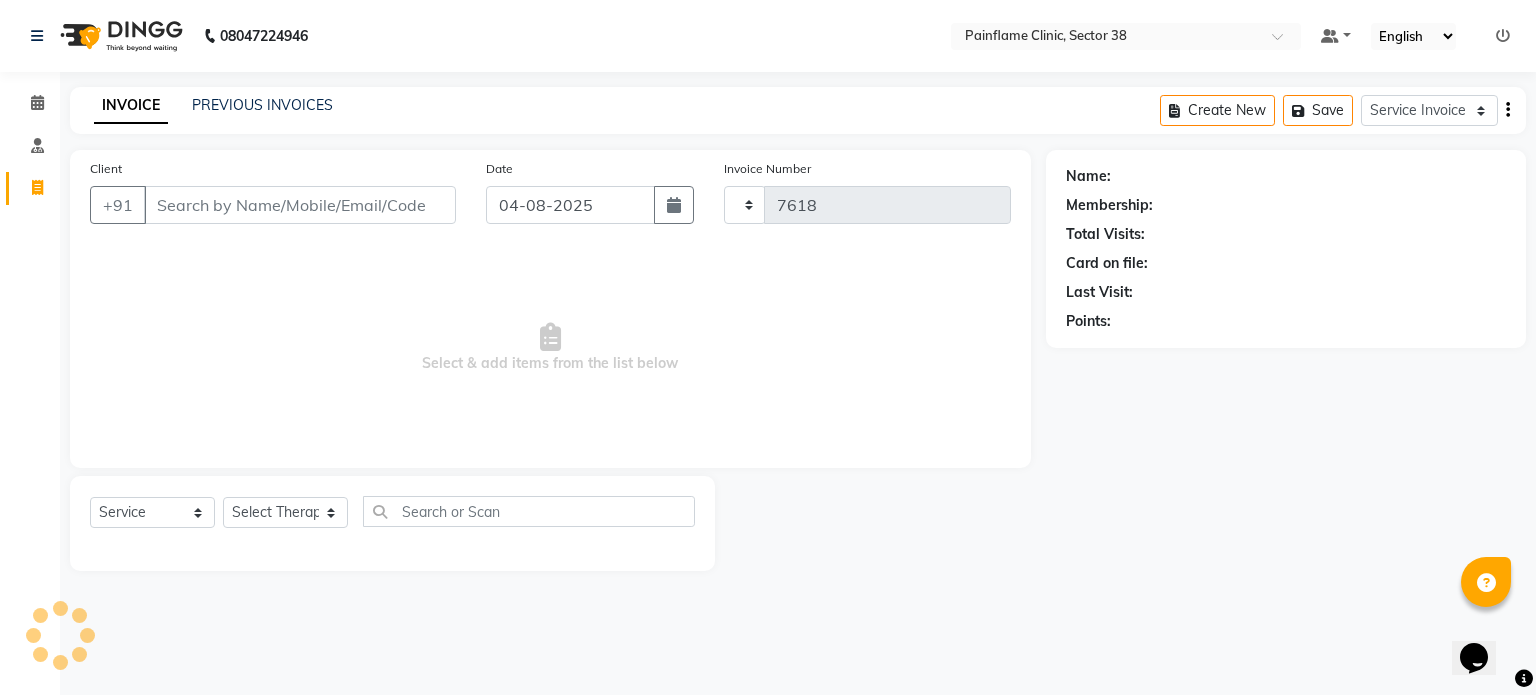 select on "3964" 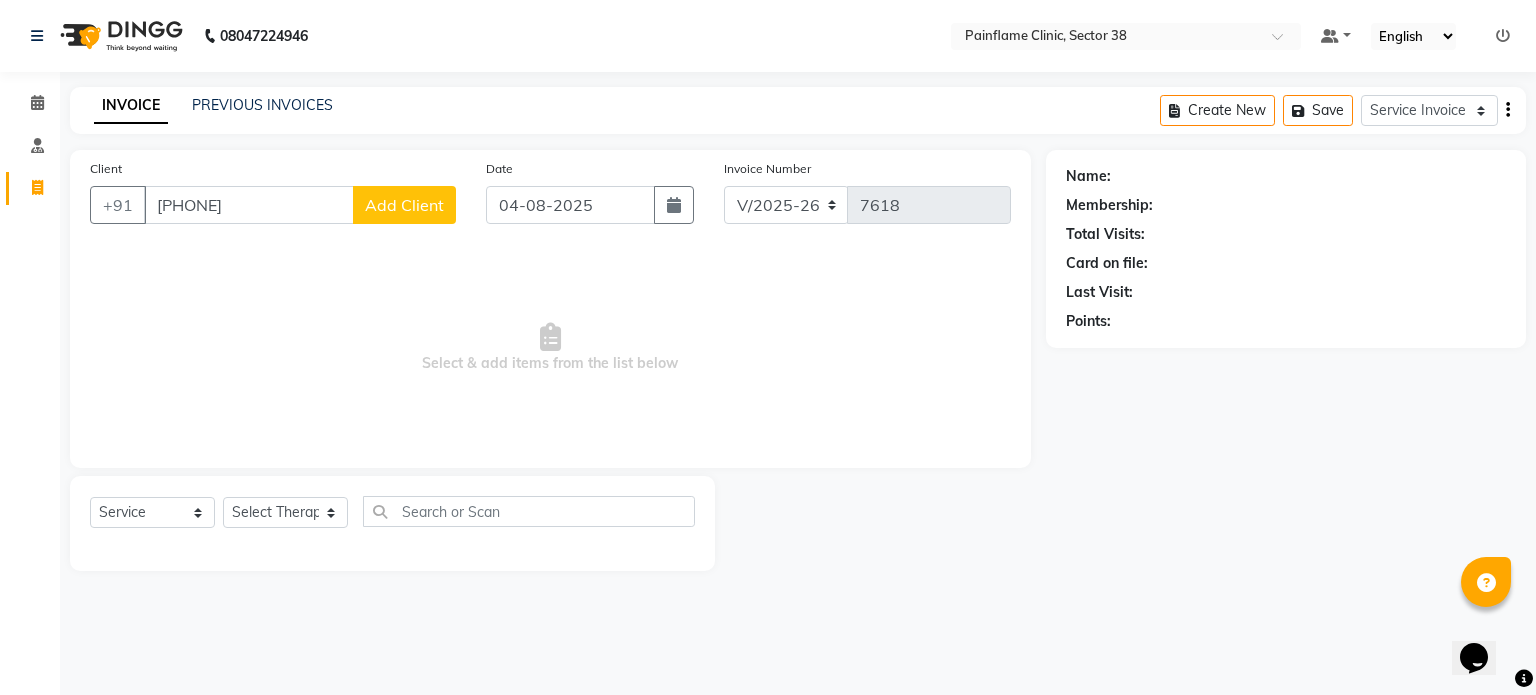 type on "[PHONE]" 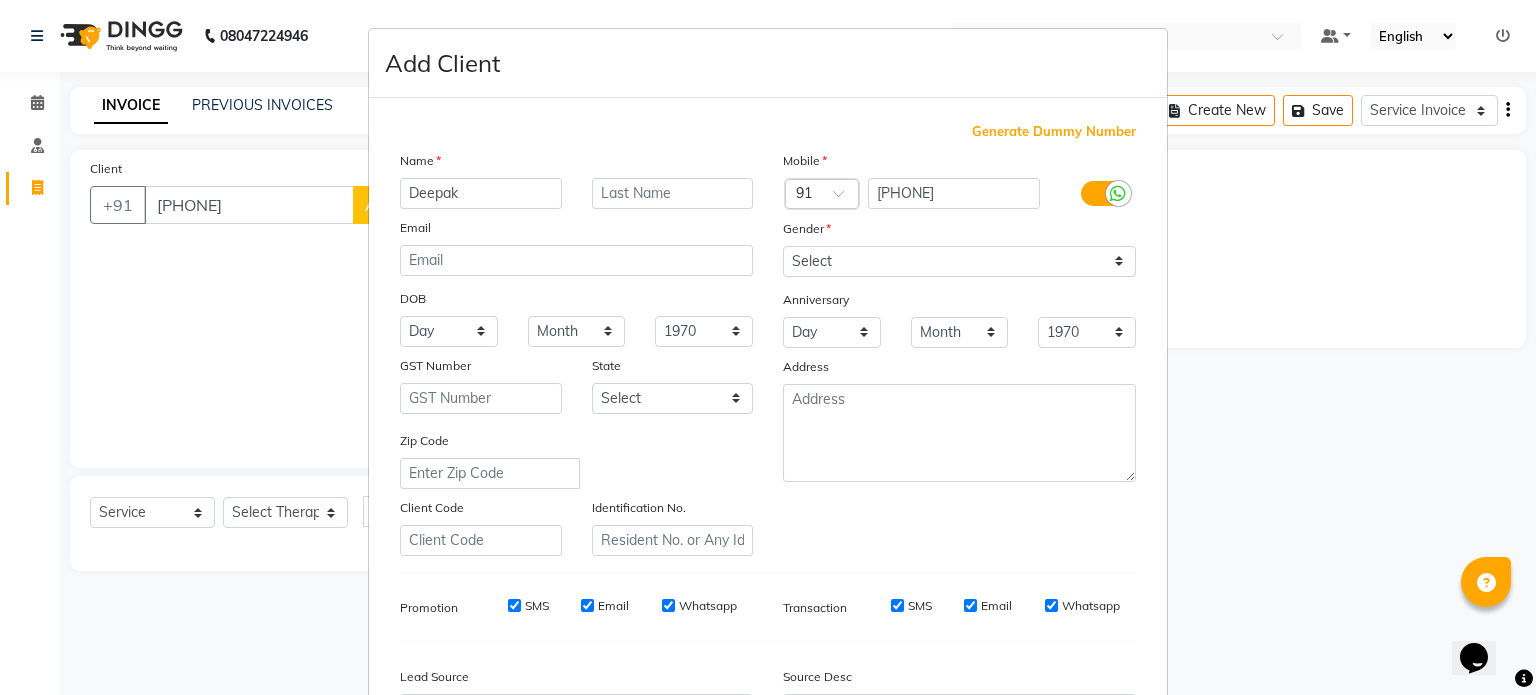 type on "Deepak" 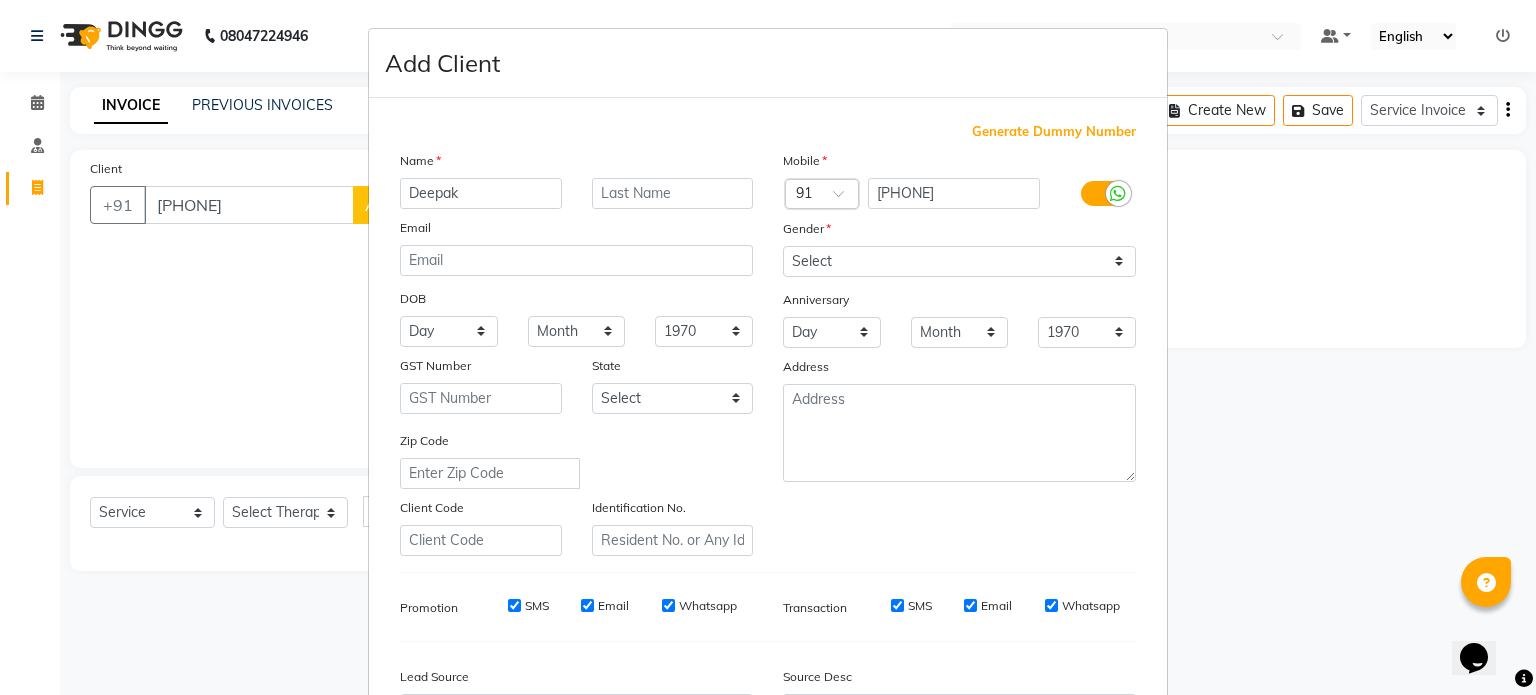 click on "Gender" at bounding box center [959, 232] 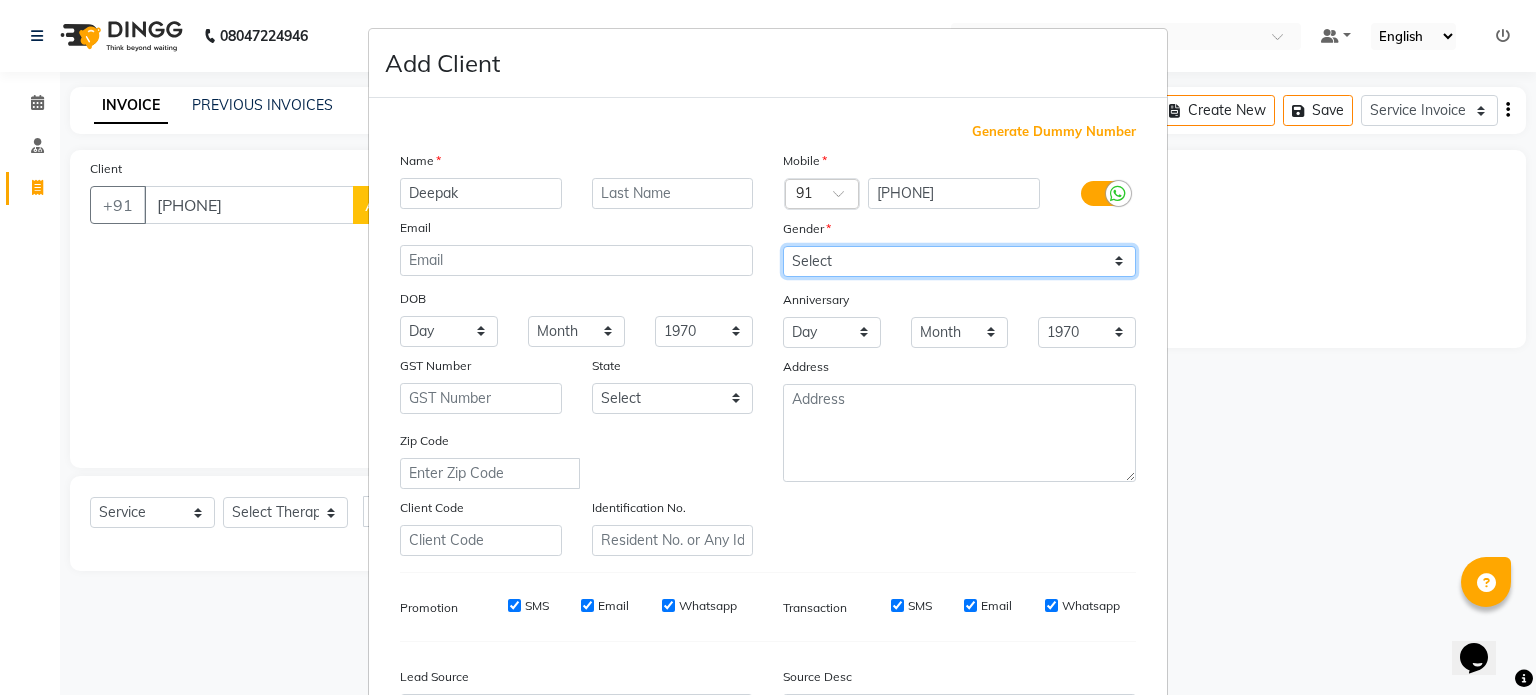 drag, startPoint x: 876, startPoint y: 270, endPoint x: 861, endPoint y: 318, distance: 50.289165 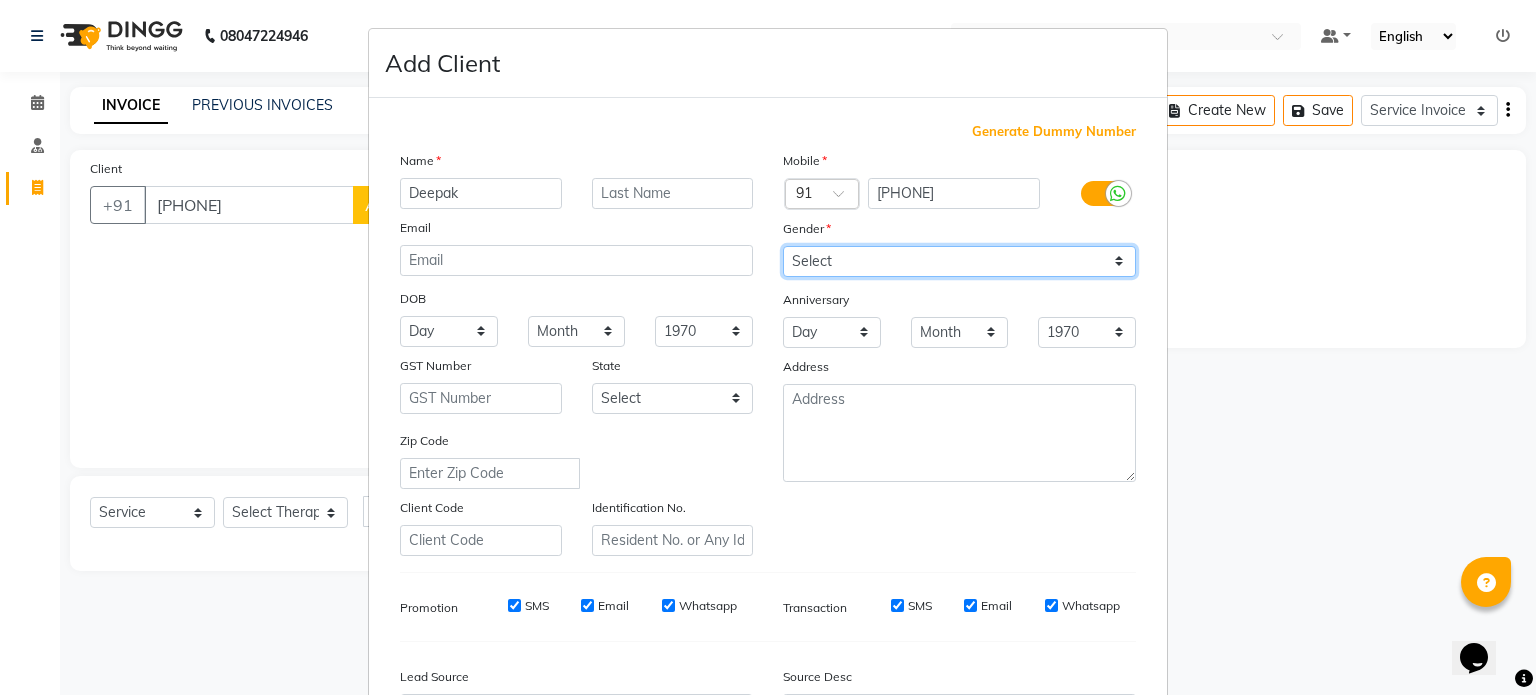 click on "Mobile Country Code × 91 [PHONE] Gender Select Male Female Other Prefer Not To Say Anniversary Day 01 02 03 04 05 06 07 08 09 10 11 12 13 14 15 16 17 18 19 20 21 22 23 24 25 26 27 28 29 30 31 Month January February March April May June July August September October November December 1970 1971 1972 1973 1974 1975 1976 1977 1978 1979 1980 1981 1982 1983 1984 1985 1986 1987 1988 1989 1990 1991 1992 1993 1994 1995 1996 1997 1998 1999 2000 2001 2002 2003 2004 2005 2006 2007 2008 2009 2010 2011 2012 2013 2014 2015 2016 2017 2018 2019 2020 2021 2022 2023 2024 2025 Address" at bounding box center [959, 353] 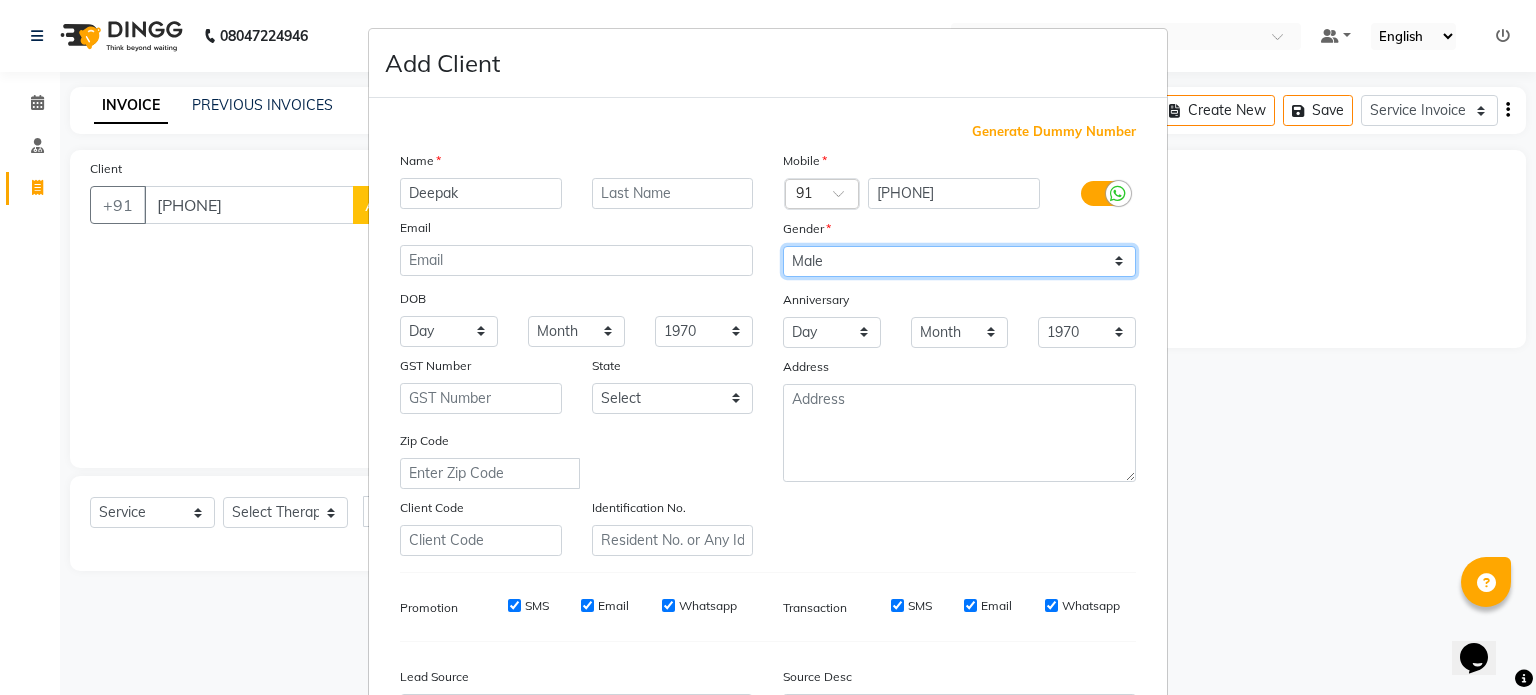 click on "Select Male Female Other Prefer Not To Say" at bounding box center [959, 261] 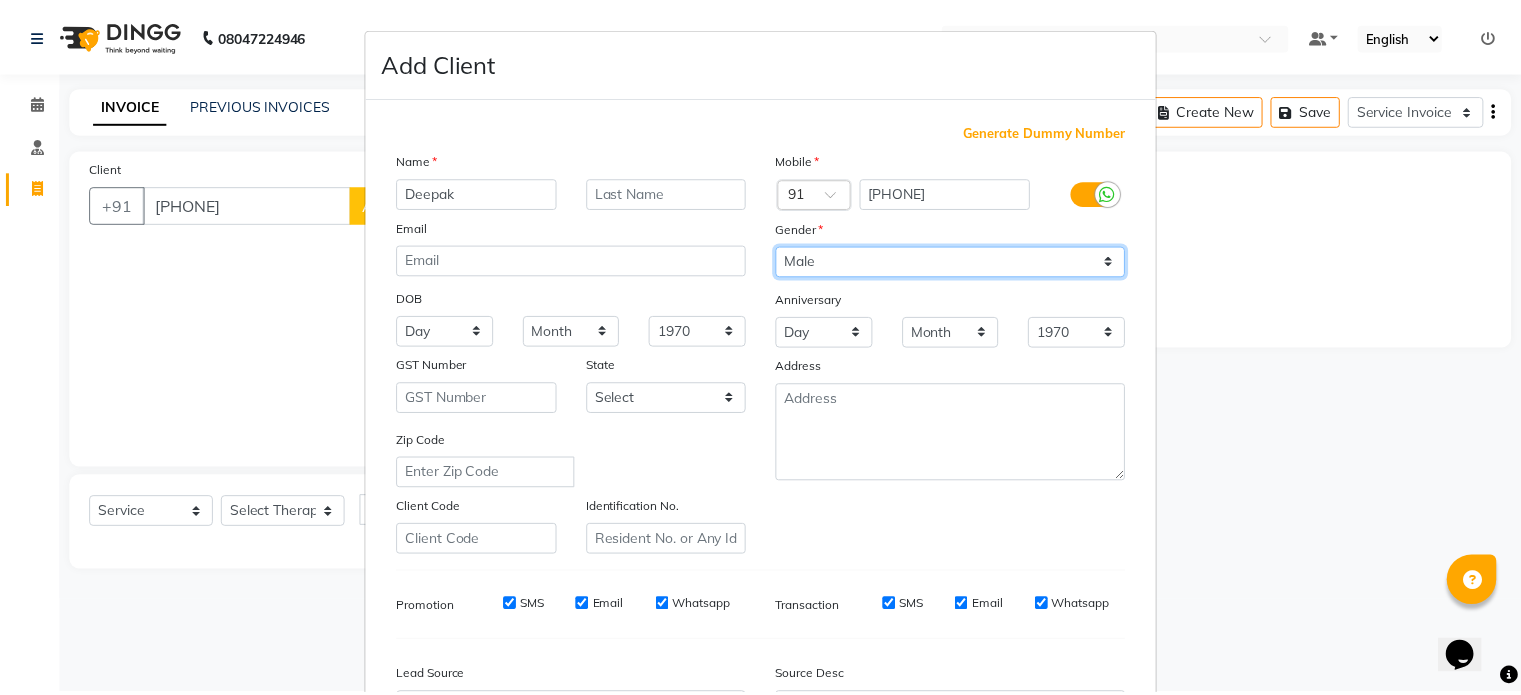 scroll, scrollTop: 237, scrollLeft: 0, axis: vertical 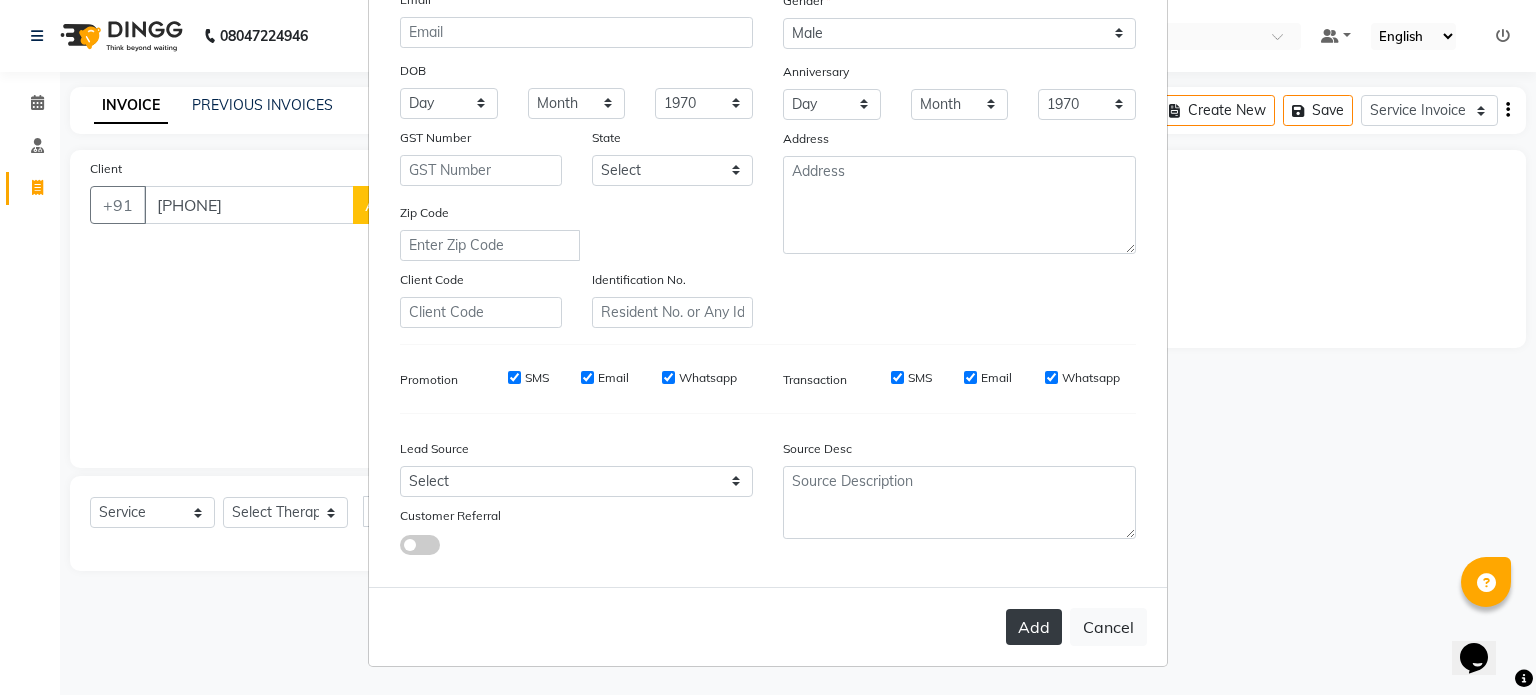 click on "Add" at bounding box center [1034, 627] 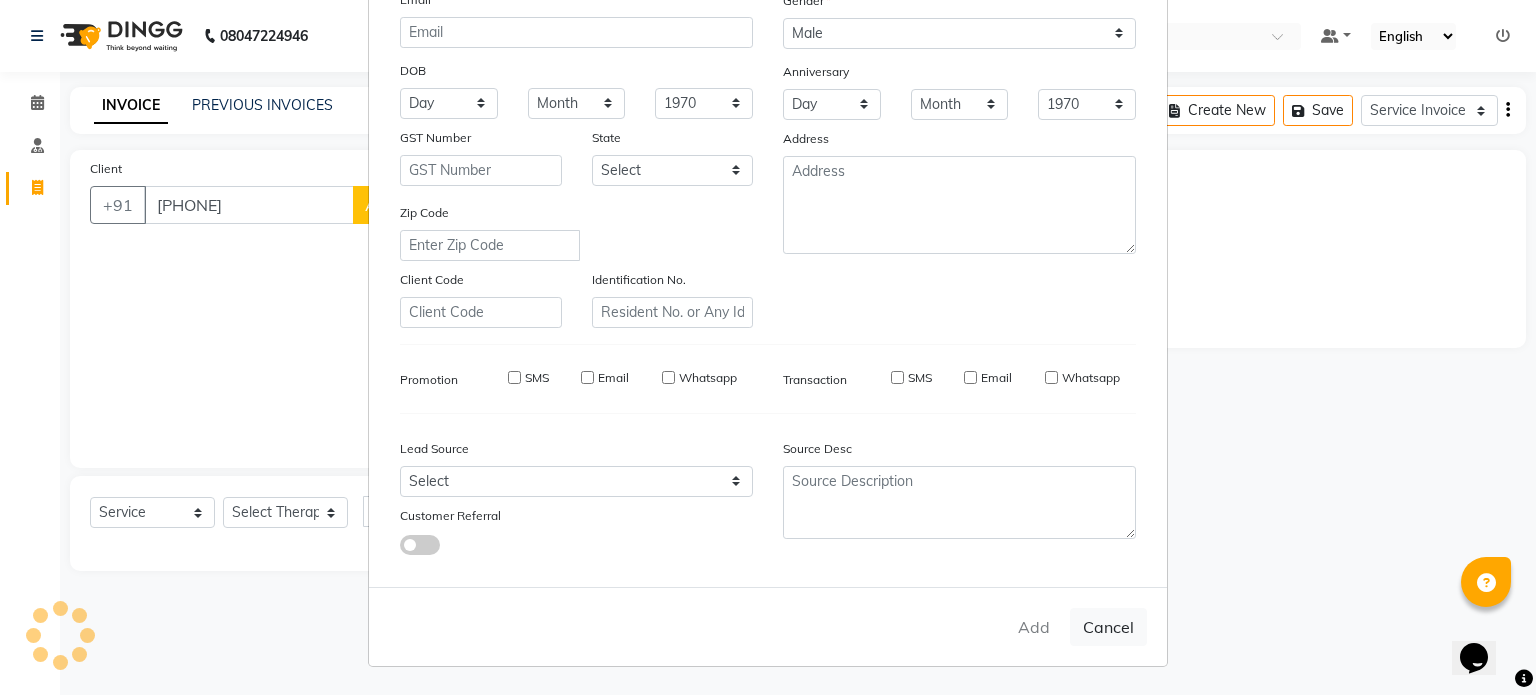type on "98******92" 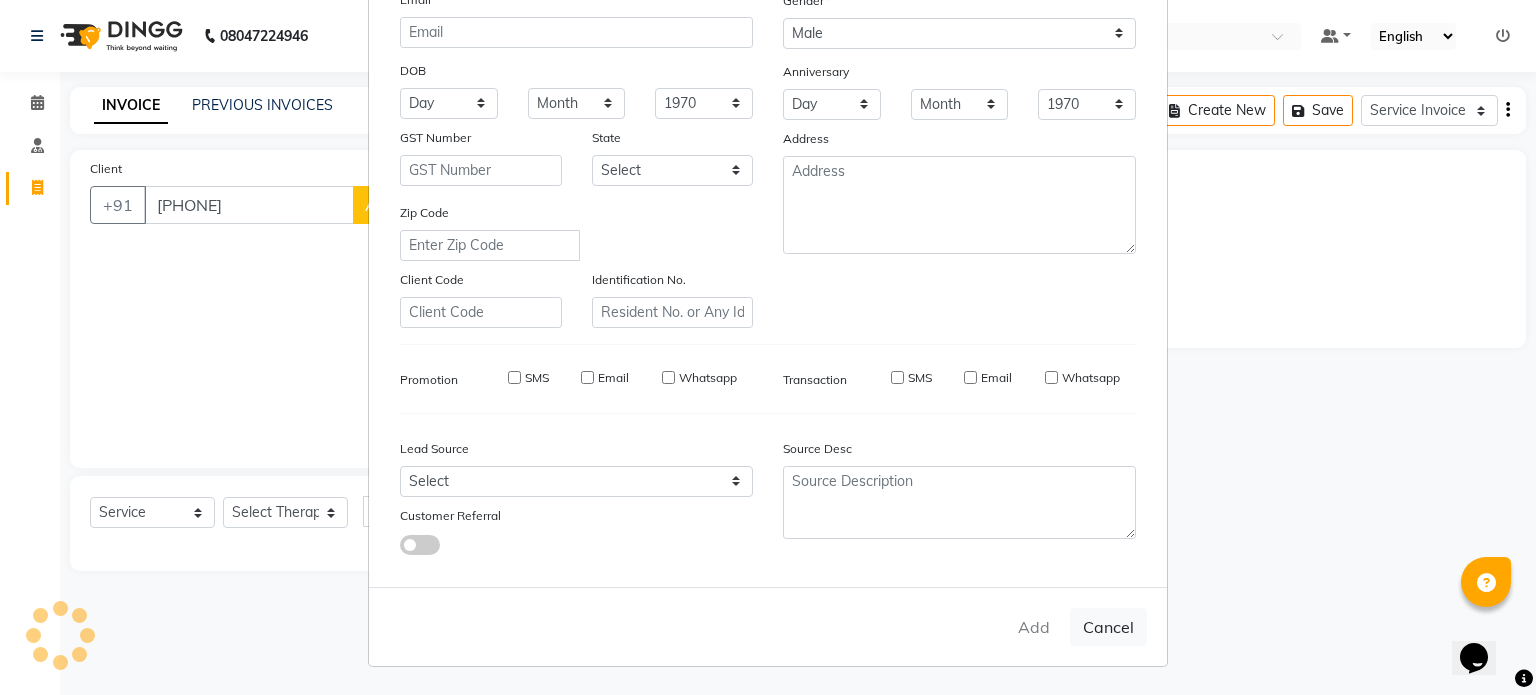 type 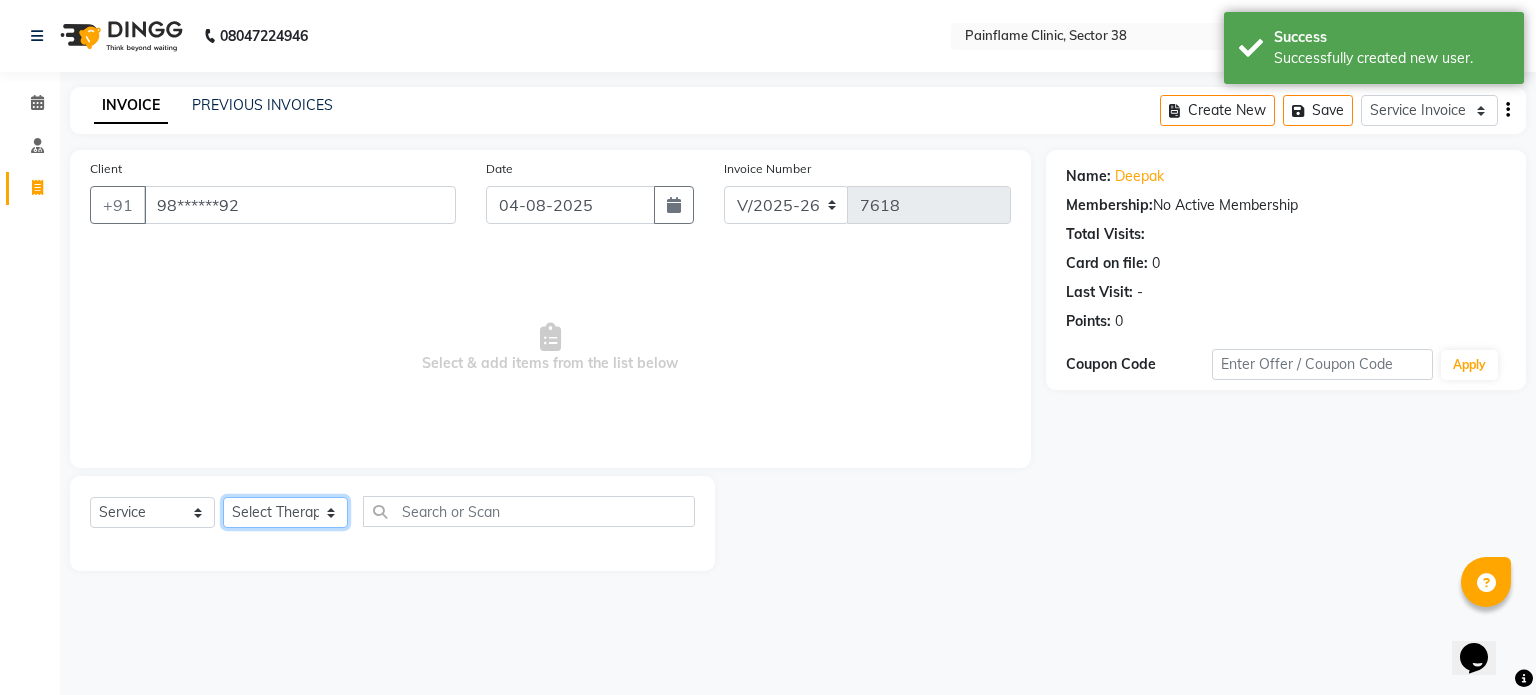click on "Select Therapist Dr Durgesh Dr Harish Dr Ranjana Dr Saurabh Dr. Suraj Dr. Tejpal Mehlawat KUSHAL MOHIT SEMWAL Nancy Singhai Reception 1  Reception 2 Reception 3" 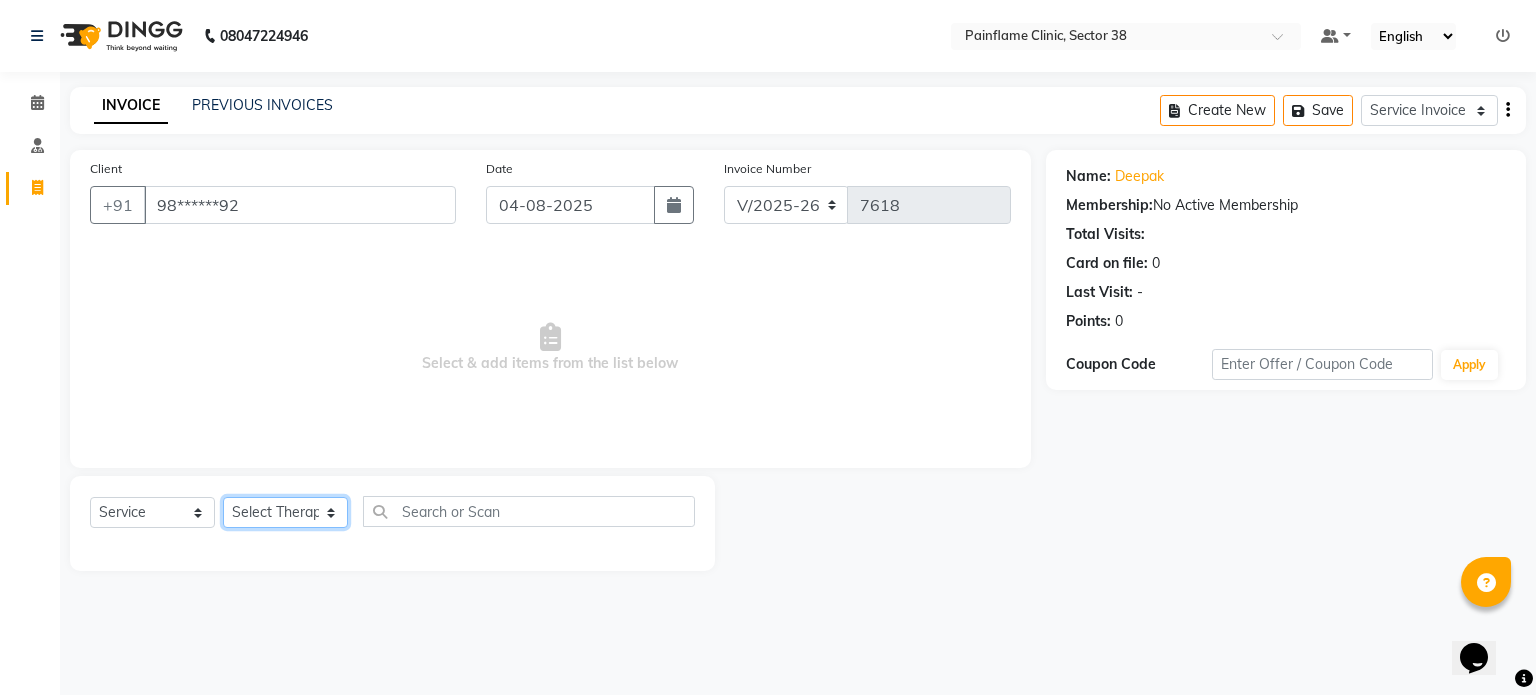 select on "20212" 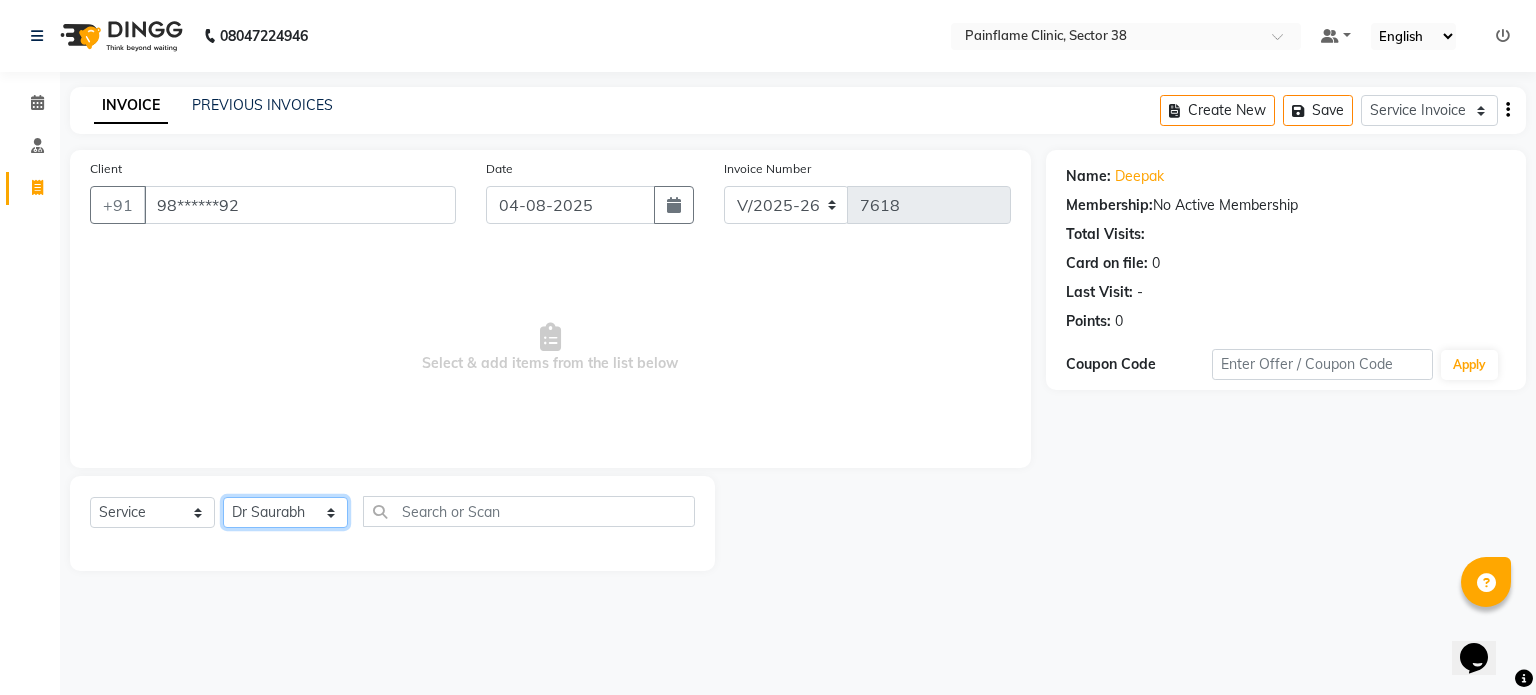 click on "Select Therapist Dr Durgesh Dr Harish Dr Ranjana Dr Saurabh Dr. Suraj Dr. Tejpal Mehlawat KUSHAL MOHIT SEMWAL Nancy Singhai Reception 1  Reception 2 Reception 3" 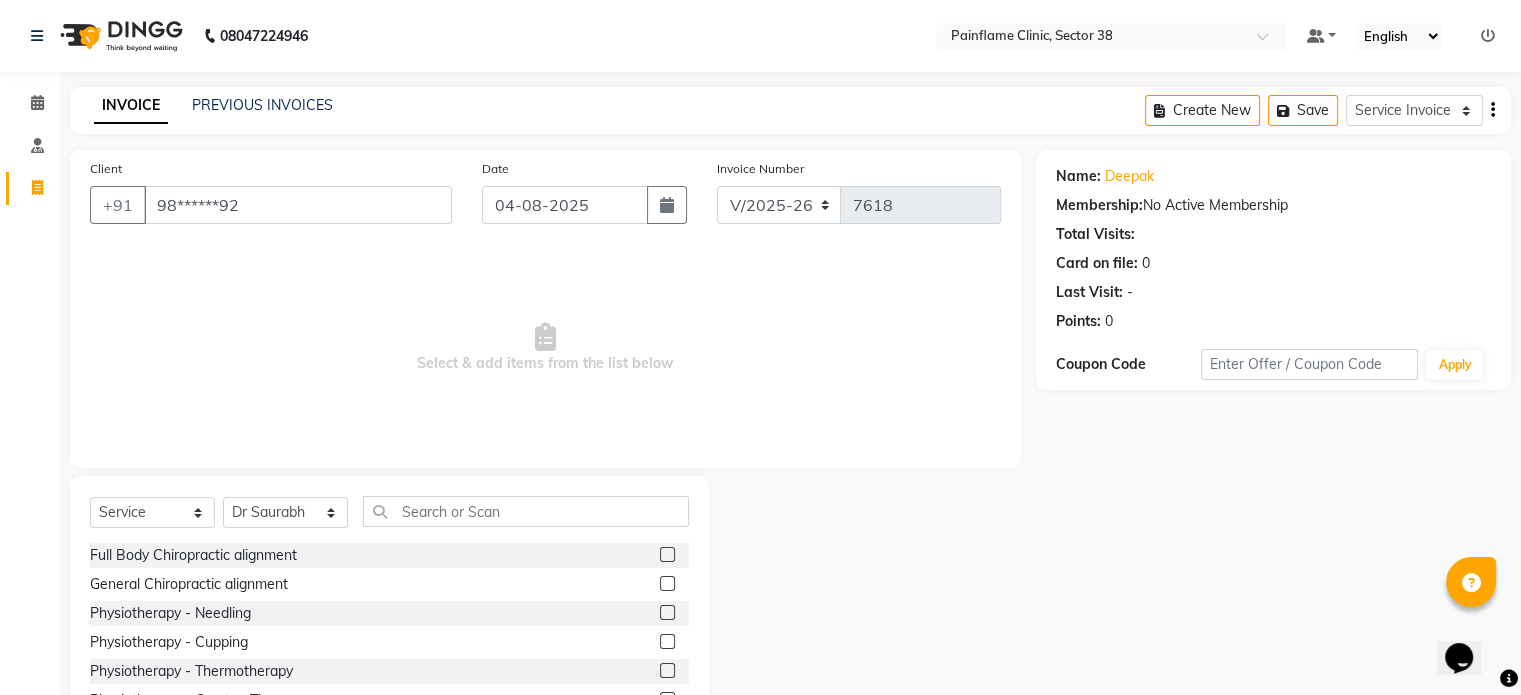 click 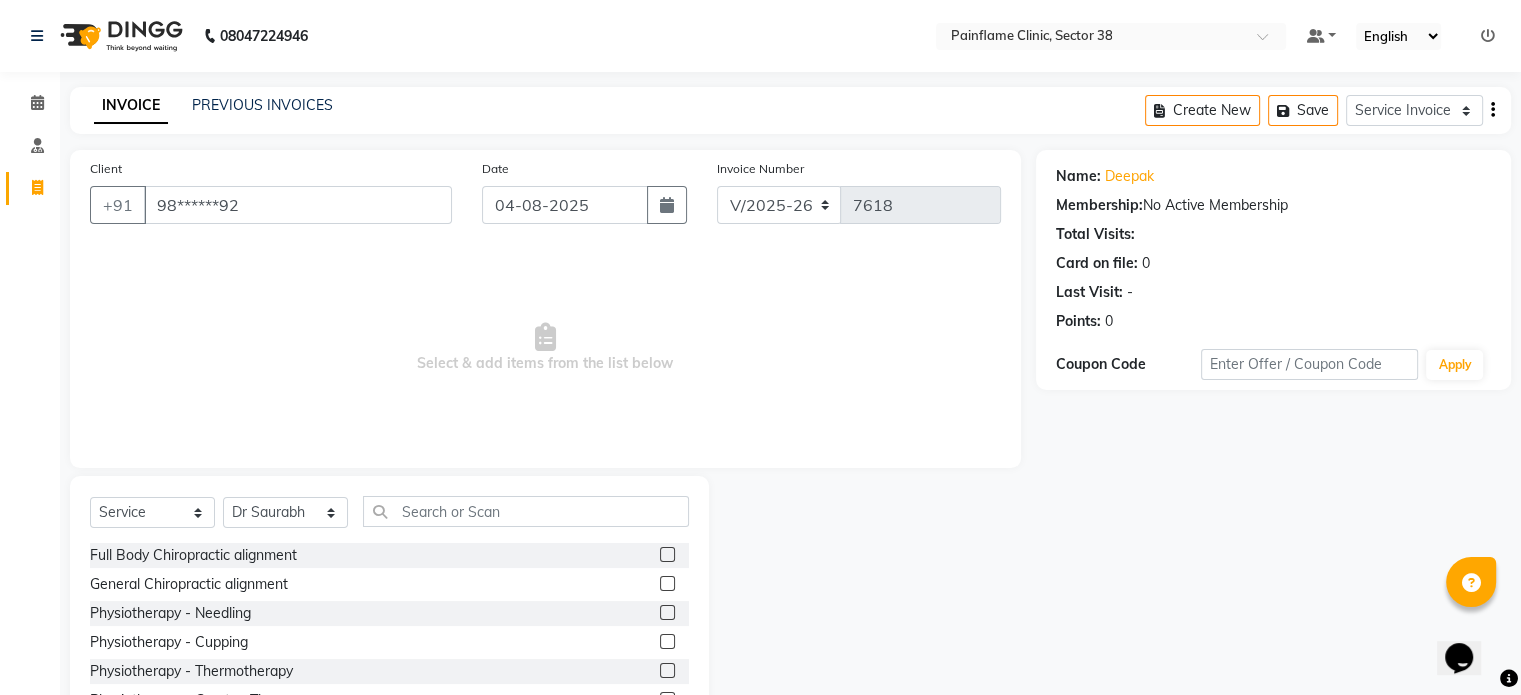 click at bounding box center [666, 584] 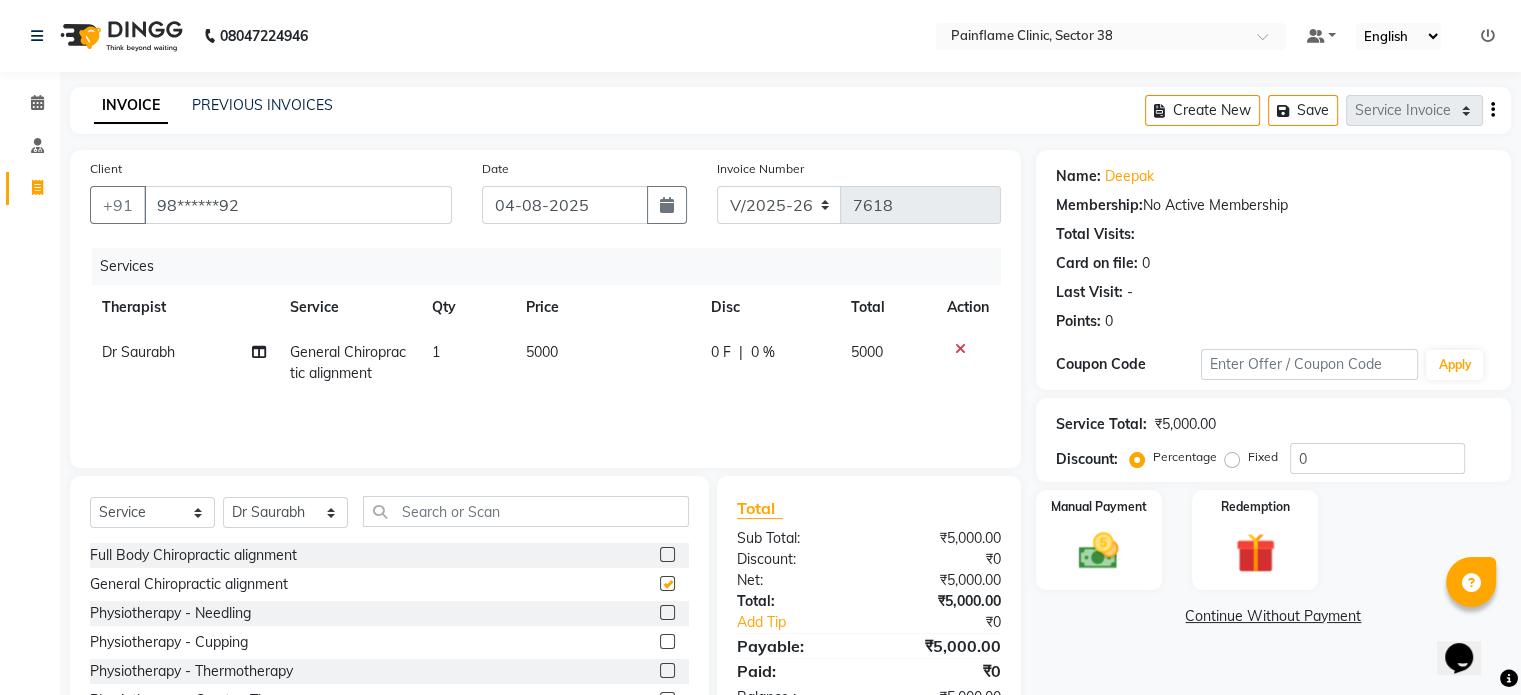 checkbox on "false" 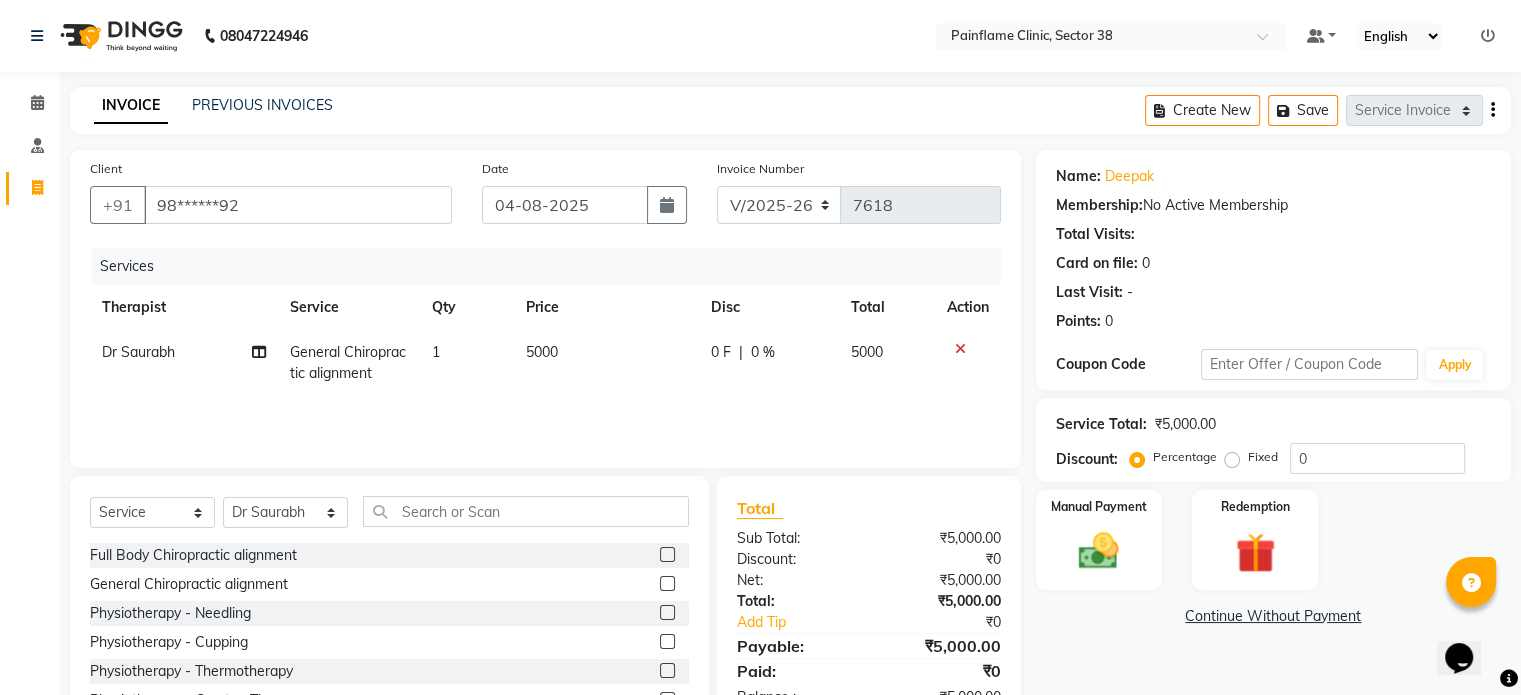 click on "5000" 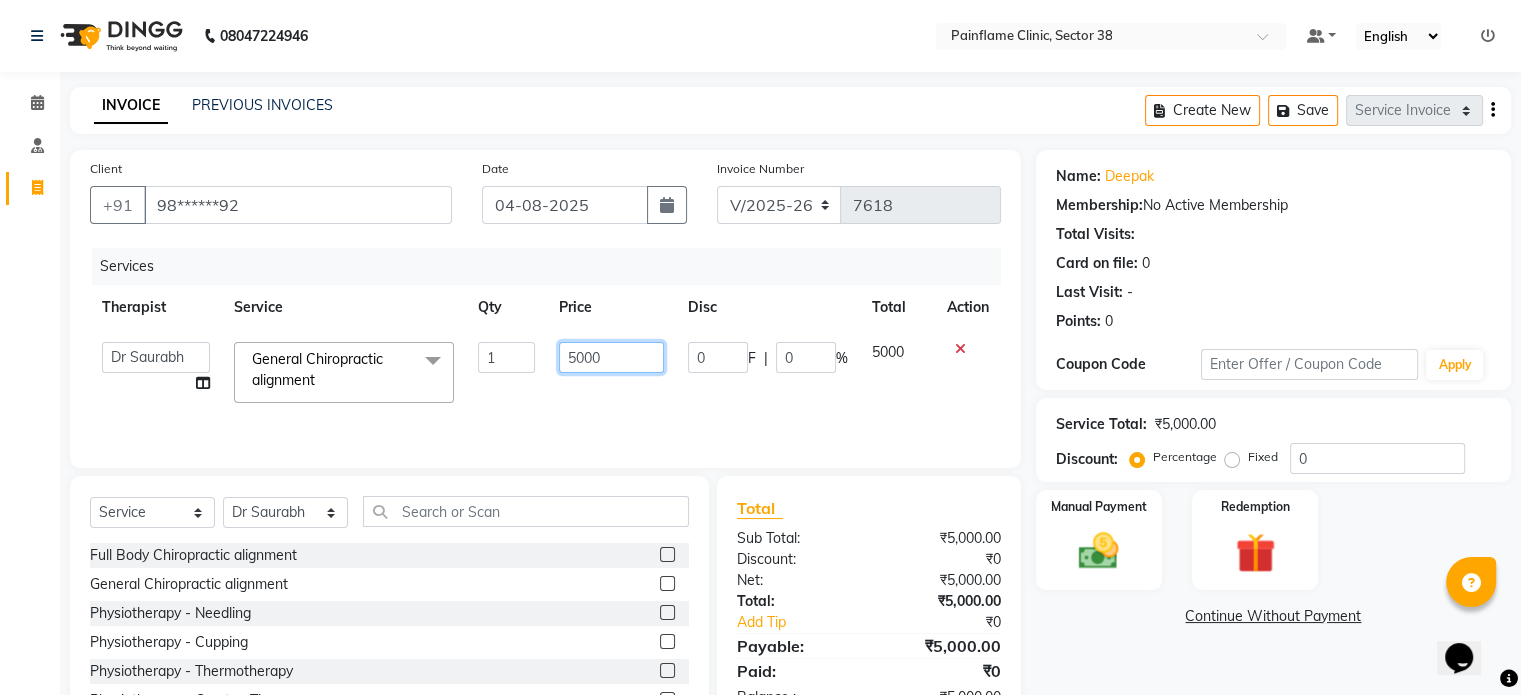 click on "5000" 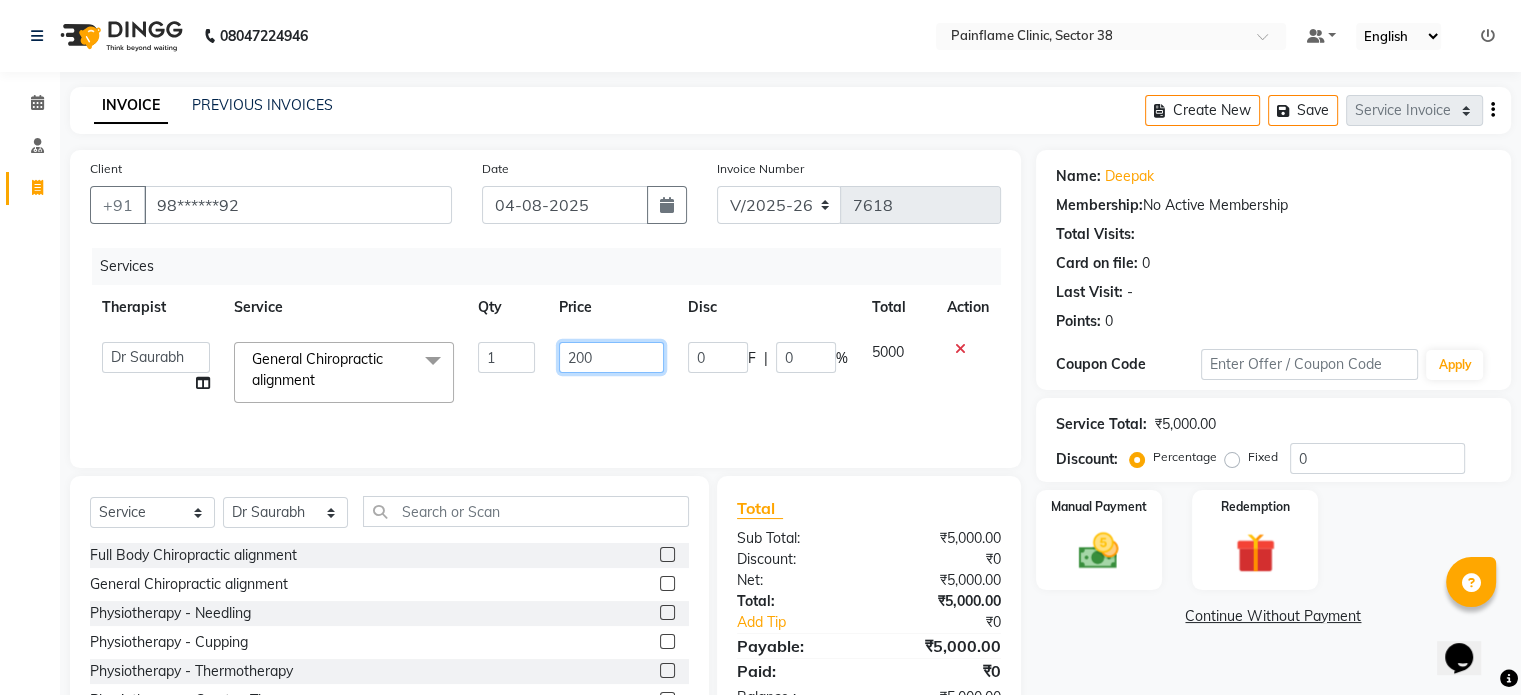 type on "2000" 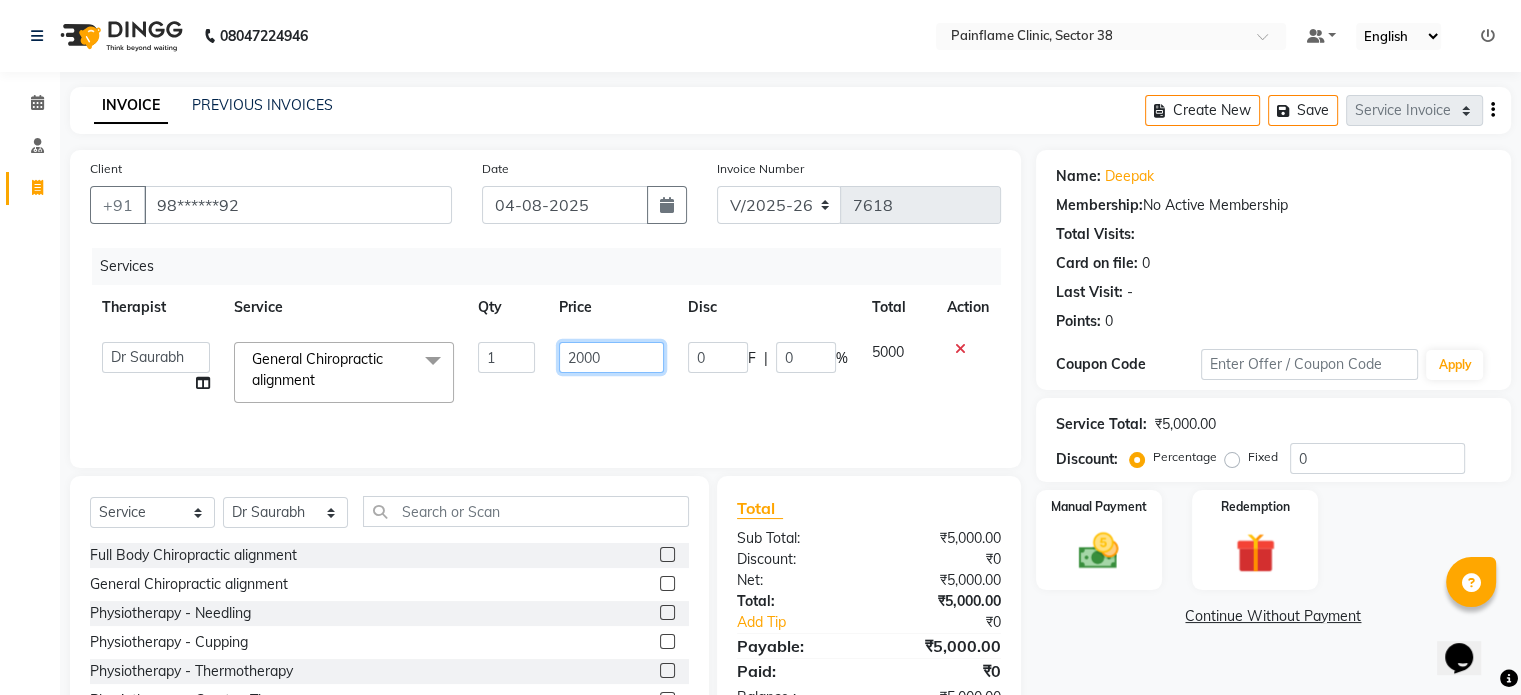 scroll, scrollTop: 119, scrollLeft: 0, axis: vertical 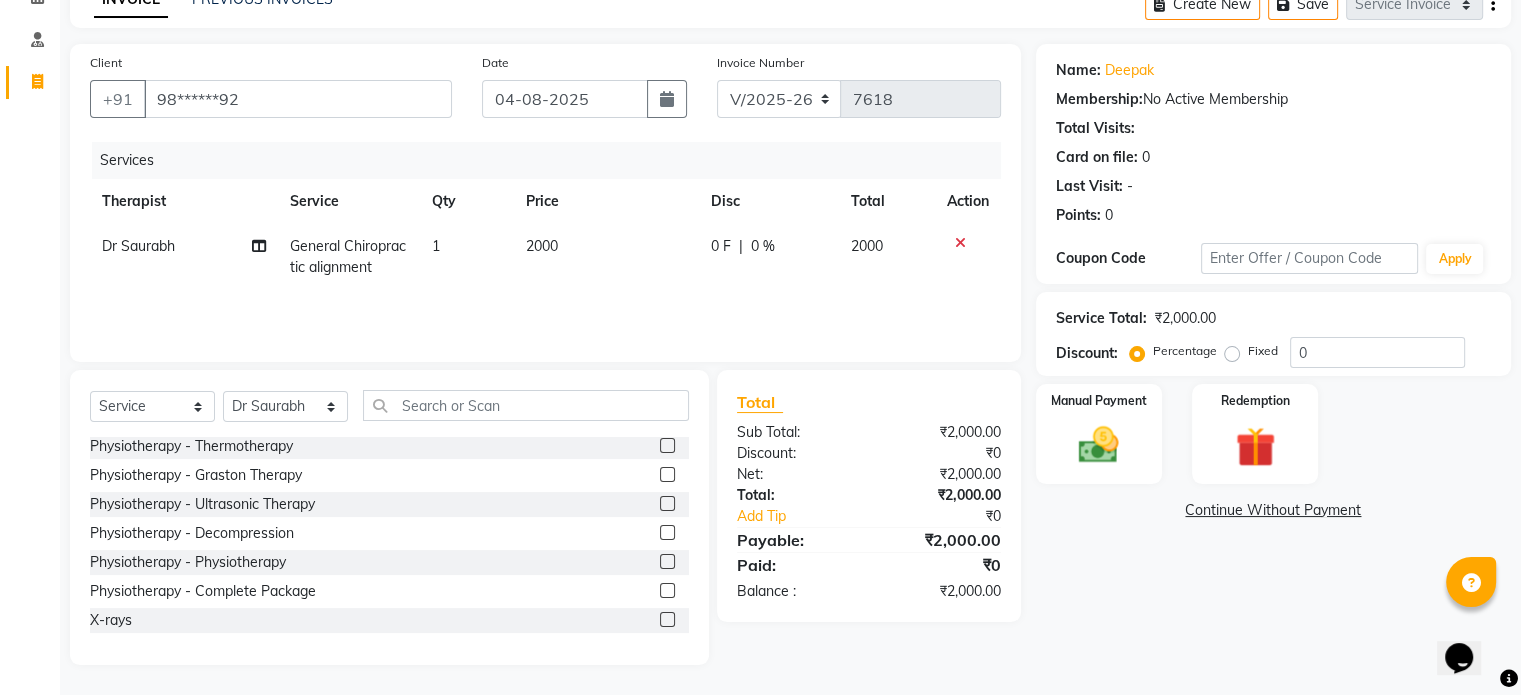 click 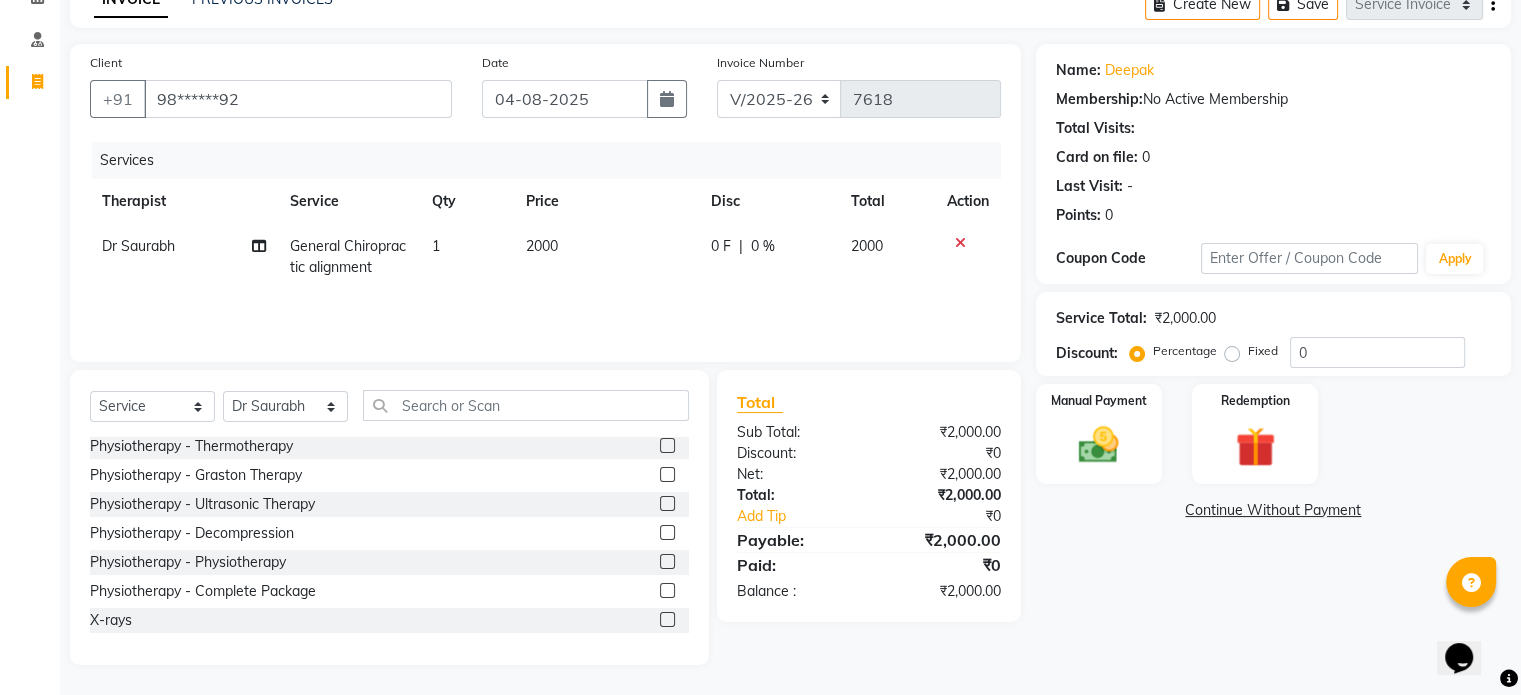 click at bounding box center (666, 620) 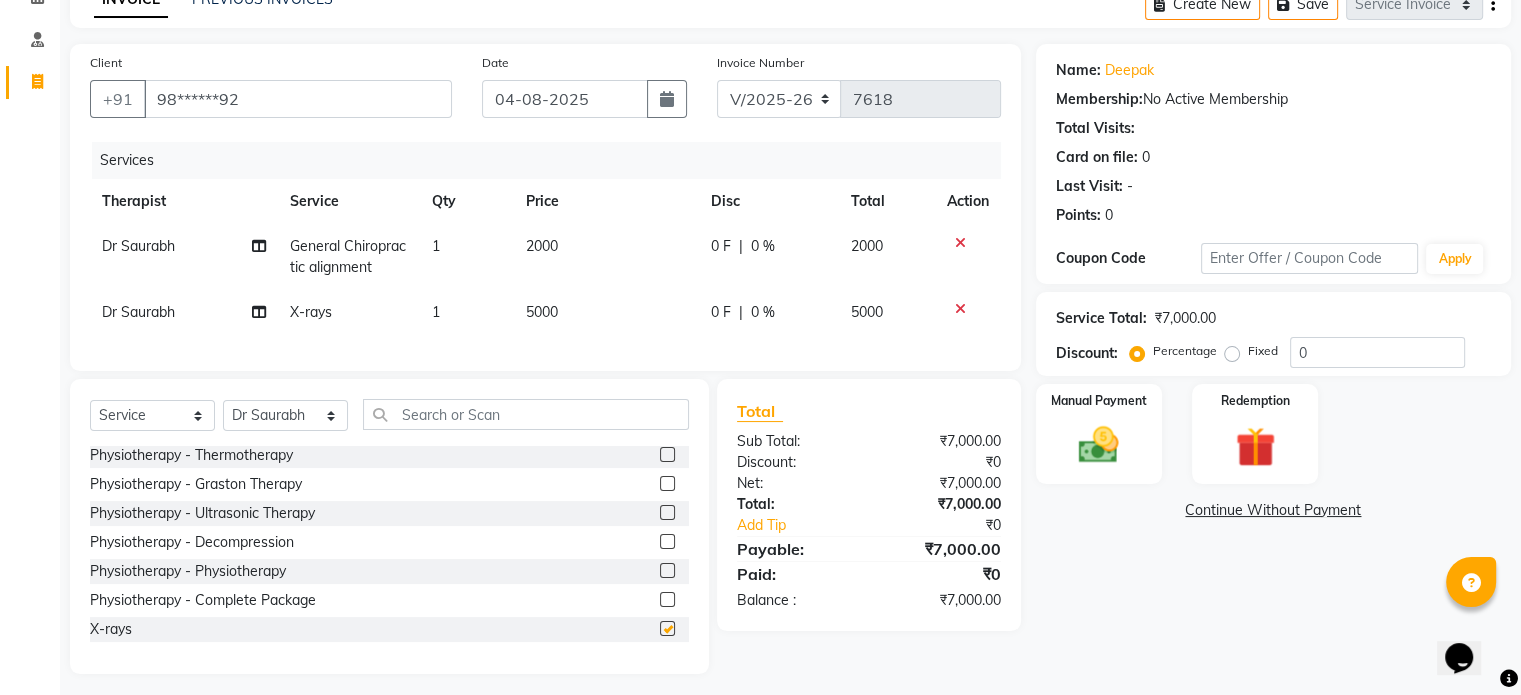 checkbox on "false" 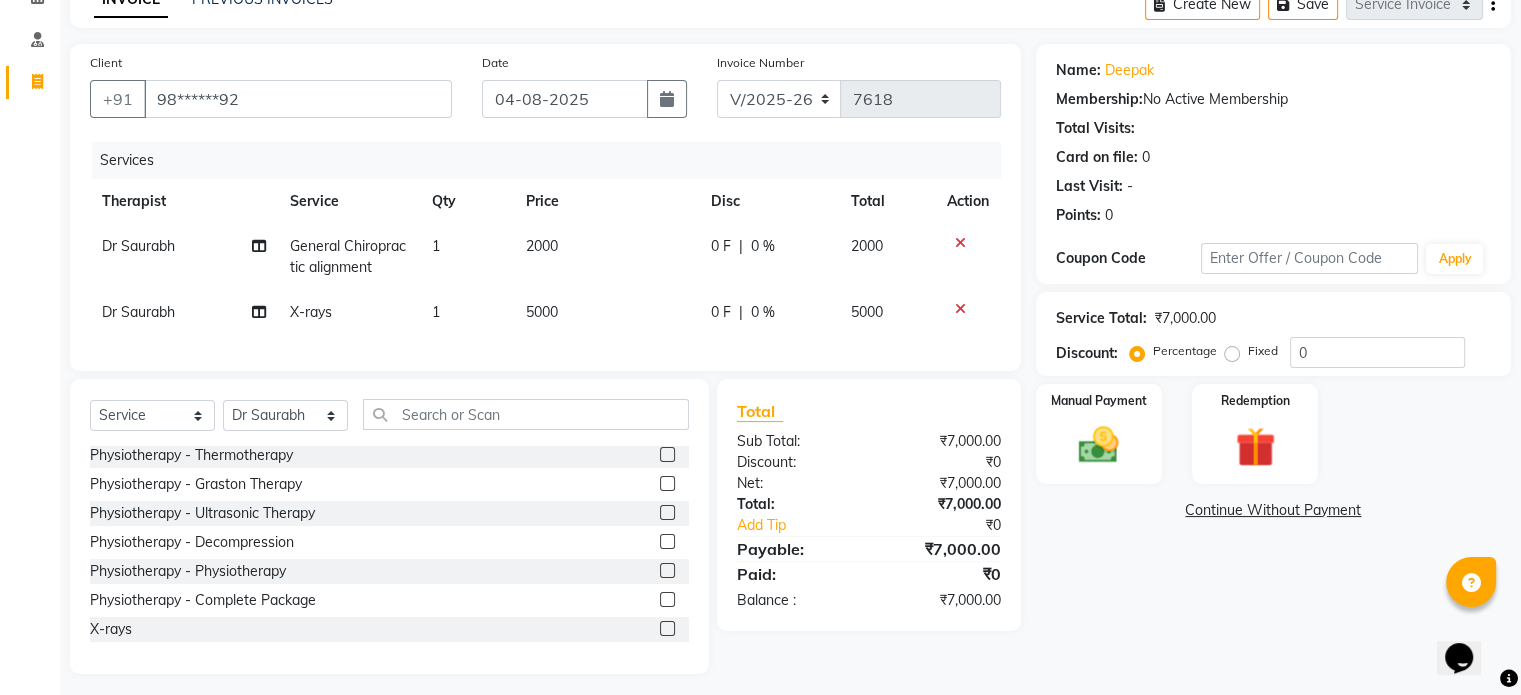 click on "5000" 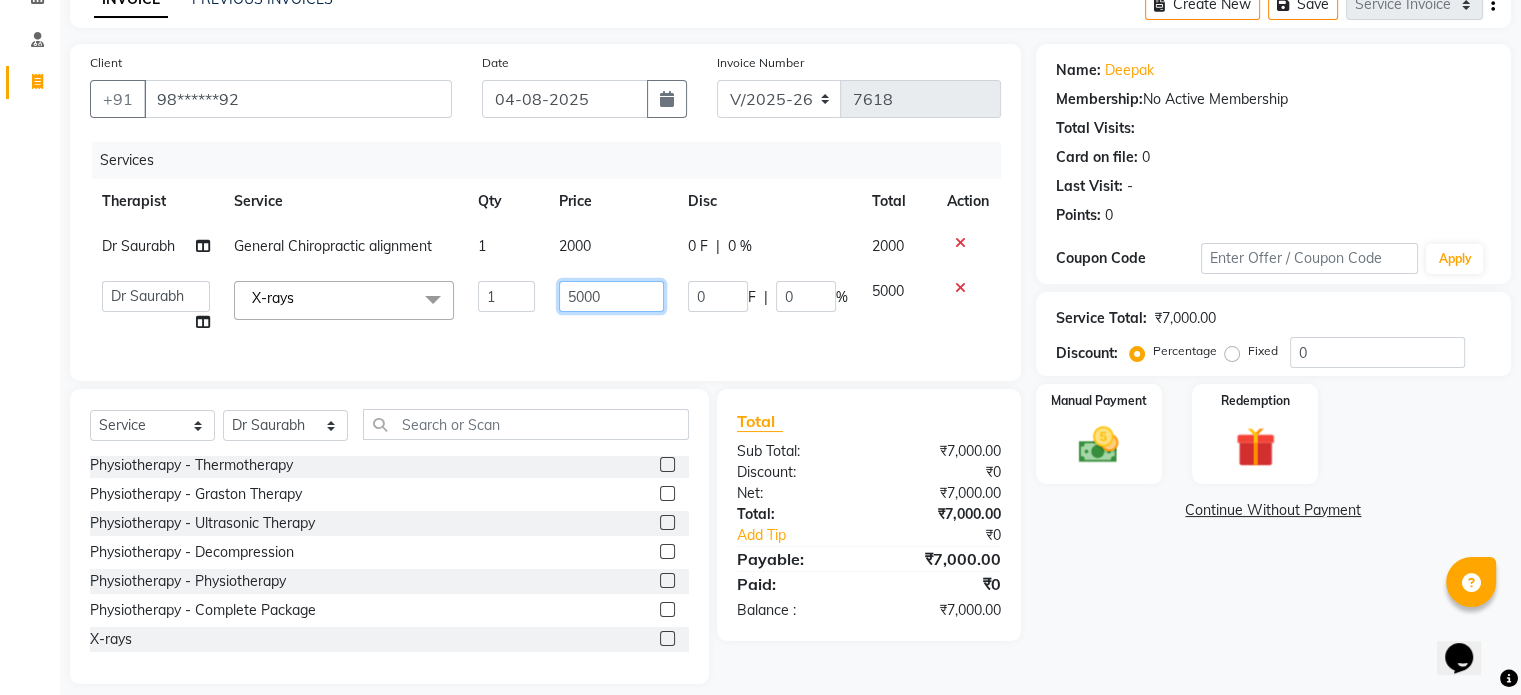 click on "5000" 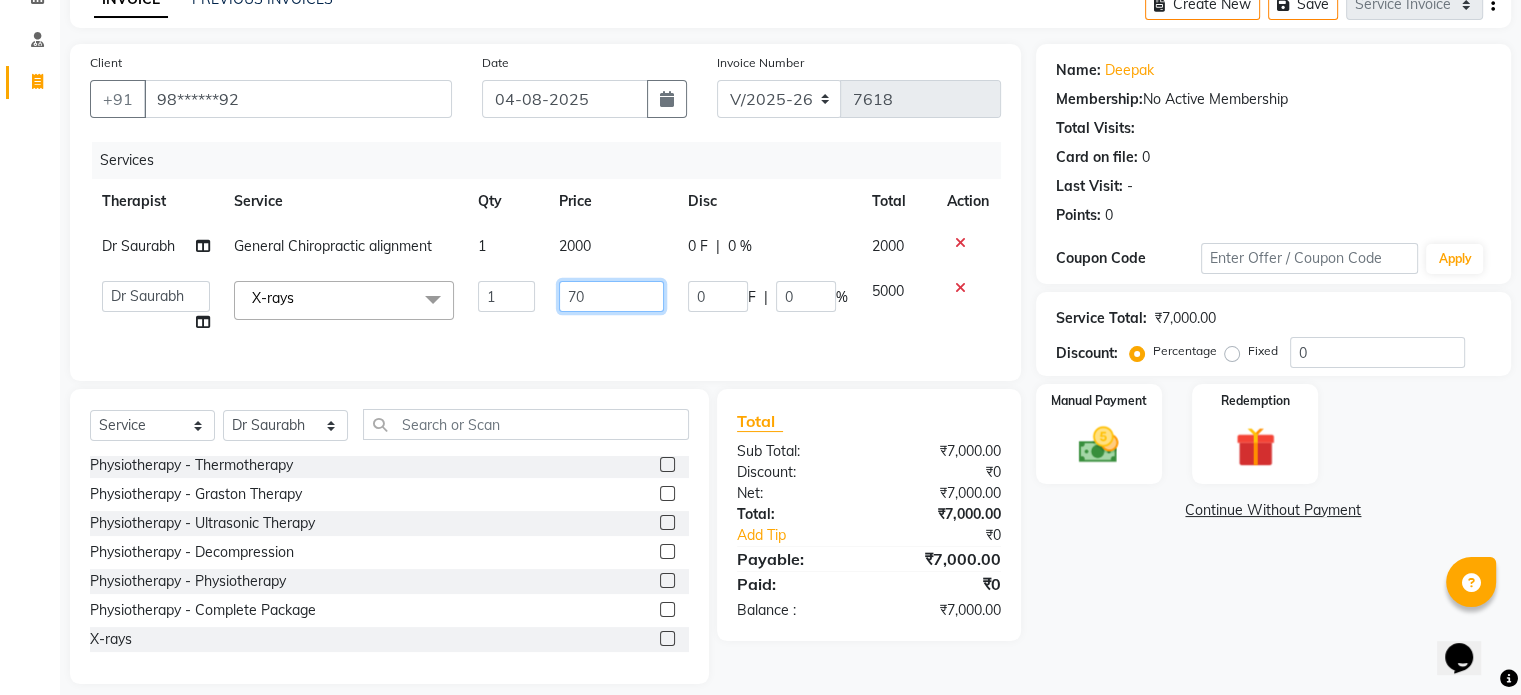 type on "700" 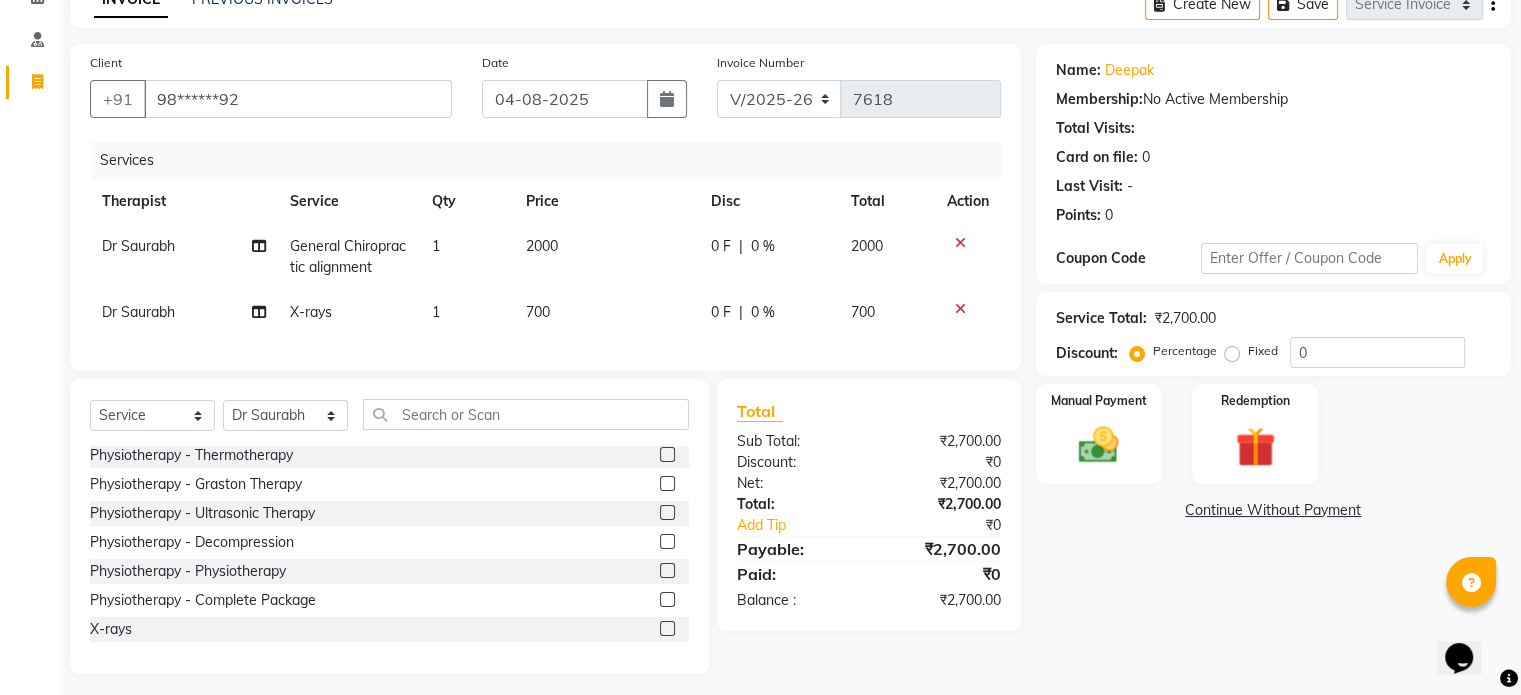 click on "Fixed" 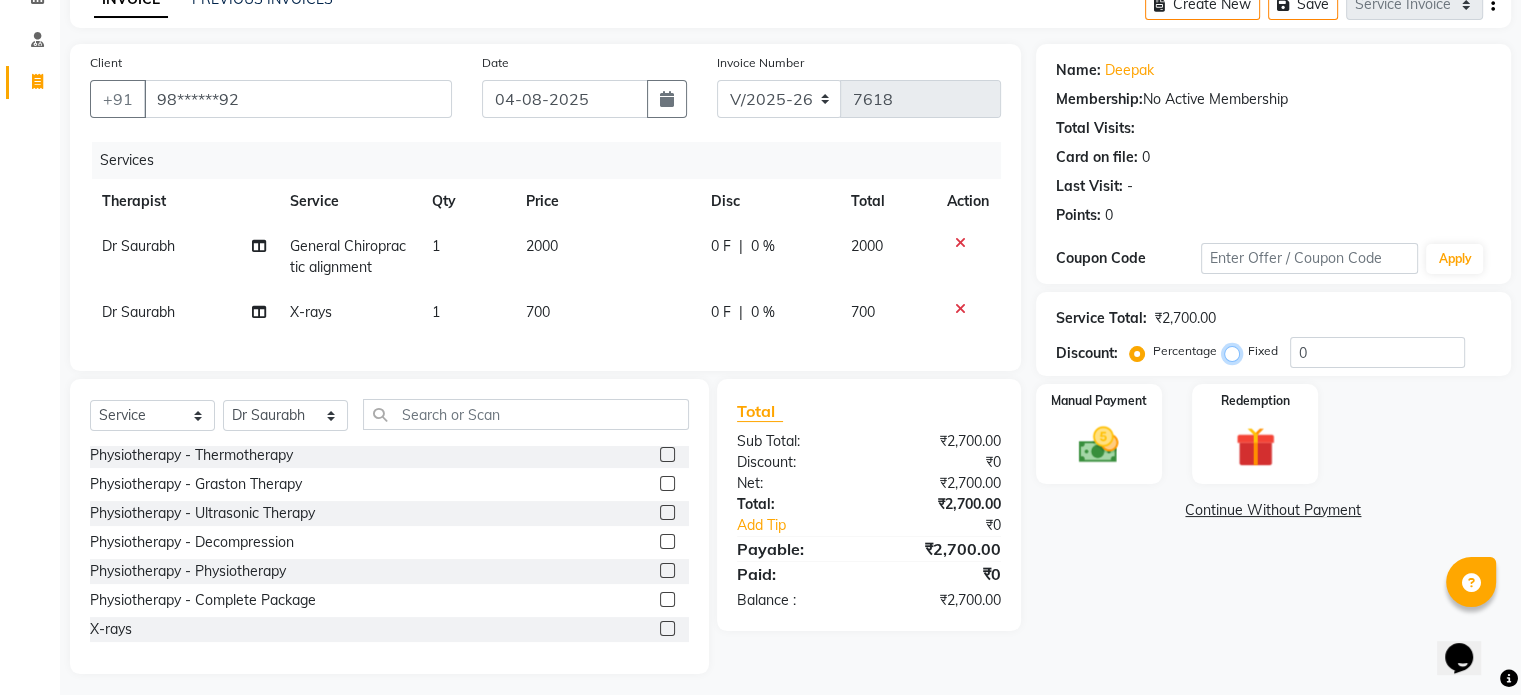 click on "Fixed" at bounding box center (1236, 351) 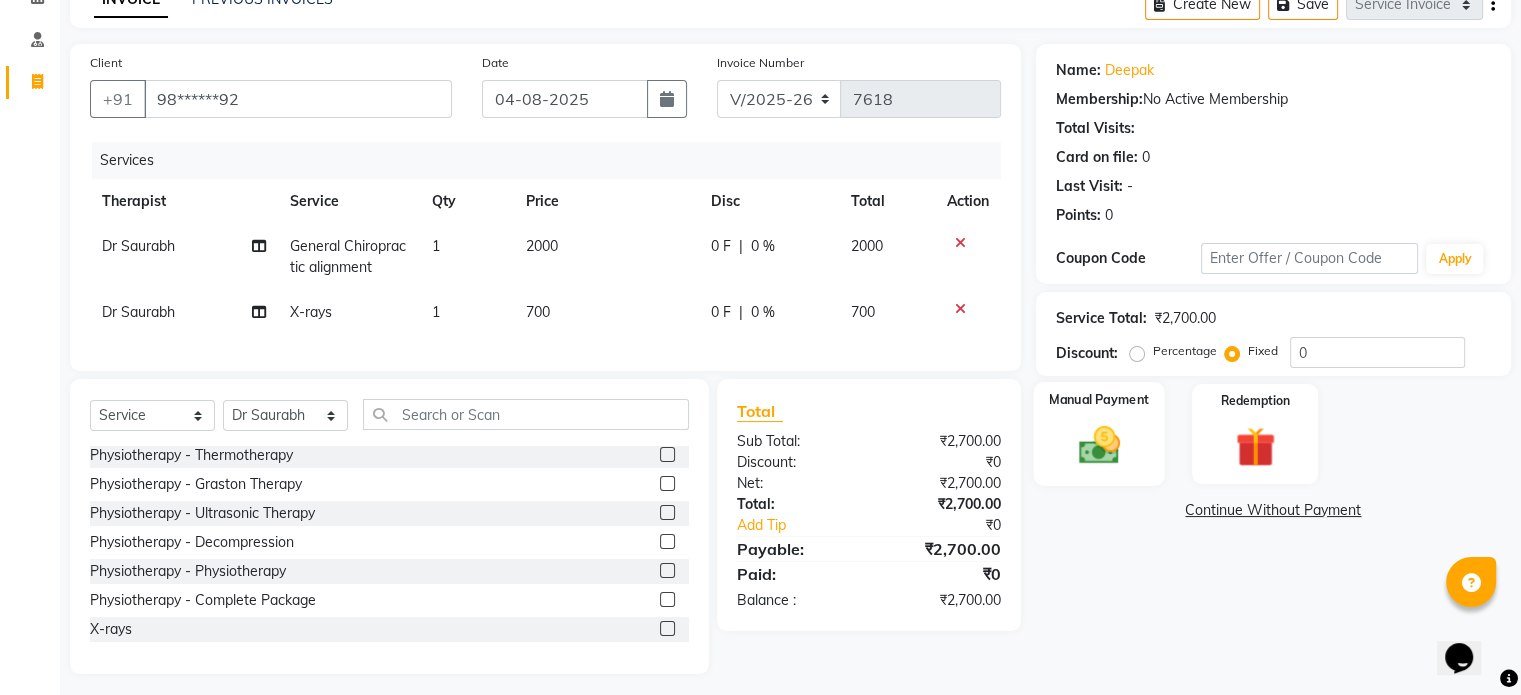 click 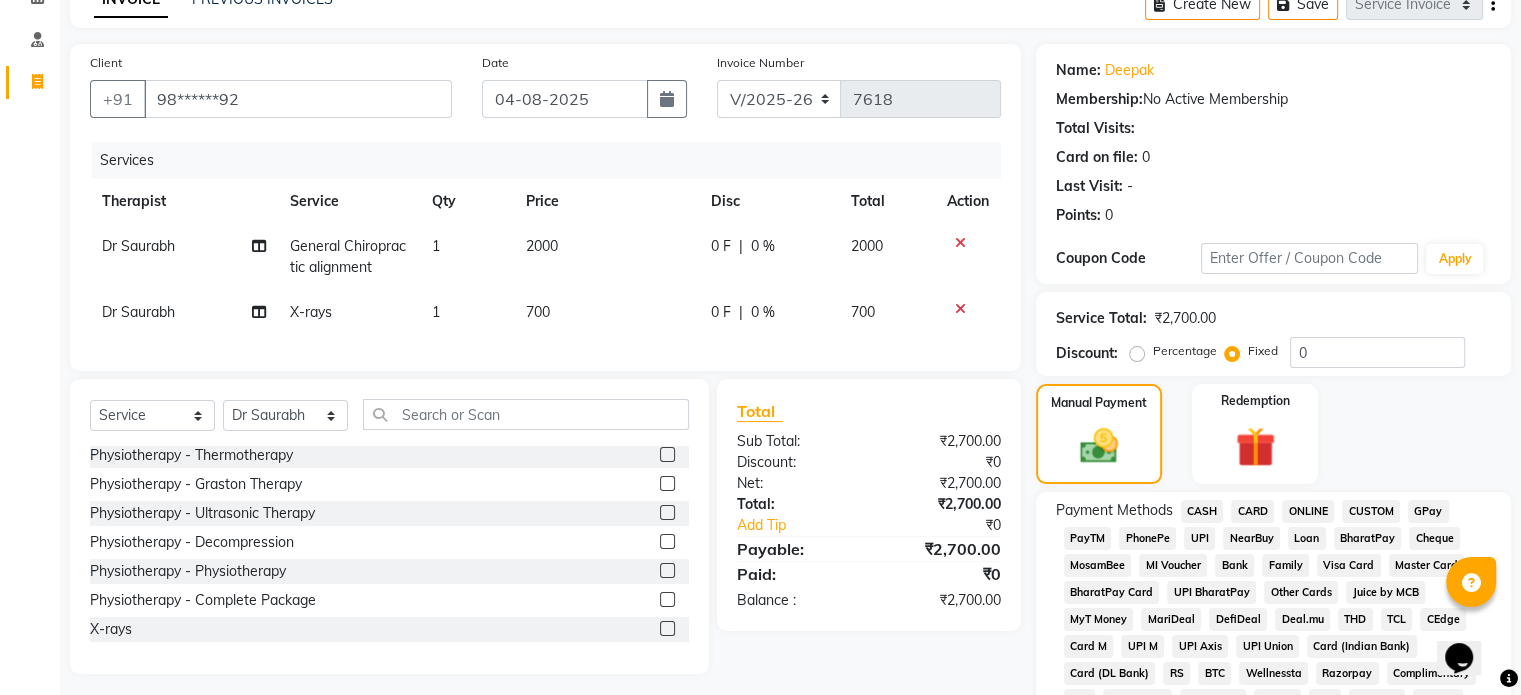 click on "UPI" 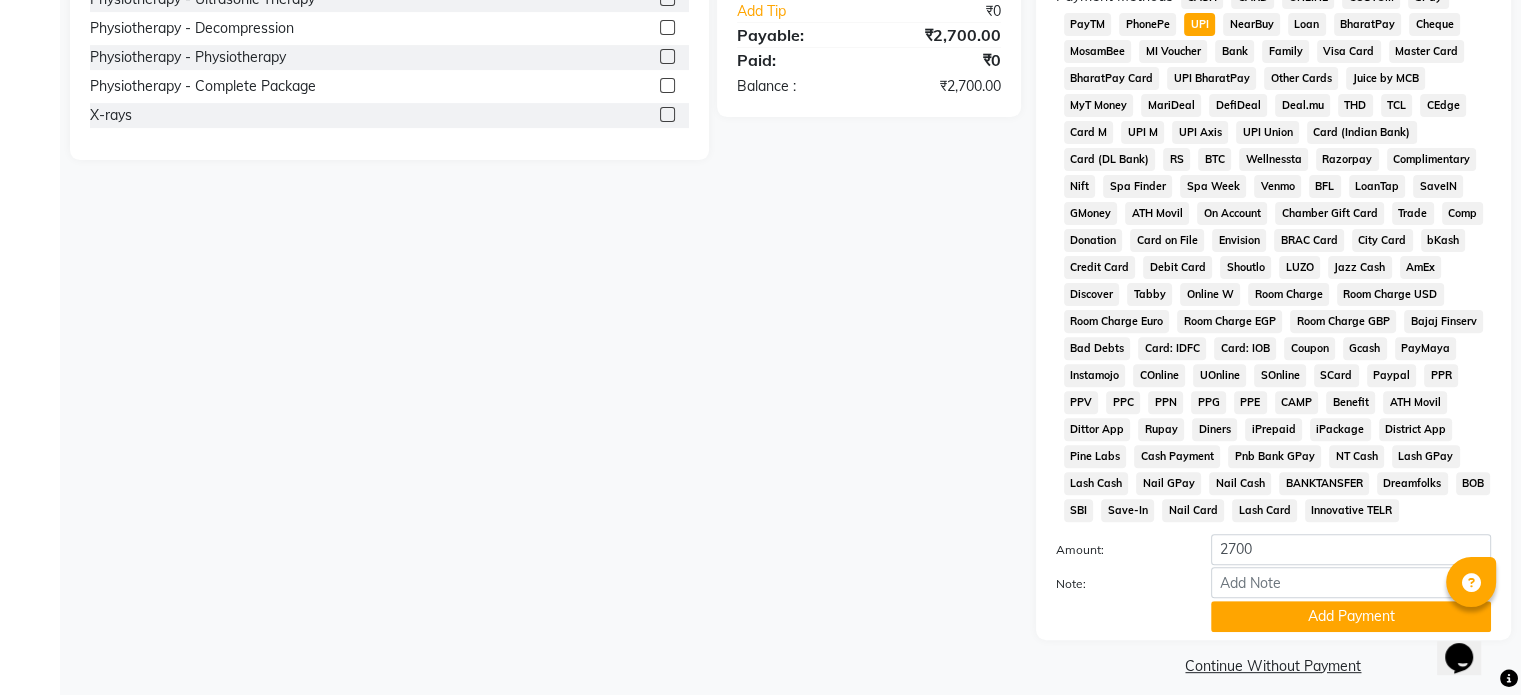 scroll, scrollTop: 652, scrollLeft: 0, axis: vertical 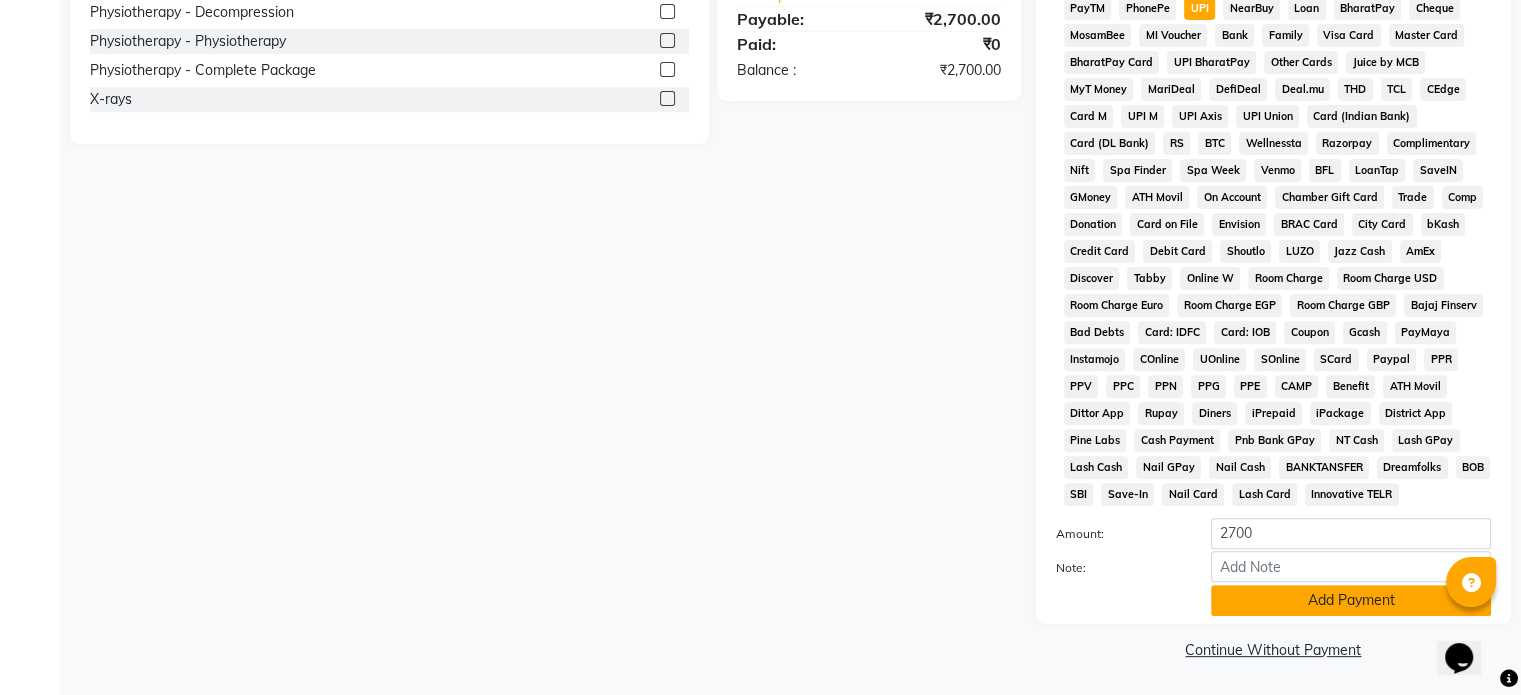 click on "Add Payment" 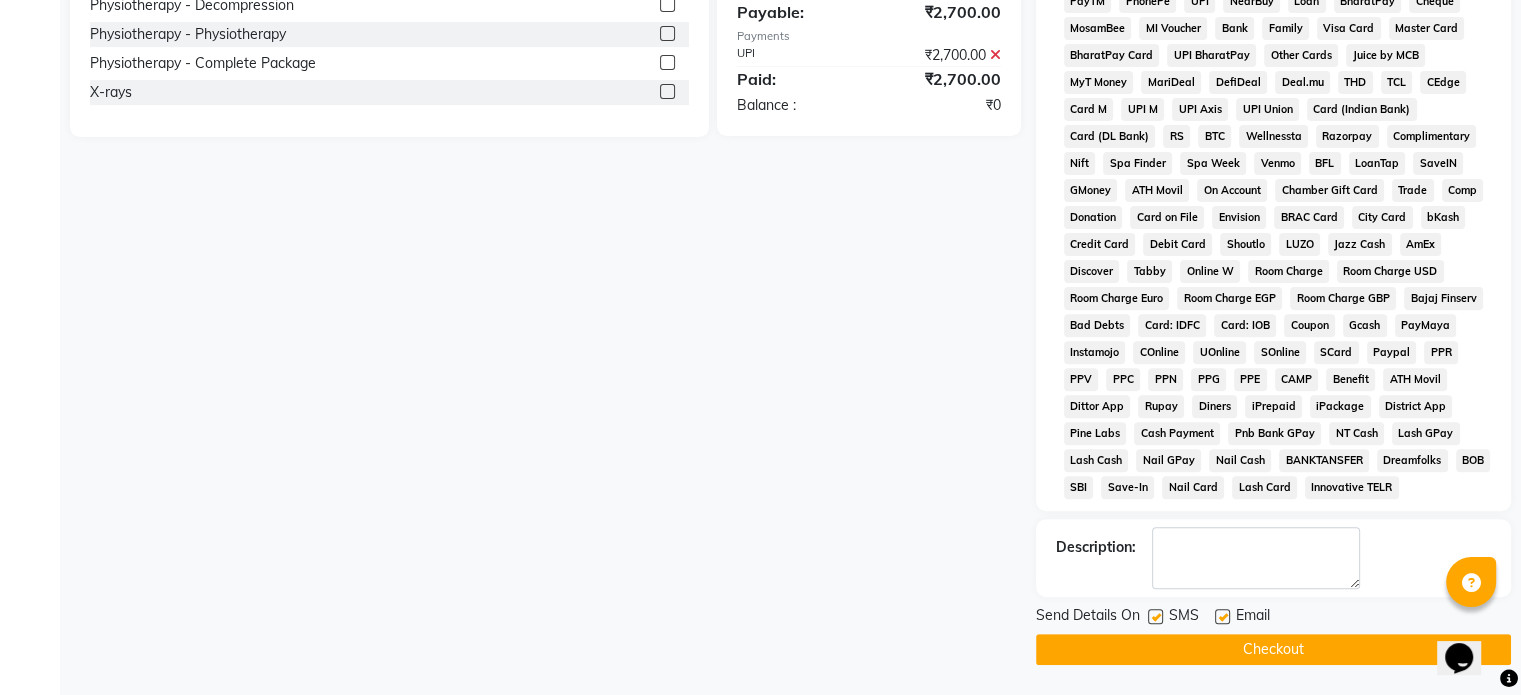 click 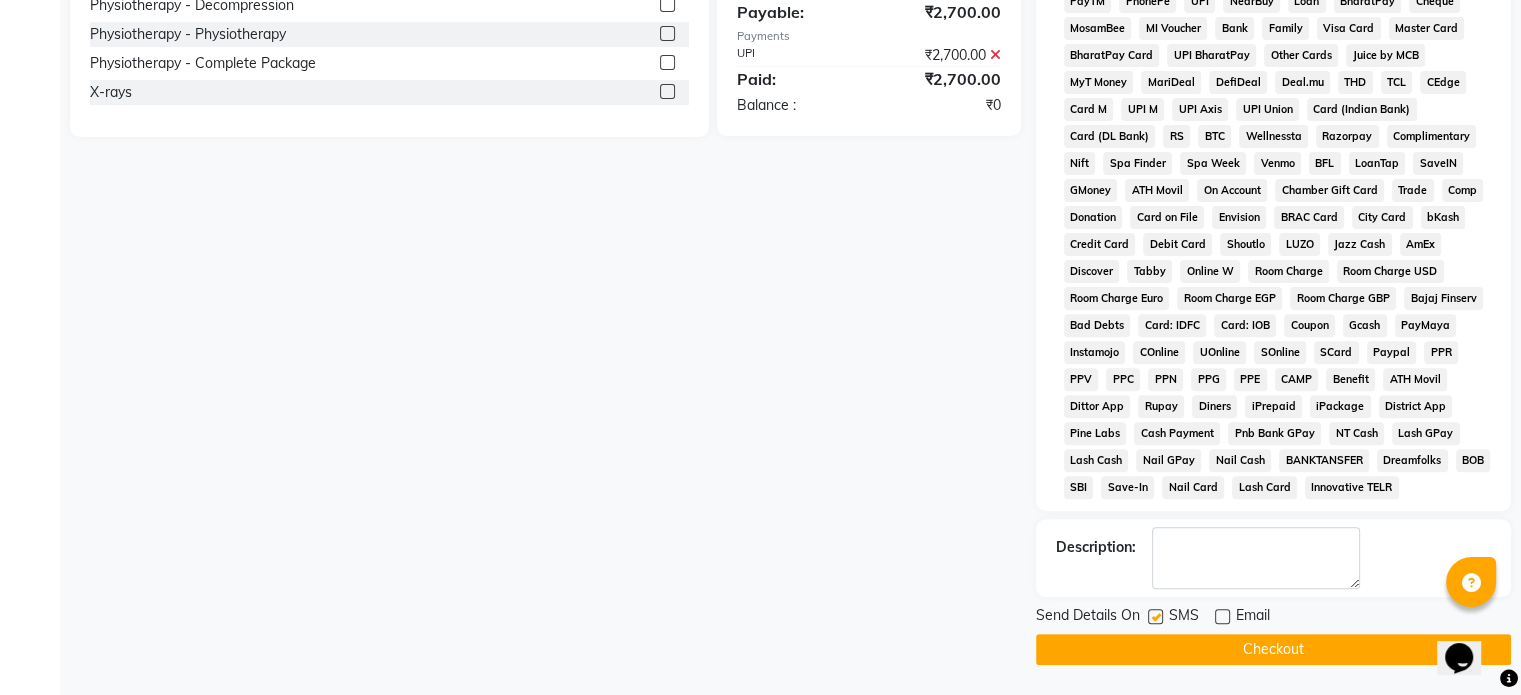 click 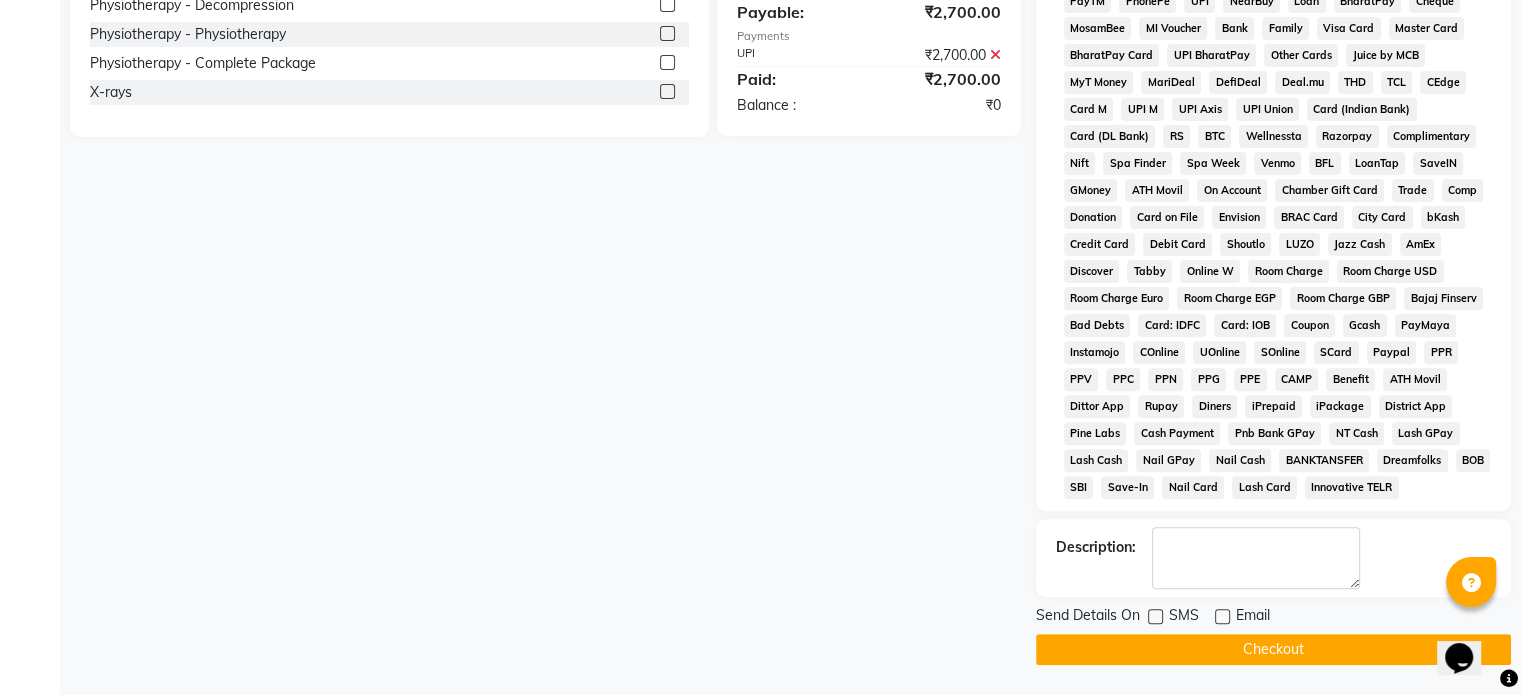 click on "Checkout" 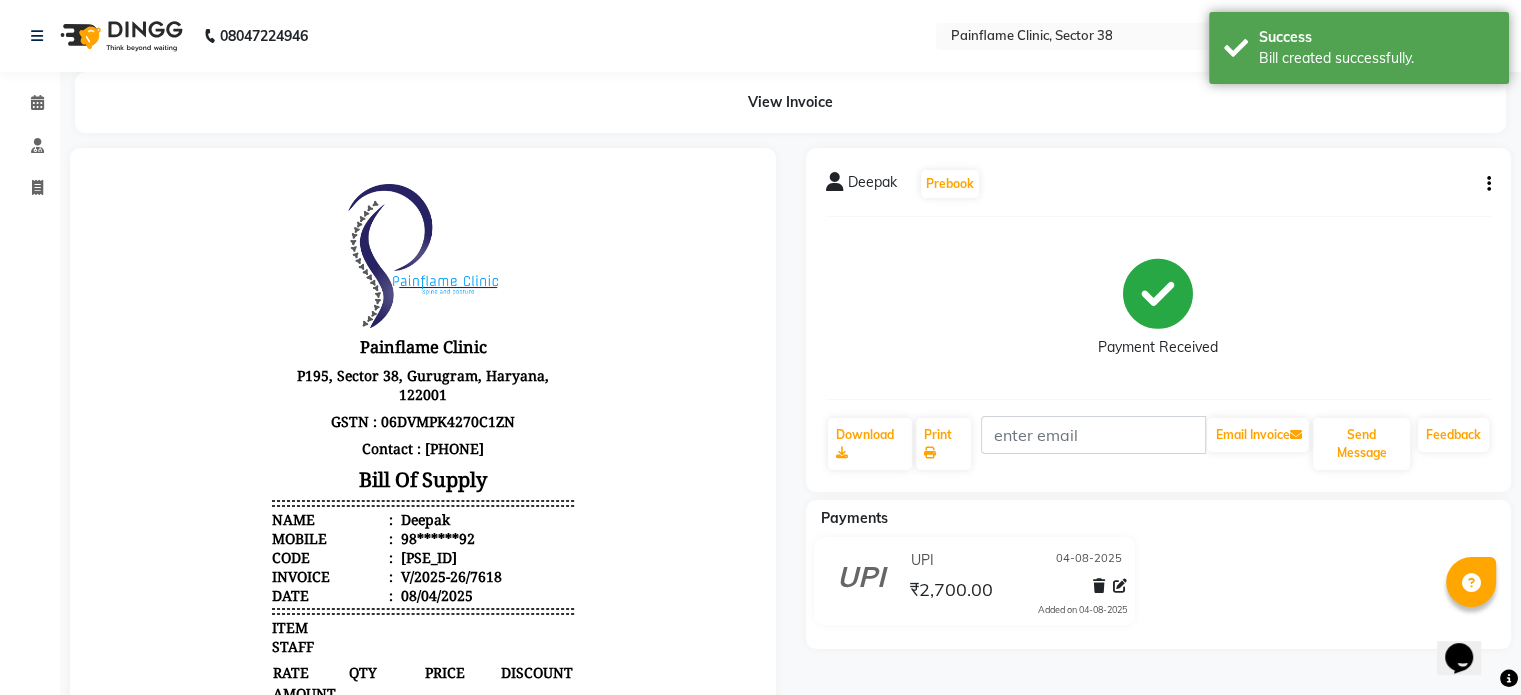 scroll, scrollTop: 0, scrollLeft: 0, axis: both 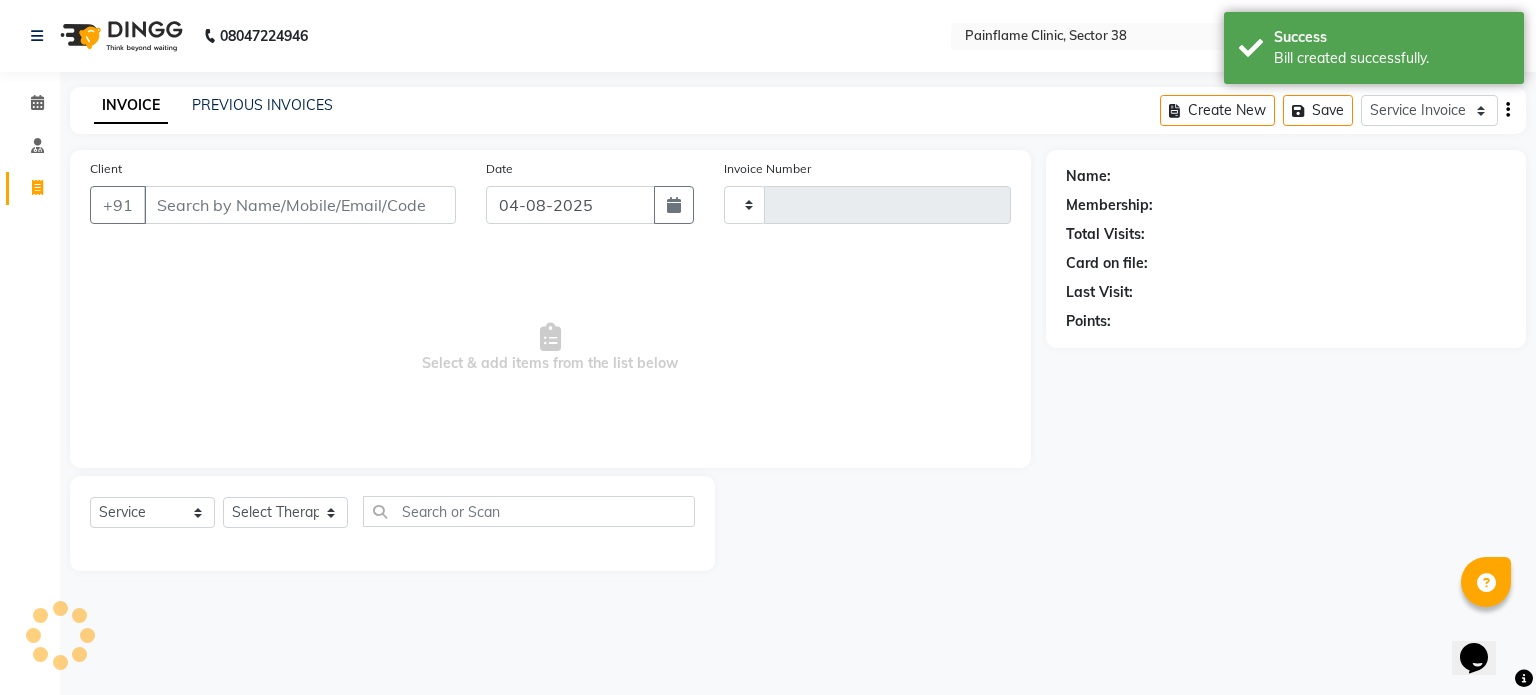 type on "7619" 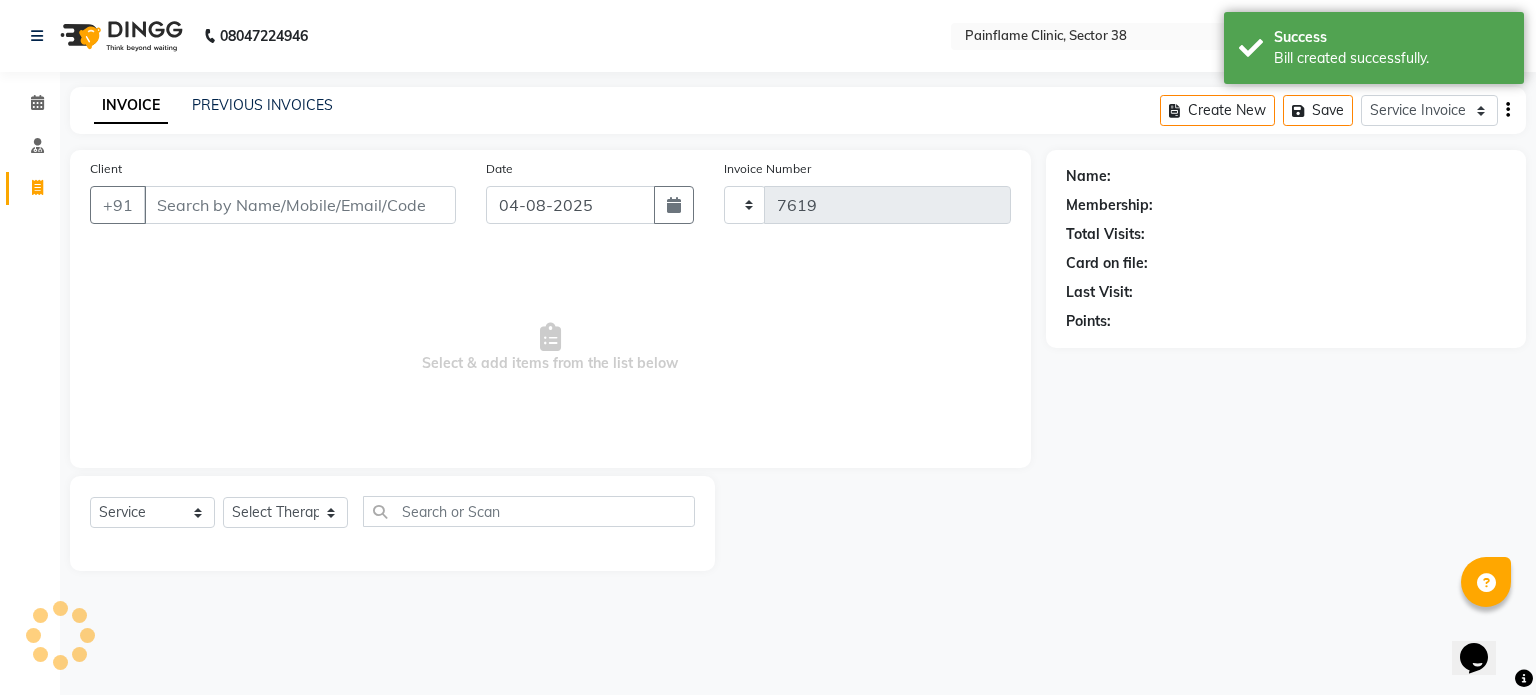 select on "3964" 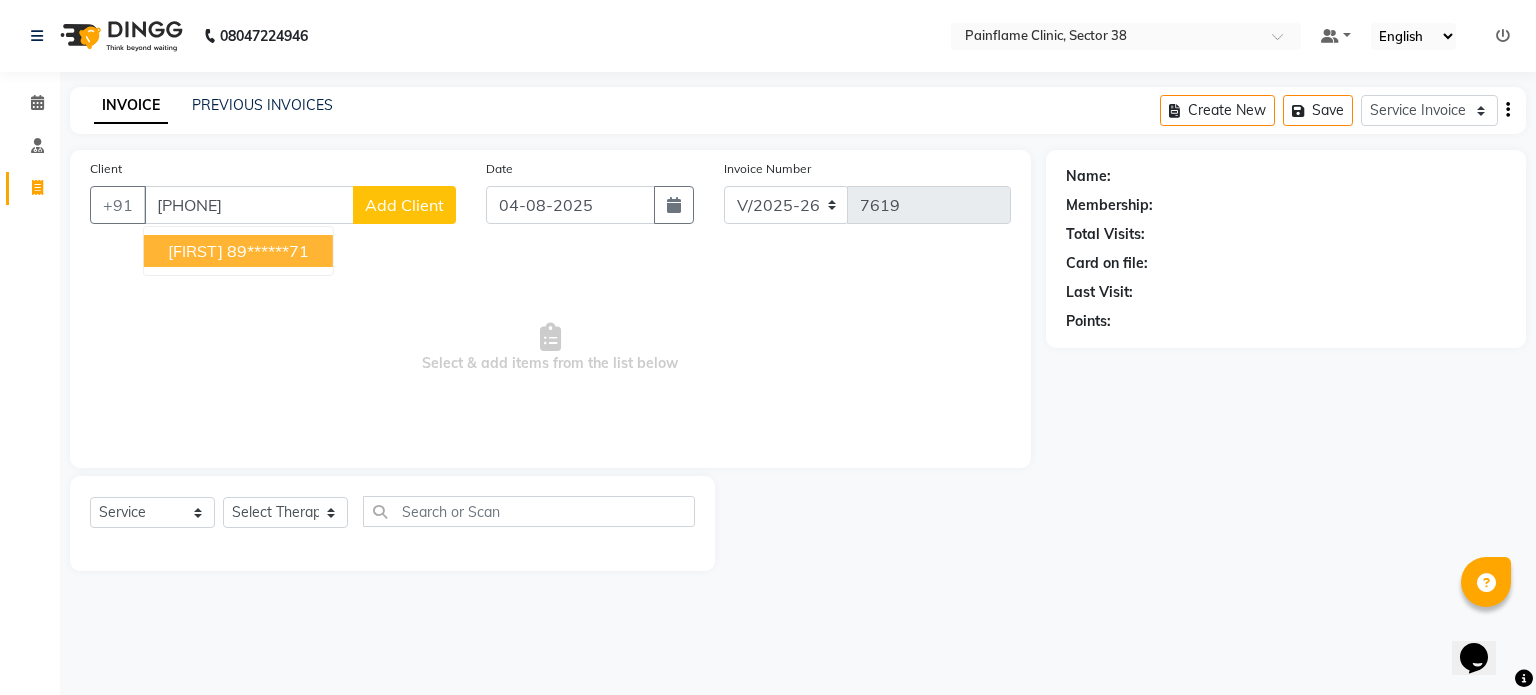 click on "[FIRST]" at bounding box center (195, 251) 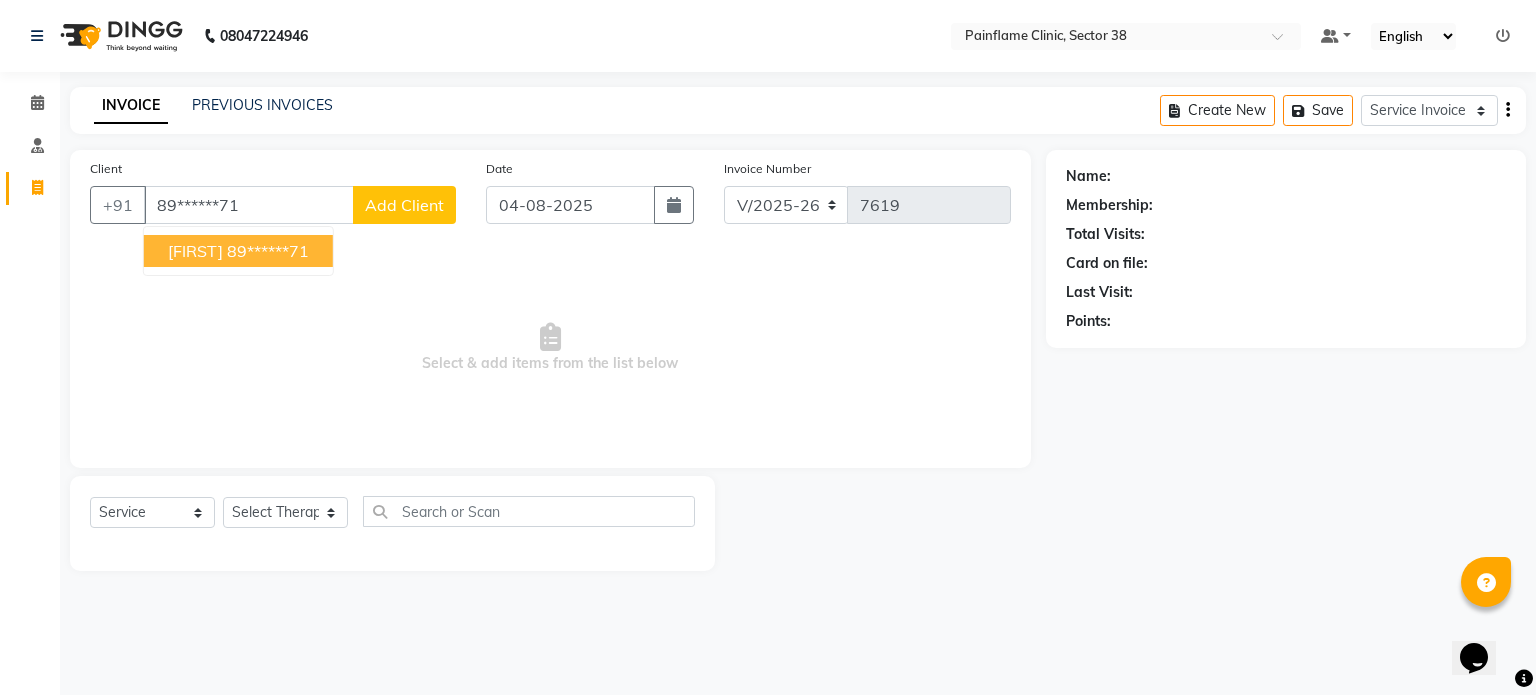 type on "89******71" 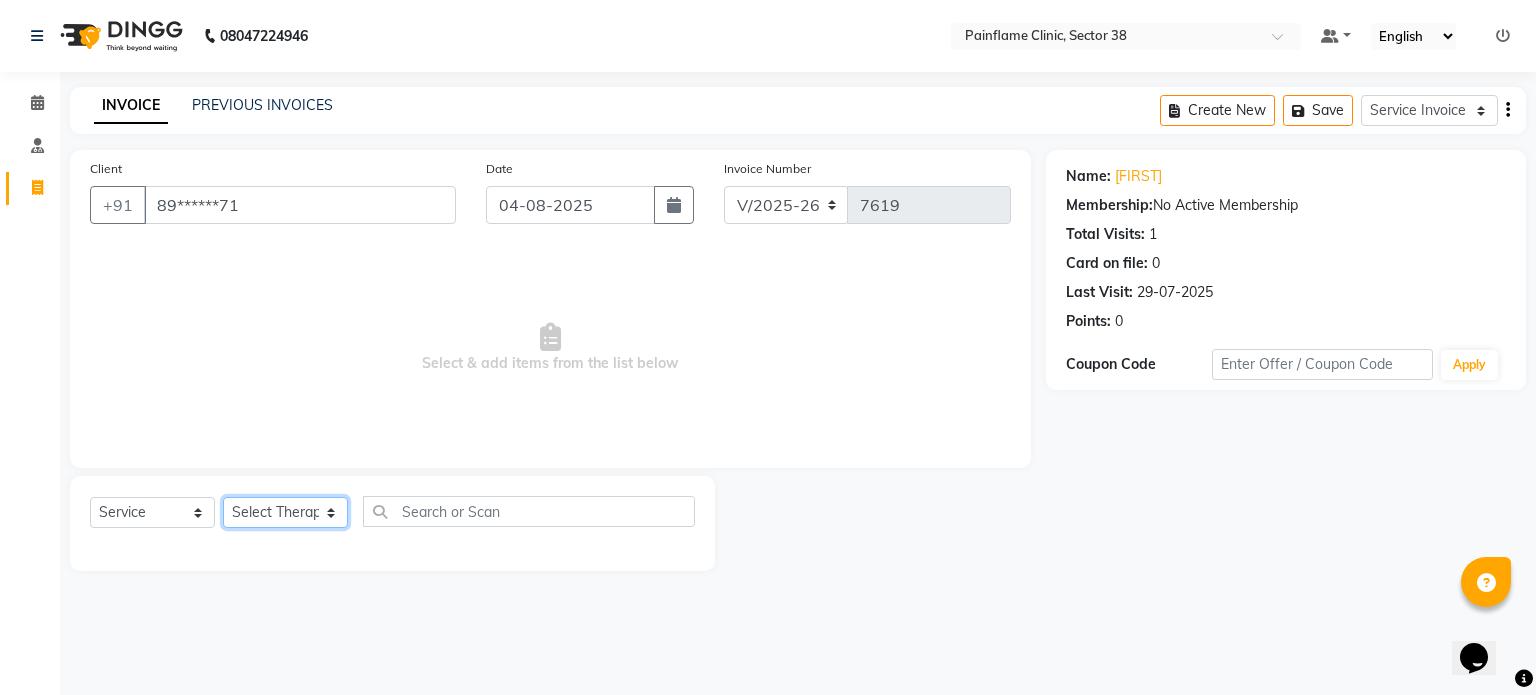 click on "Select Therapist Dr Durgesh Dr Harish Dr Ranjana Dr Saurabh Dr. Suraj Dr. Tejpal Mehlawat KUSHAL MOHIT SEMWAL Nancy Singhai Reception 1  Reception 2 Reception 3" 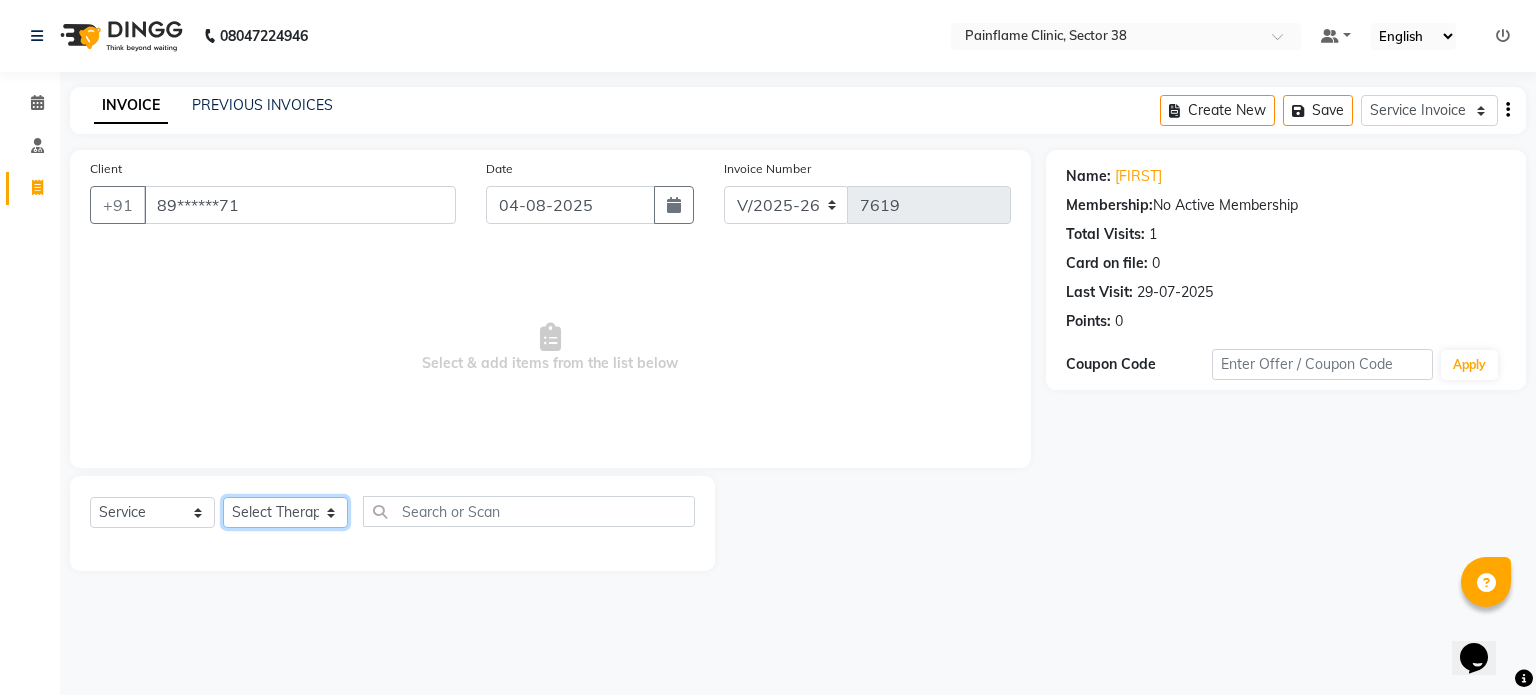 select on "20209" 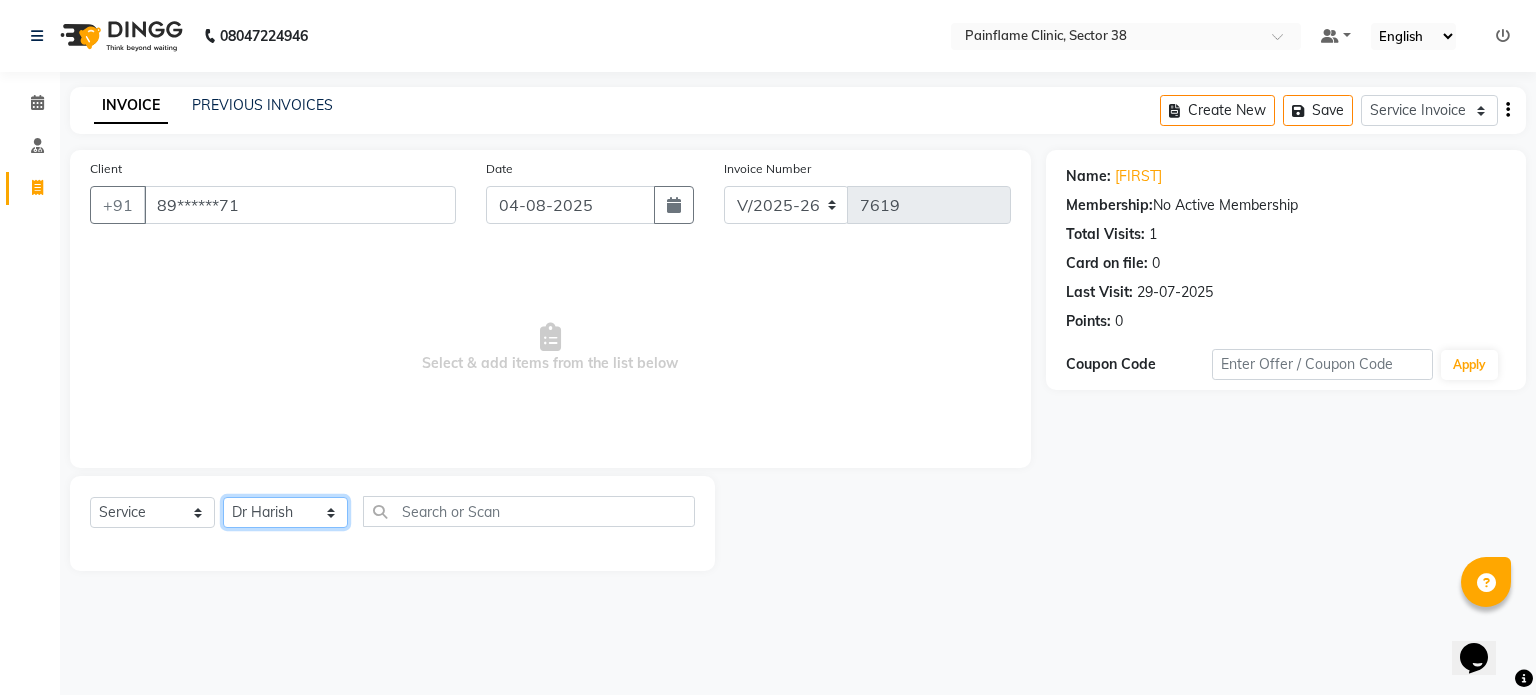 click on "Select Therapist Dr Durgesh Dr Harish Dr Ranjana Dr Saurabh Dr. Suraj Dr. Tejpal Mehlawat KUSHAL MOHIT SEMWAL Nancy Singhai Reception 1  Reception 2 Reception 3" 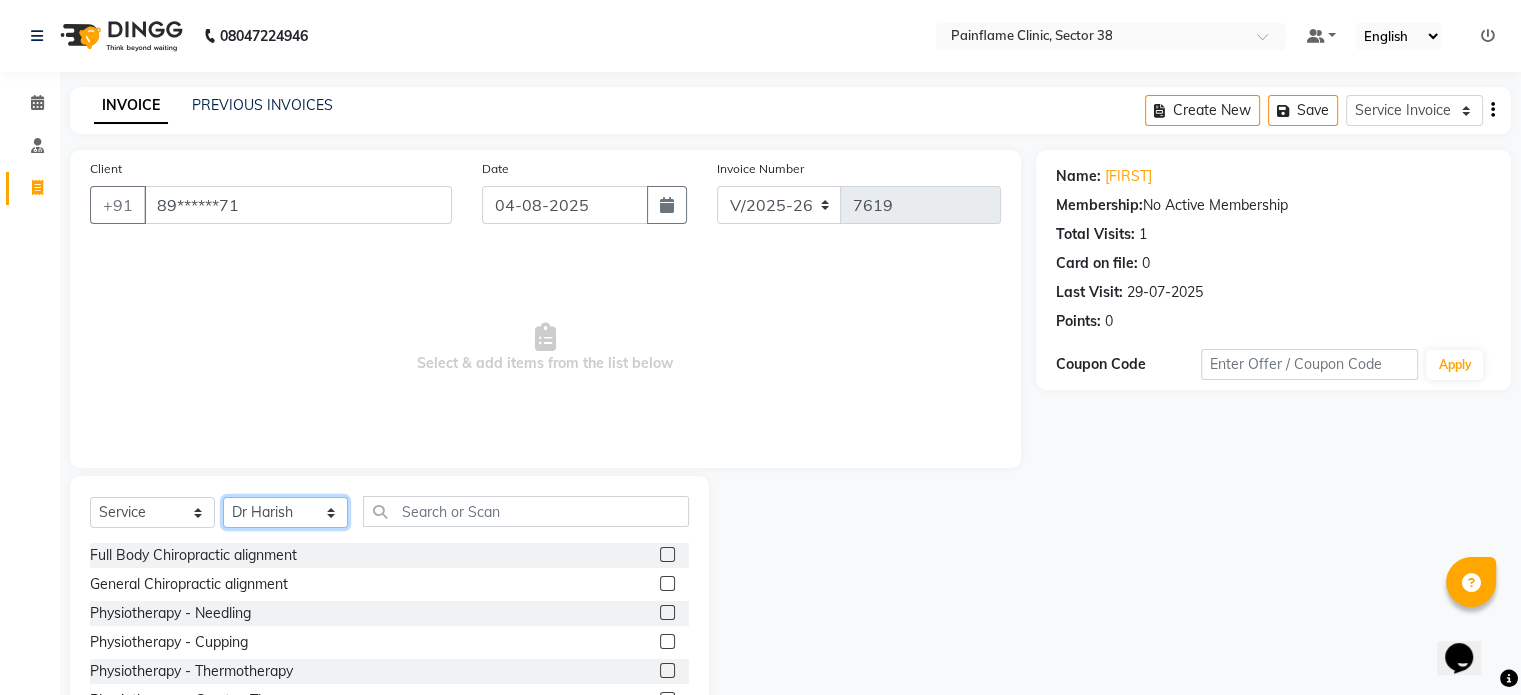 scroll, scrollTop: 119, scrollLeft: 0, axis: vertical 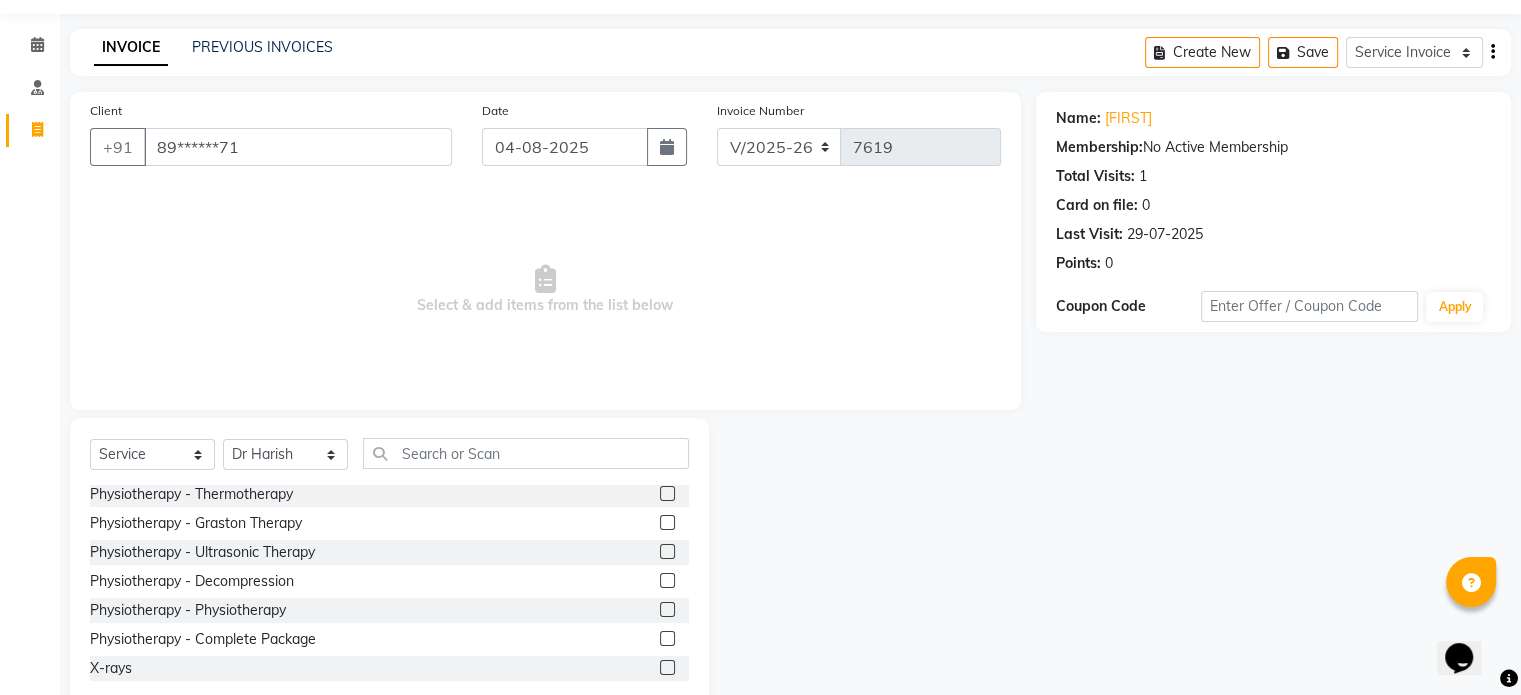 click 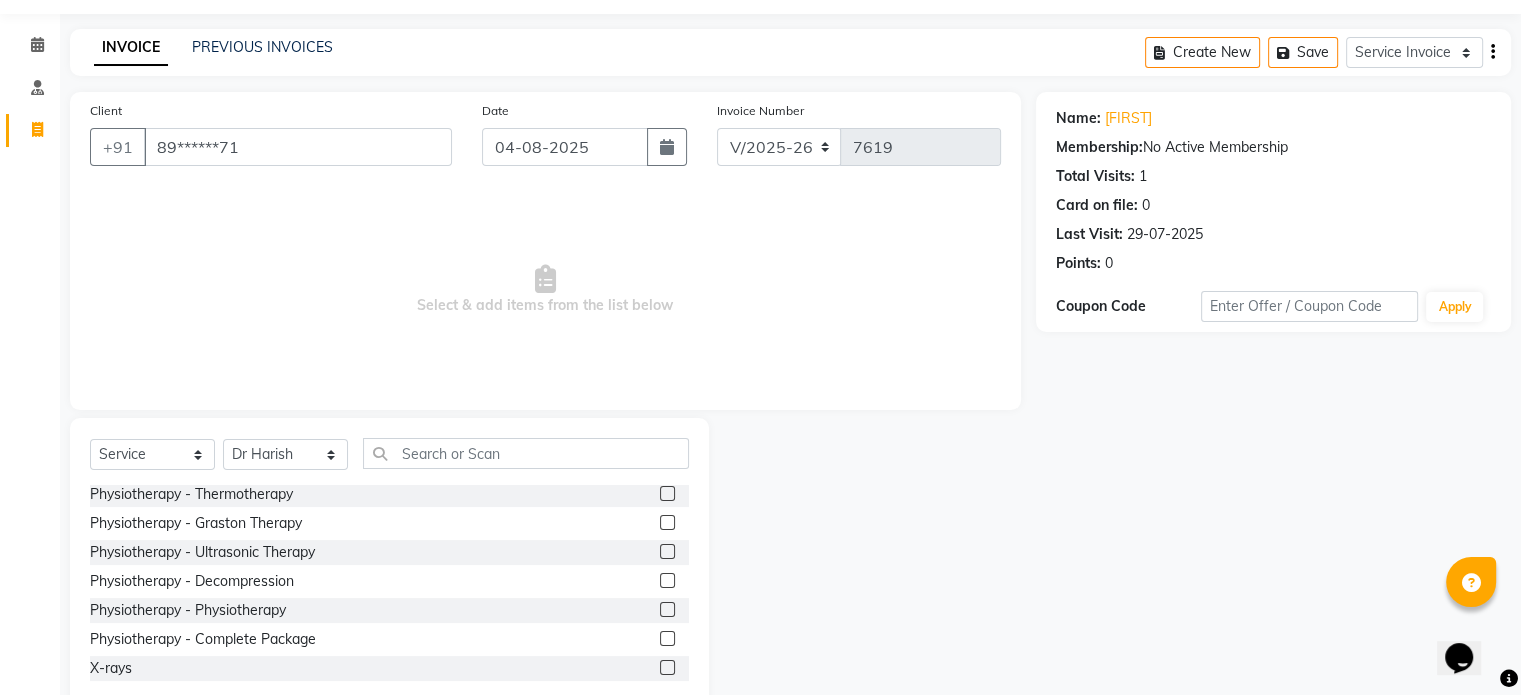 click at bounding box center [666, 639] 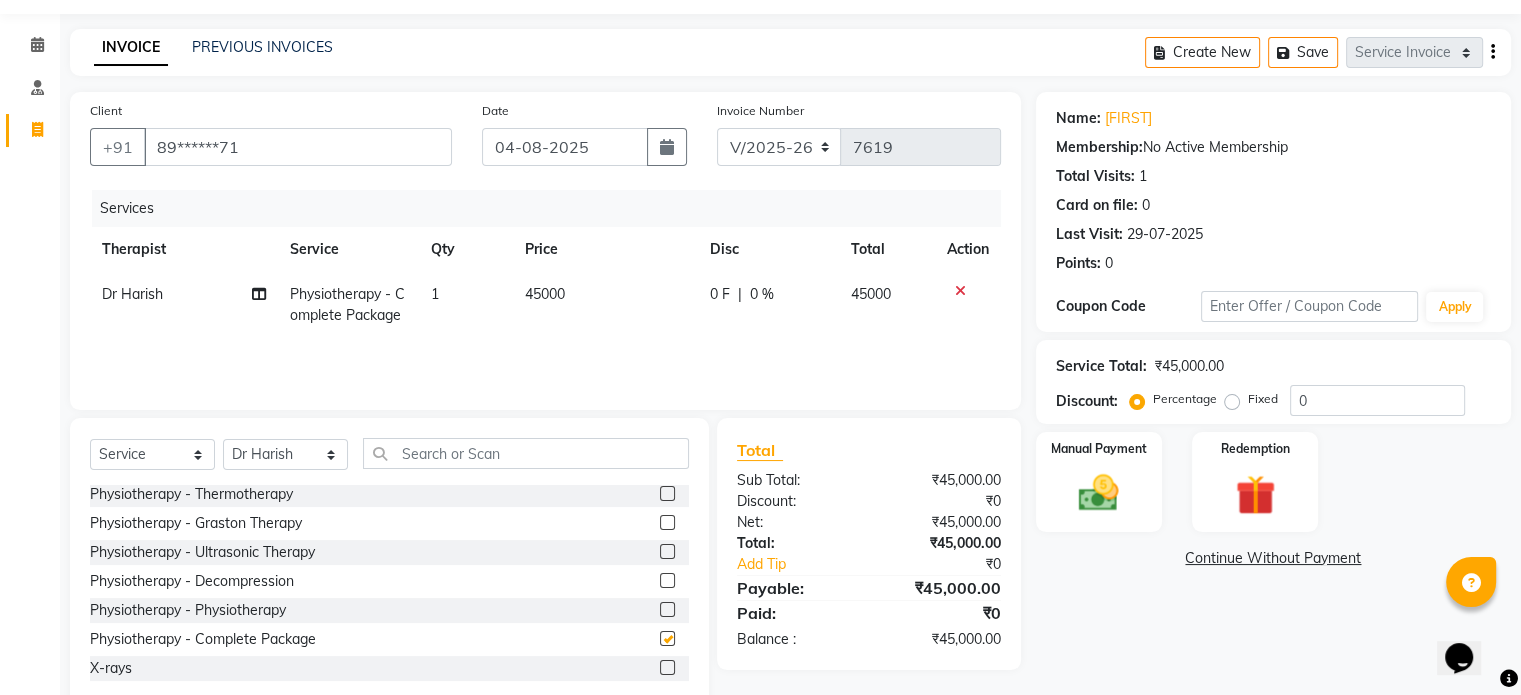 checkbox on "false" 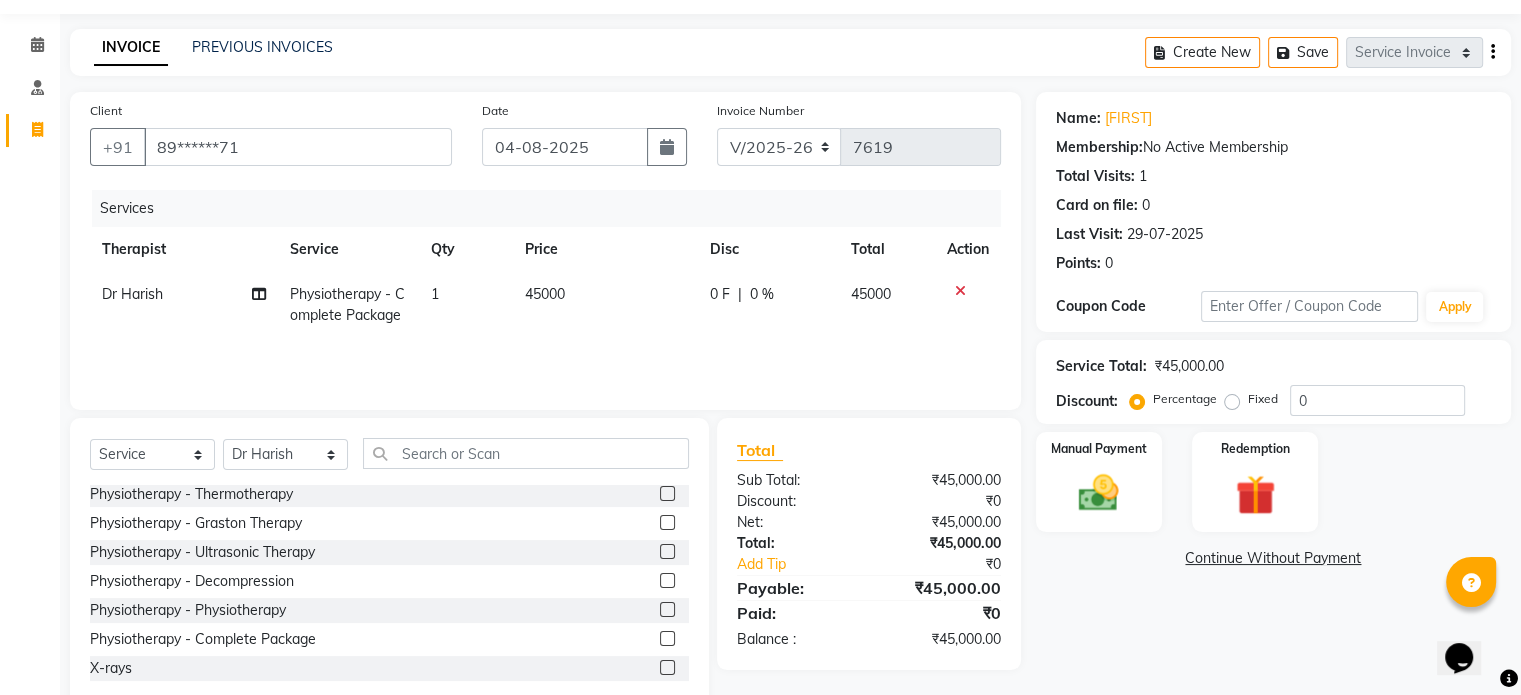 click 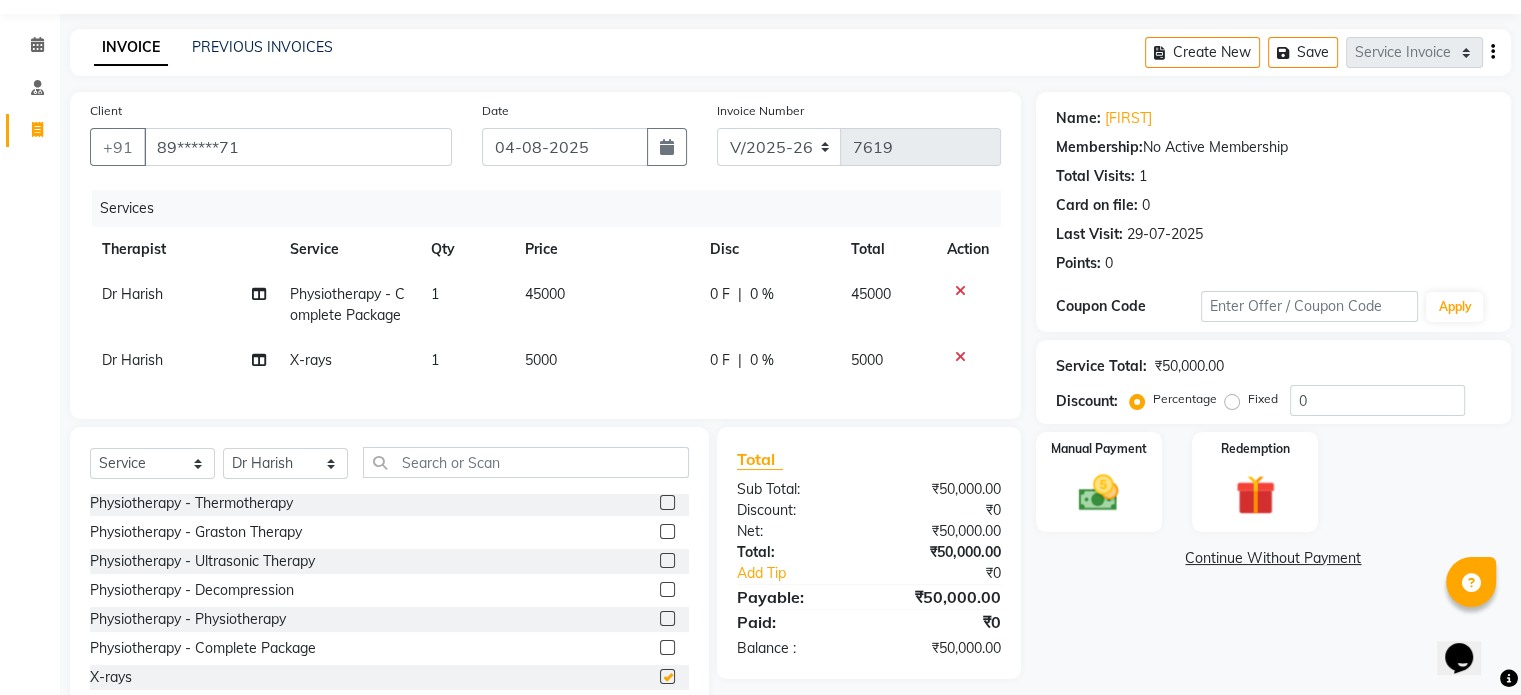 checkbox on "false" 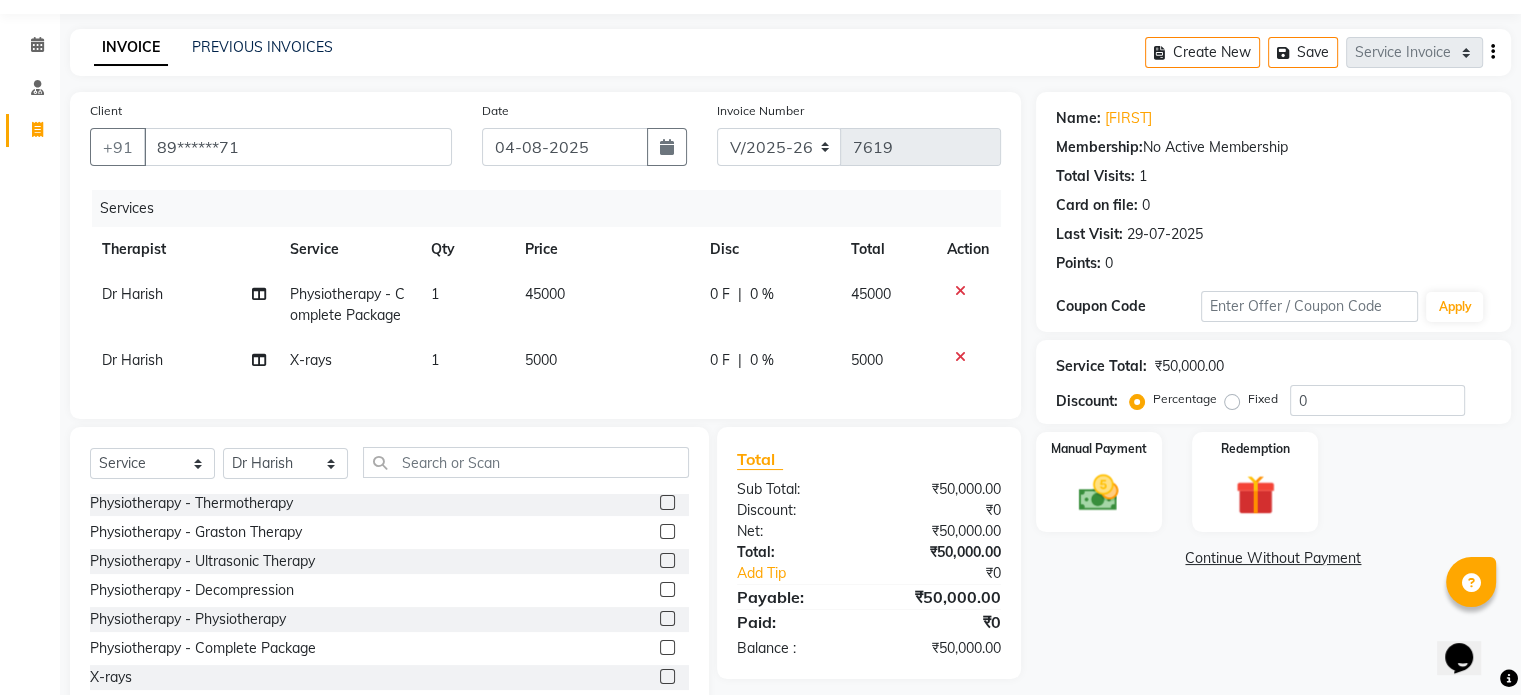 click on "45000" 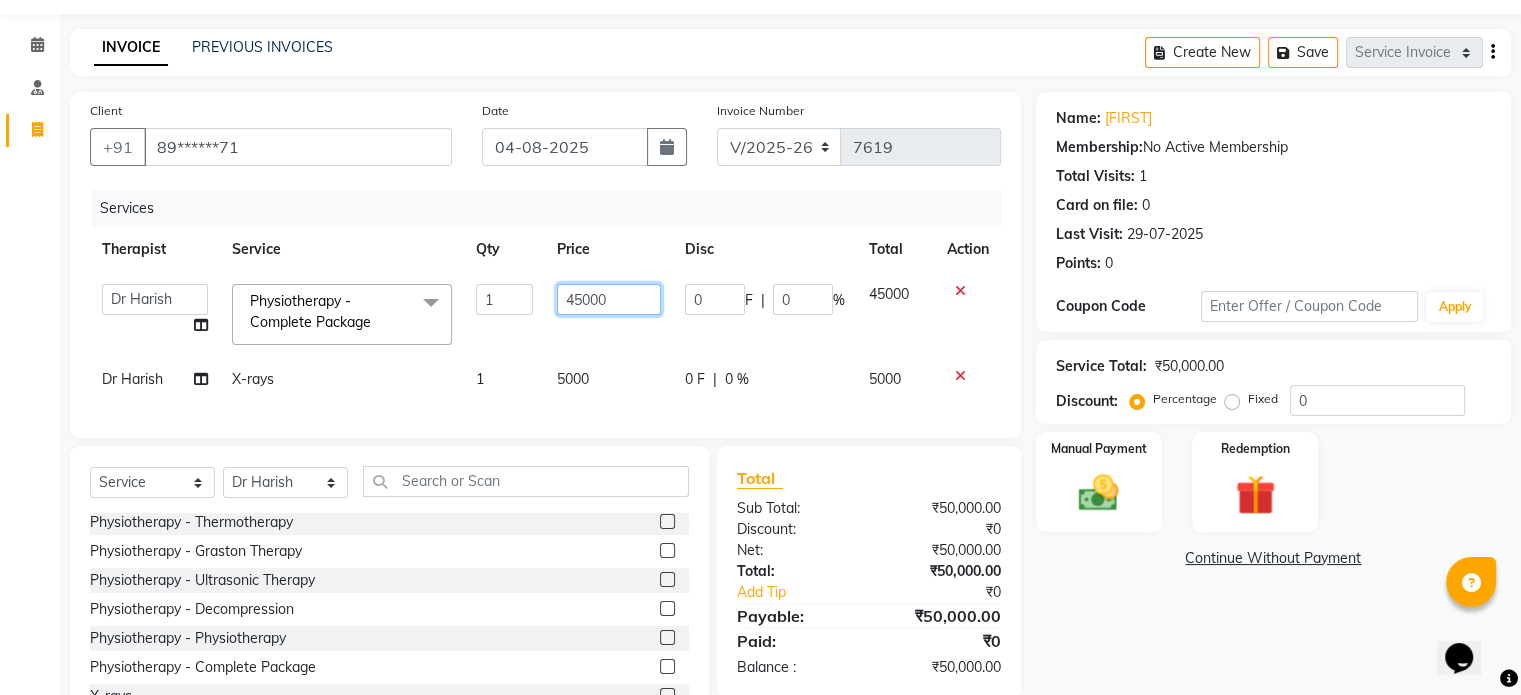 click on "45000" 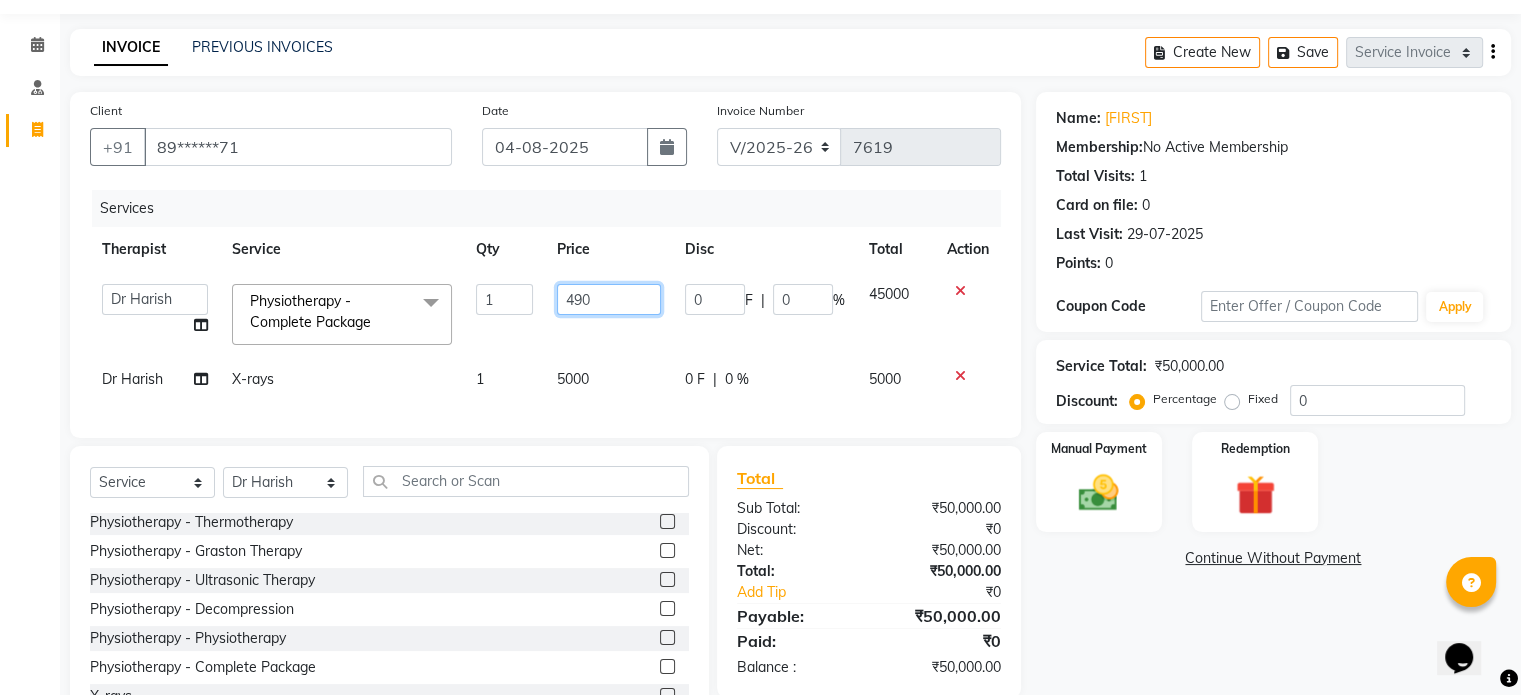 type on "4900" 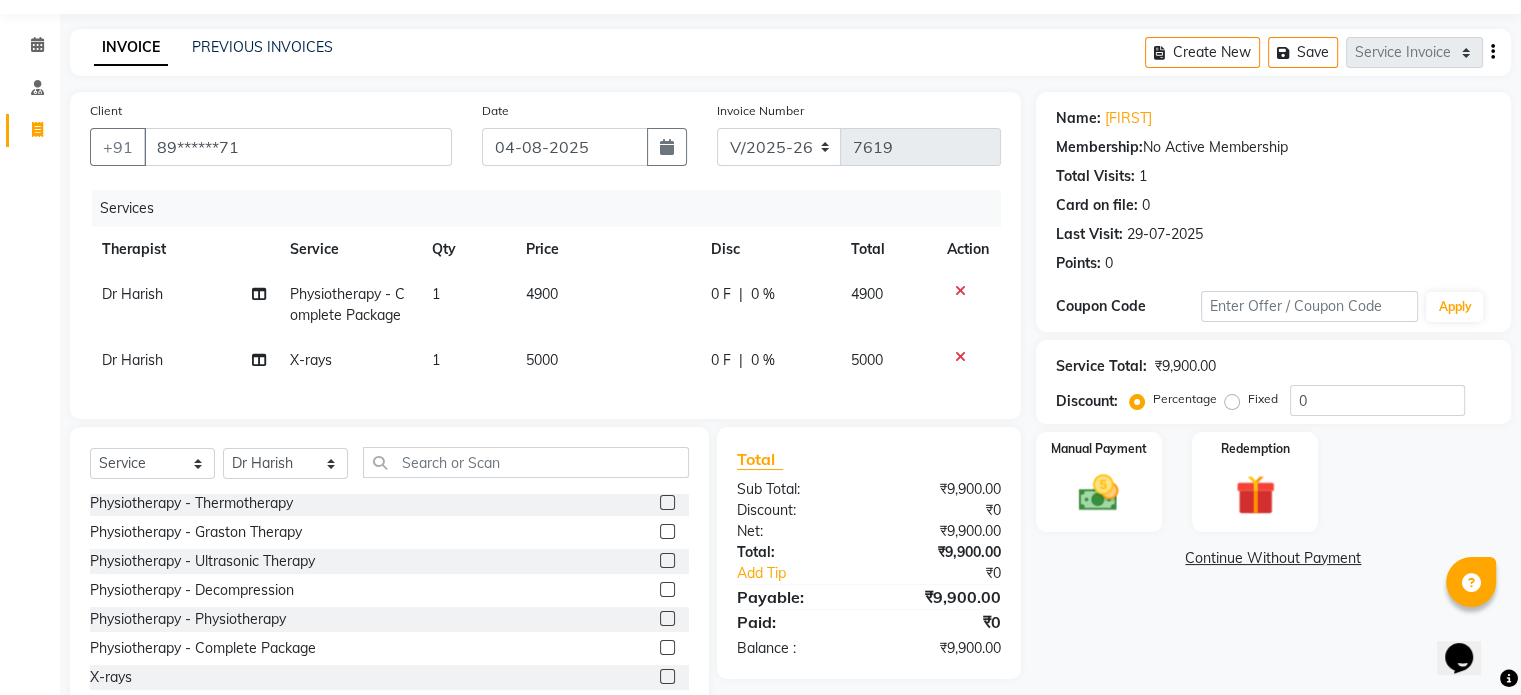 click on "Services Therapist Service Qty Price Disc Total Action Dr [FIRST] Physiotherapy - Complete Package 1 4900 0 F | 0 % 4900 Dr [FIRST] X-rays 1 5000 0 F | 0 % 5000" 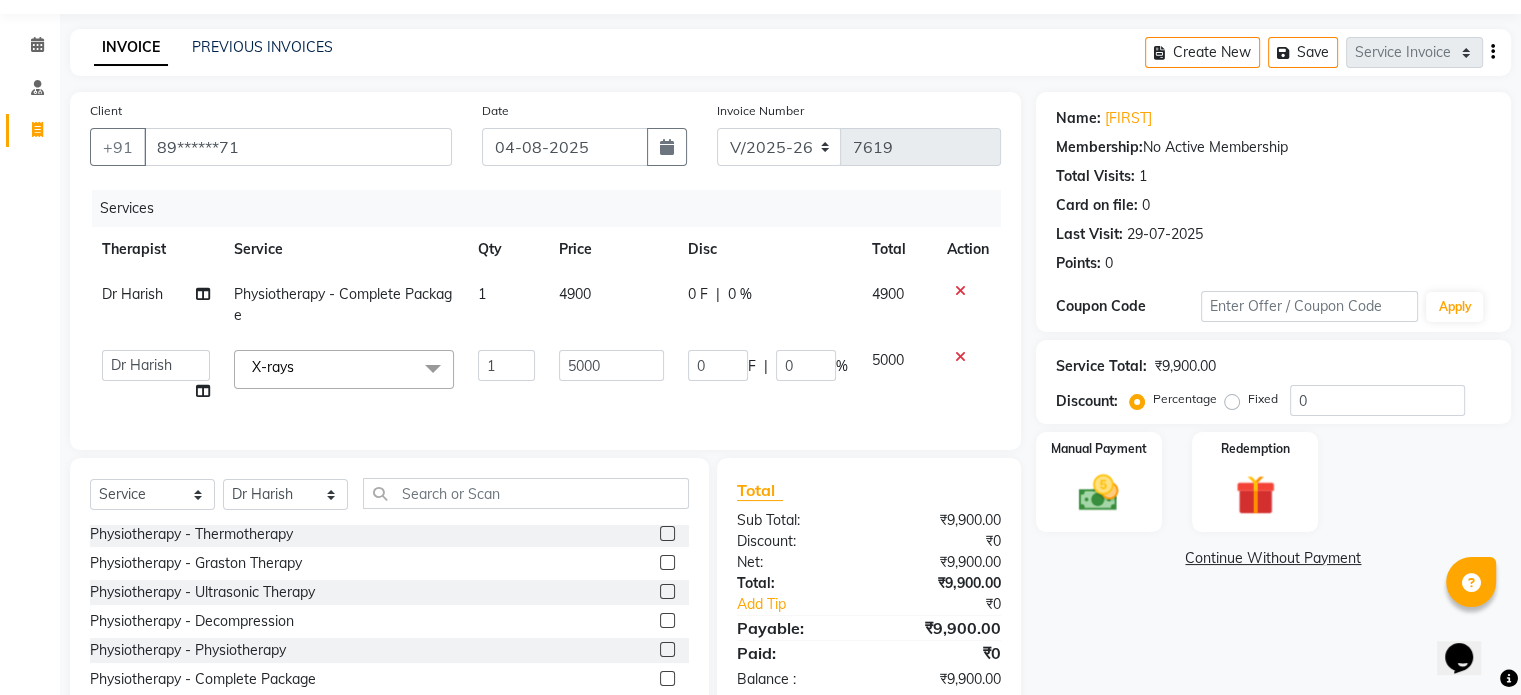 click on "1" 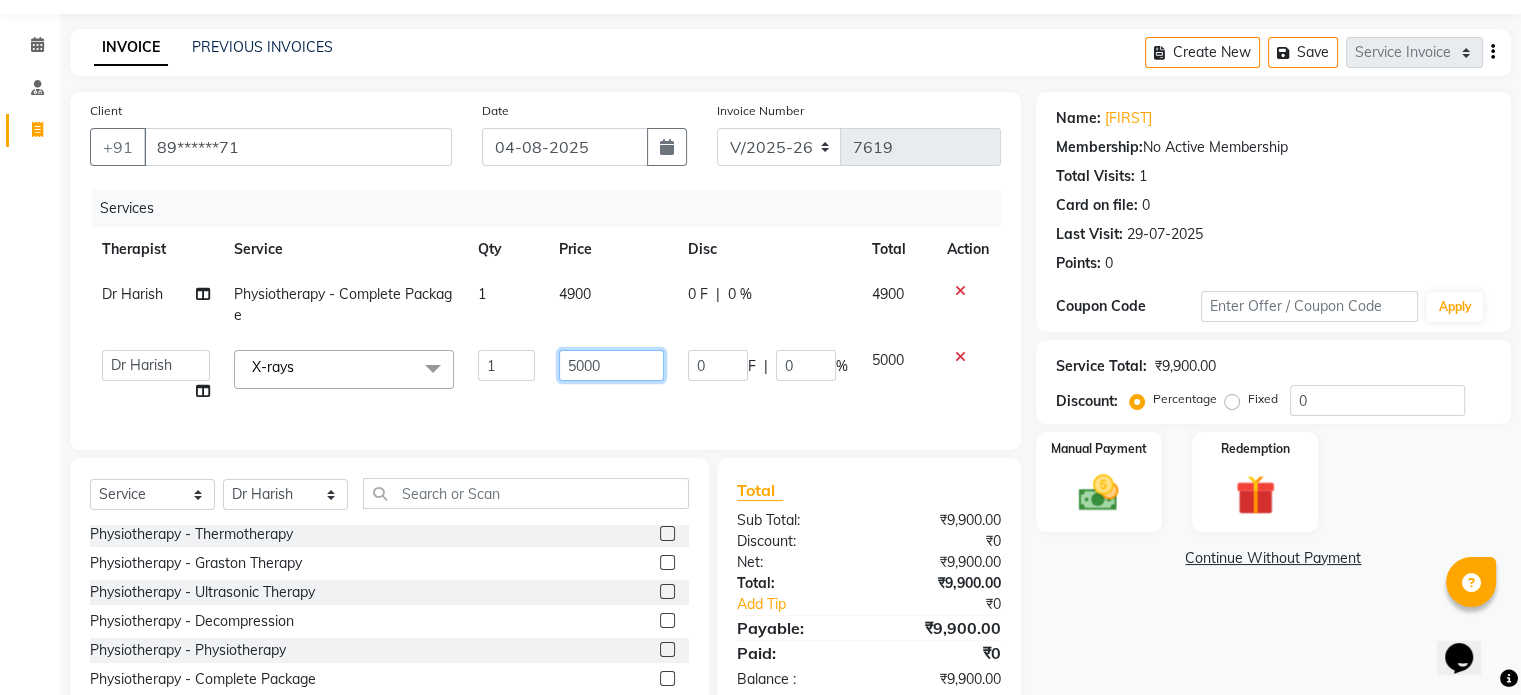 click on "5000" 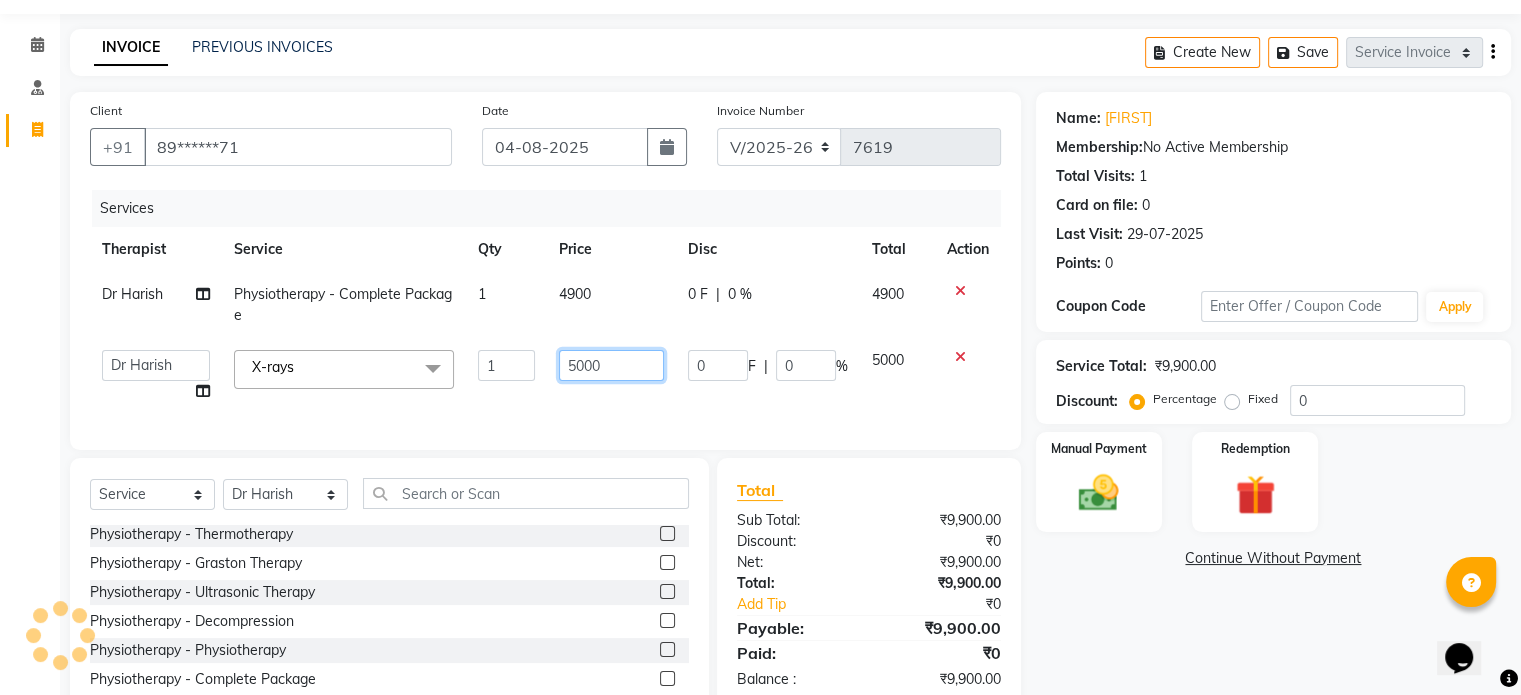 click on "5000" 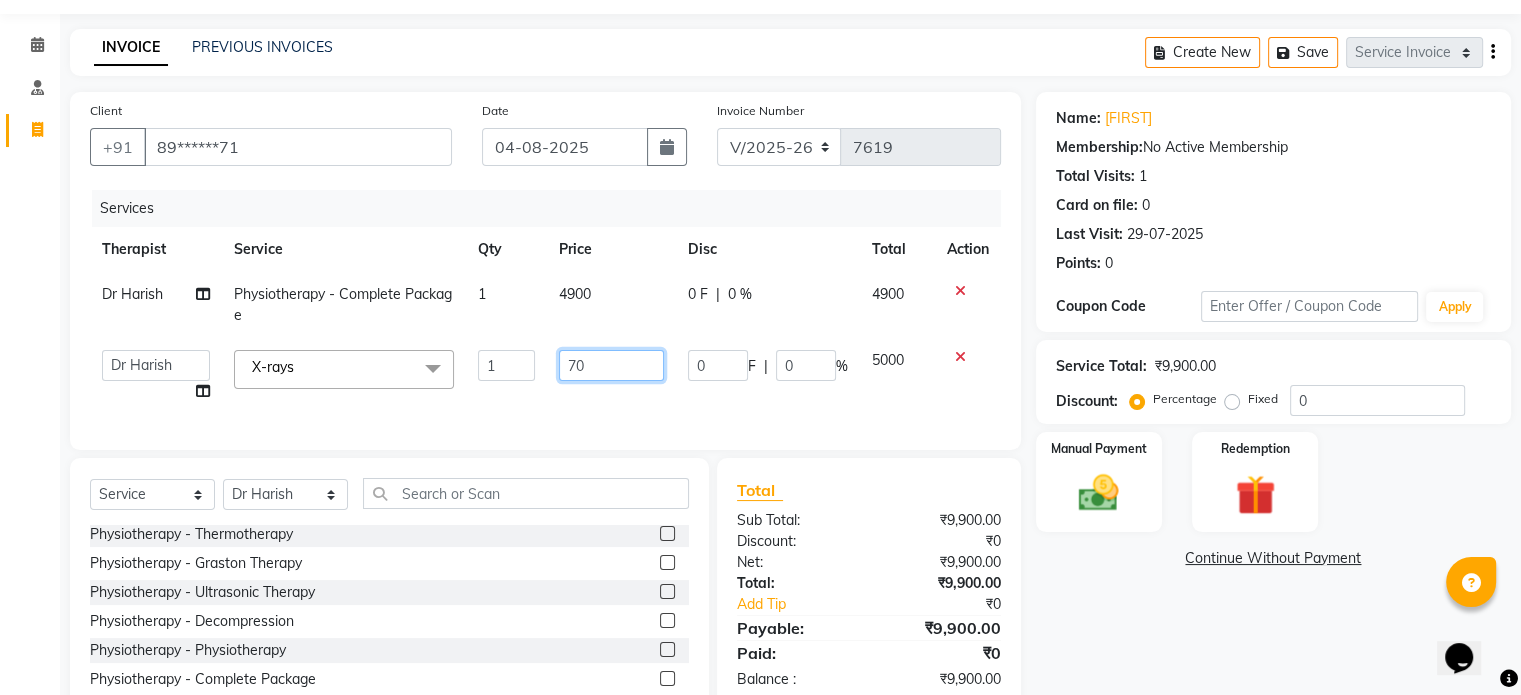 type on "700" 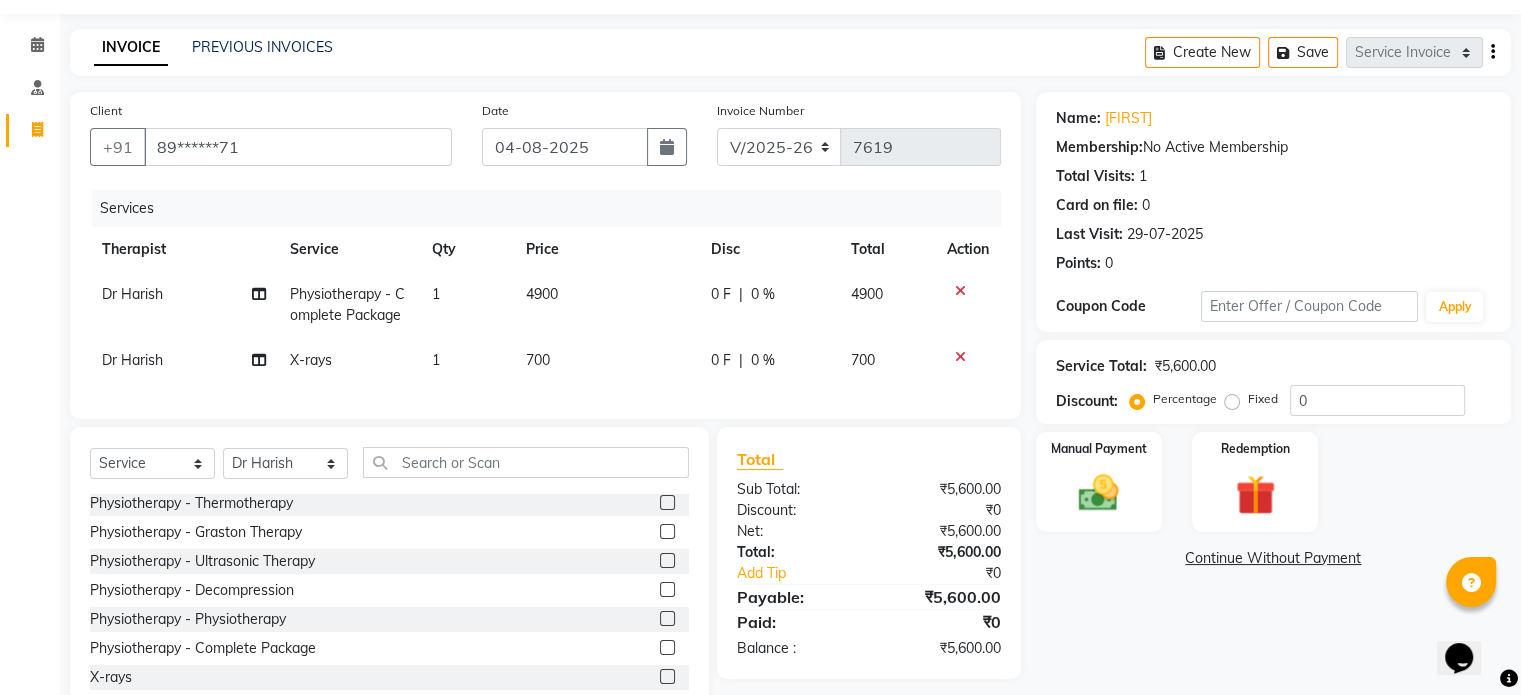 click on "Fixed" 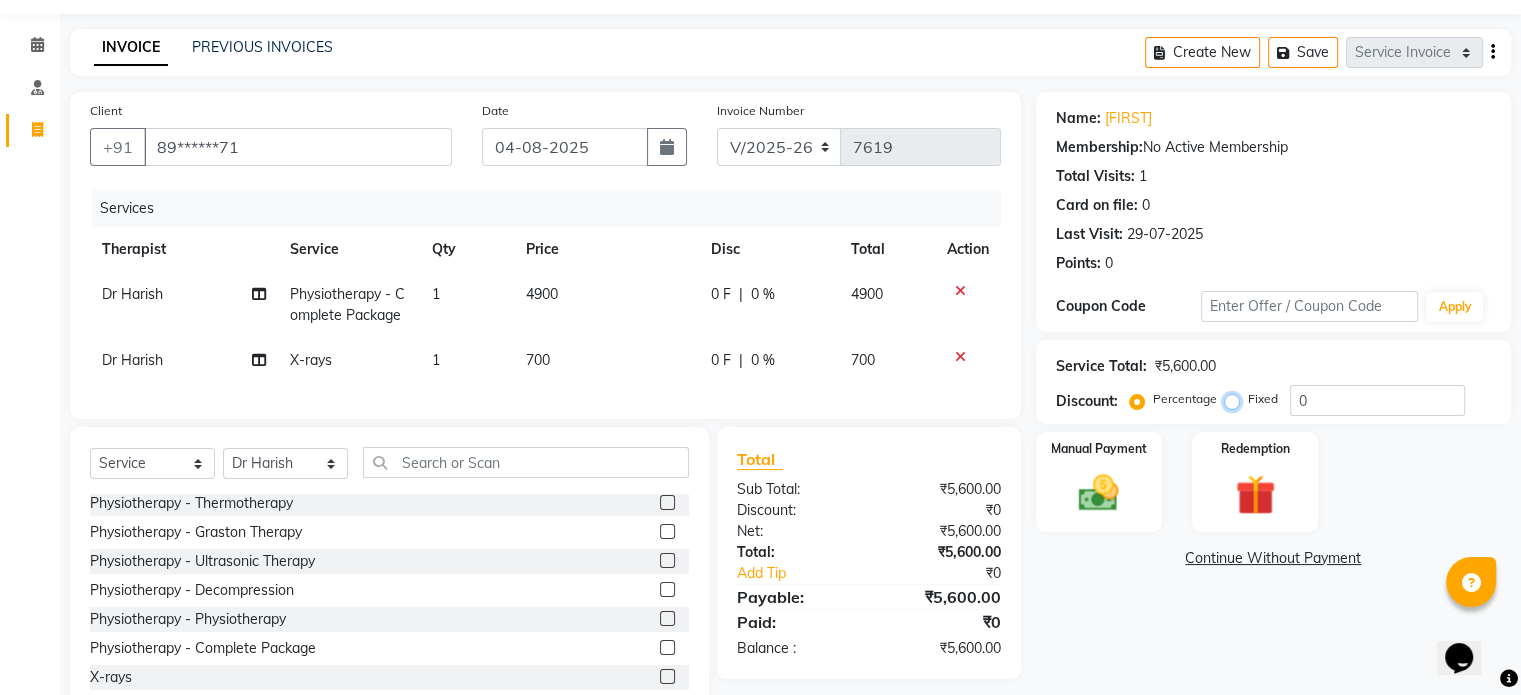 click on "Fixed" at bounding box center [1236, 399] 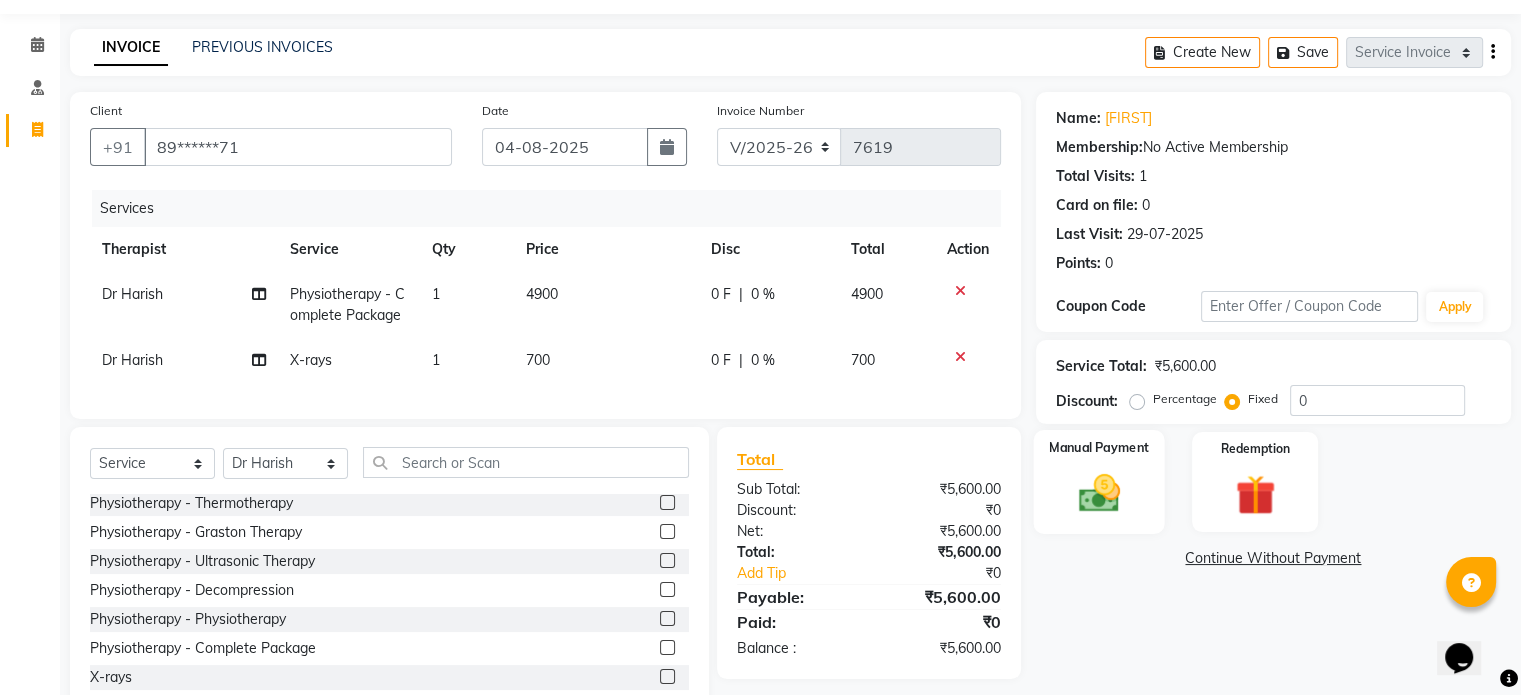 click on "Manual Payment" 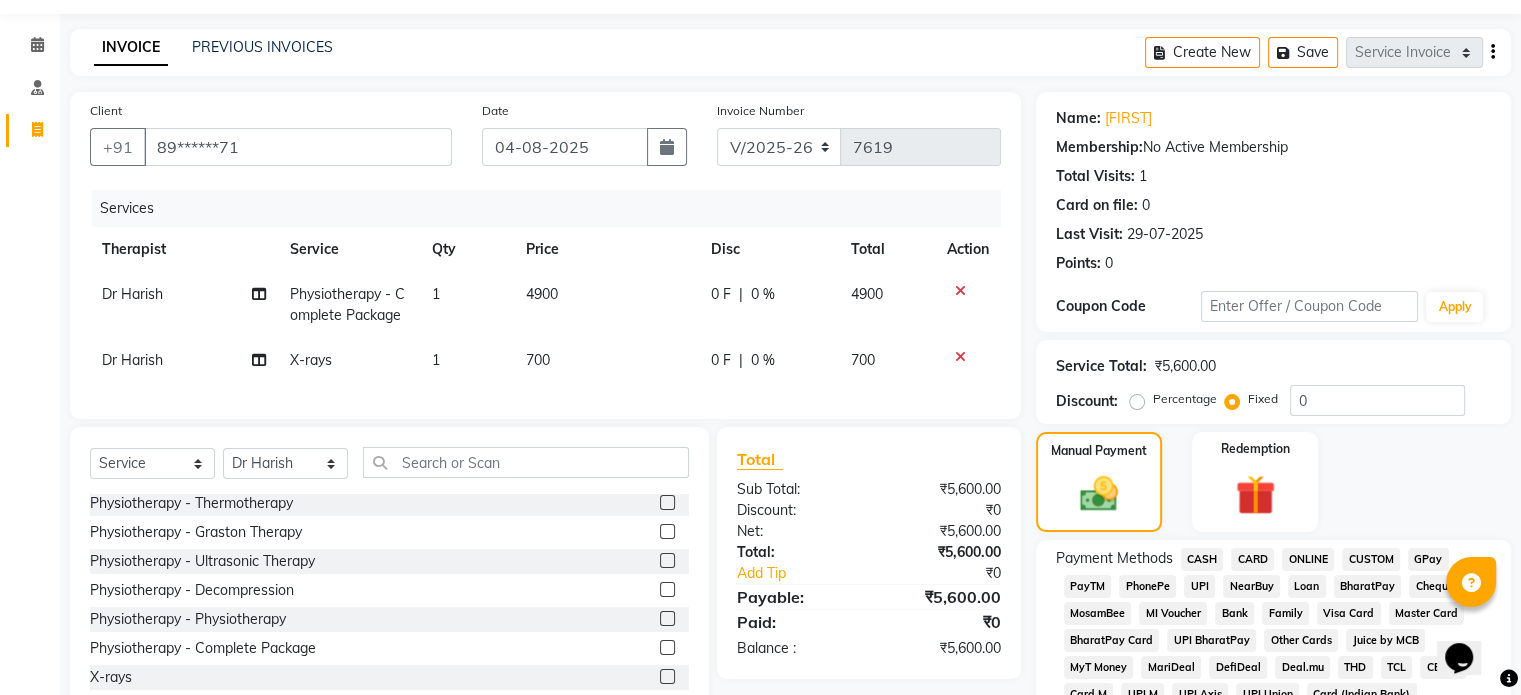 click on "UPI" 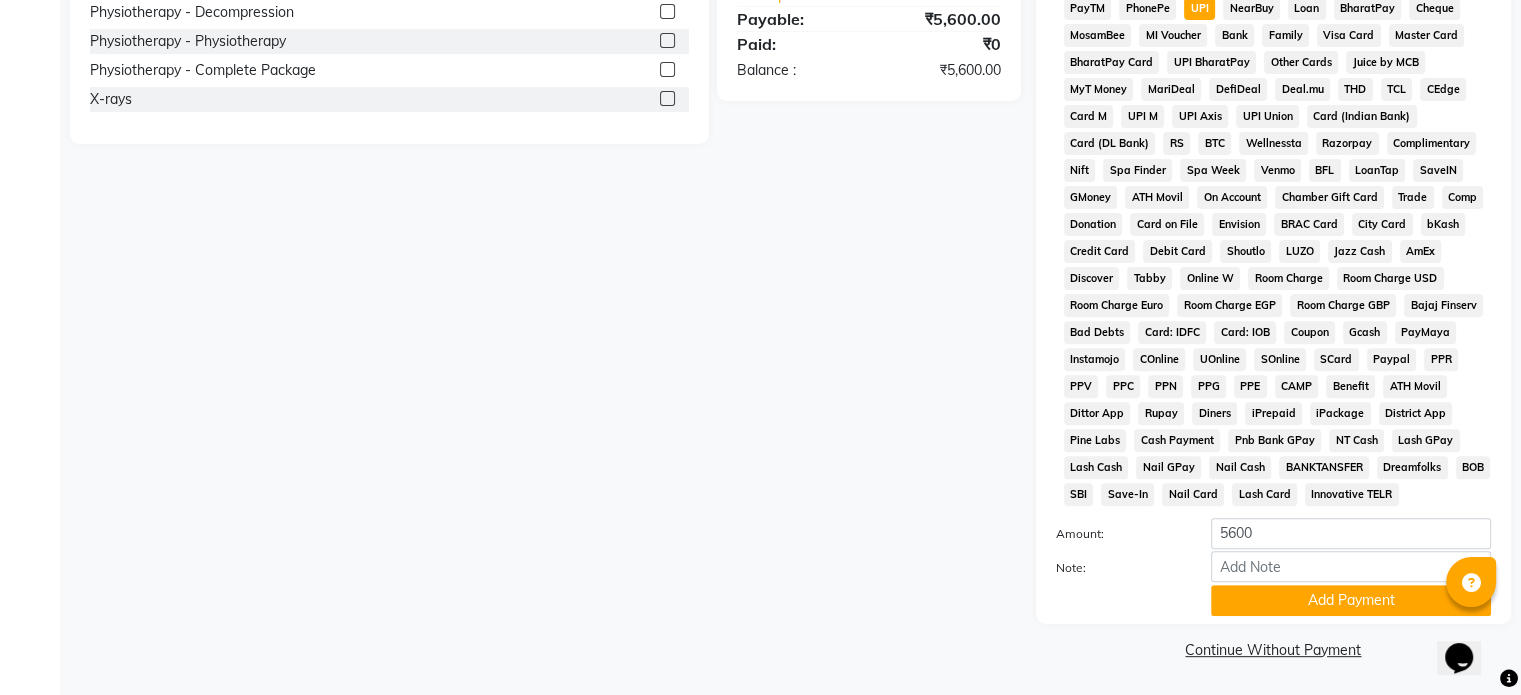 scroll, scrollTop: 652, scrollLeft: 0, axis: vertical 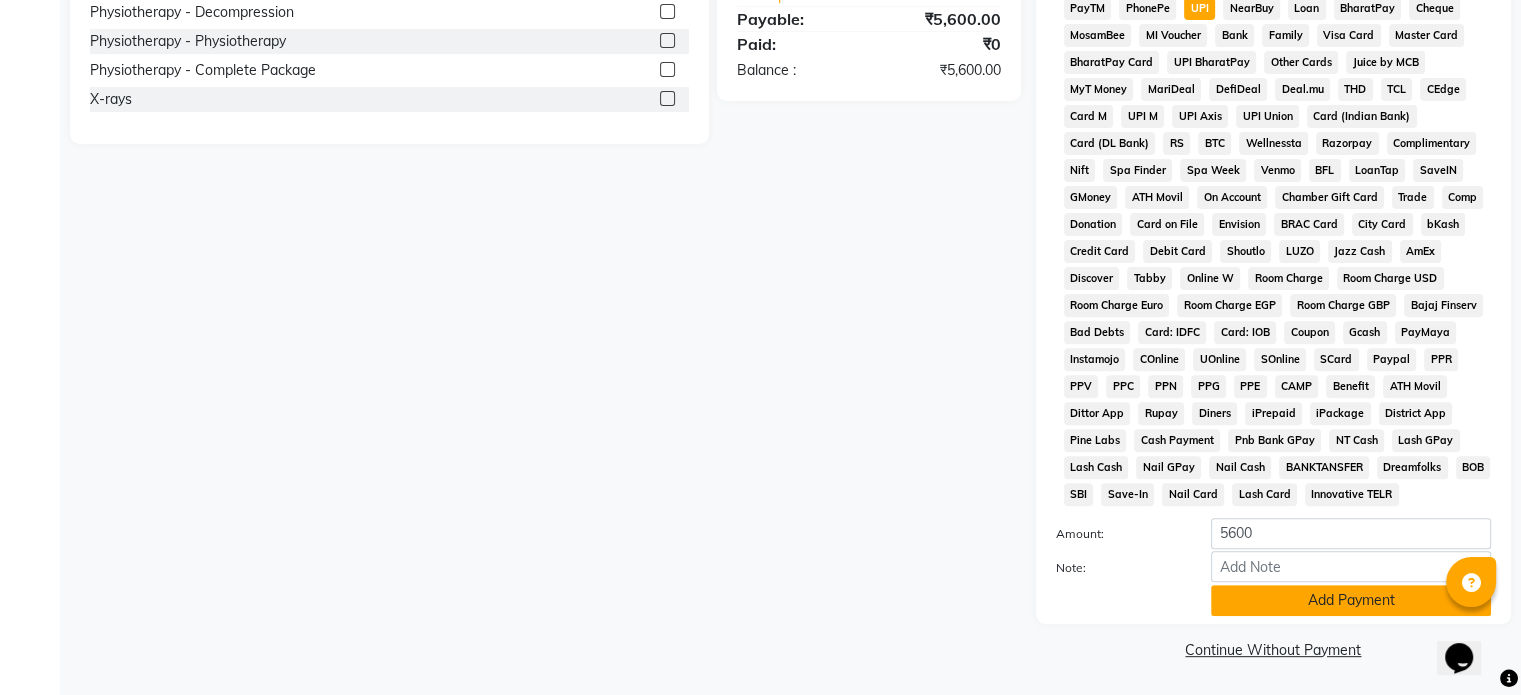 click on "Add Payment" 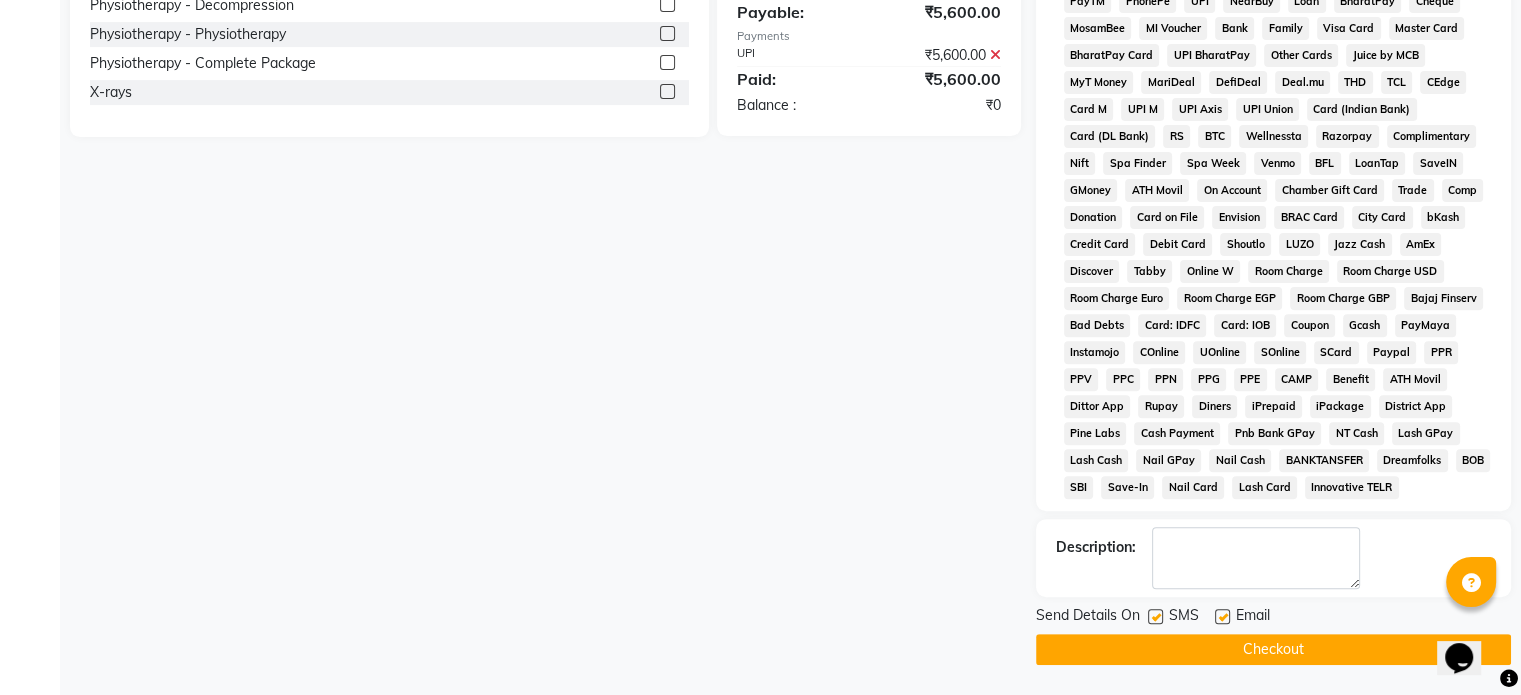 click 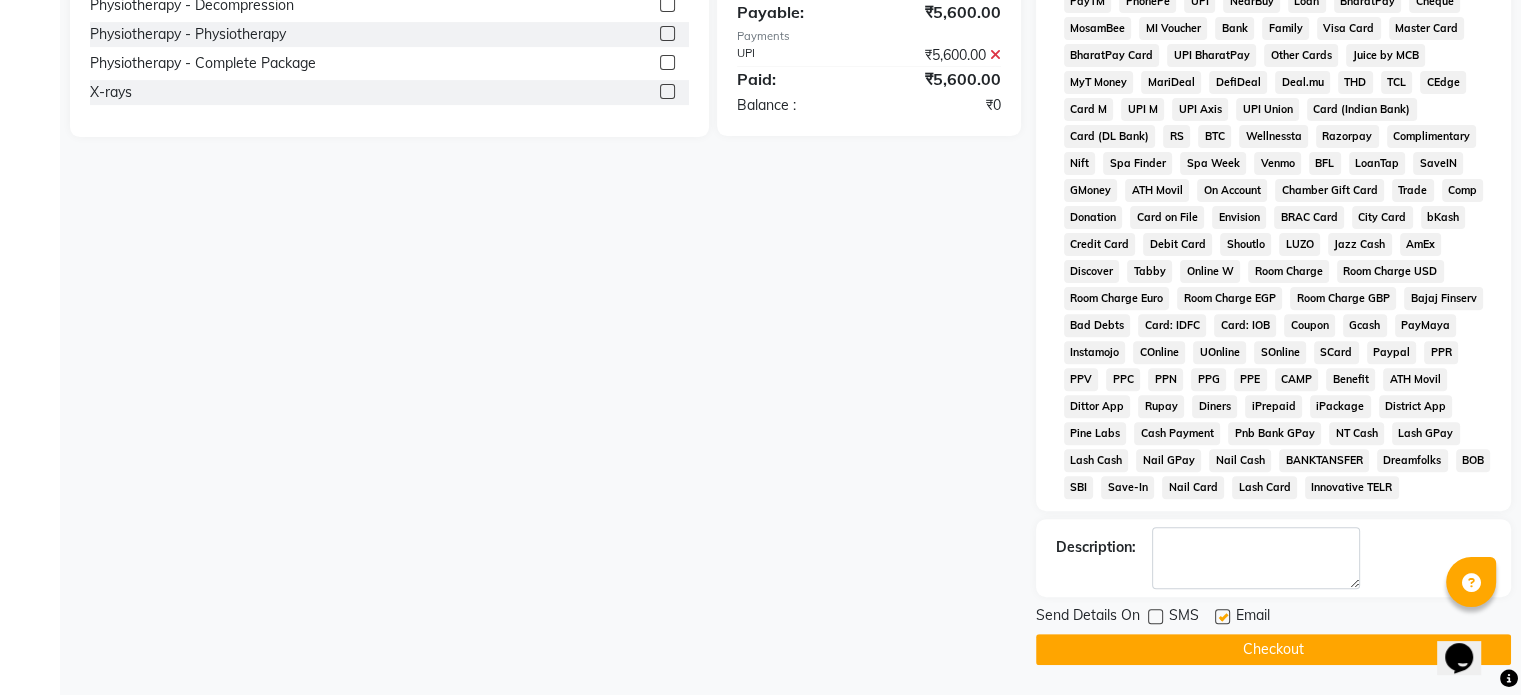 click 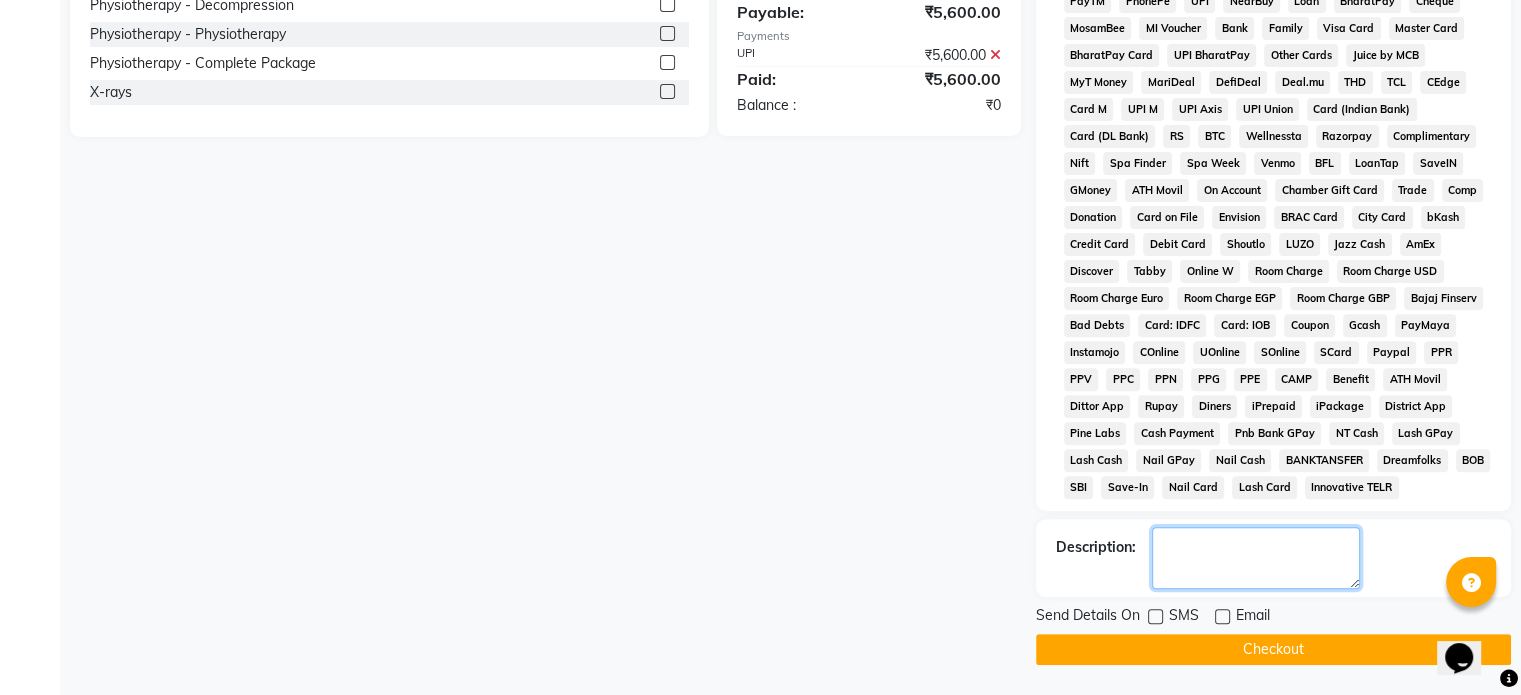 click 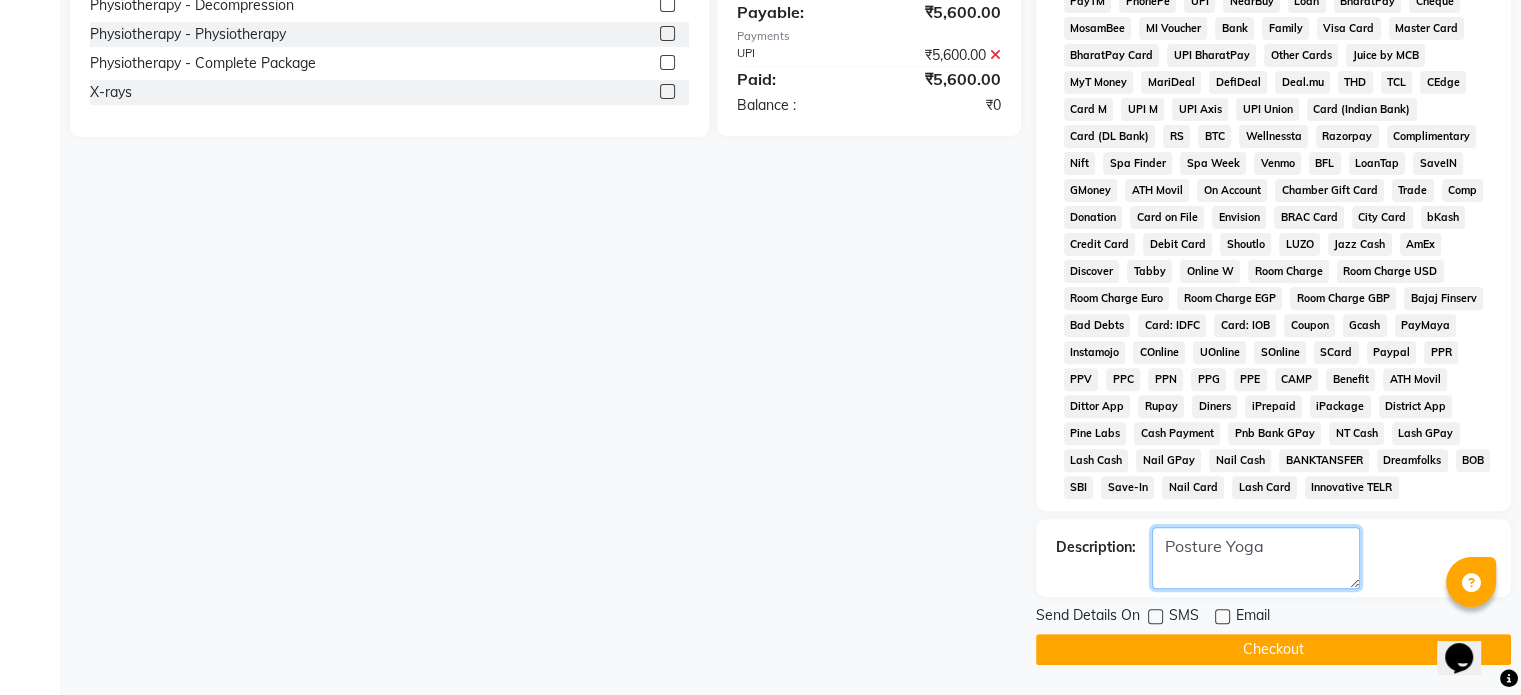 type on "Posture Yoga" 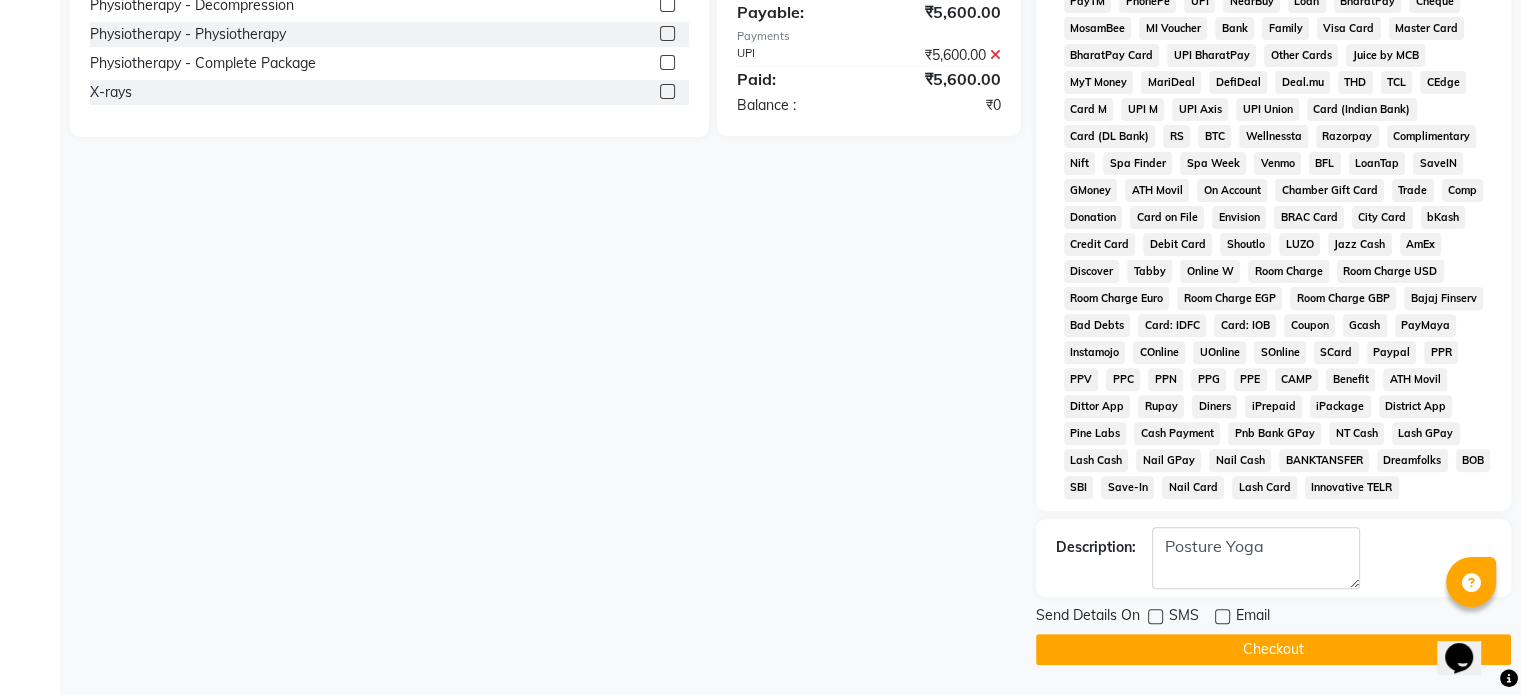 click on "Checkout" 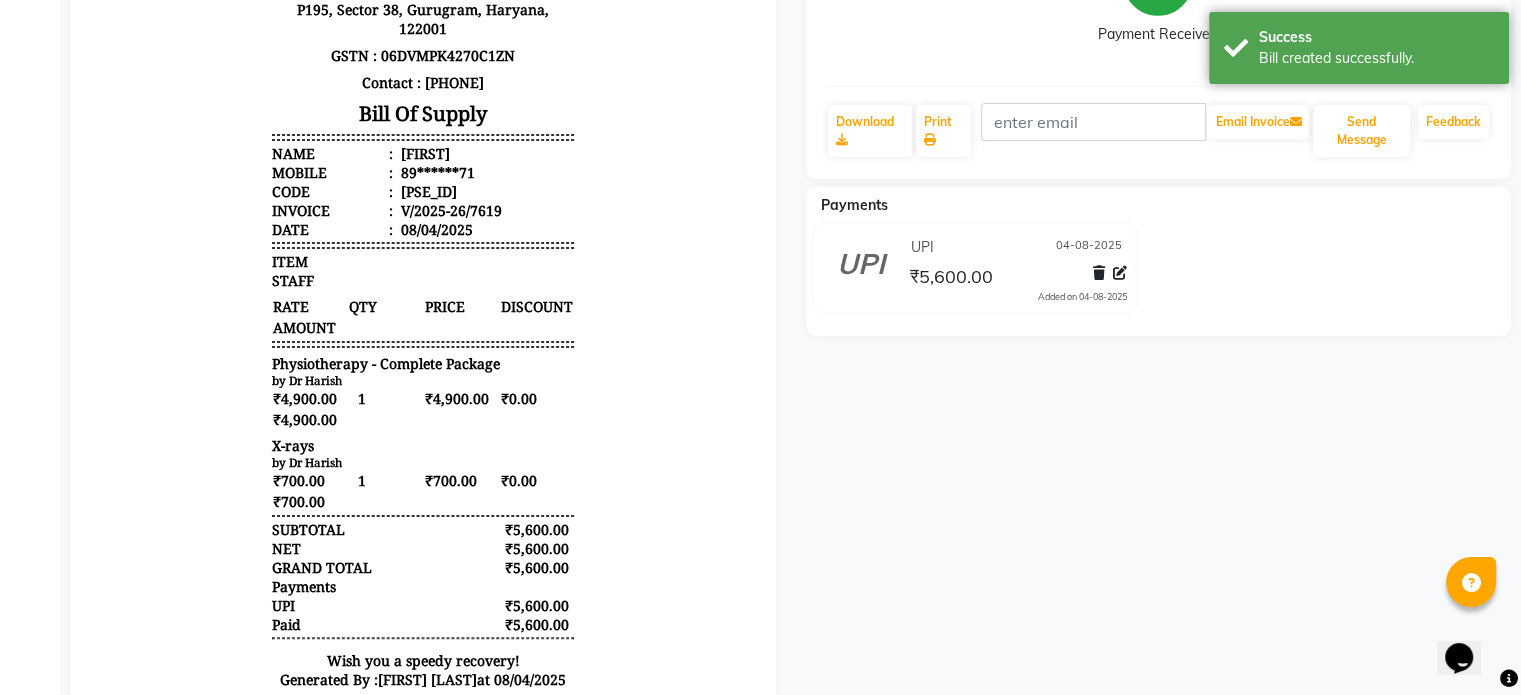scroll, scrollTop: 351, scrollLeft: 0, axis: vertical 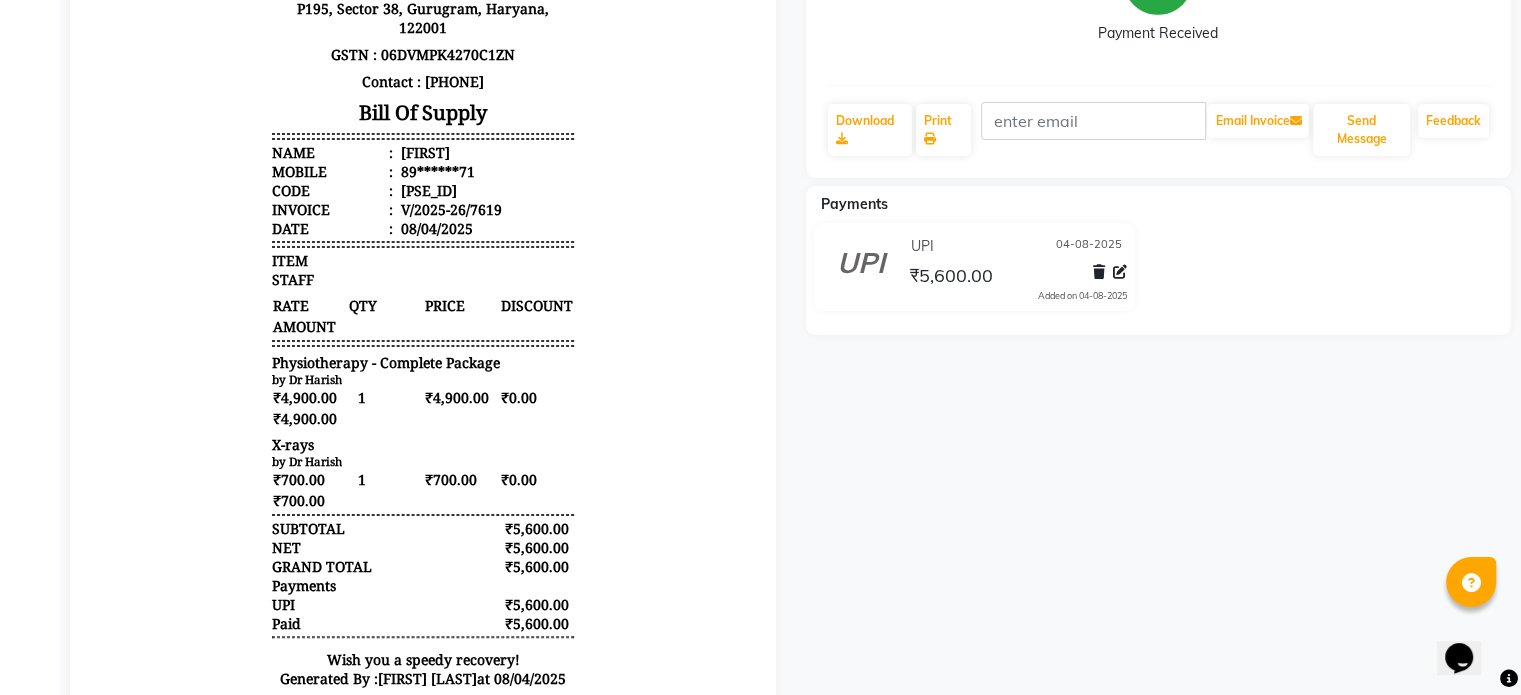 select on "service" 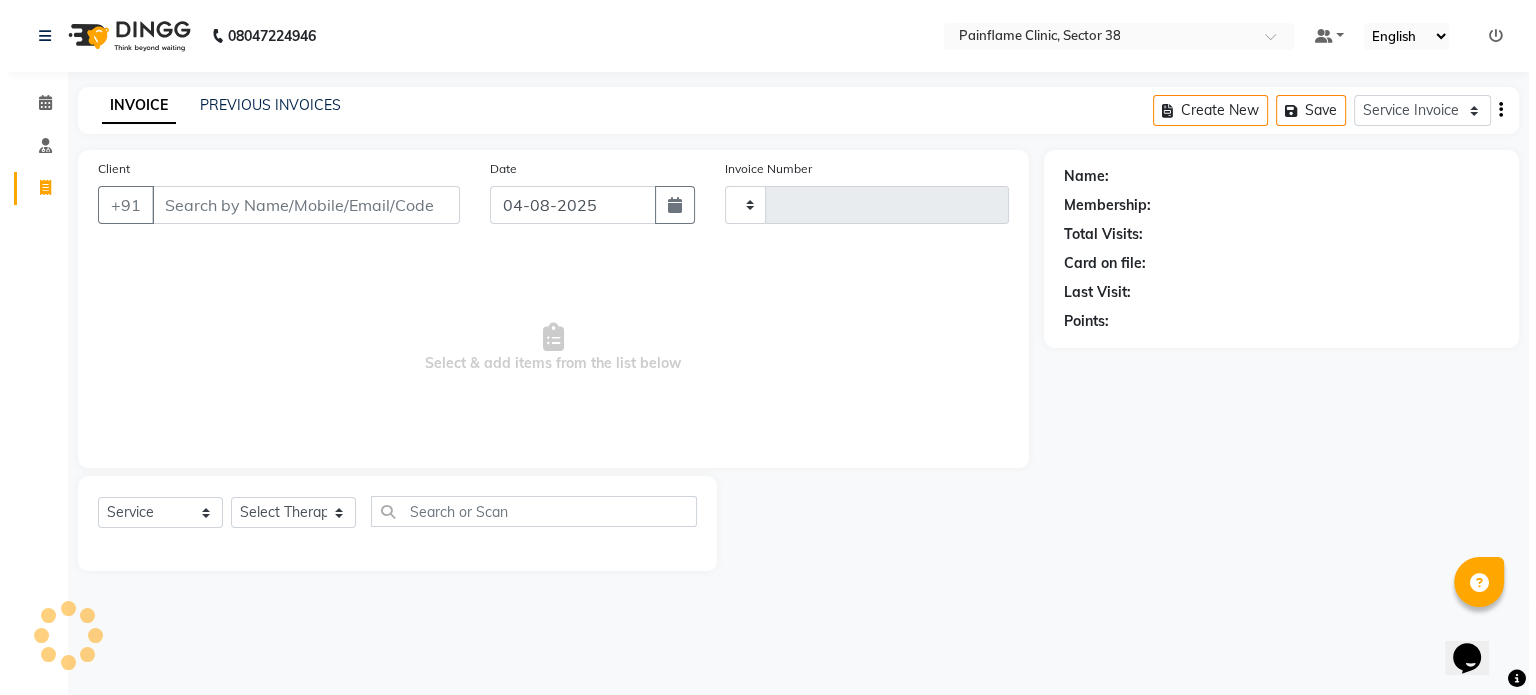 scroll, scrollTop: 0, scrollLeft: 0, axis: both 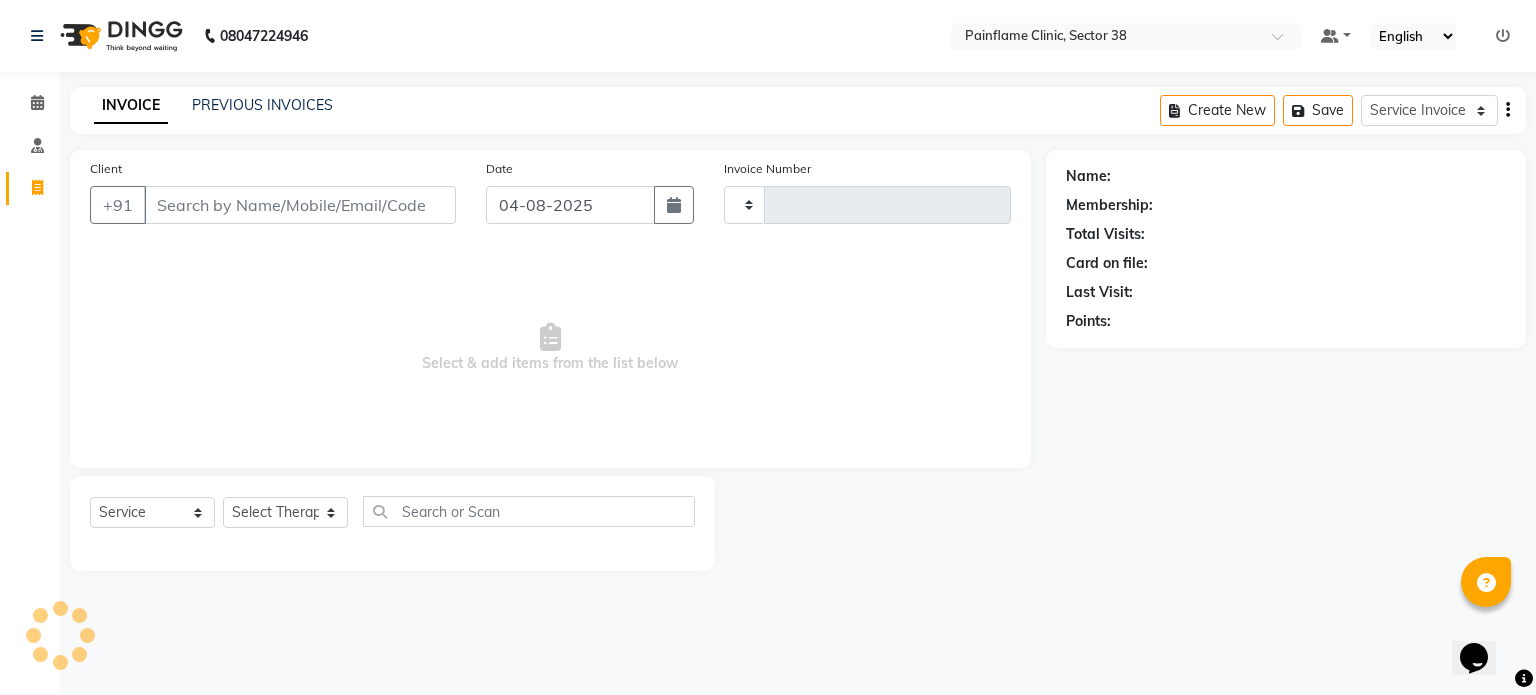 type on "7620" 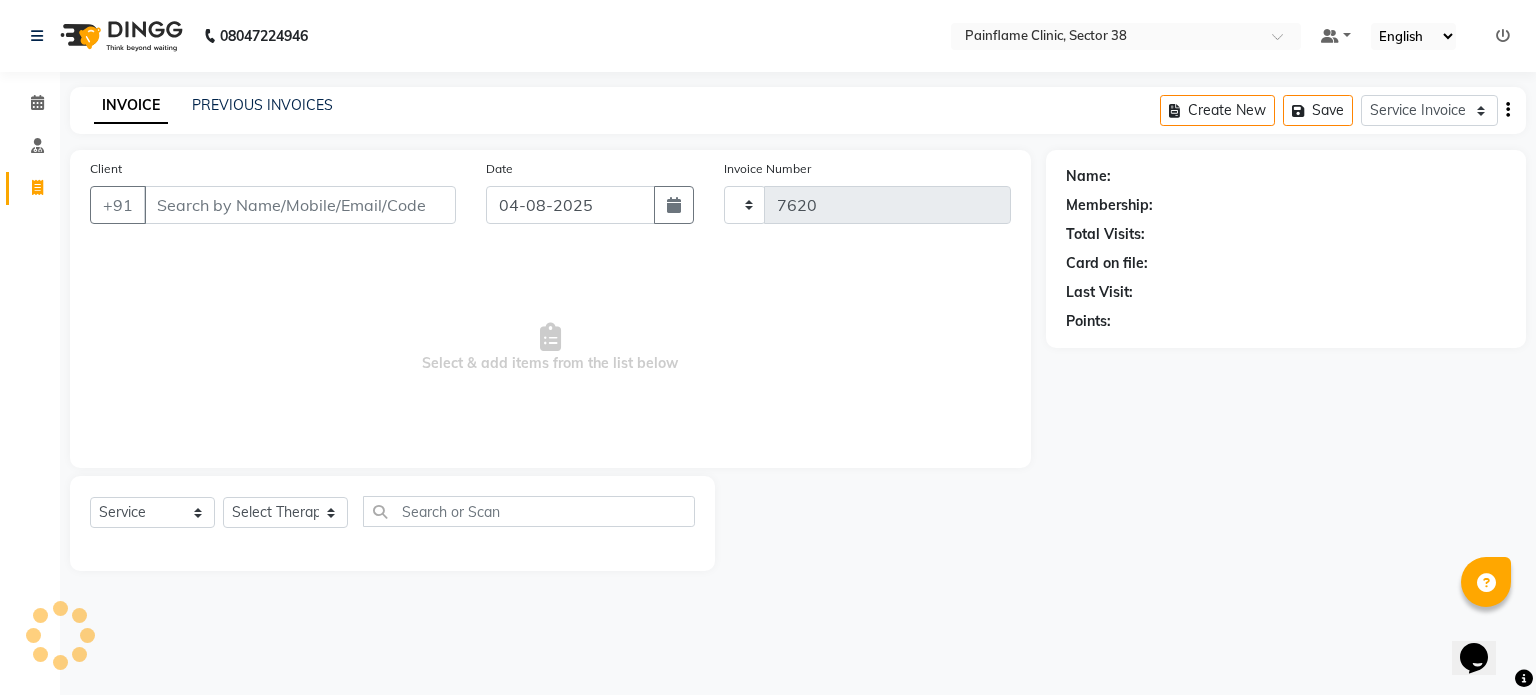 select on "3964" 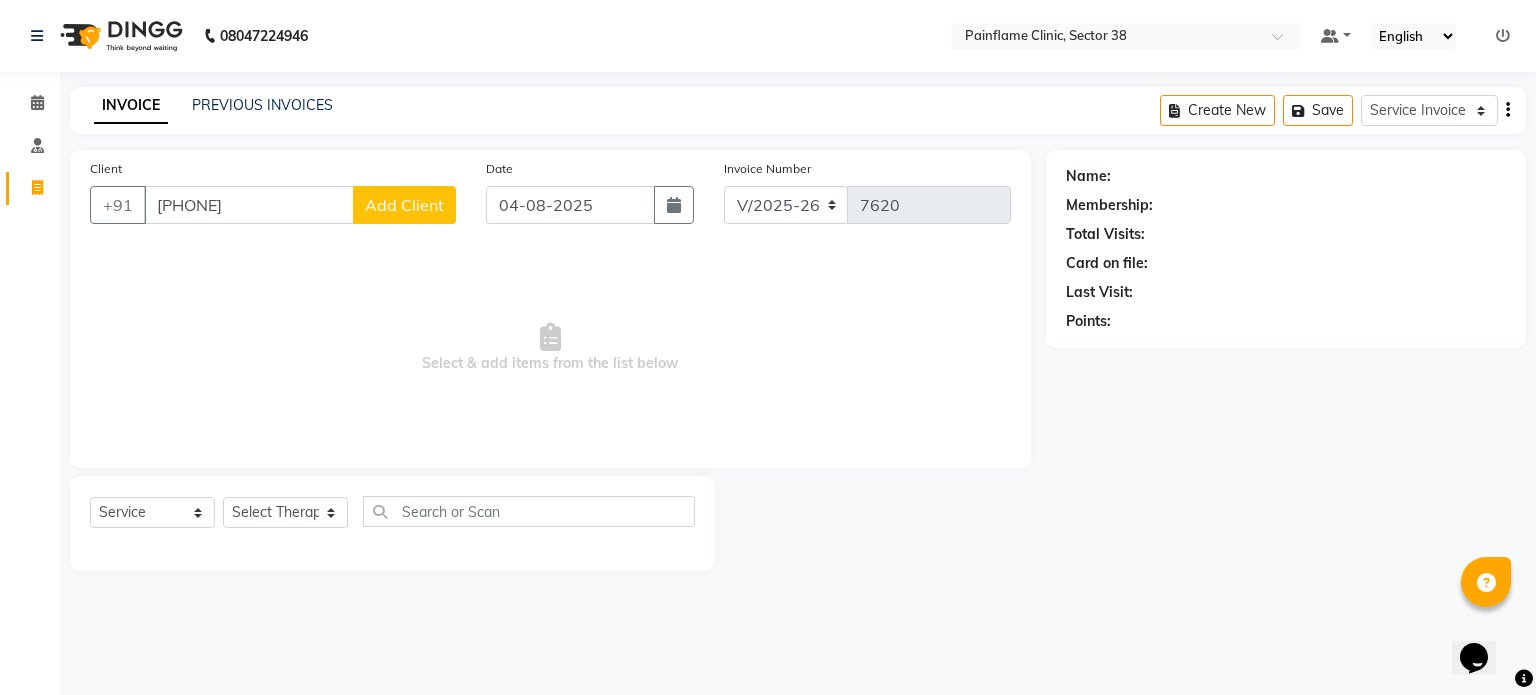 type on "[PHONE]" 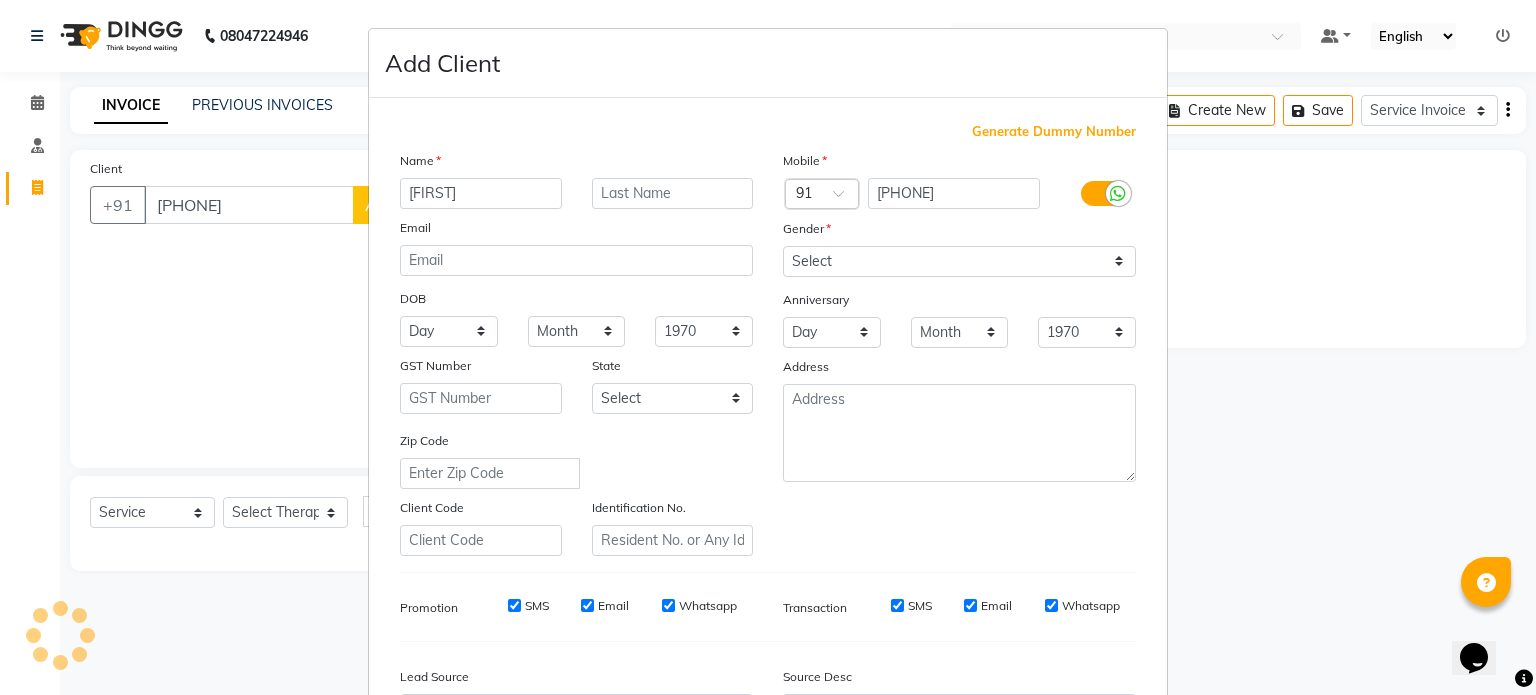 type on "[FIRST]" 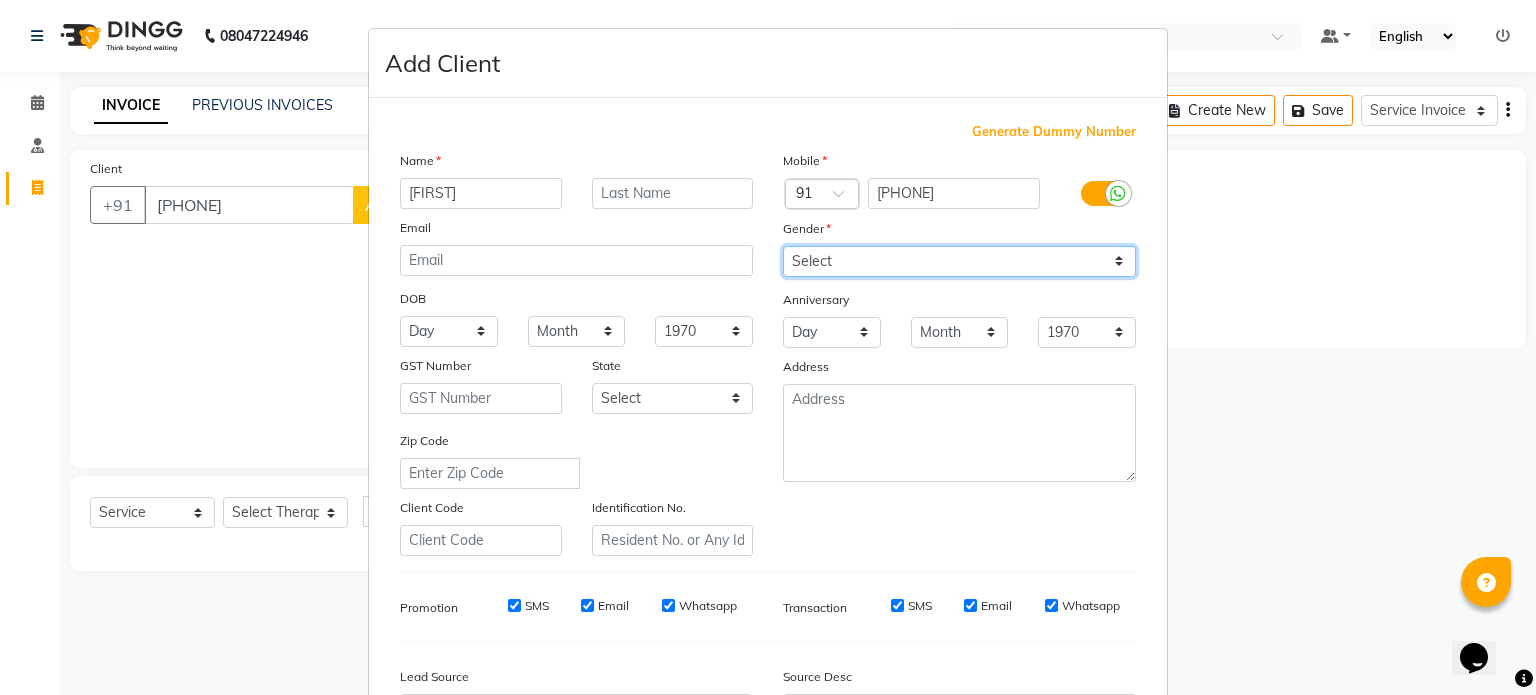 drag, startPoint x: 900, startPoint y: 268, endPoint x: 884, endPoint y: 318, distance: 52.49762 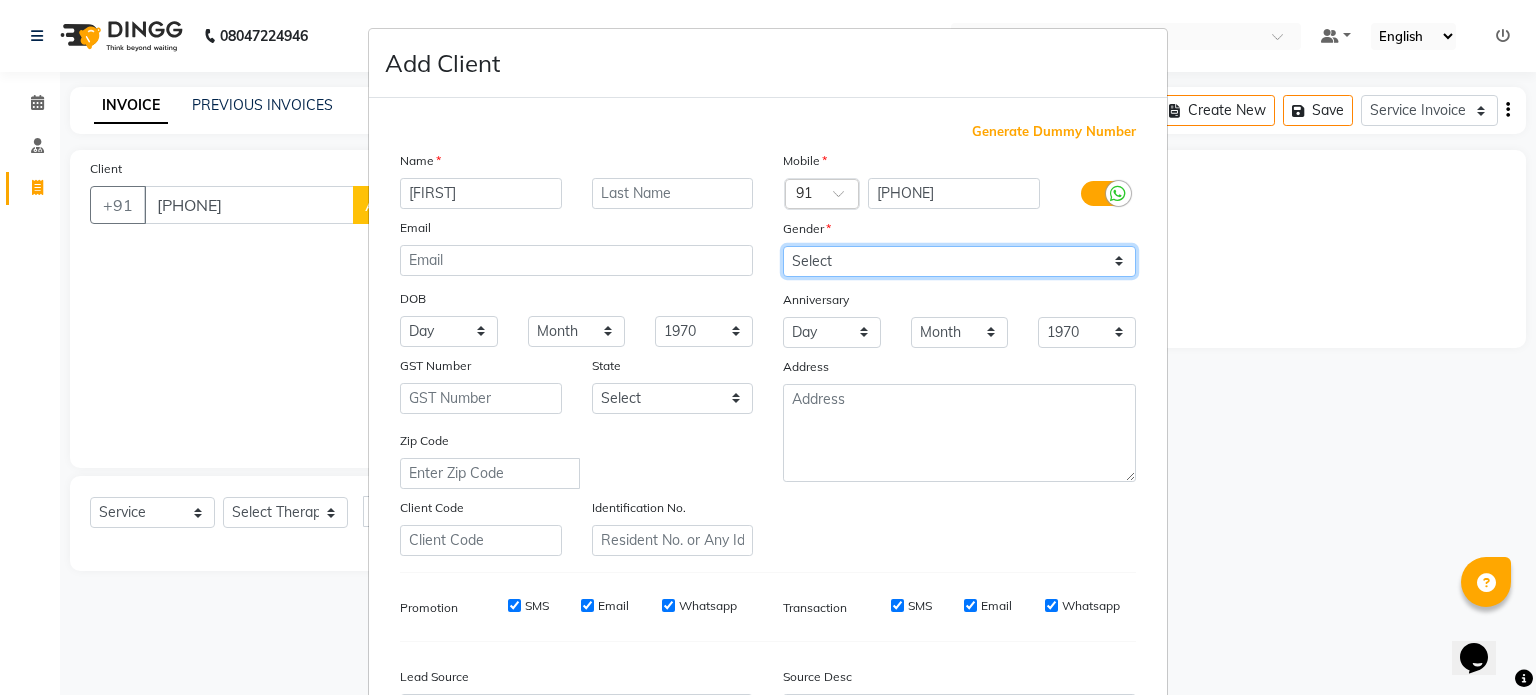 click on "Mobile Country Code × 91 [PHONE] Gender Select Male Female Other Prefer Not To Say Anniversary Day 01 02 03 04 05 06 07 08 09 10 11 12 13 14 15 16 17 18 19 20 21 22 23 24 25 26 27 28 29 30 31 Month January February March April May June July August September October November December 1970 1971 1972 1973 1974 1975 1976 1977 1978 1979 1980 1981 1982 1983 1984 1985 1986 1987 1988 1989 1990 1991 1992 1993 1994 1995 1996 1997 1998 1999 2000 2001 2002 2003 2004 2005 2006 2007 2008 2009 2010 2011 2012 2013 2014 2015 2016 2017 2018 2019 2020 2021 2022 2023 2024 2025 Address" at bounding box center (959, 353) 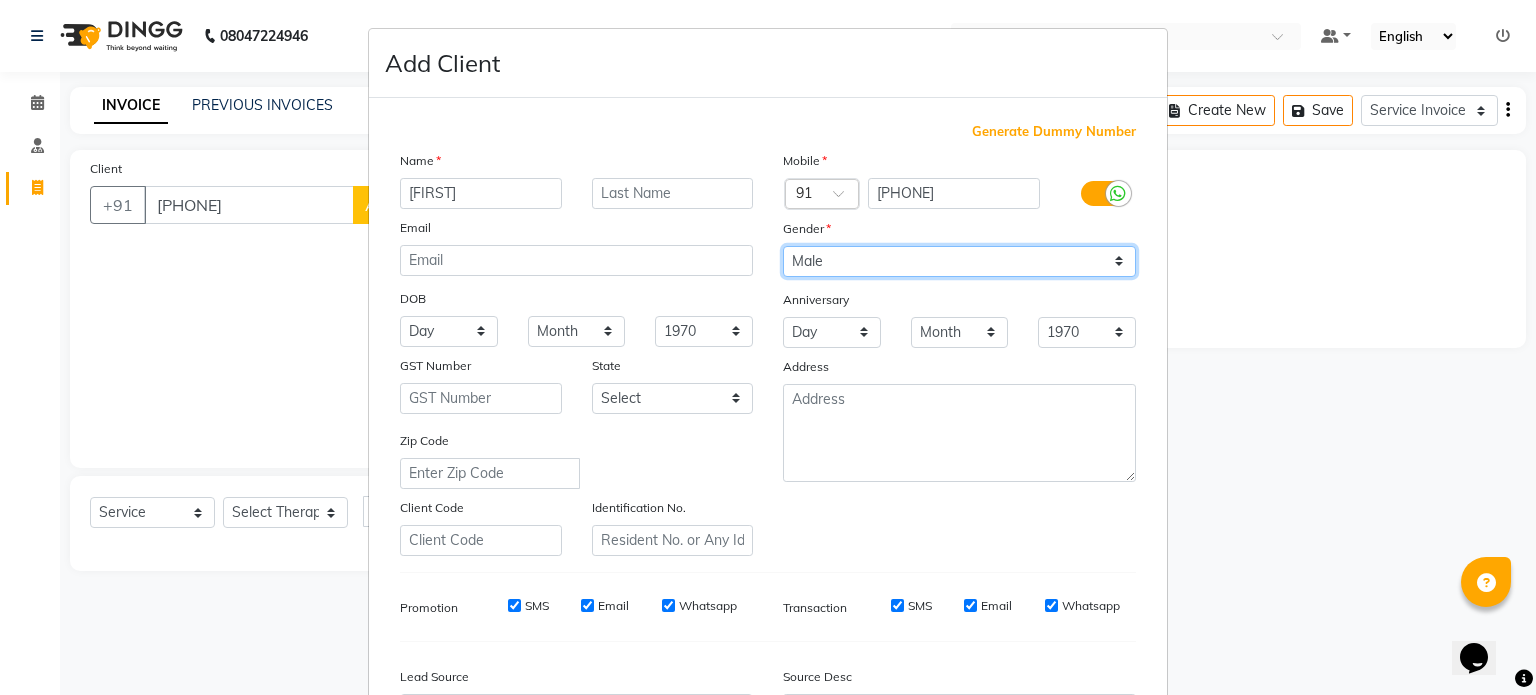 click on "Select Male Female Other Prefer Not To Say" at bounding box center (959, 261) 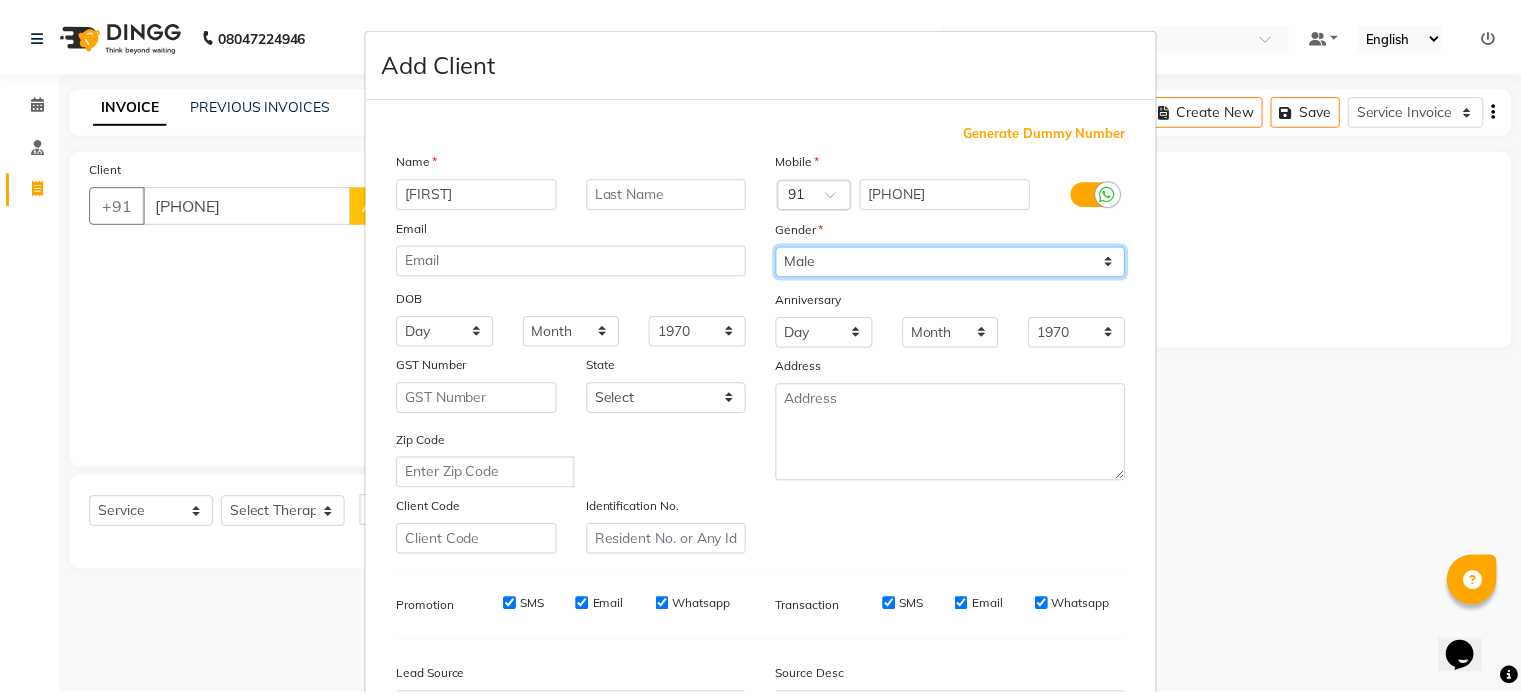 scroll, scrollTop: 237, scrollLeft: 0, axis: vertical 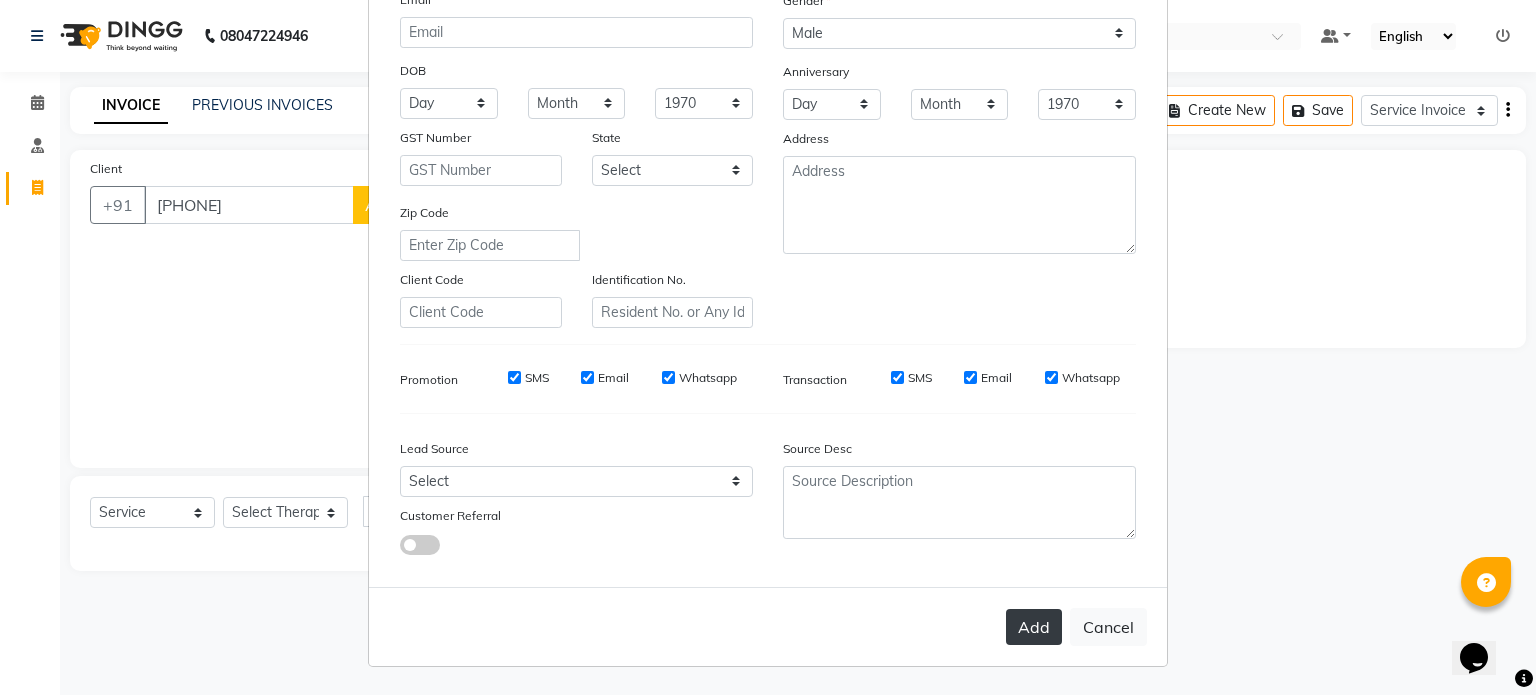 click on "Add" at bounding box center (1034, 627) 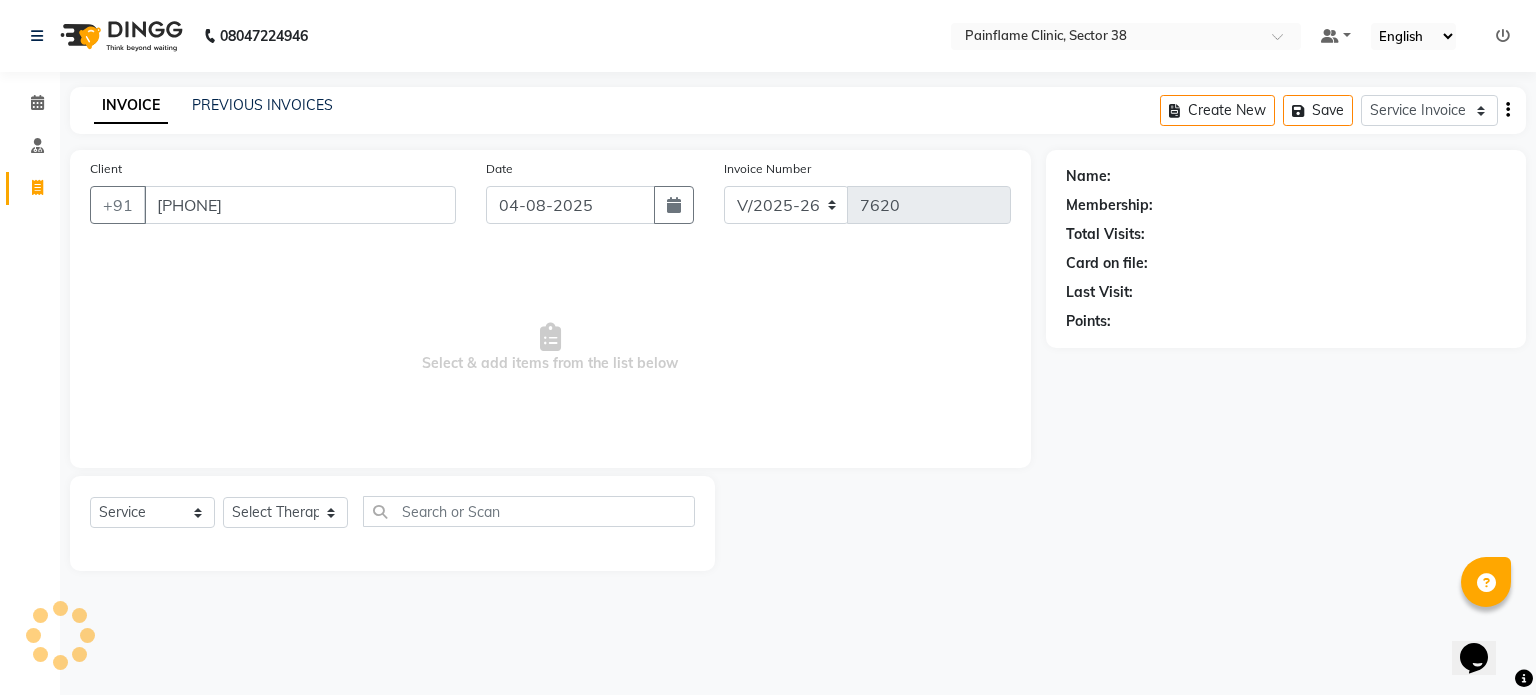type on "70******05" 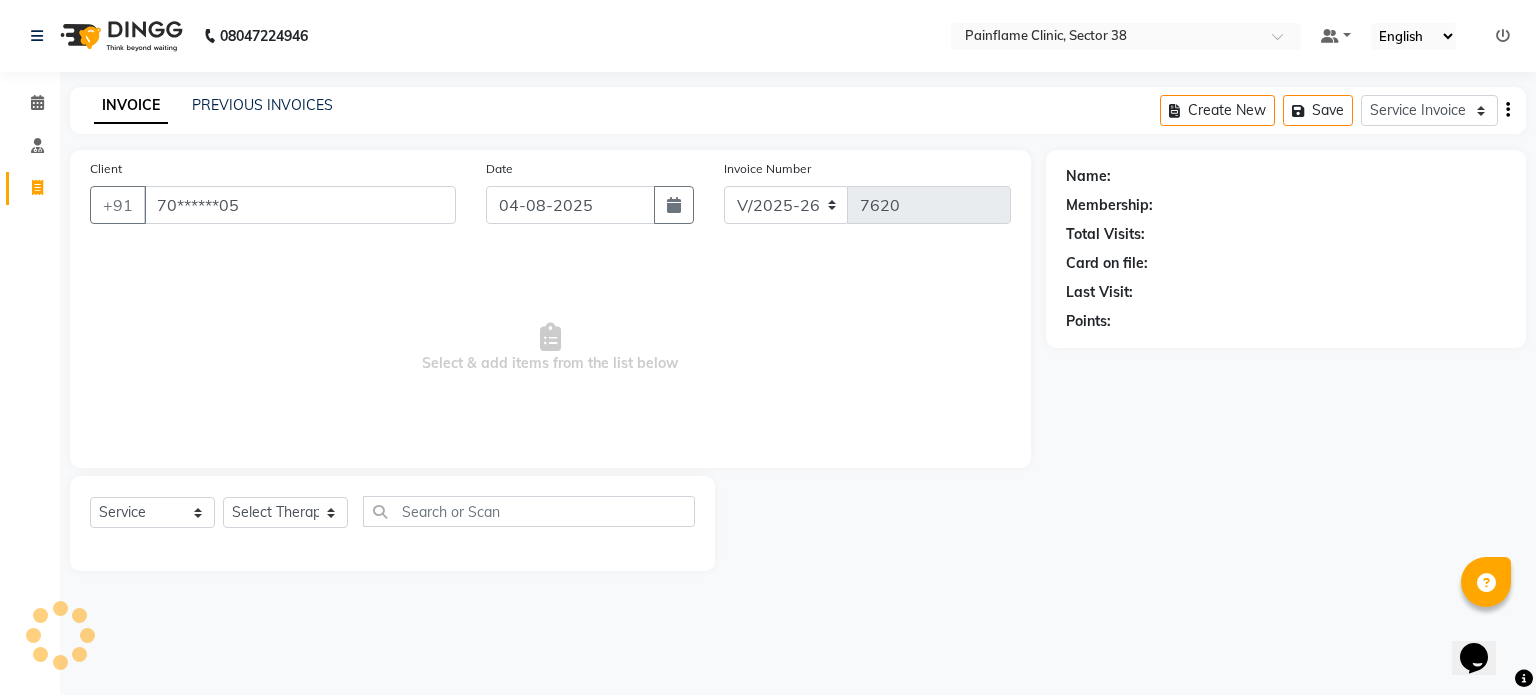 checkbox on "false" 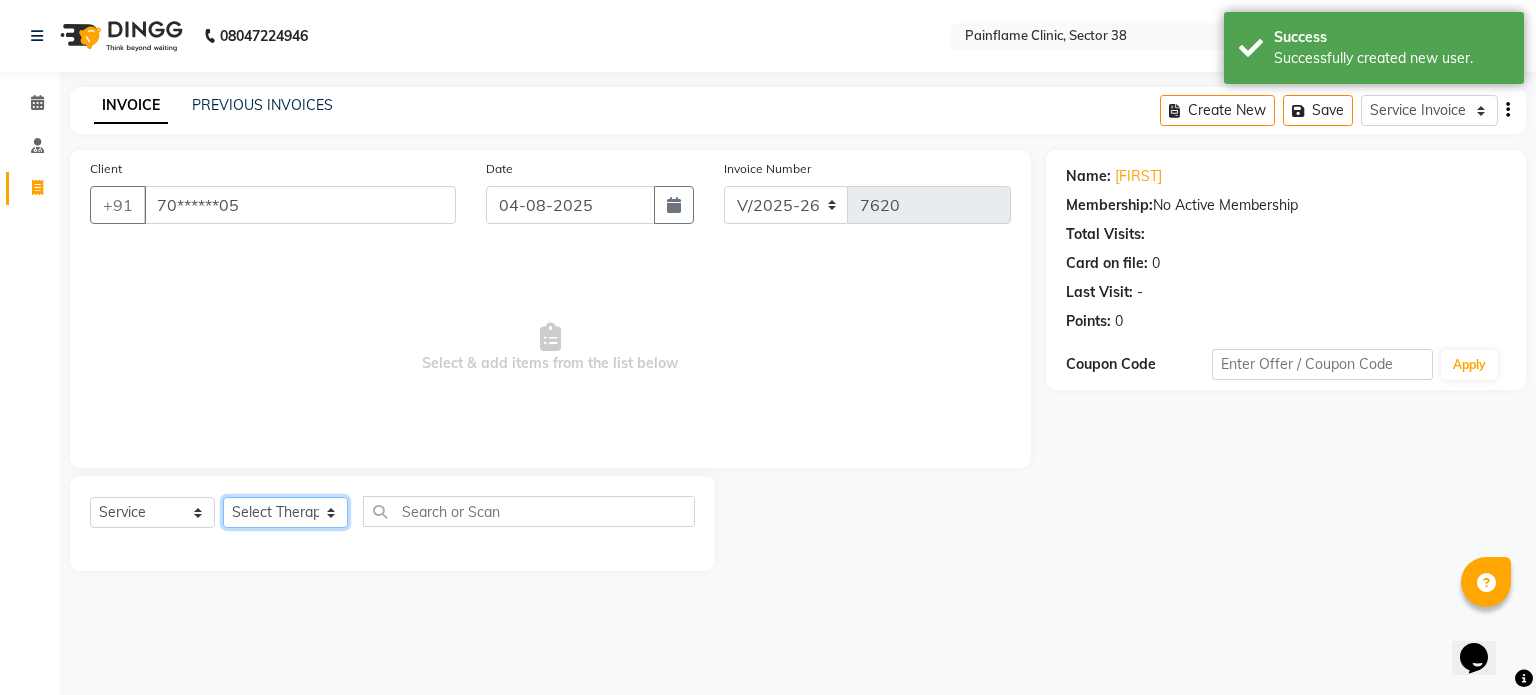 click on "Select Therapist Dr Durgesh Dr Harish Dr Ranjana Dr Saurabh Dr. Suraj Dr. Tejpal Mehlawat KUSHAL MOHIT SEMWAL Nancy Singhai Reception 1  Reception 2 Reception 3" 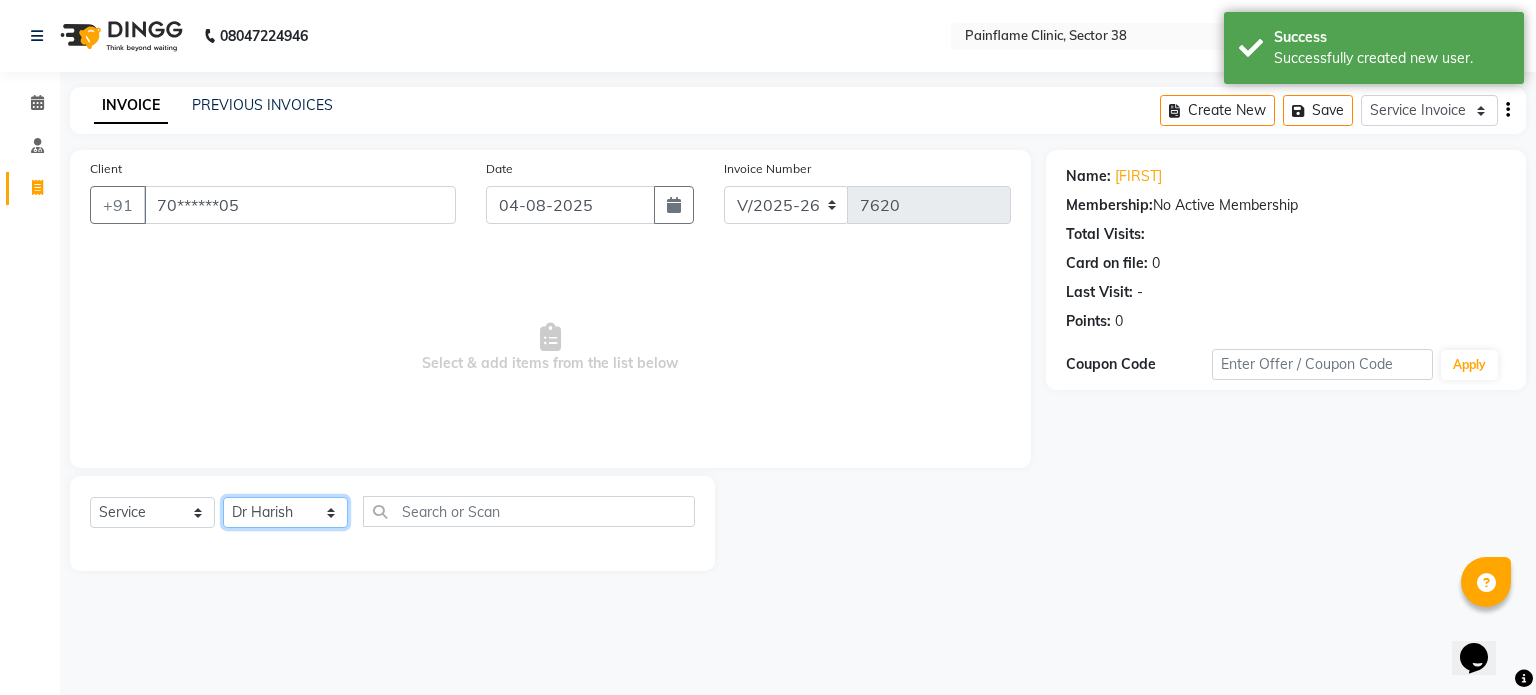 click on "Select Therapist Dr Durgesh Dr Harish Dr Ranjana Dr Saurabh Dr. Suraj Dr. Tejpal Mehlawat KUSHAL MOHIT SEMWAL Nancy Singhai Reception 1  Reception 2 Reception 3" 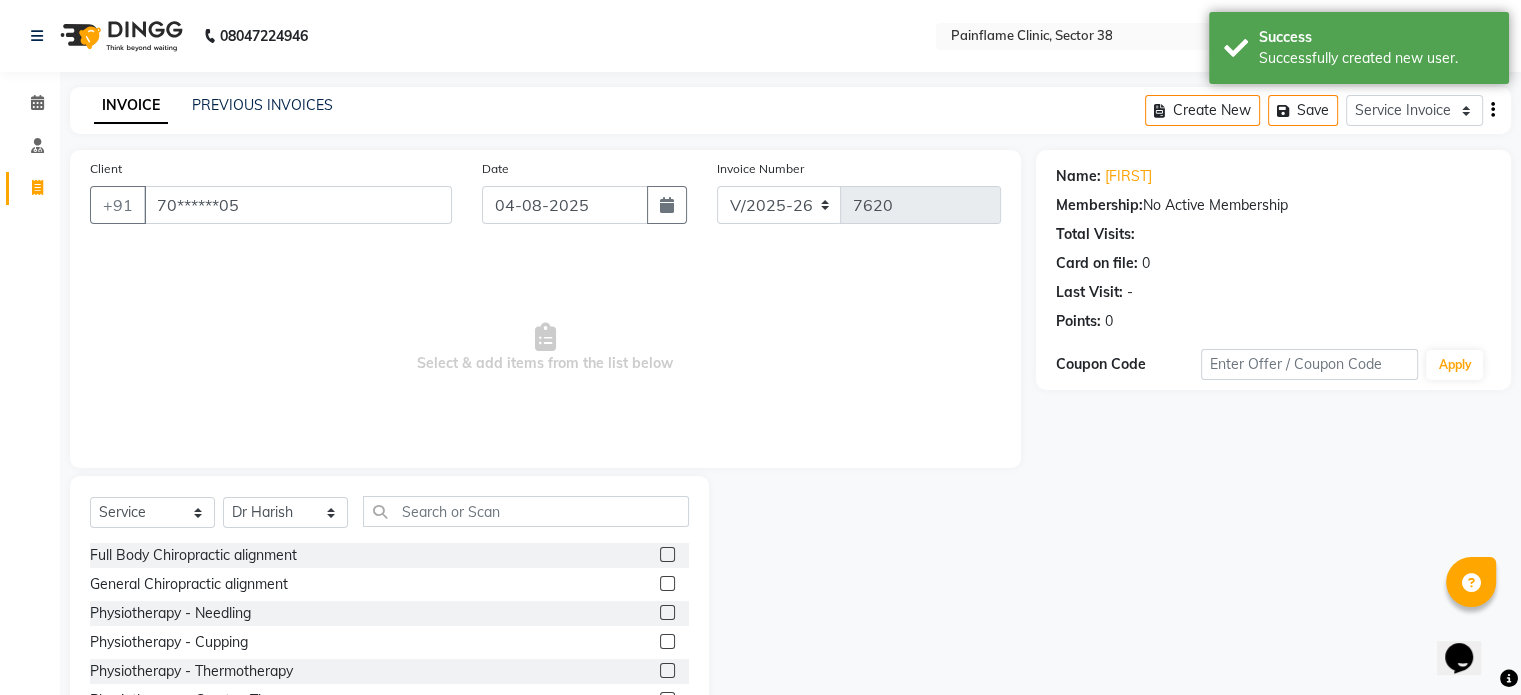 click 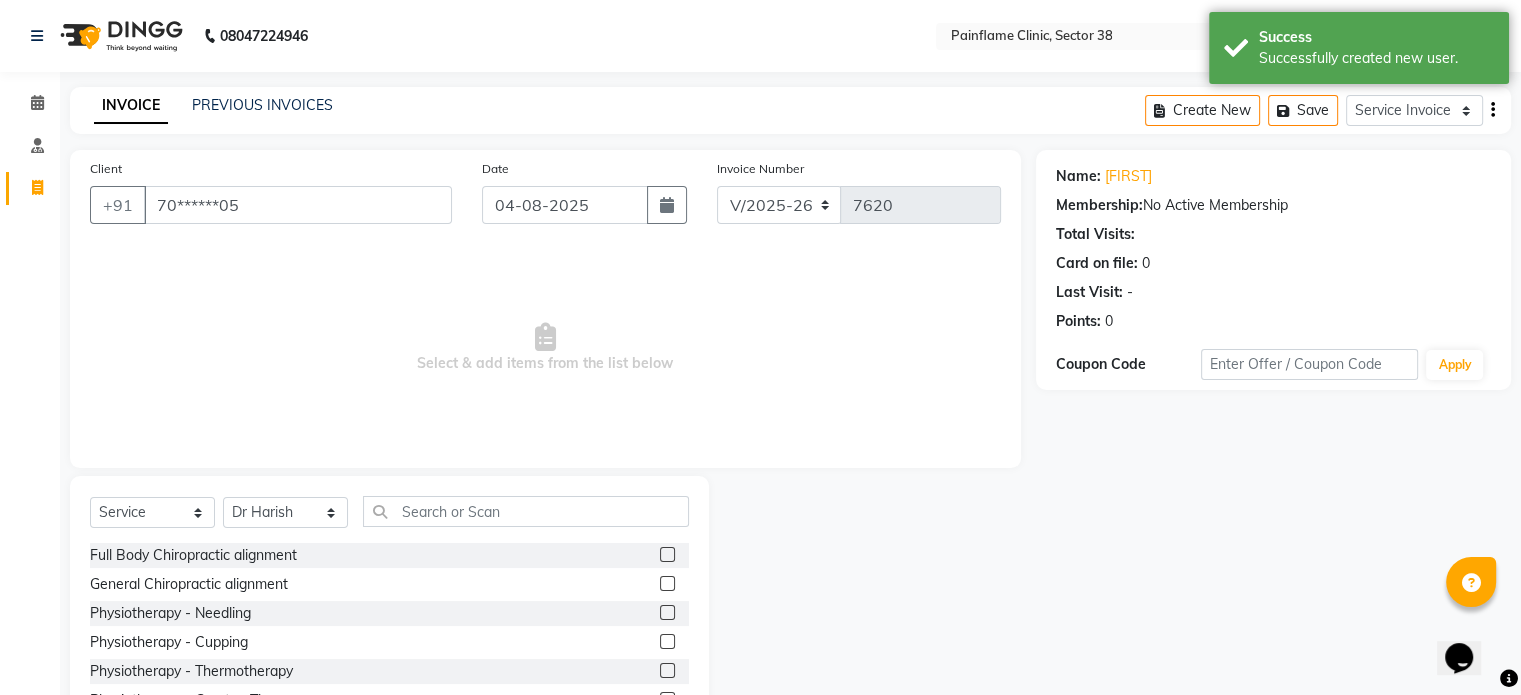 click at bounding box center [666, 555] 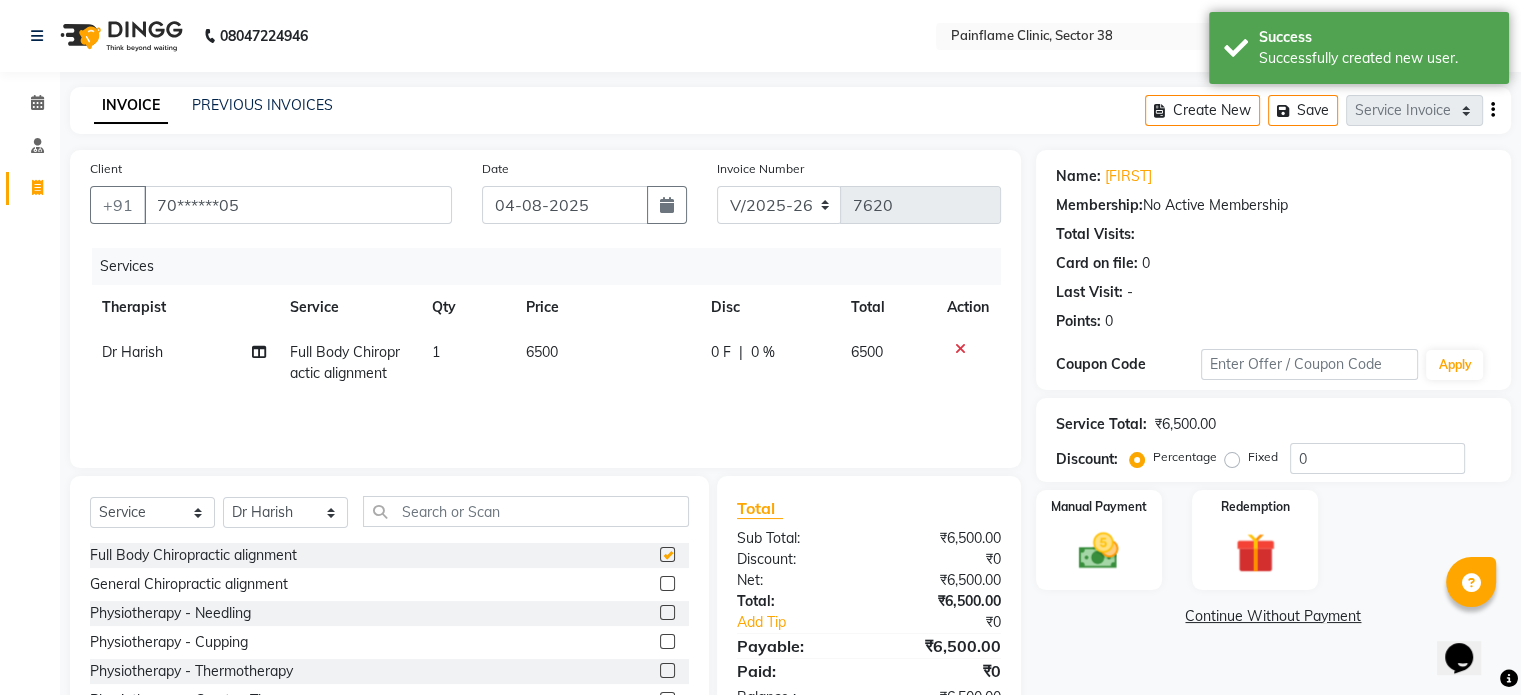 checkbox on "false" 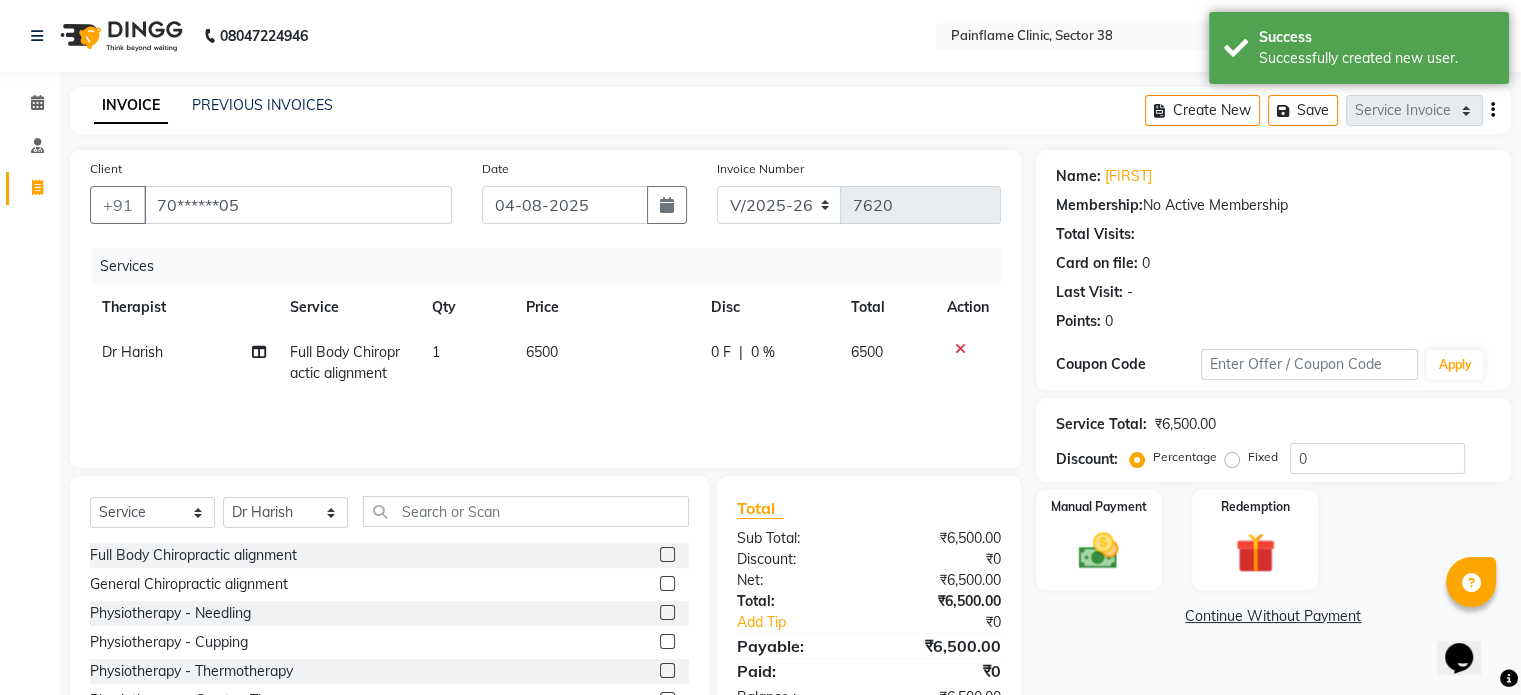 scroll, scrollTop: 119, scrollLeft: 0, axis: vertical 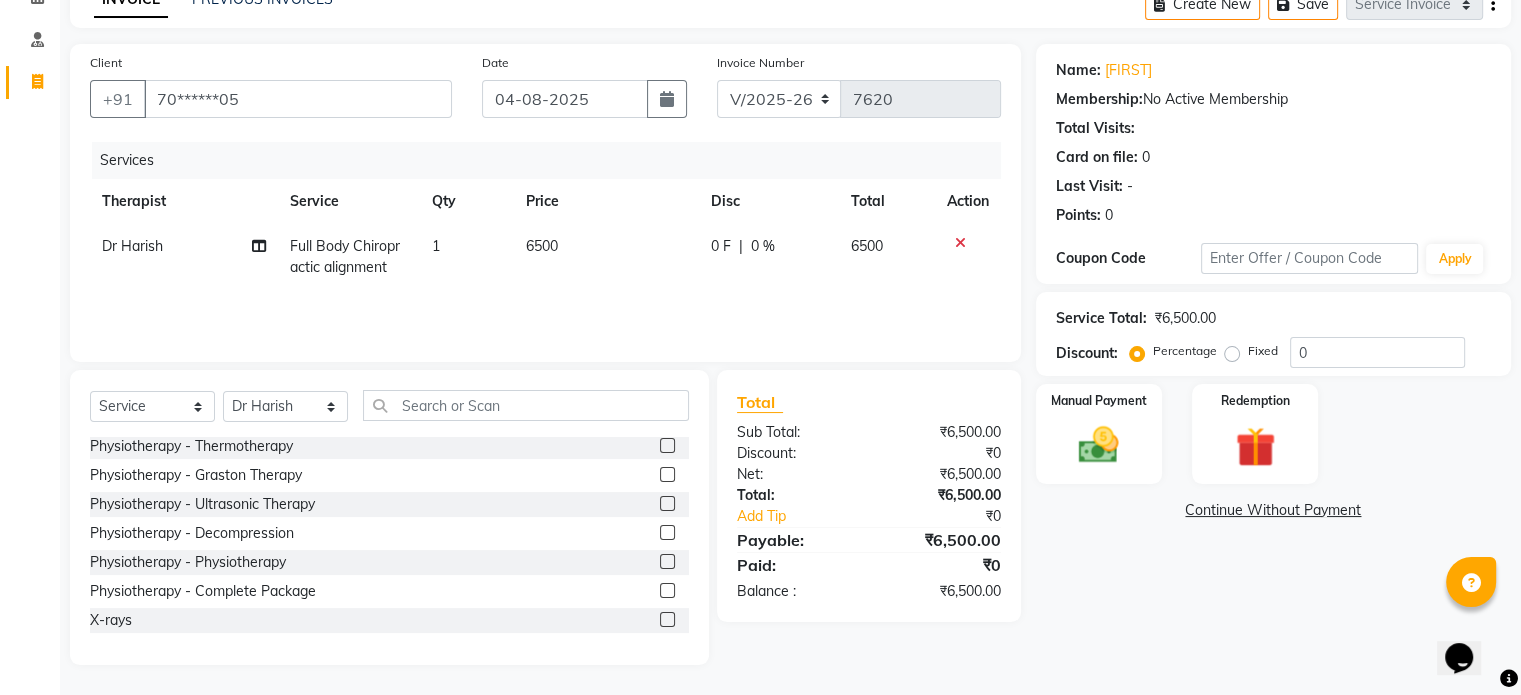 click 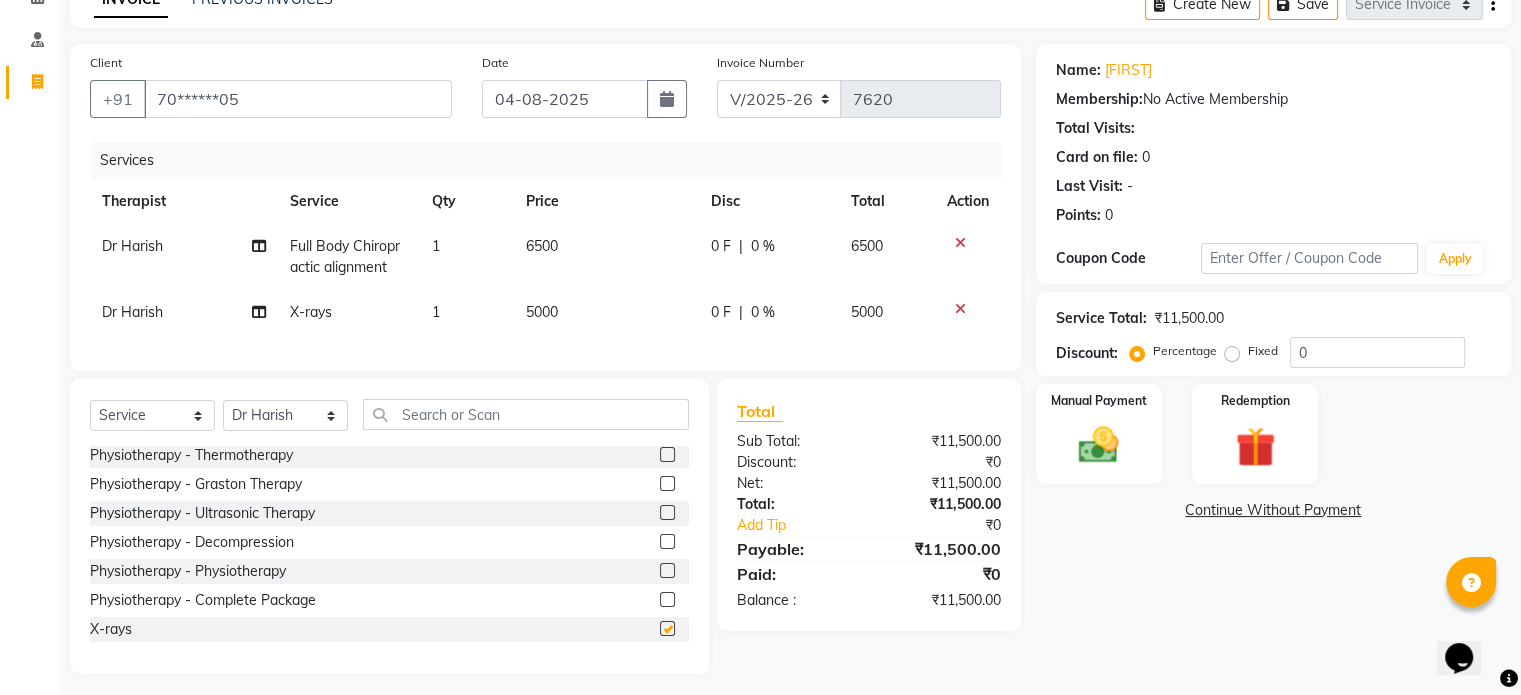 checkbox on "false" 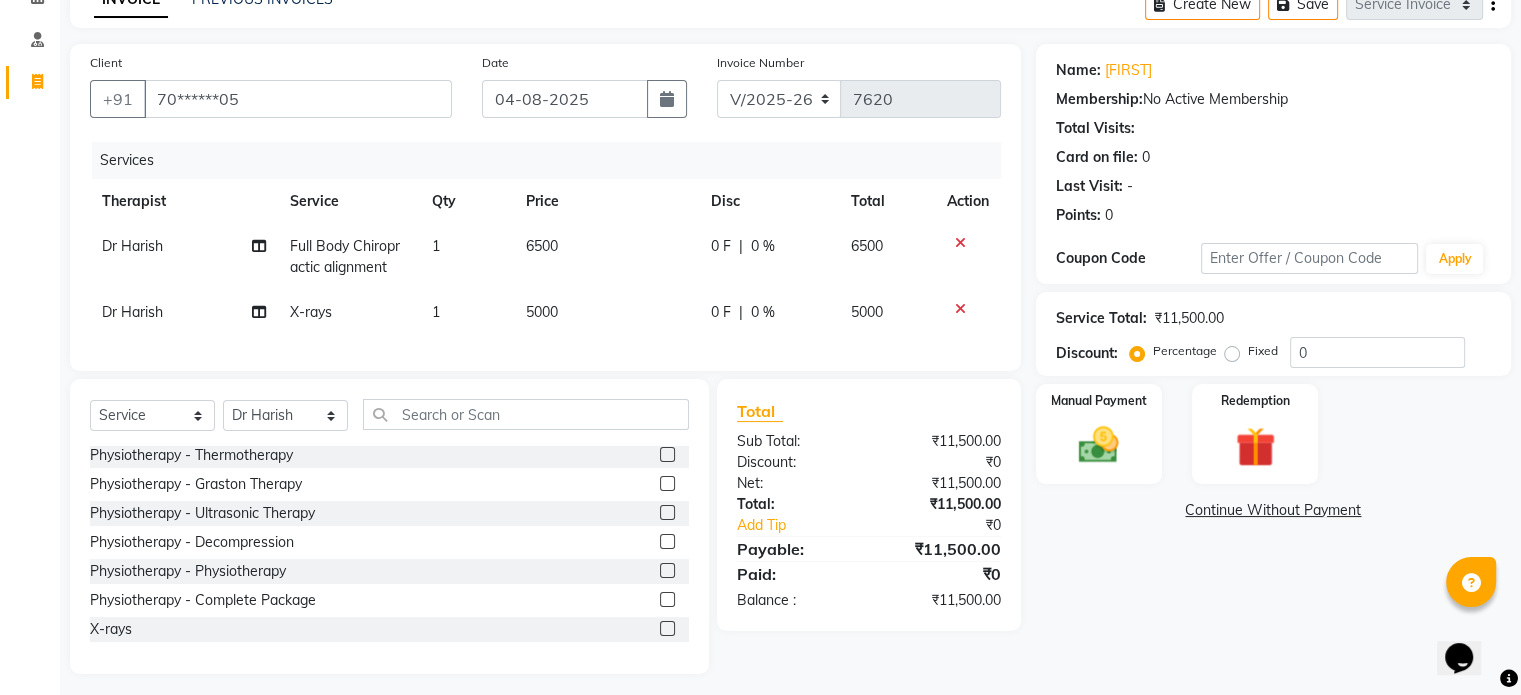 click on "5000" 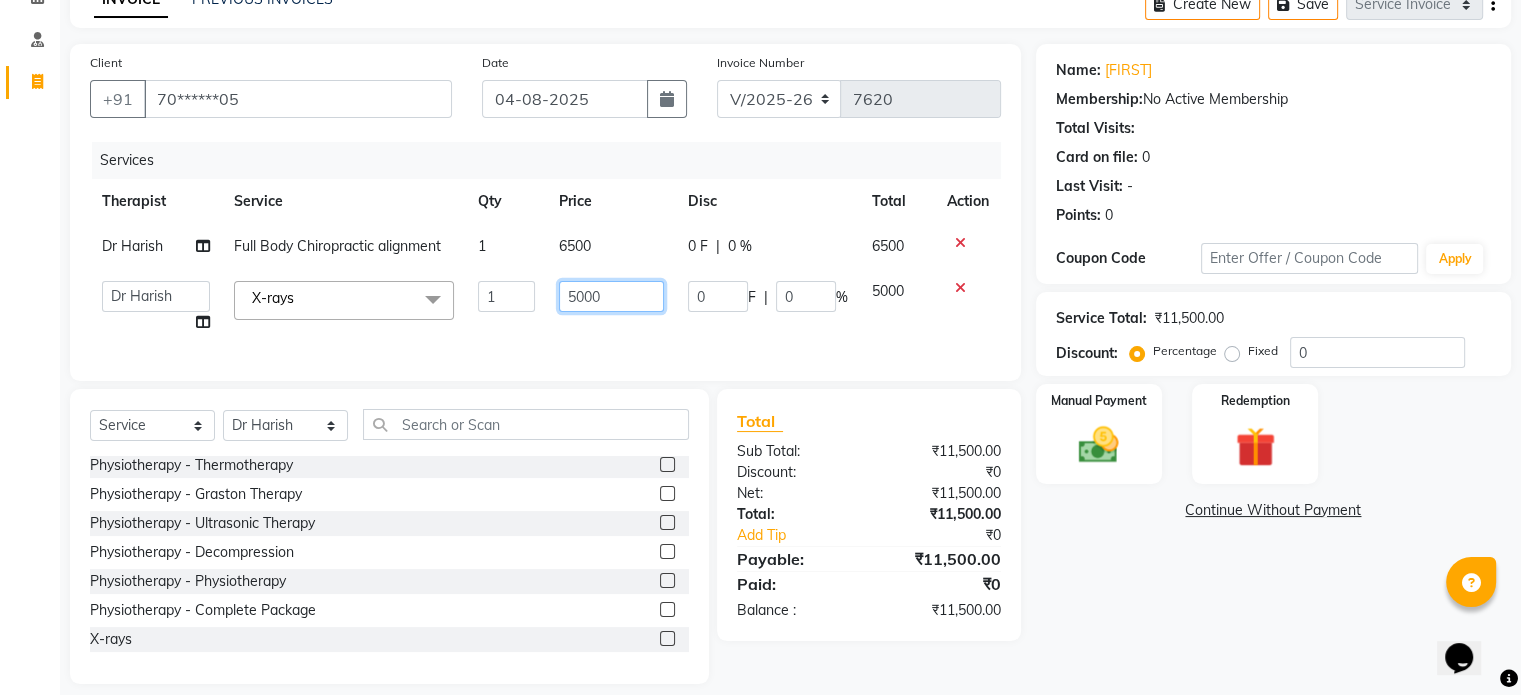 click on "5000" 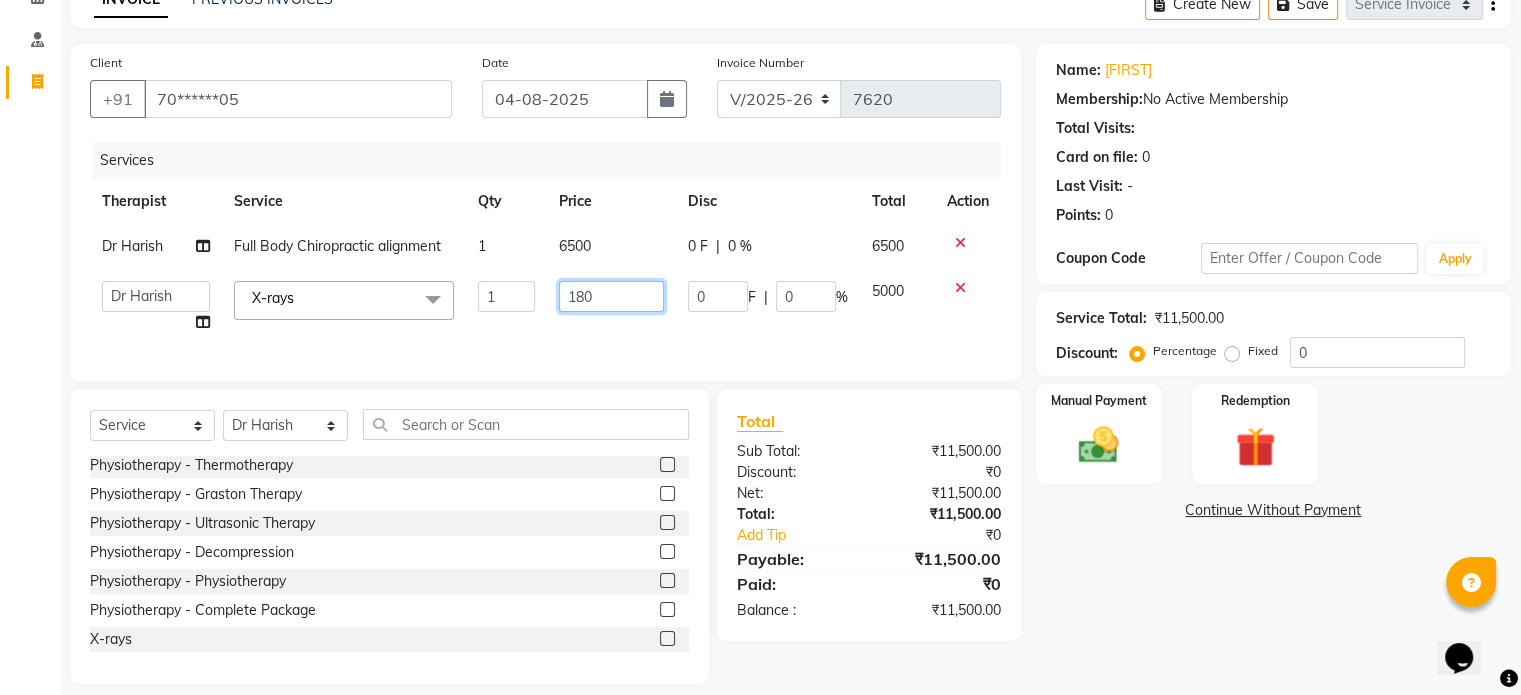 type on "1800" 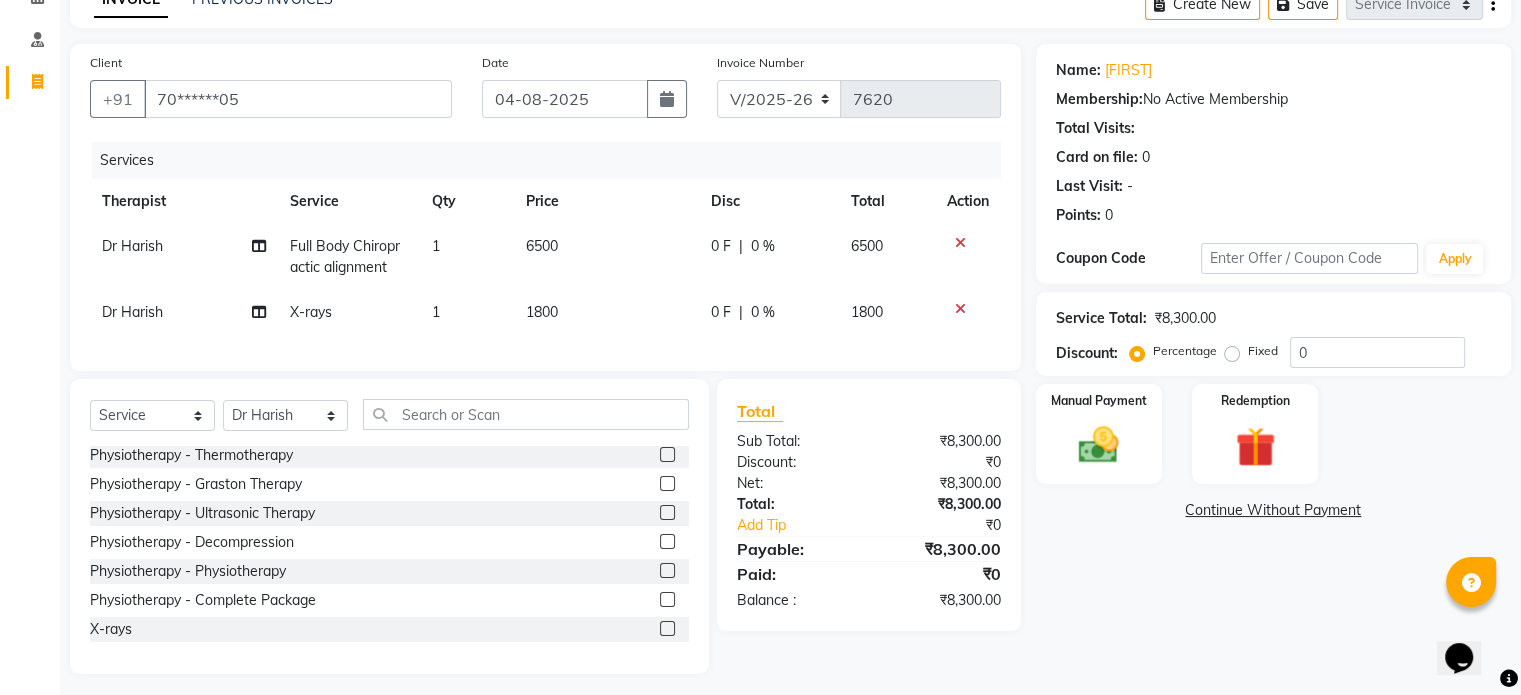 click on "Fixed" 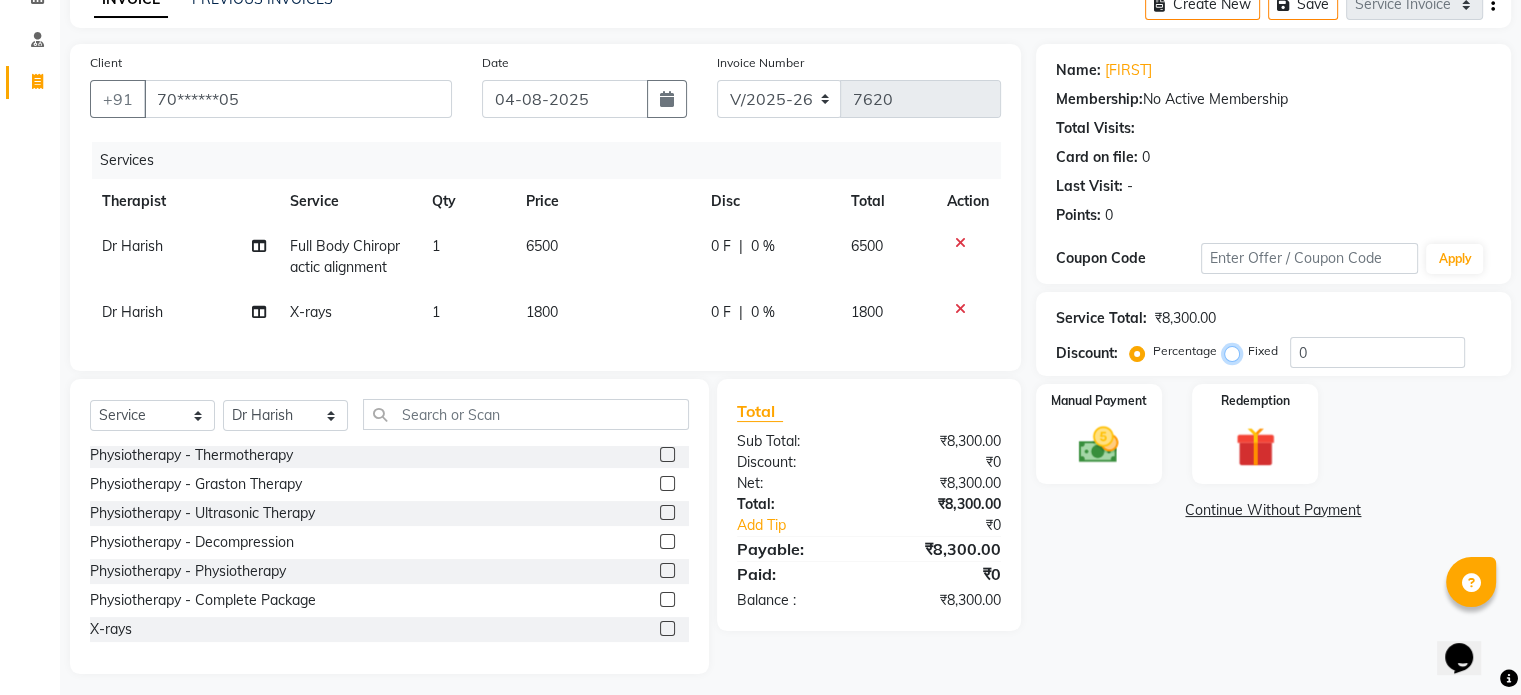 click on "Fixed" at bounding box center [1236, 351] 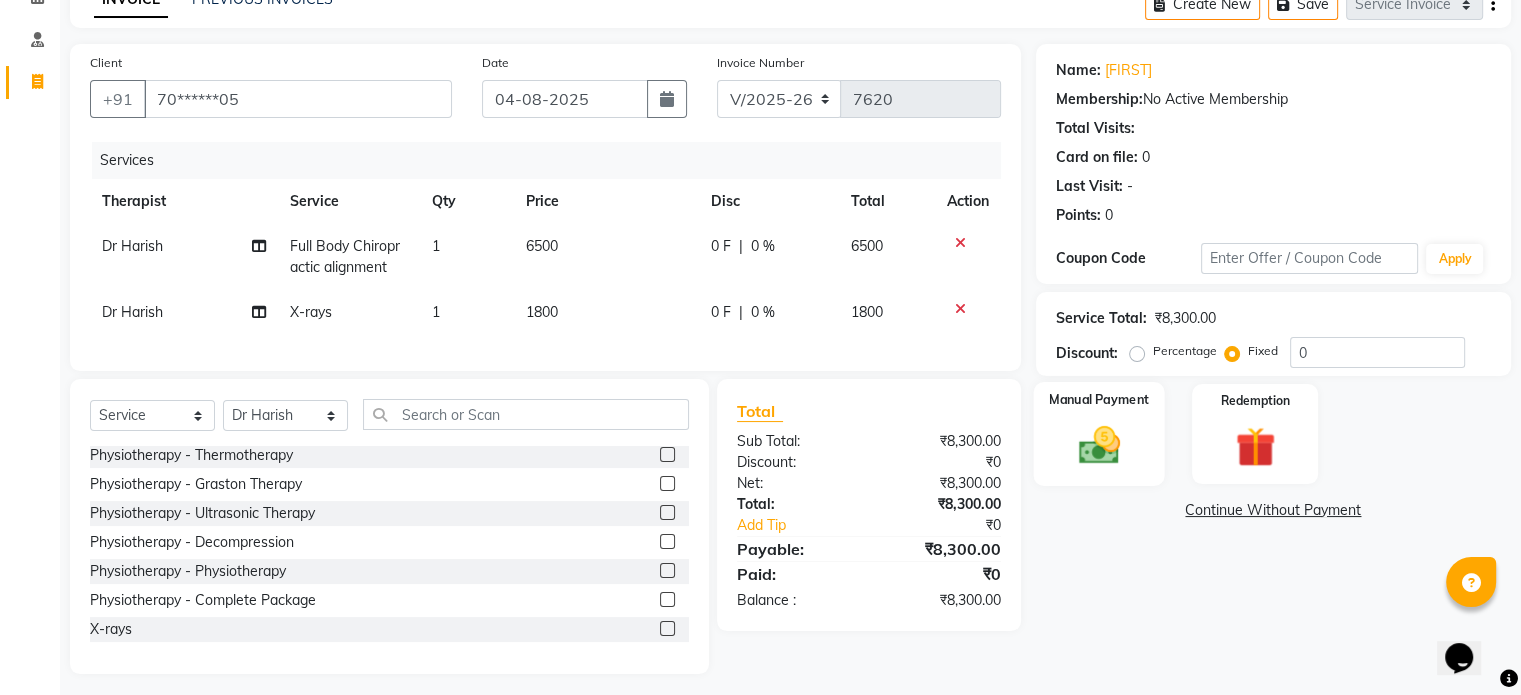 click 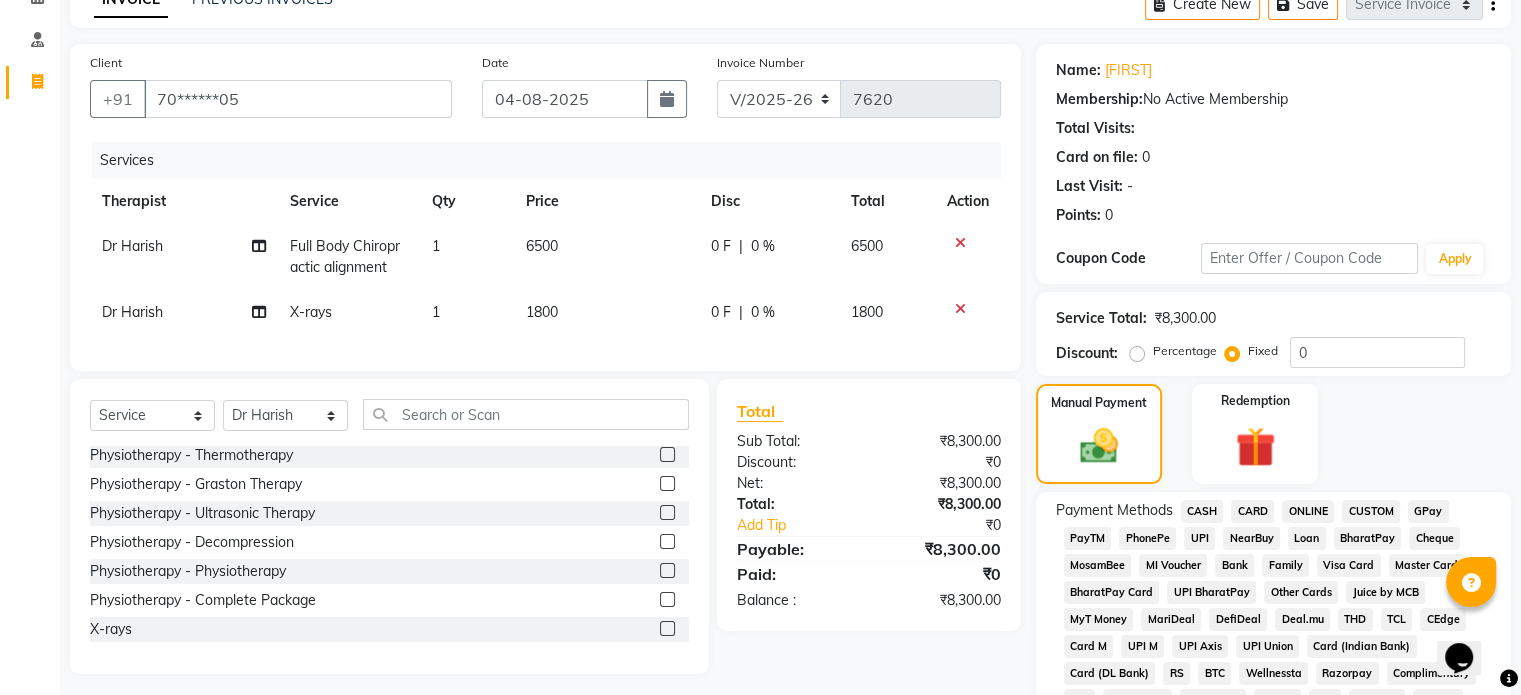 click on "UPI" 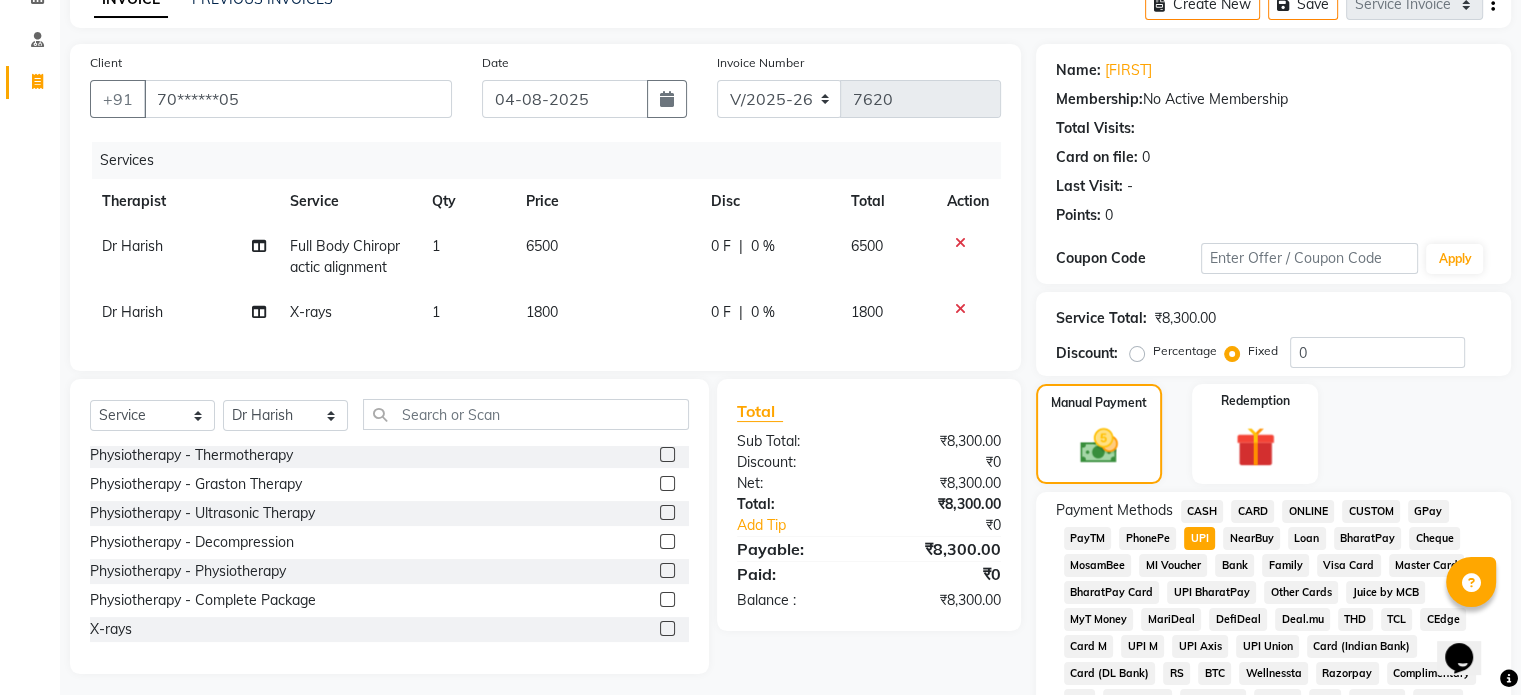 scroll, scrollTop: 652, scrollLeft: 0, axis: vertical 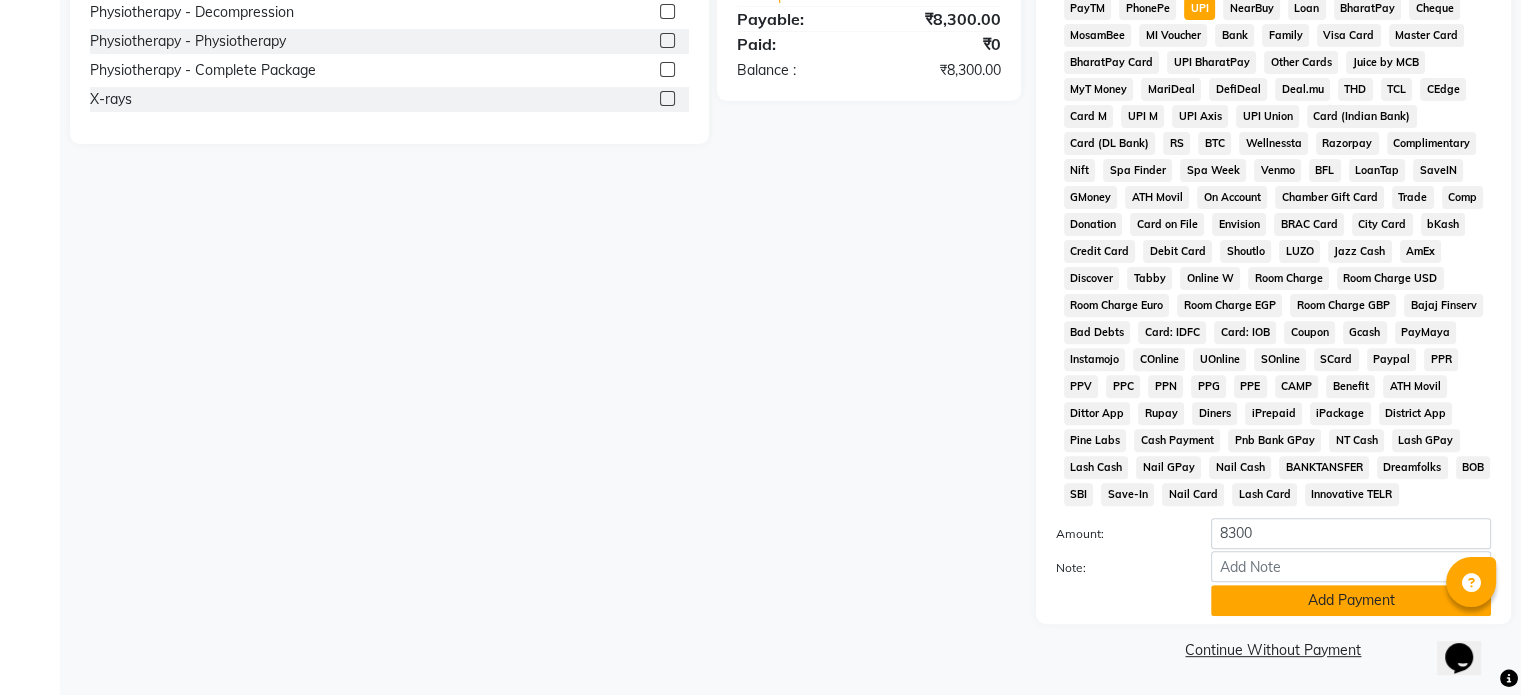 click on "Add Payment" 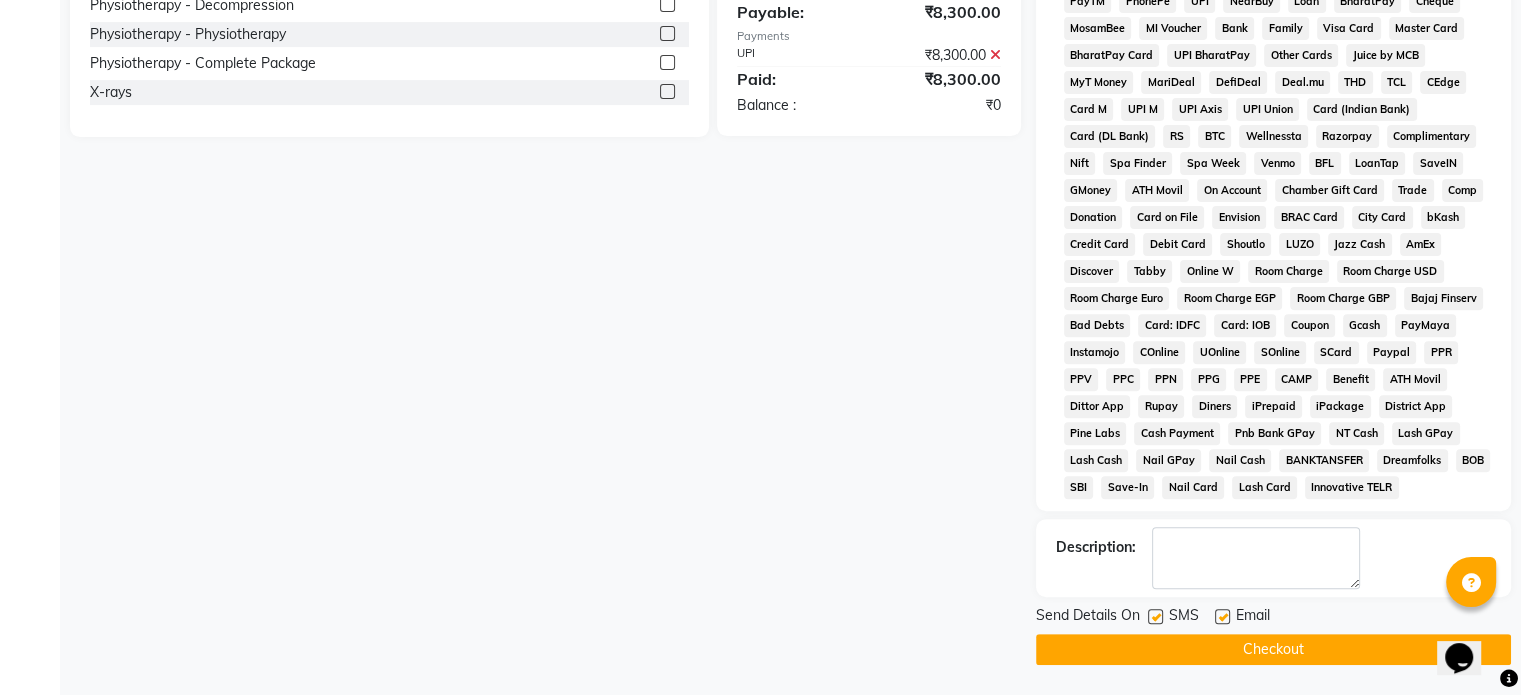 click 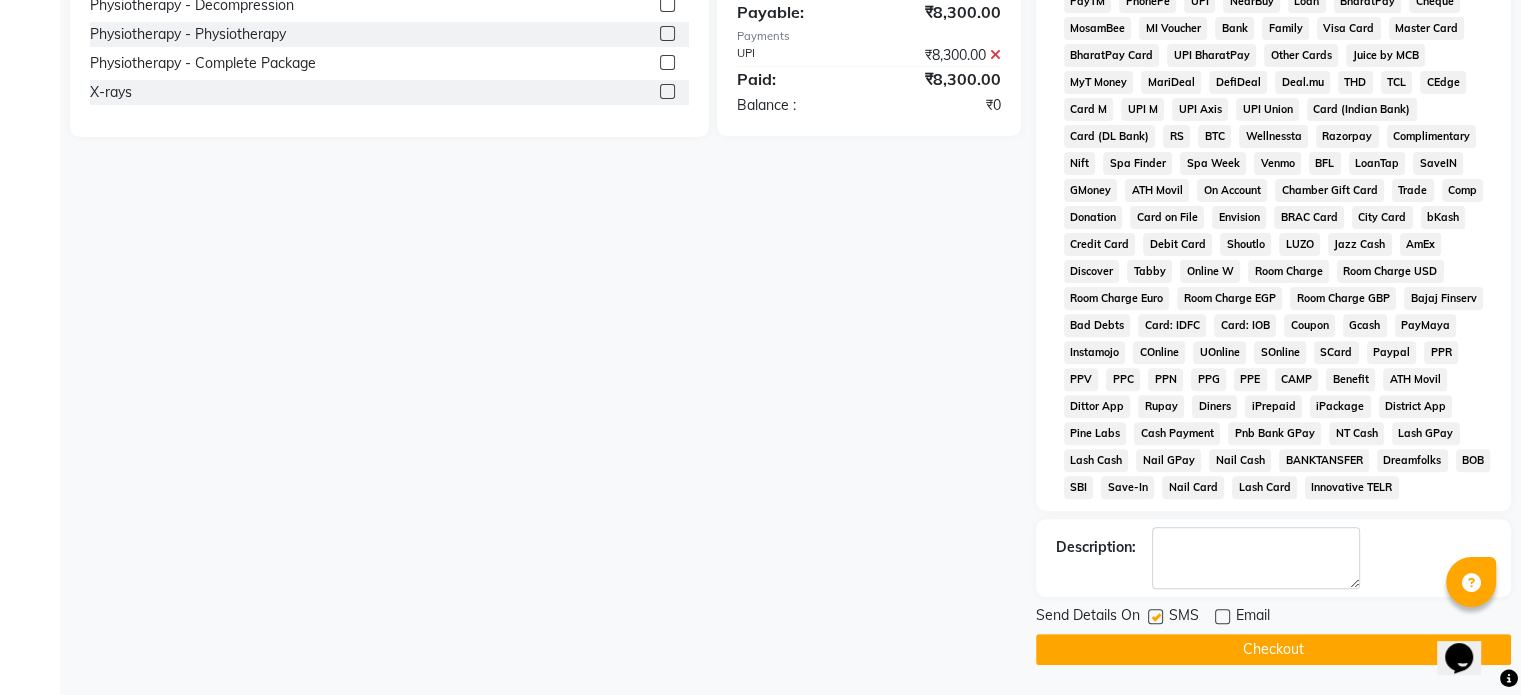 click 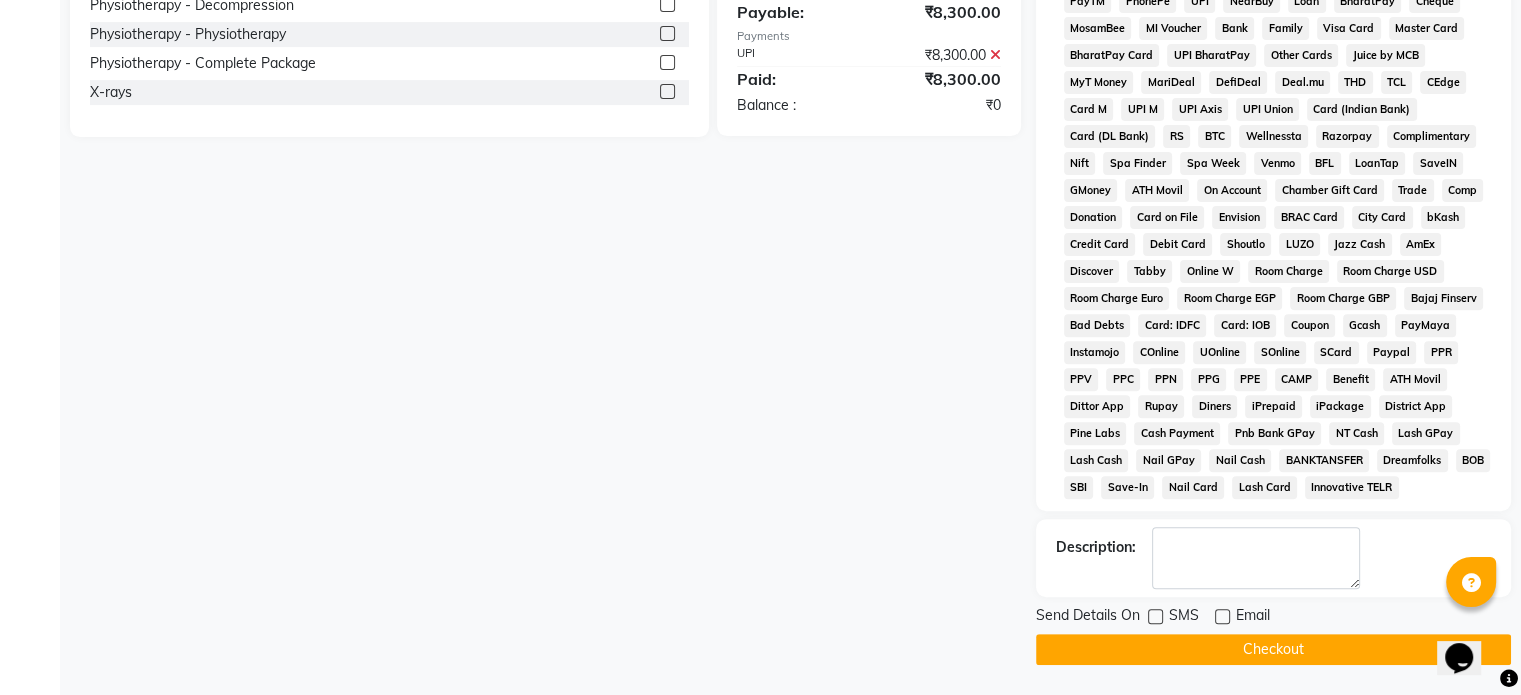 click on "Checkout" 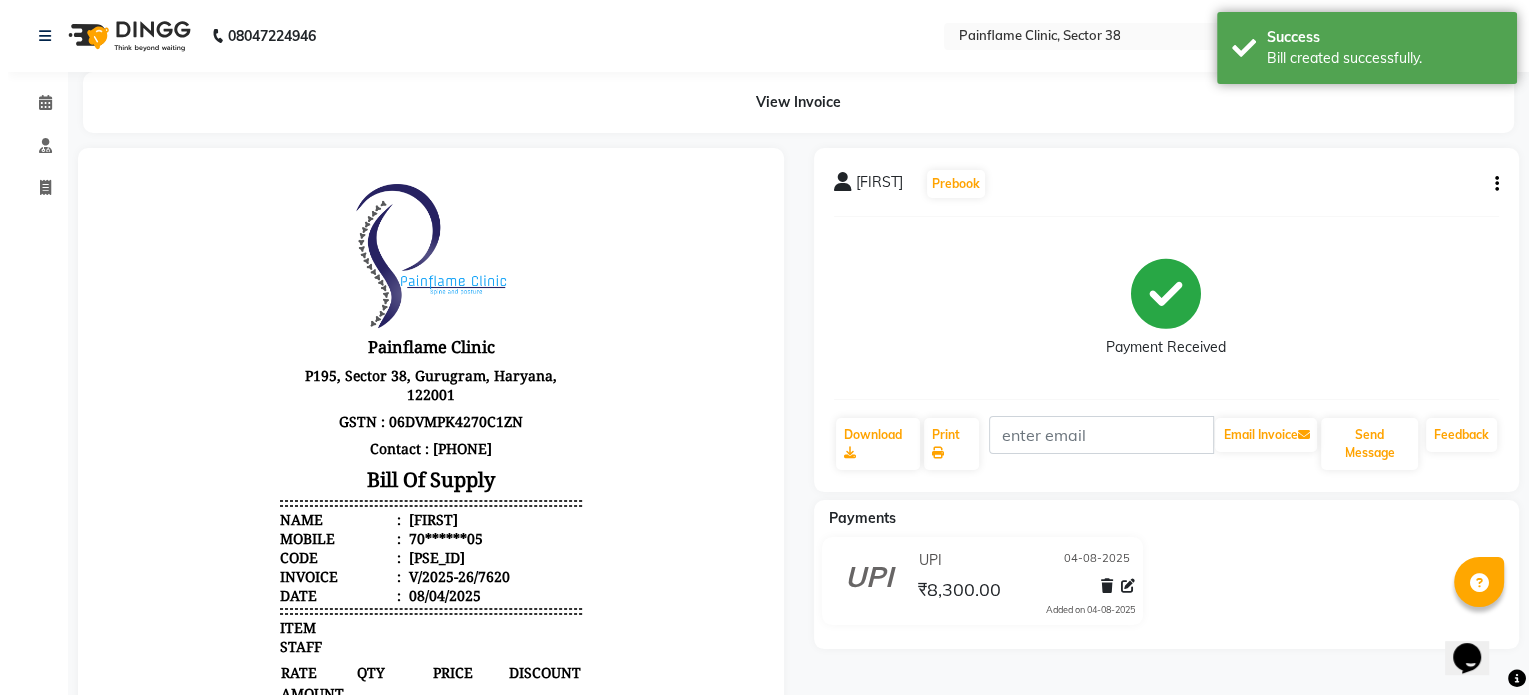 scroll, scrollTop: 0, scrollLeft: 0, axis: both 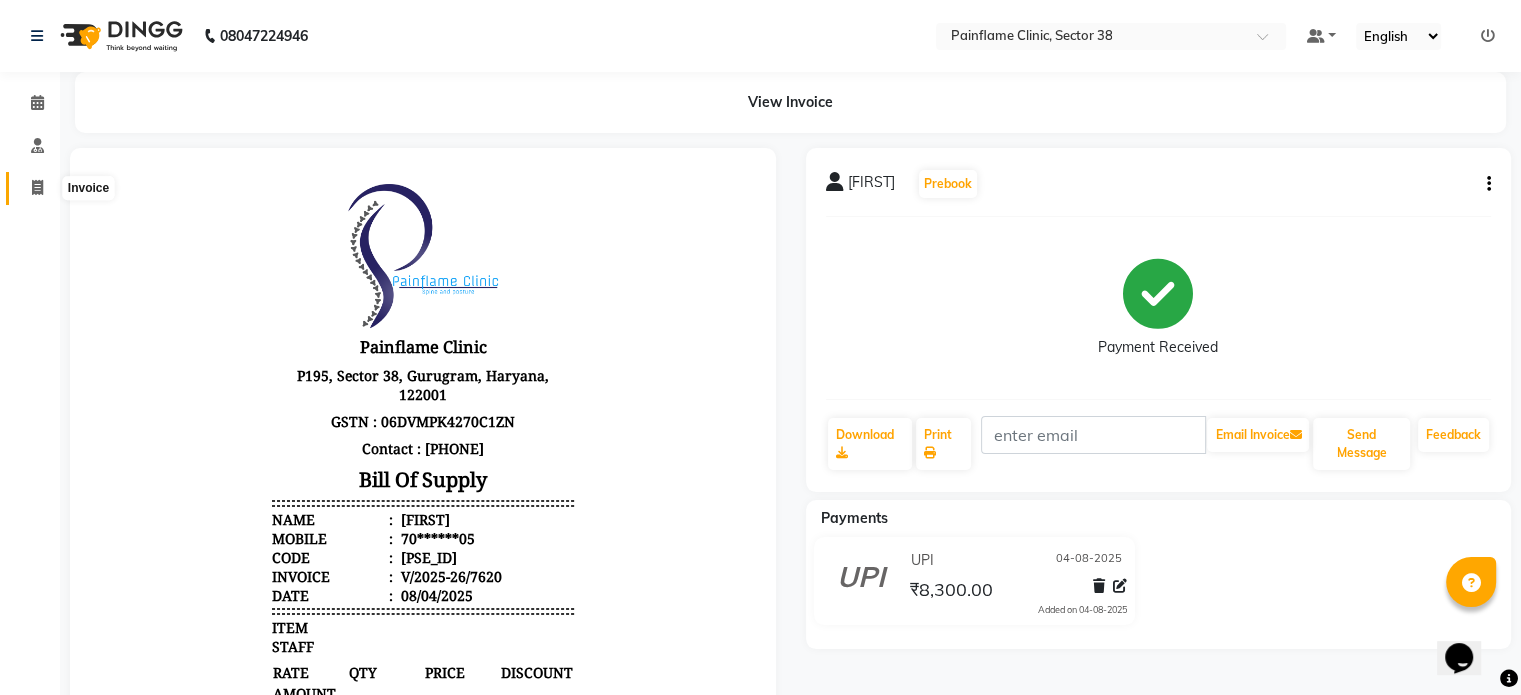 click 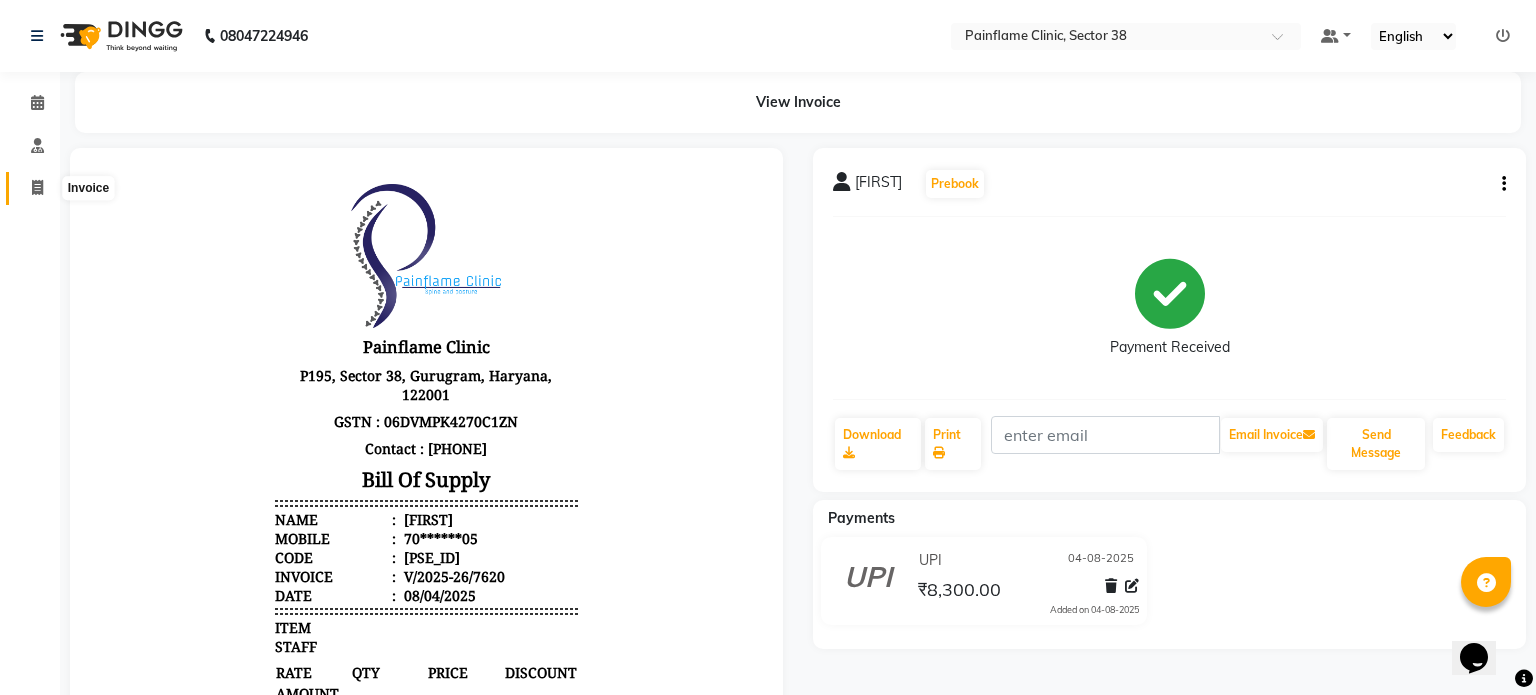 select on "3964" 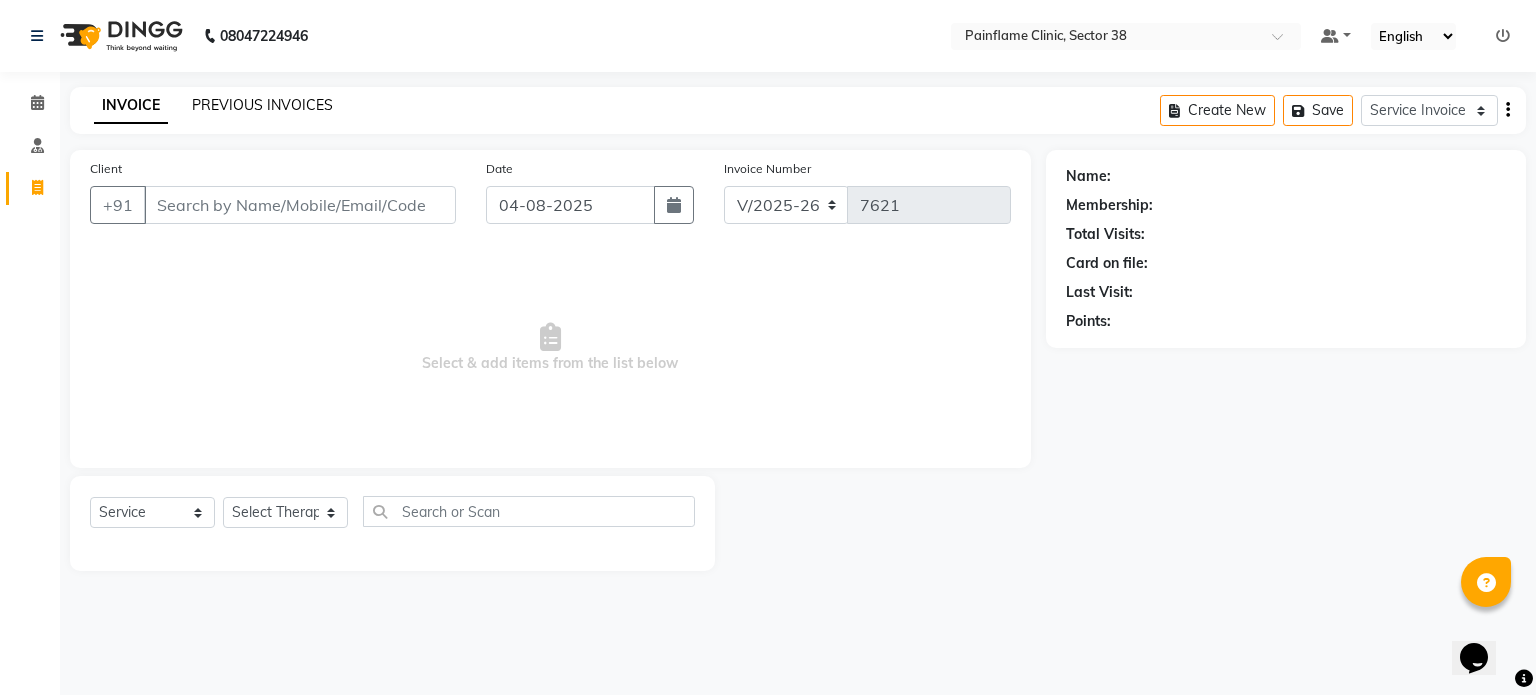 click on "PREVIOUS INVOICES" 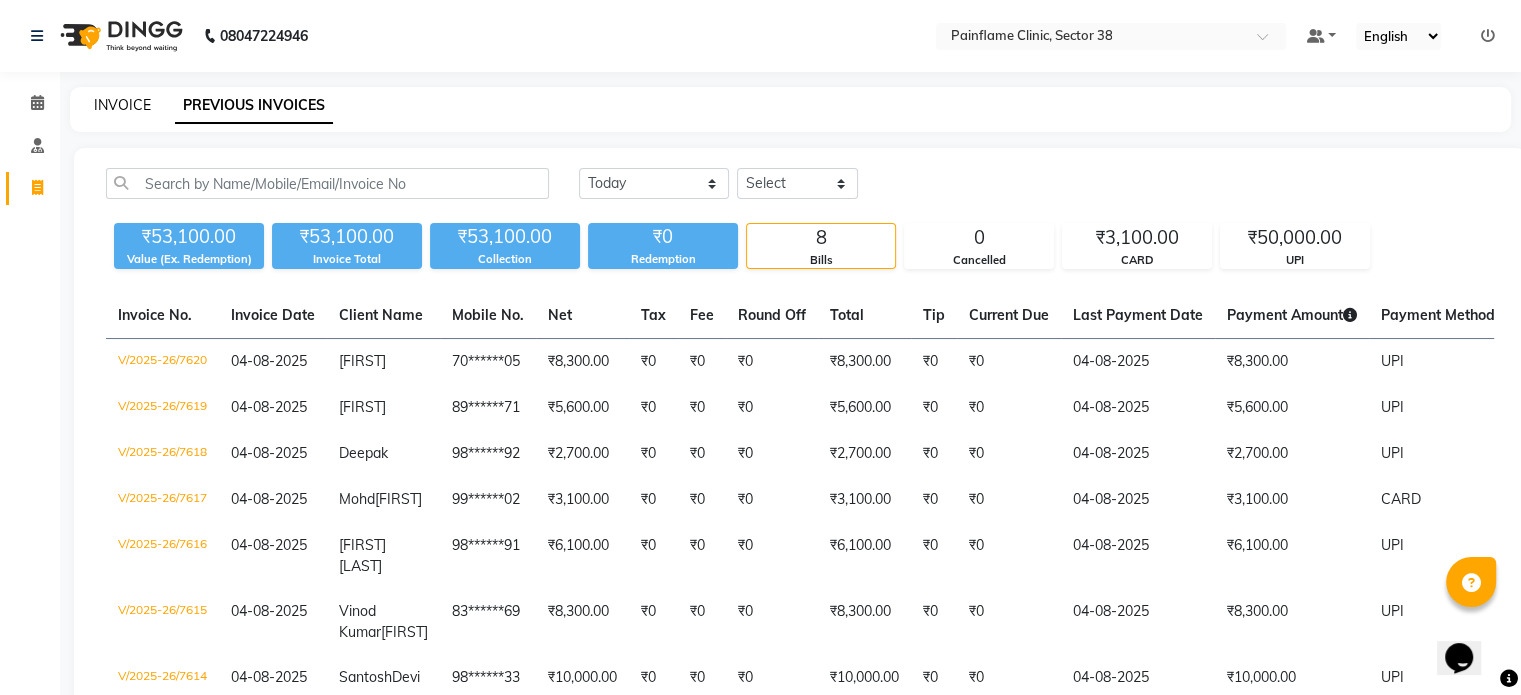 click on "INVOICE" 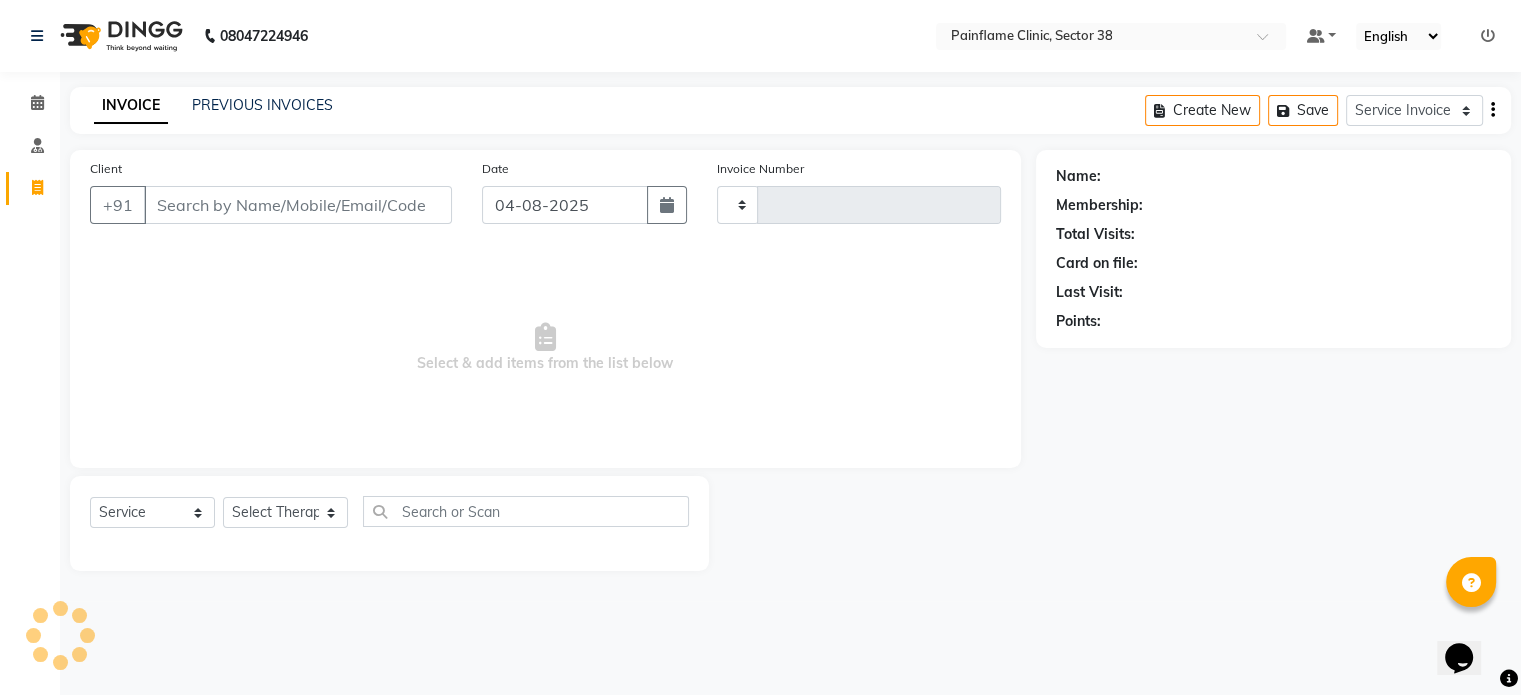 type on "7621" 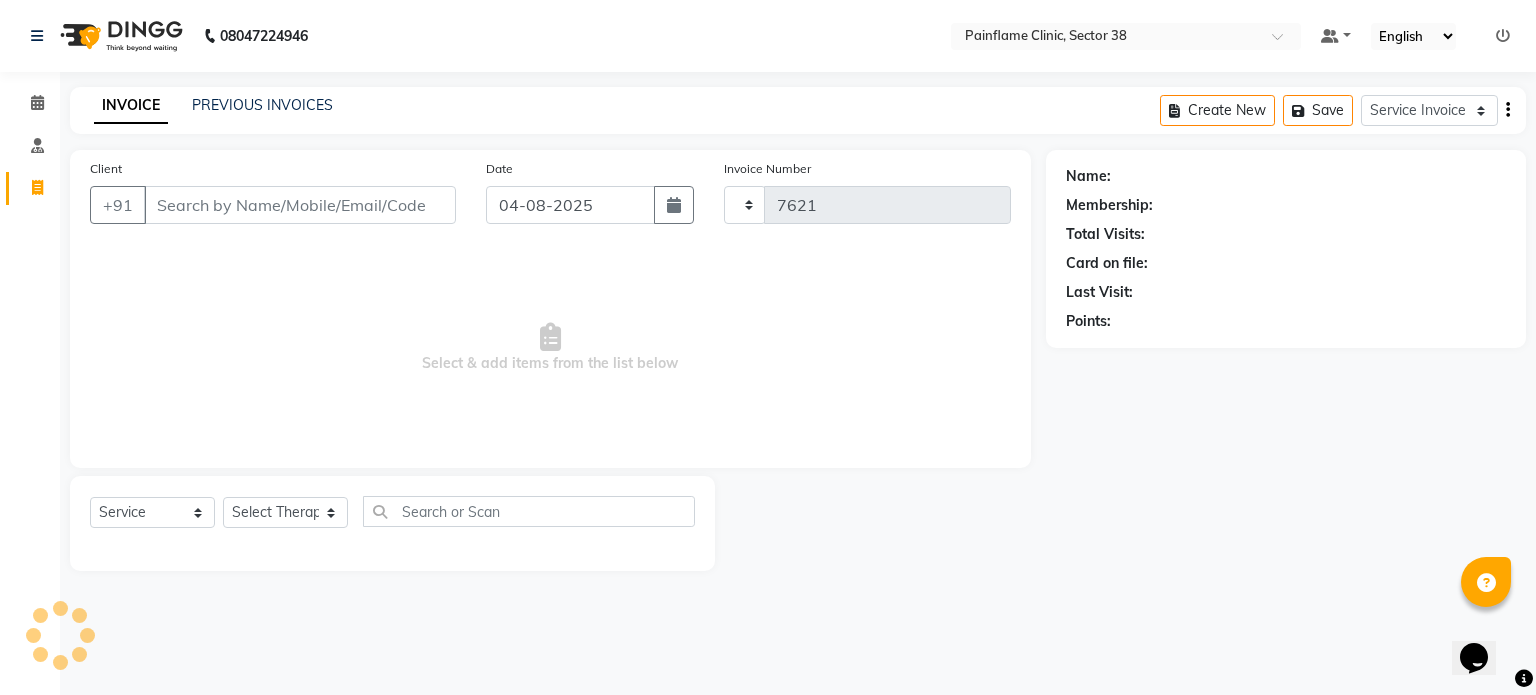 select on "3964" 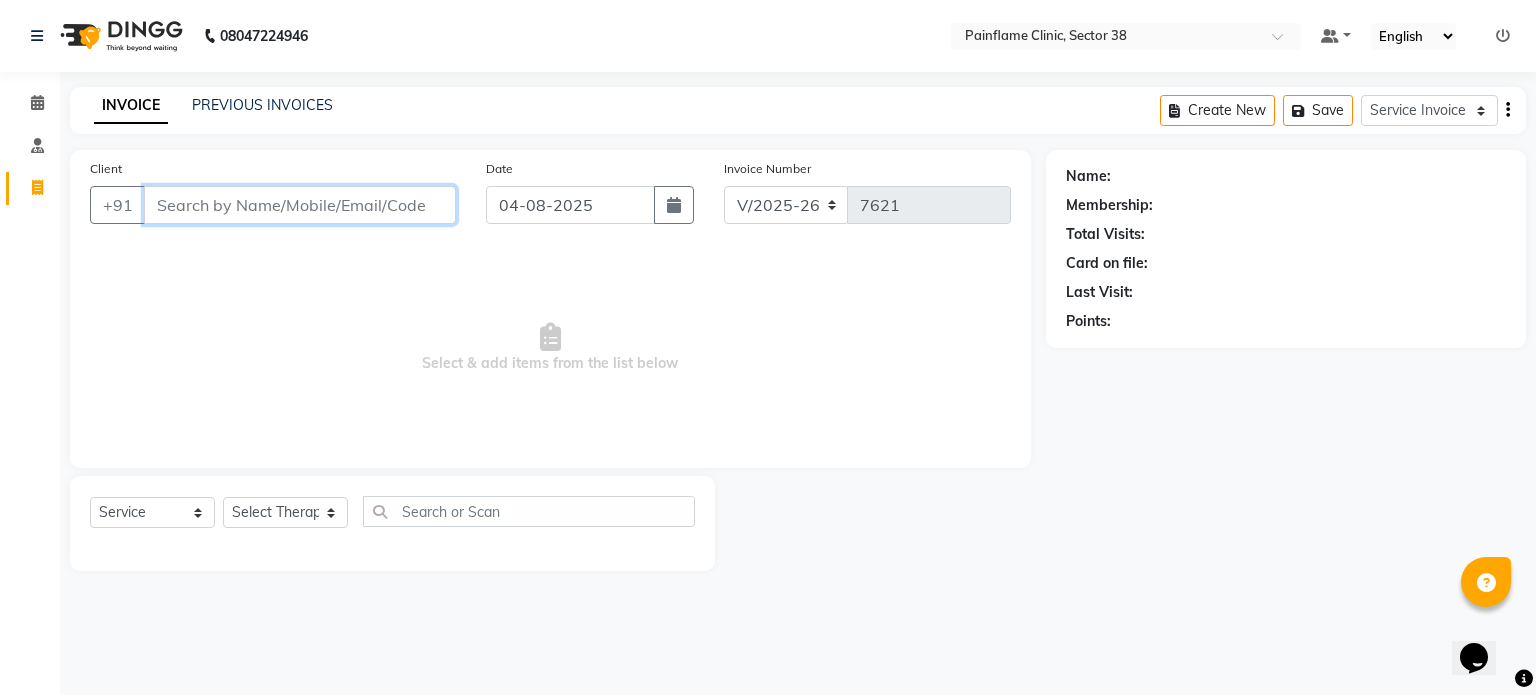click on "Client" at bounding box center (300, 205) 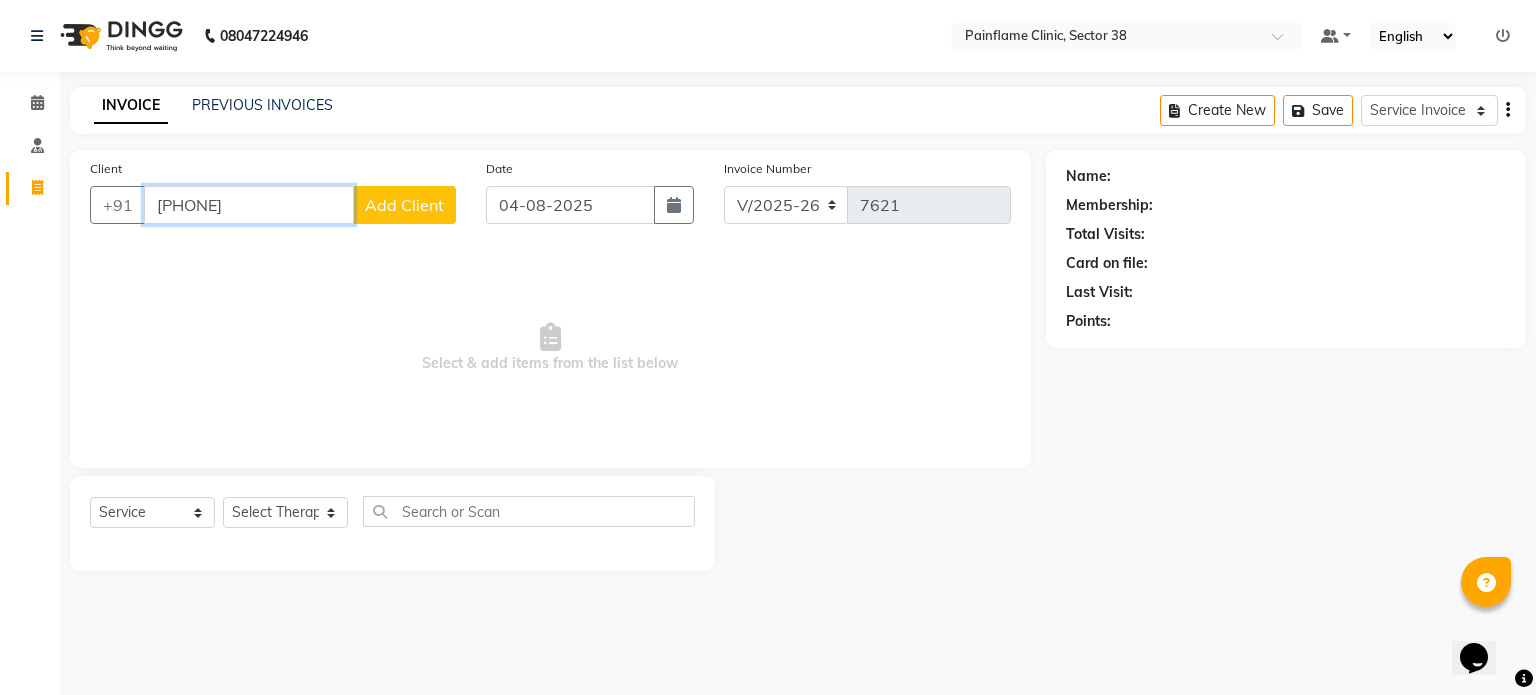 click on "[PHONE]" at bounding box center (249, 205) 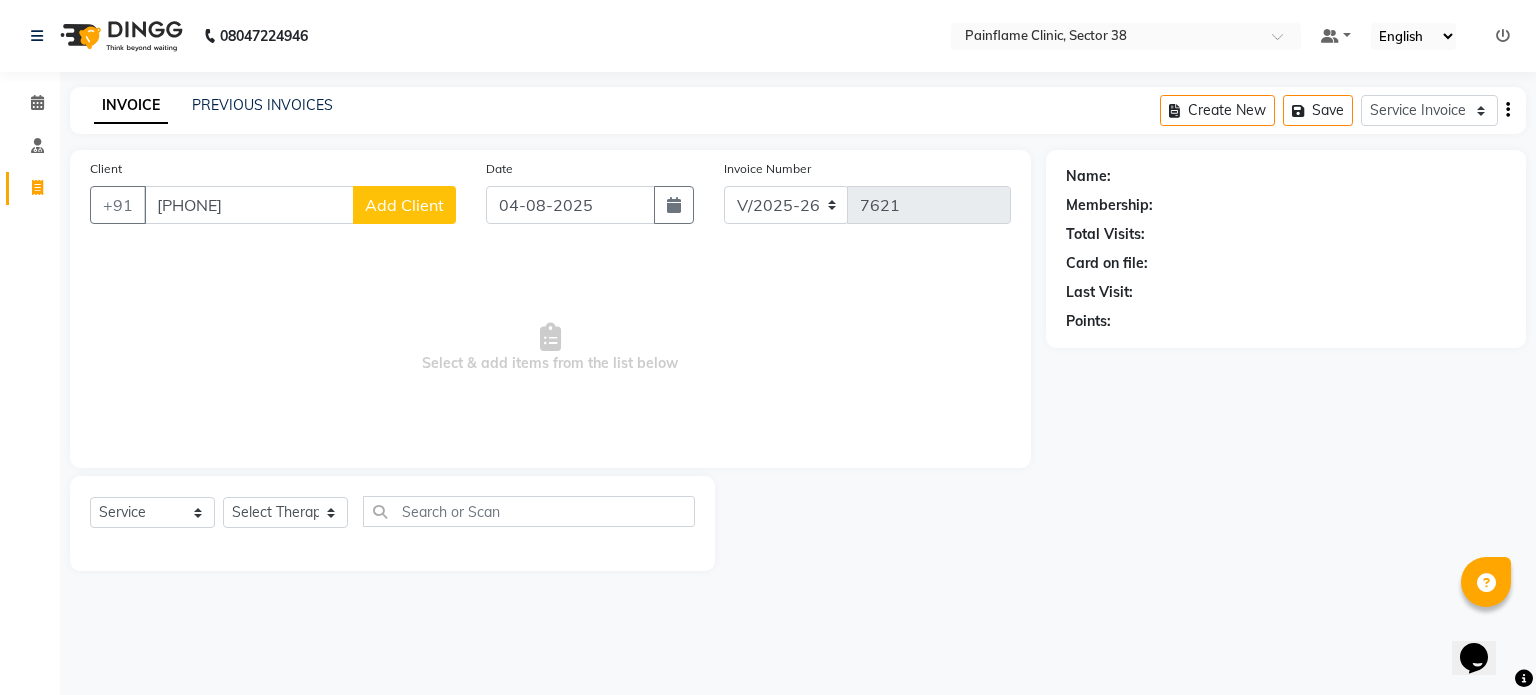 click on "Add Client" 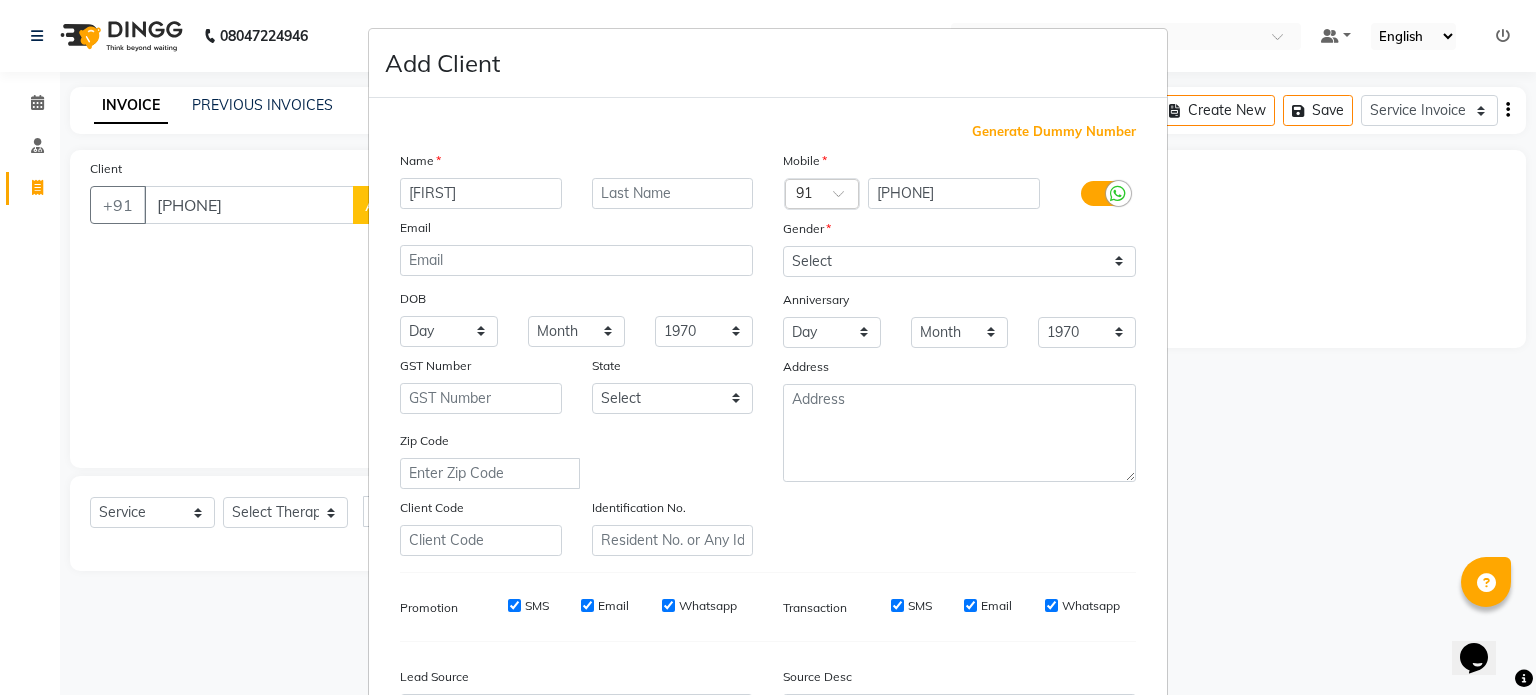 type on "[FIRST]" 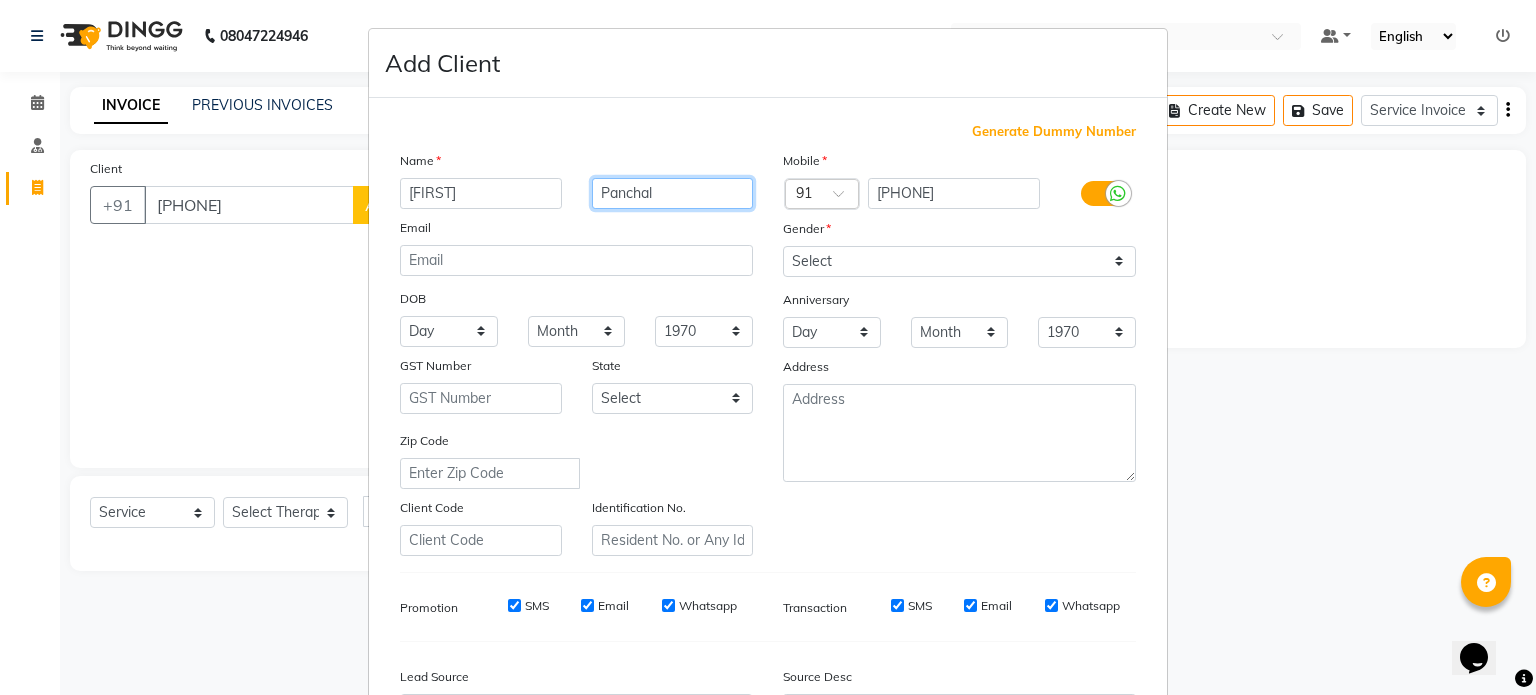 type on "Panchal" 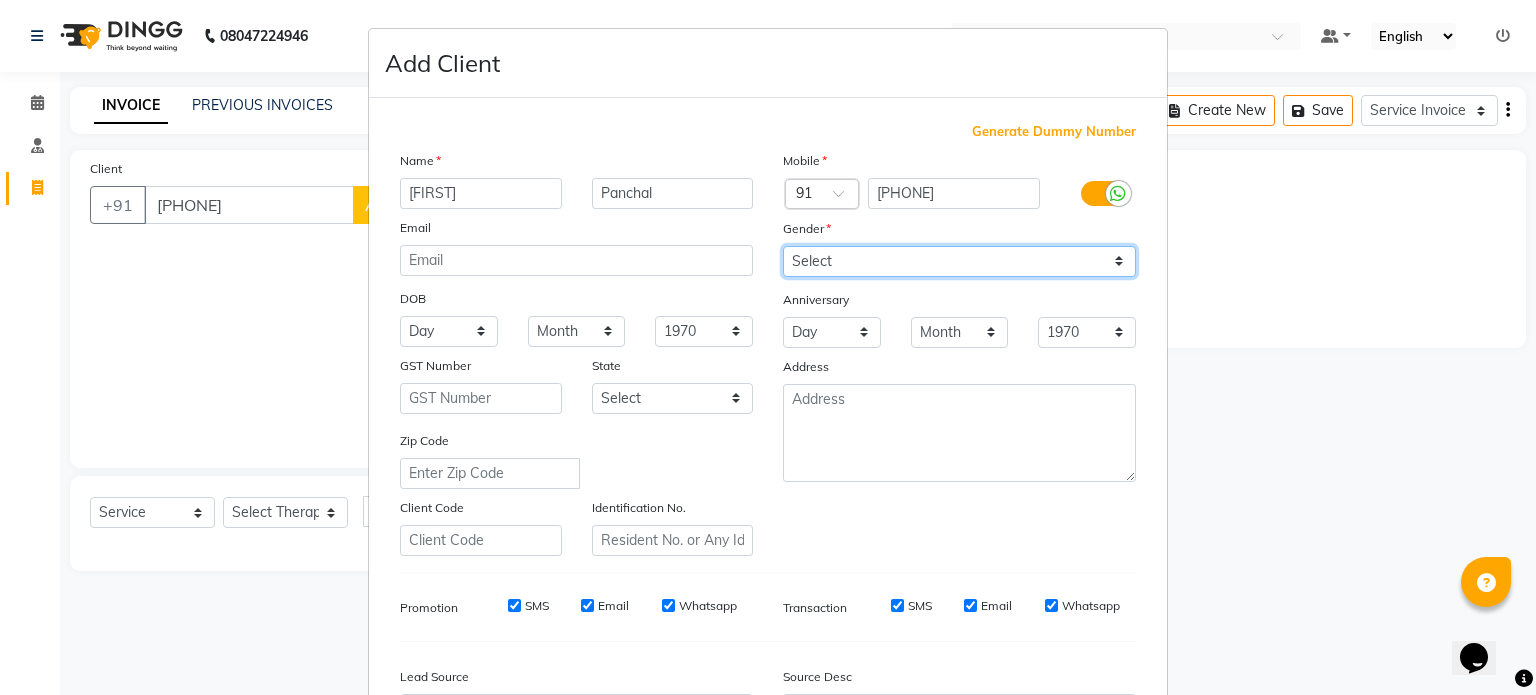 click on "Select Male Female Other Prefer Not To Say" at bounding box center [959, 261] 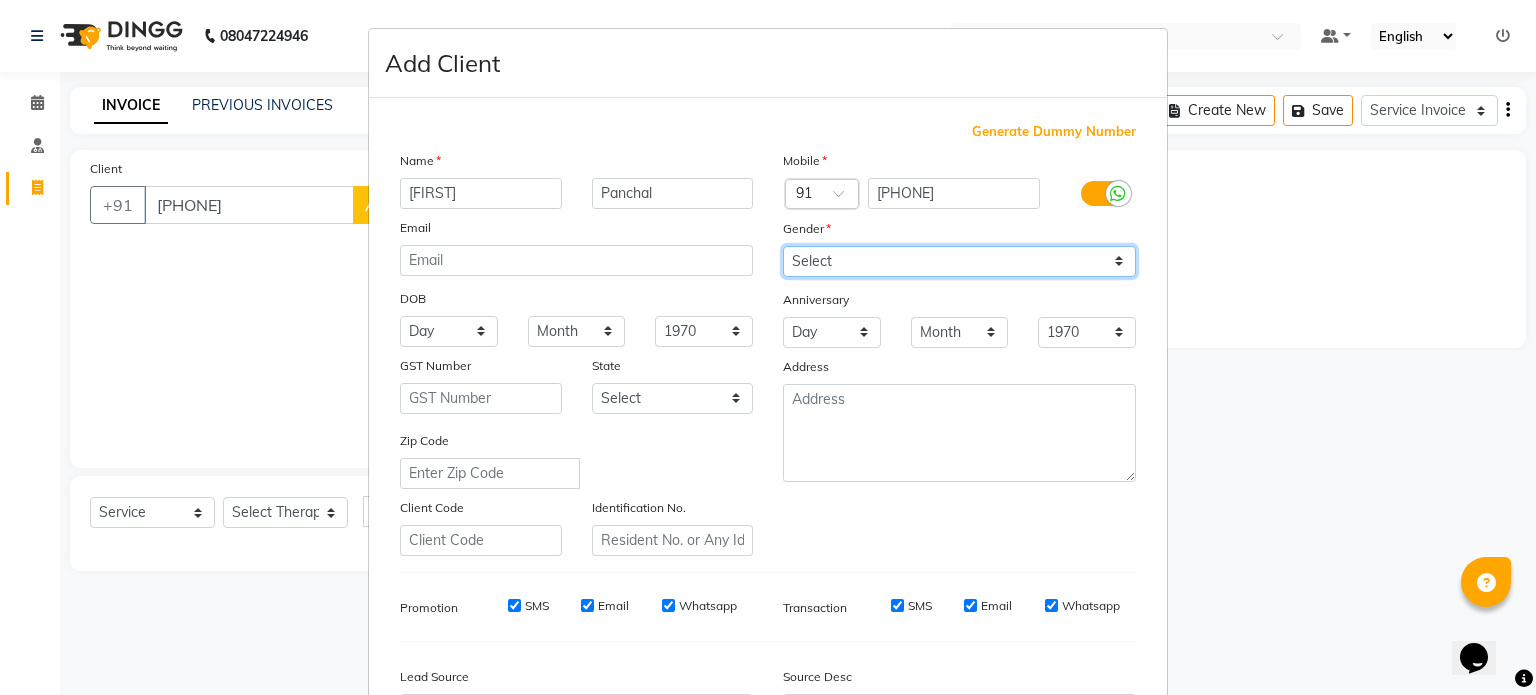 select on "male" 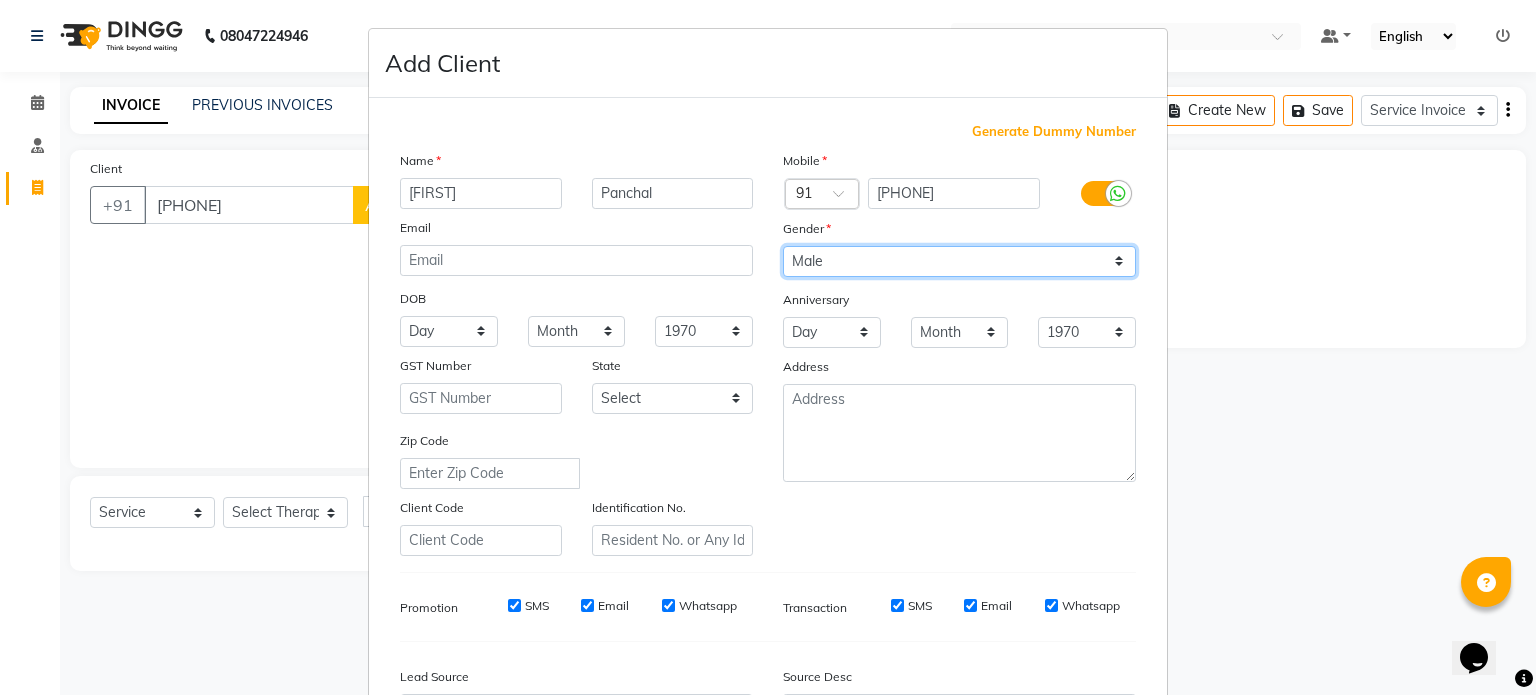 click on "Select Male Female Other Prefer Not To Say" at bounding box center (959, 261) 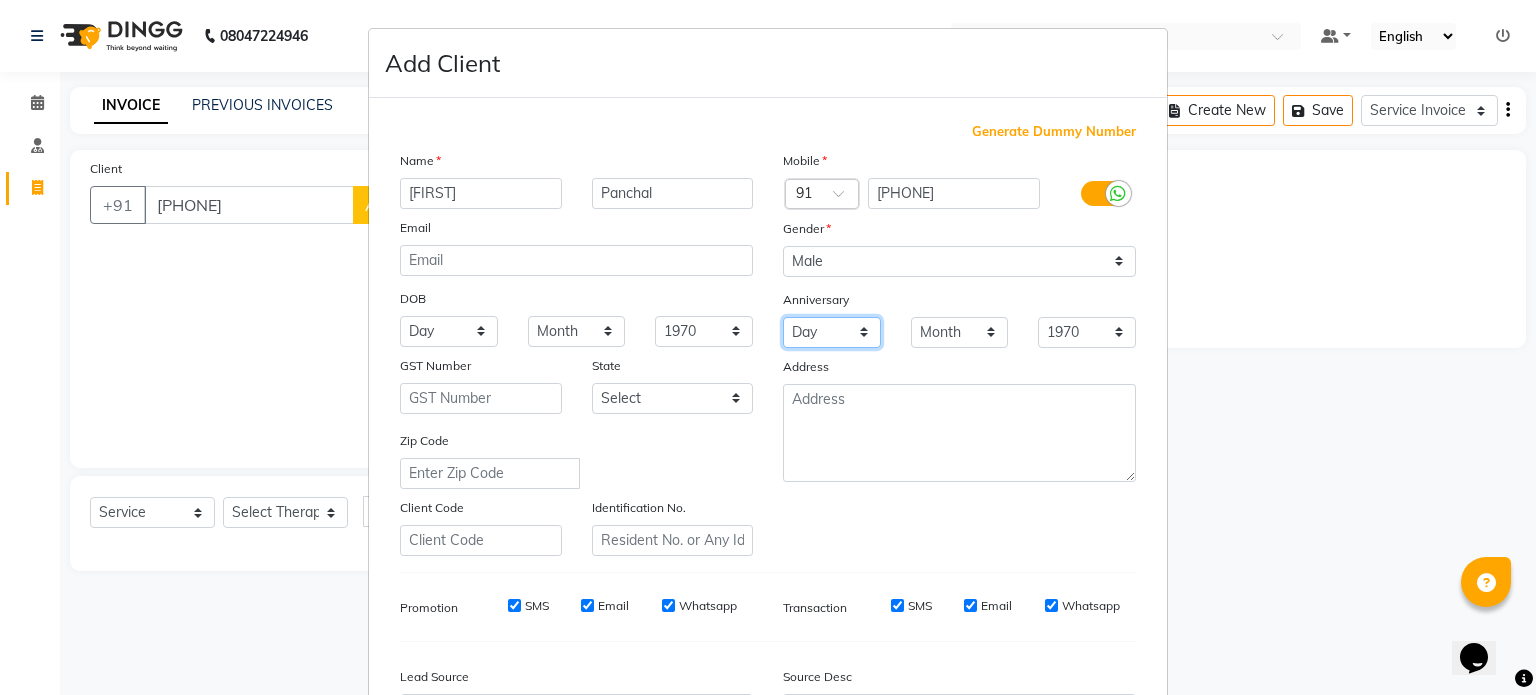 click on "Day 01 02 03 04 05 06 07 08 09 10 11 12 13 14 15 16 17 18 19 20 21 22 23 24 25 26 27 28 29 30 31" at bounding box center [832, 332] 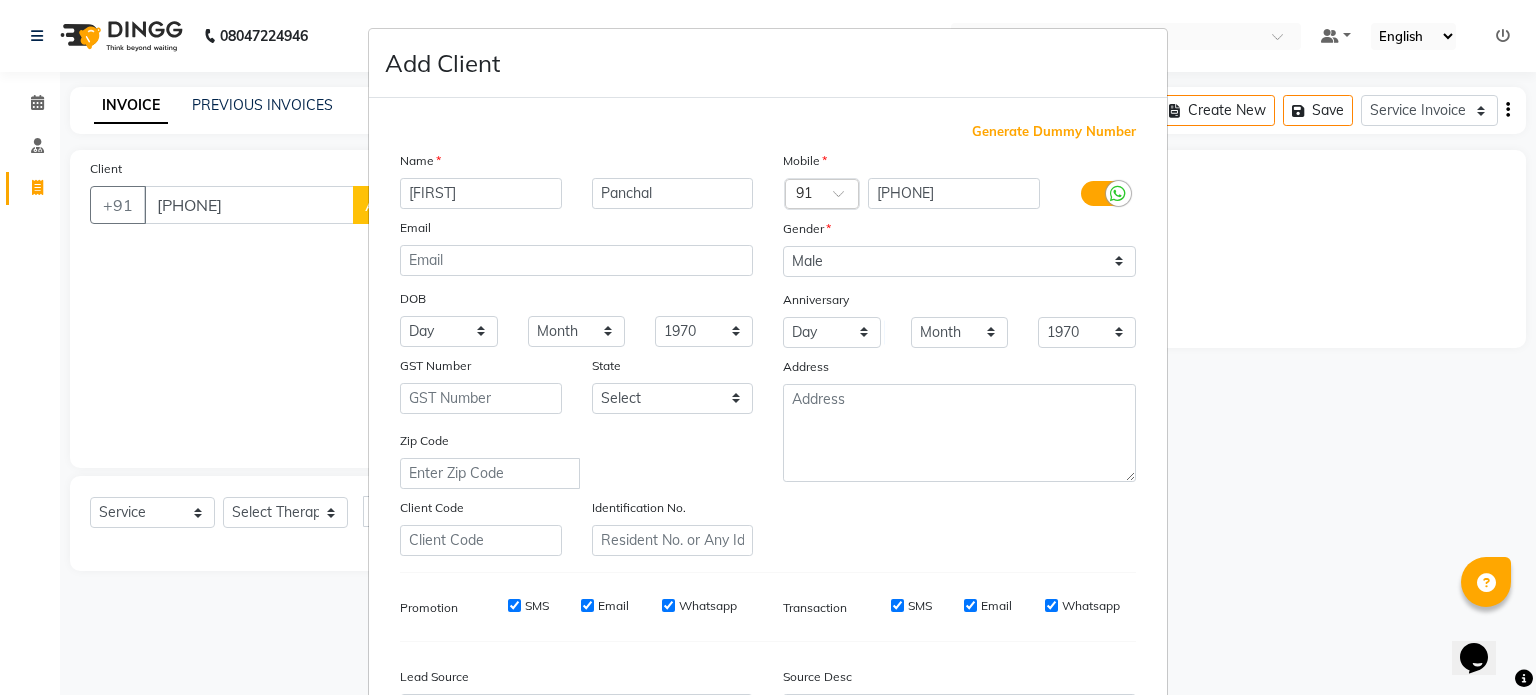 click on "Add Client Generate Dummy Number Name [FIRST] Email DOB Day 01 02 03 04 05 06 07 08 09 10 11 12 13 14 15 16 17 18 19 20 21 22 23 24 25 26 27 28 29 30 31 Month January February March April May June July August September October November December 1940 1941 1942 1943 1944 1945 1946 1947 1948 1949 1950 1951 1952 1953 1954 1955 1956 1957 1958 1959 1960 1961 1962 1963 1964 1965 1966 1967 1968 1969 1970 1971 1972 1973 1974 1975 1976 1977 1978 1979 1980 1981 1982 1983 1984 1985 1986 1987 1988 1989 1990 1991 1992 1993 1994 1995 1996 1997 1998 1999 2000 2001 2002 2003 2004 2005 2006 2007 2008 2009 2010 2011 2012 2013 2014 2015 2016 2017 2018 2019 2020 2021 2022 2023 2024 GST Number State Select Andaman and Nicobar Islands Andhra Pradesh Arunachal Pradesh Assam Bihar Chandigarh Chhattisgarh Dadra and Nagar Haveli Daman and Diu Delhi Goa Gujarat Haryana Himachal Pradesh Jammu and Kashmir Jharkhand Karnataka Kerala Lakshadweep Madhya Pradesh Maharashtra Manipur Meghalaya Mizoram Nagaland Odisha Pondicherry Punjab Rajasthan" at bounding box center (768, 347) 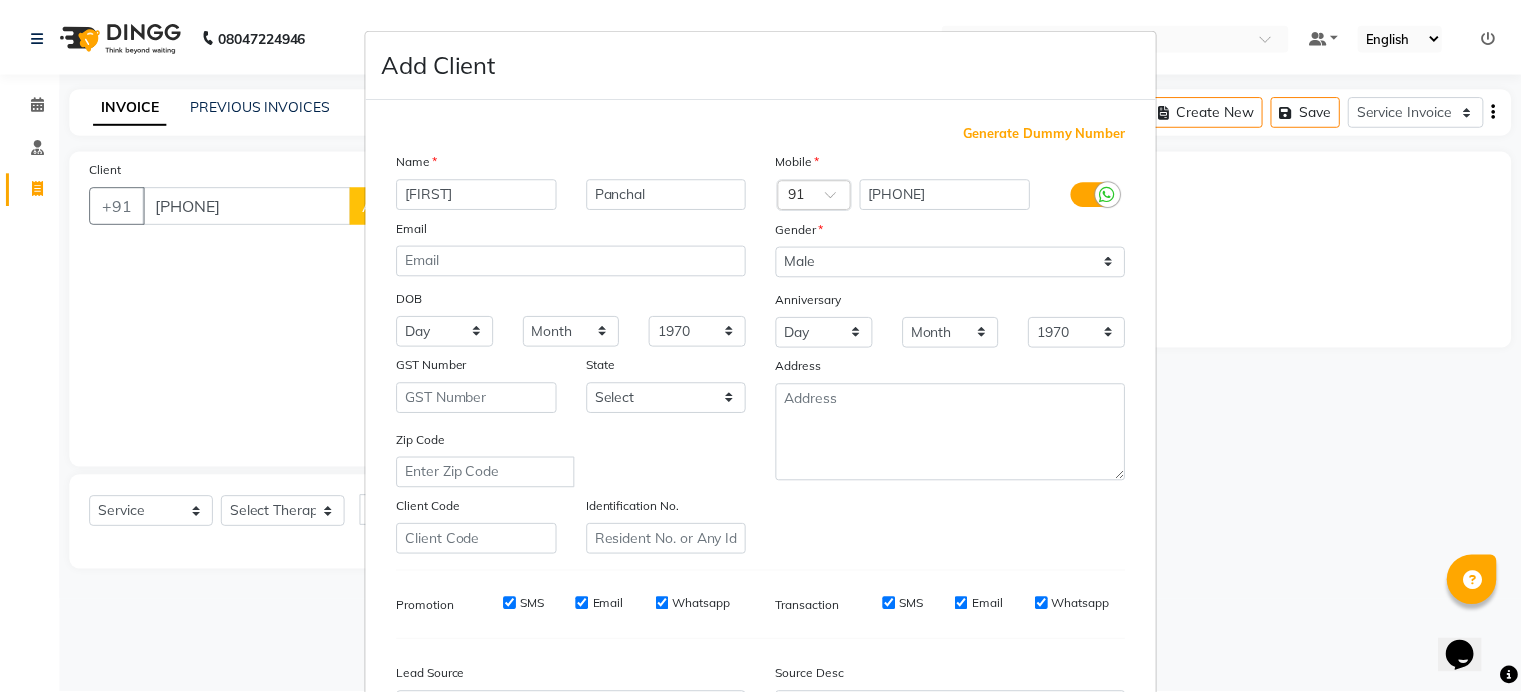 scroll, scrollTop: 237, scrollLeft: 0, axis: vertical 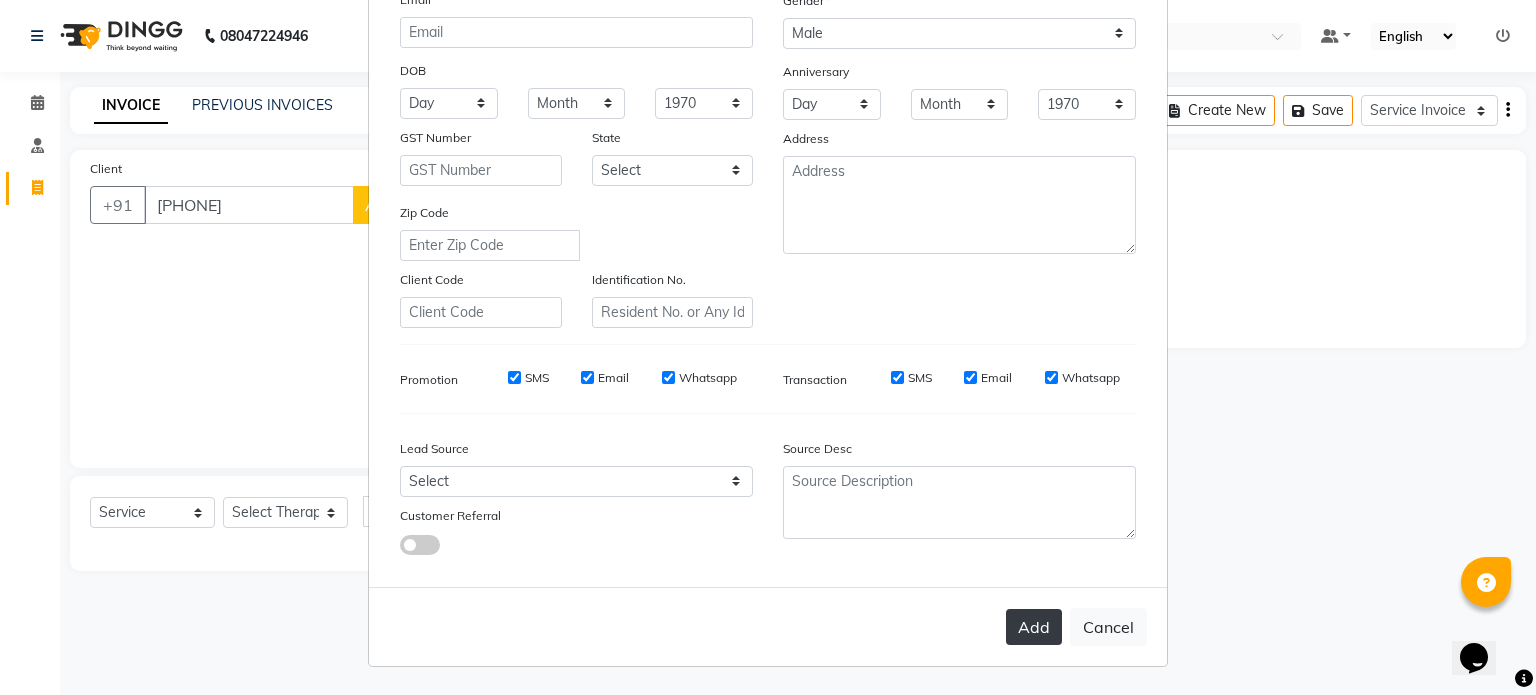 click on "Add" at bounding box center [1034, 627] 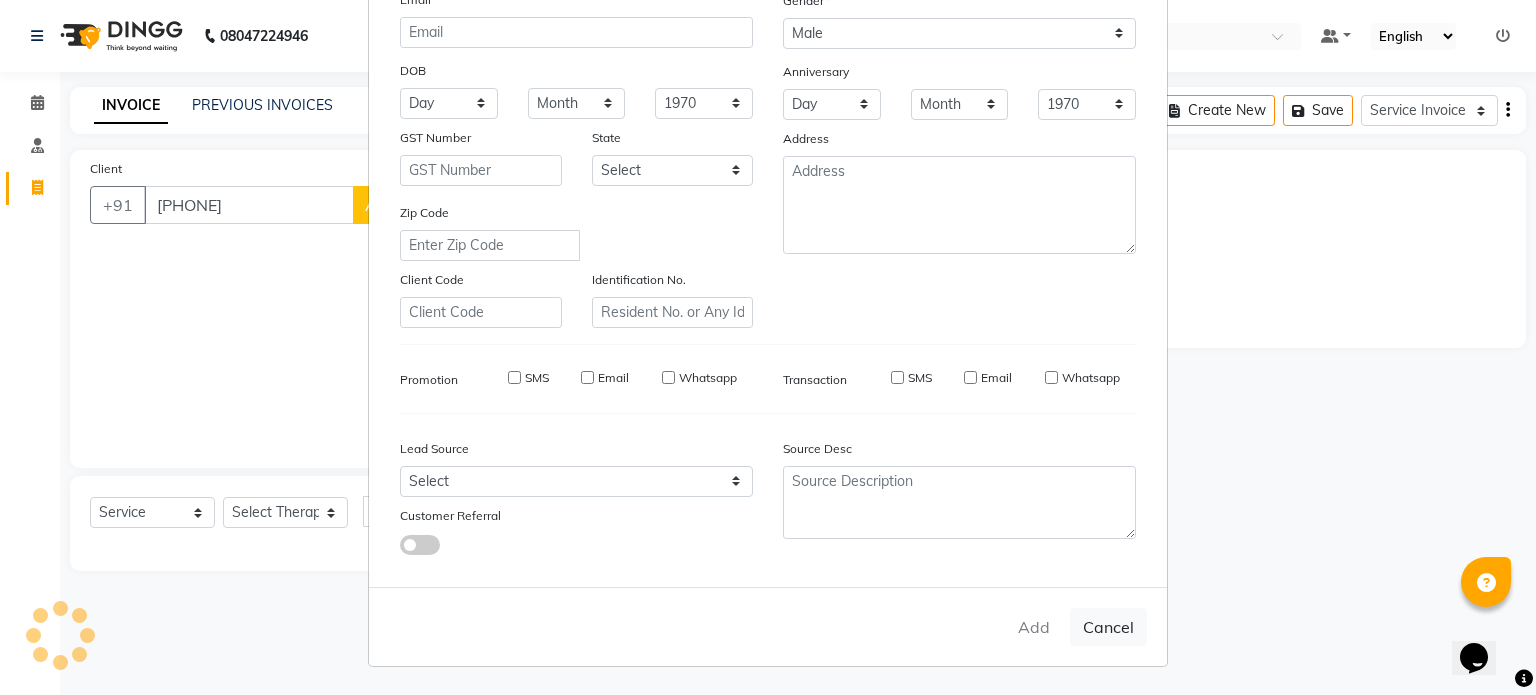 type on "98******81" 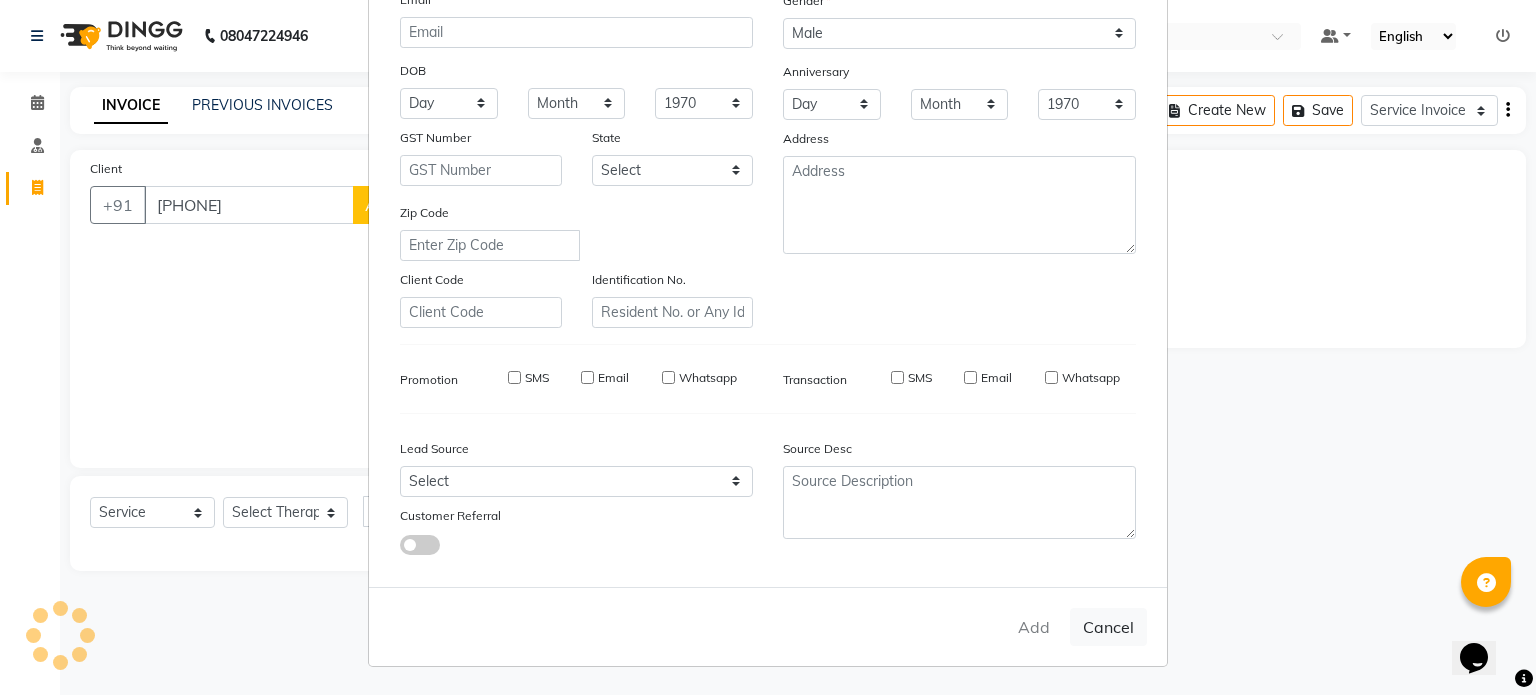 type 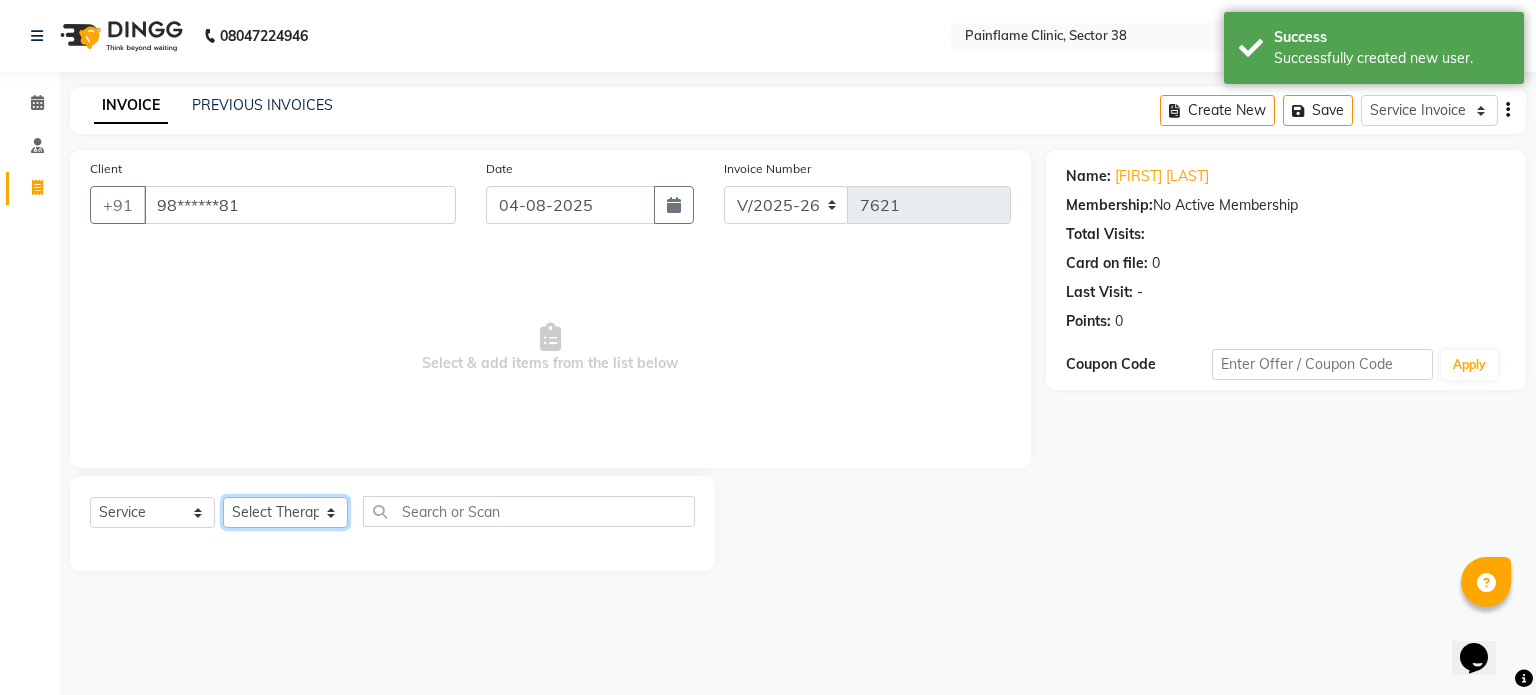 click on "Select Therapist Dr Durgesh Dr Harish Dr Ranjana Dr Saurabh Dr. Suraj Dr. Tejpal Mehlawat KUSHAL MOHIT SEMWAL Nancy Singhai Reception 1  Reception 2 Reception 3" 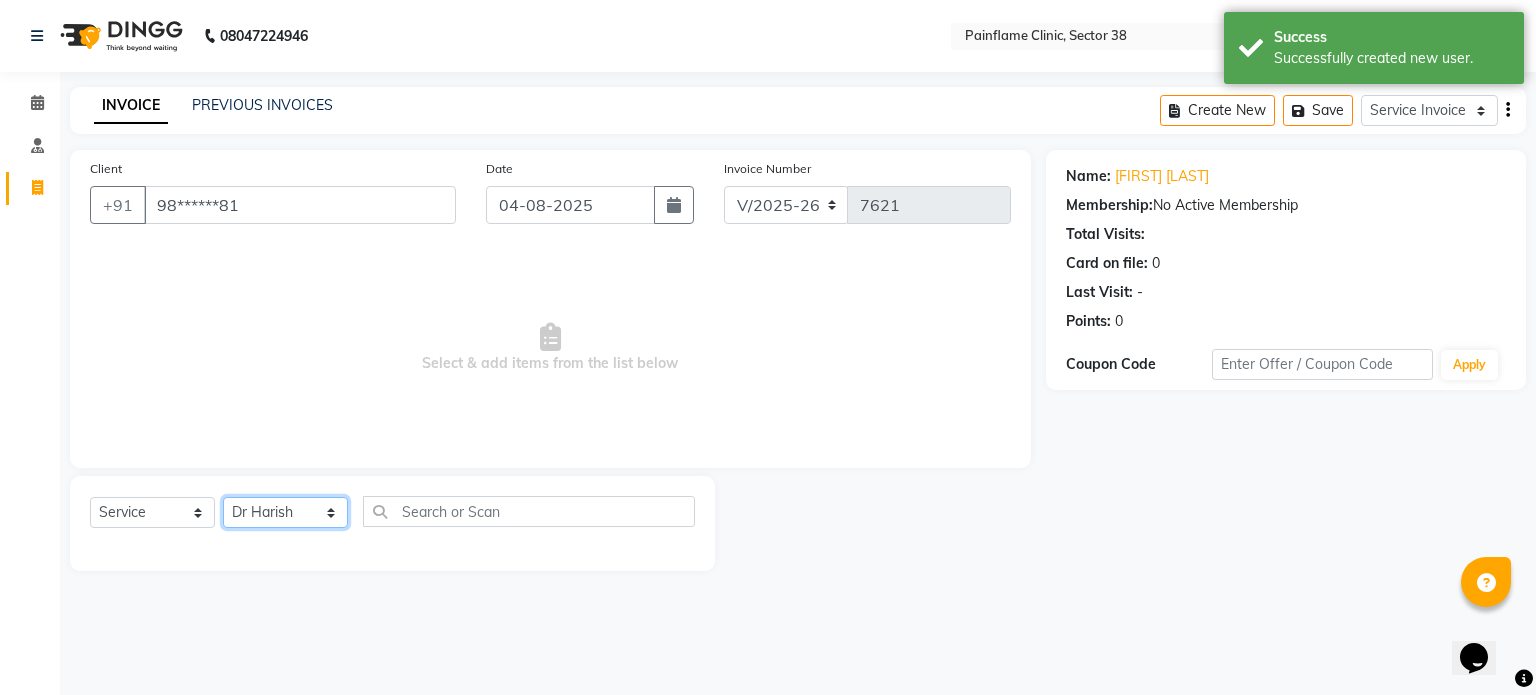 click on "Select Therapist Dr Durgesh Dr Harish Dr Ranjana Dr Saurabh Dr. Suraj Dr. Tejpal Mehlawat KUSHAL MOHIT SEMWAL Nancy Singhai Reception 1  Reception 2 Reception 3" 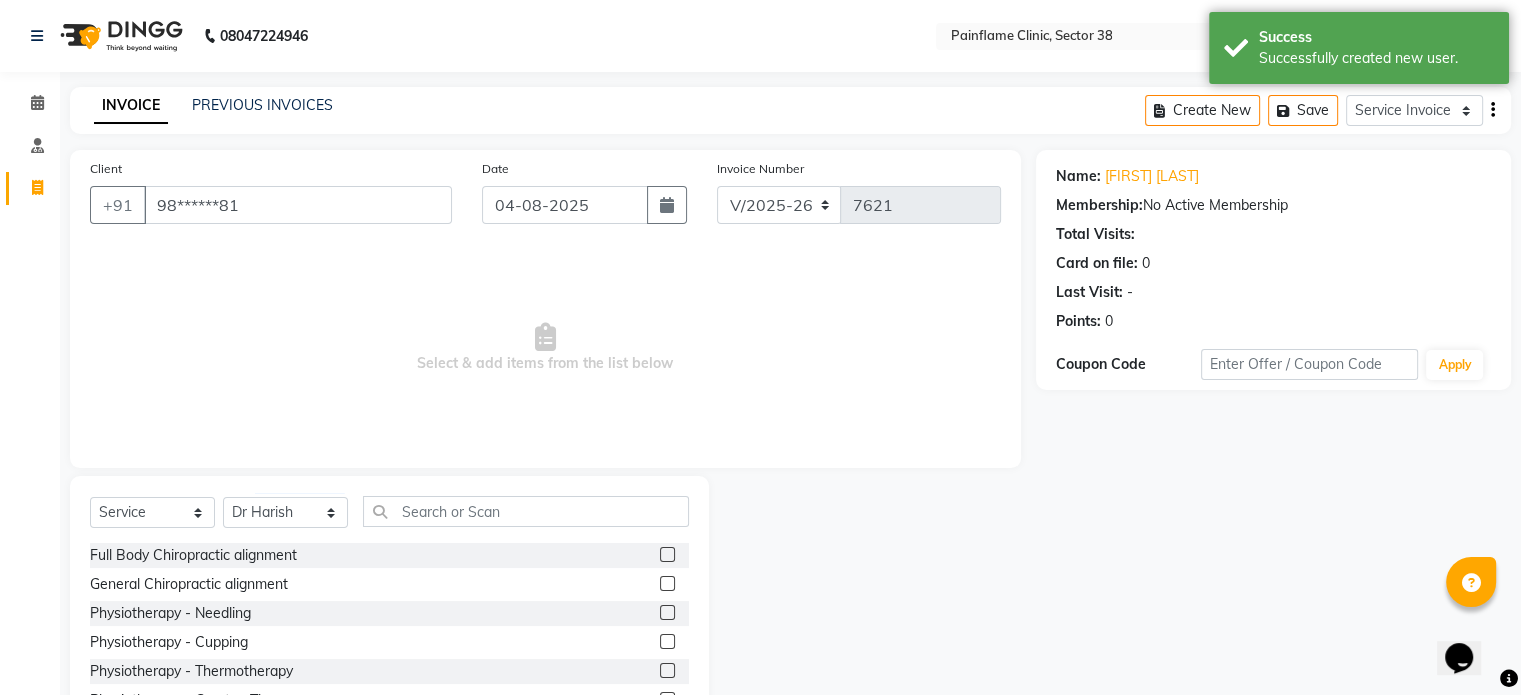 click 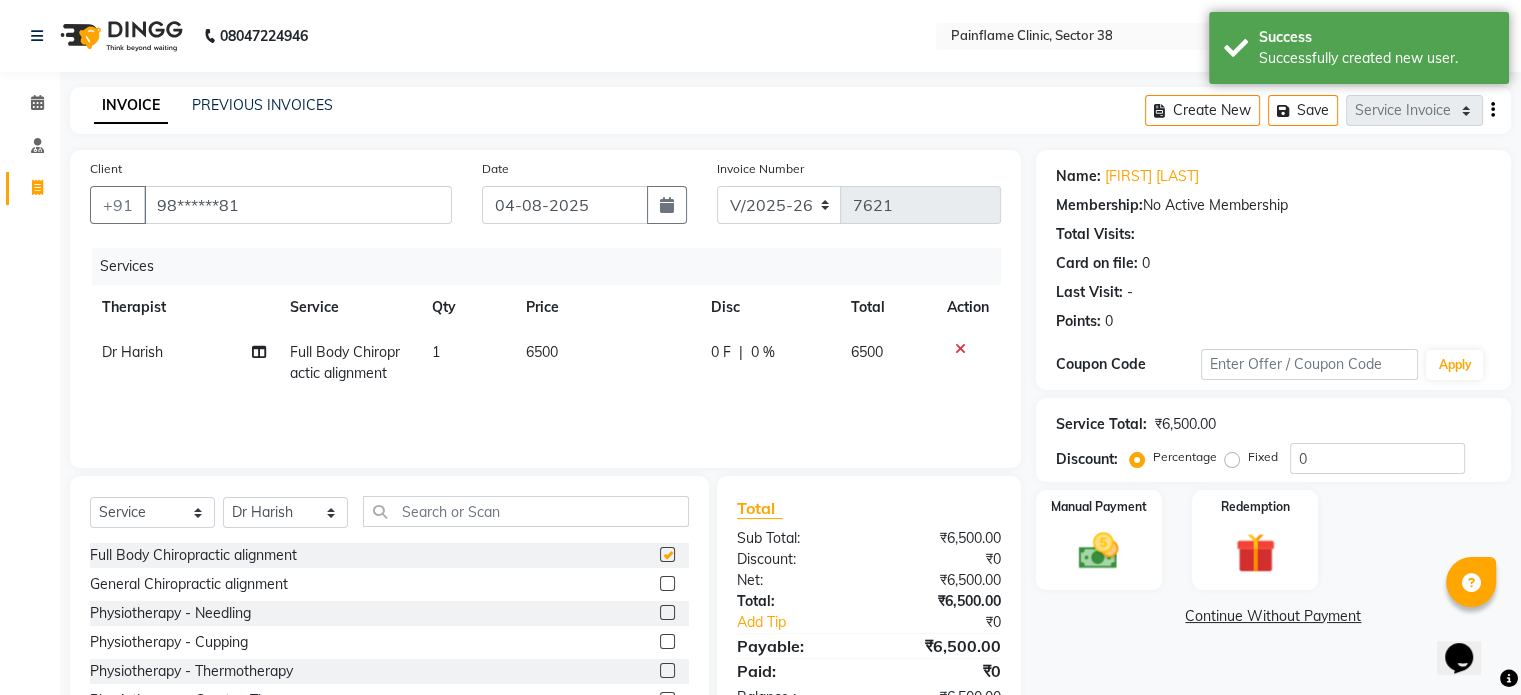 checkbox on "false" 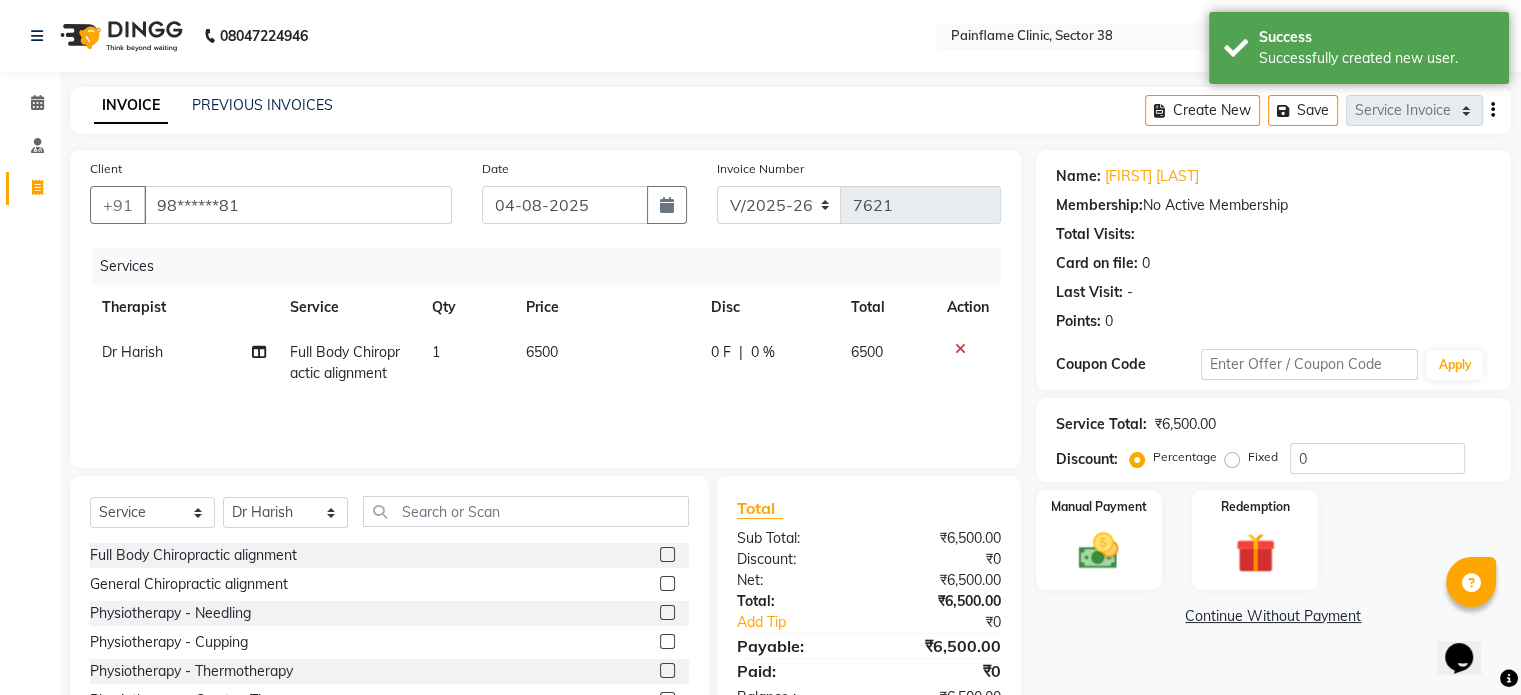 scroll, scrollTop: 119, scrollLeft: 0, axis: vertical 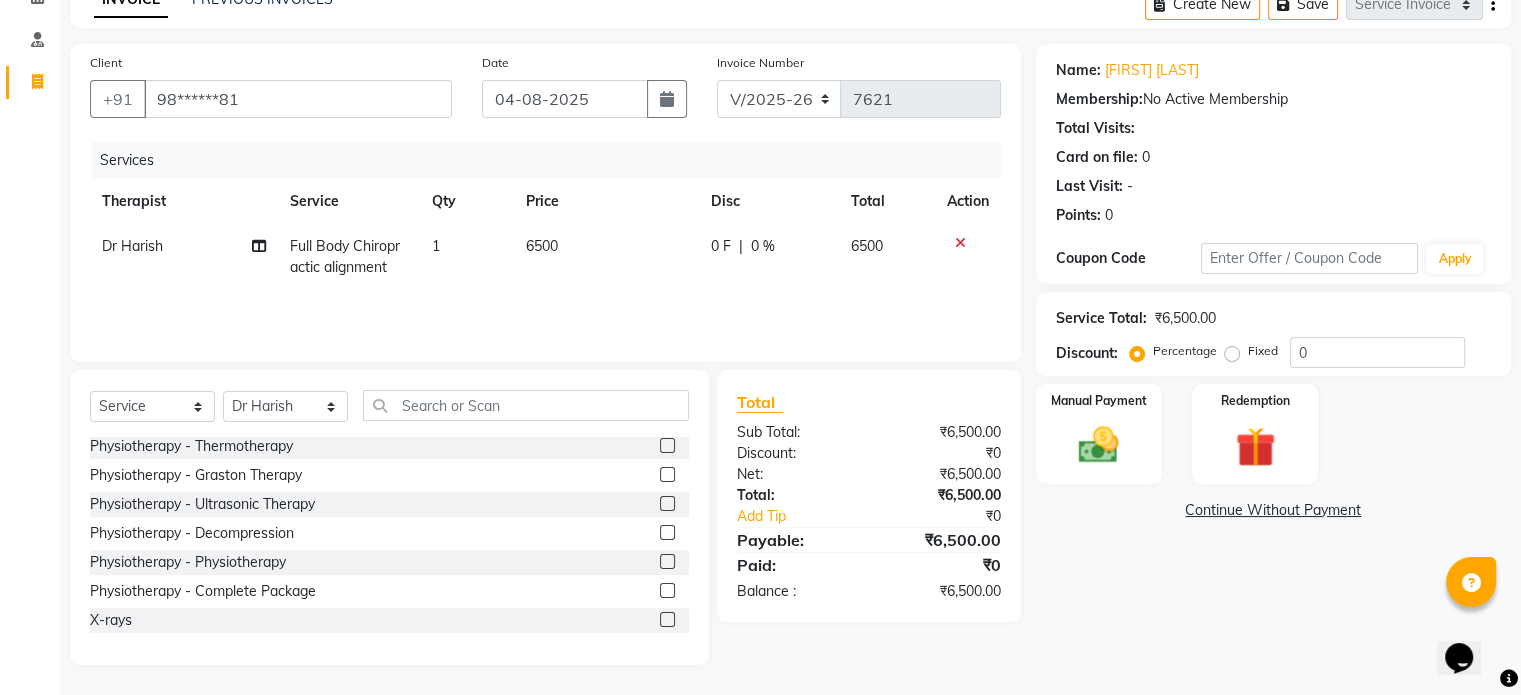 click 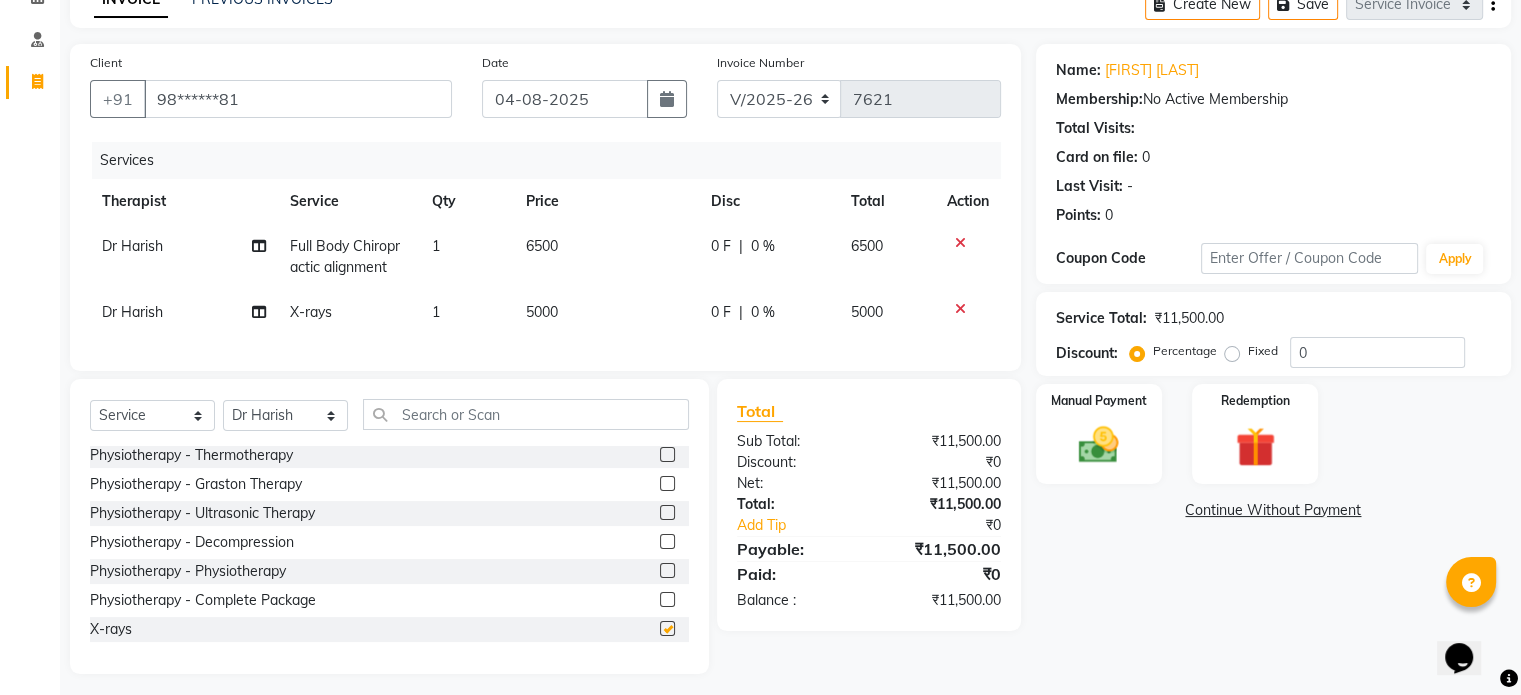 checkbox on "false" 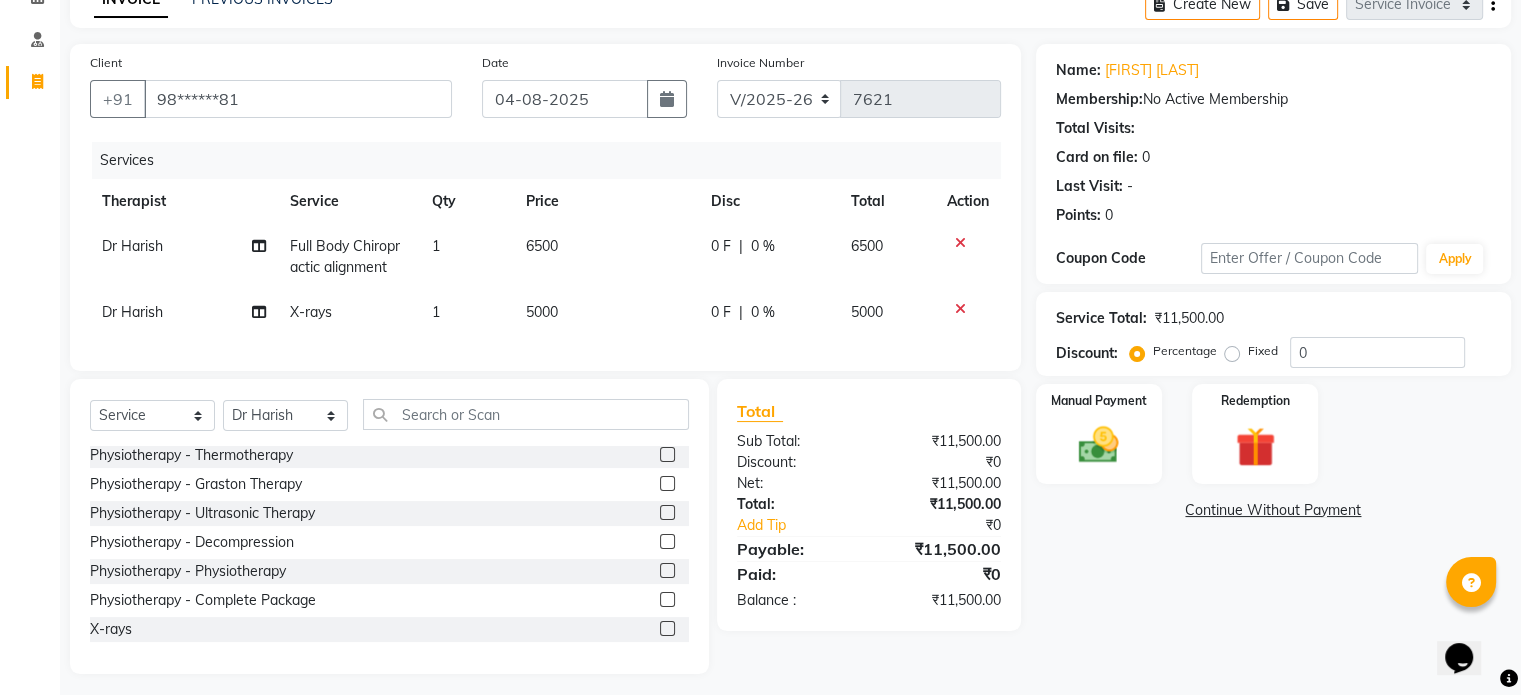 click on "5000" 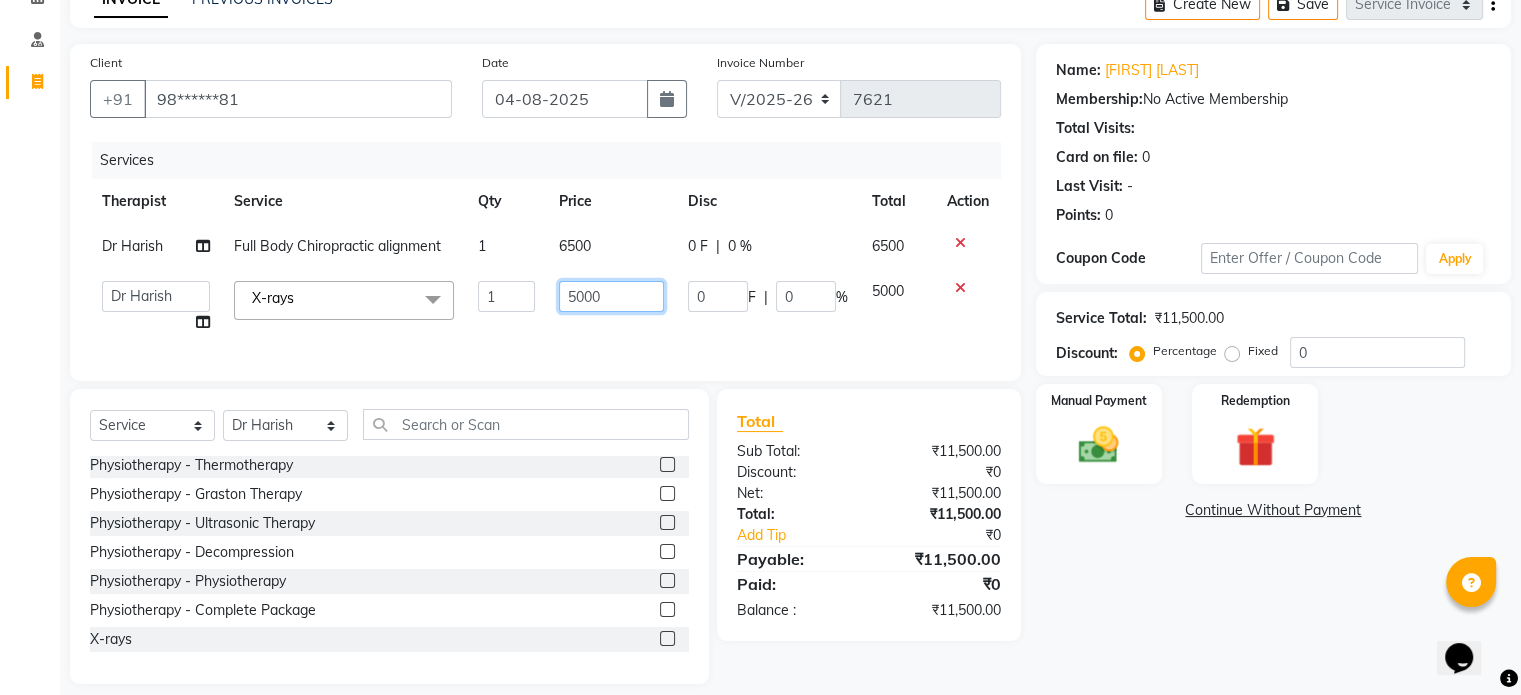 click on "5000" 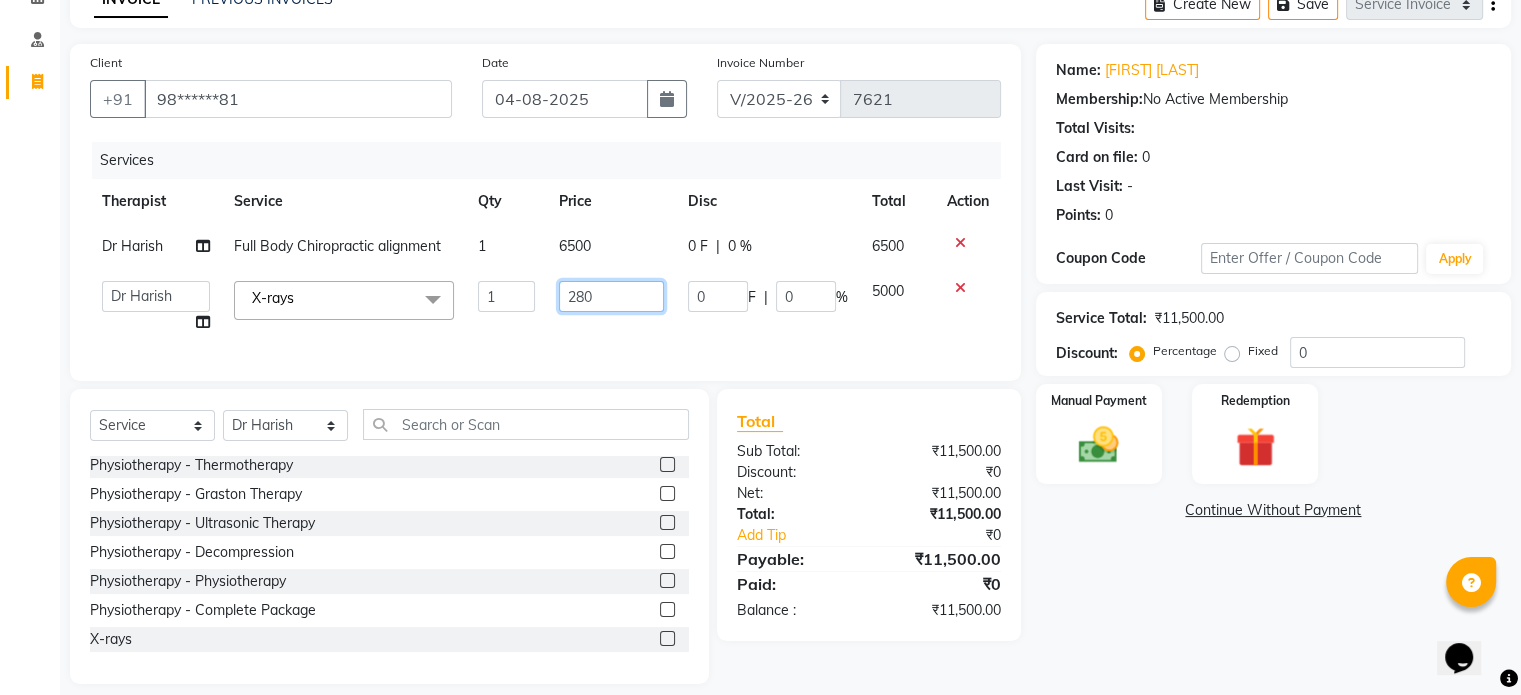 type on "2800" 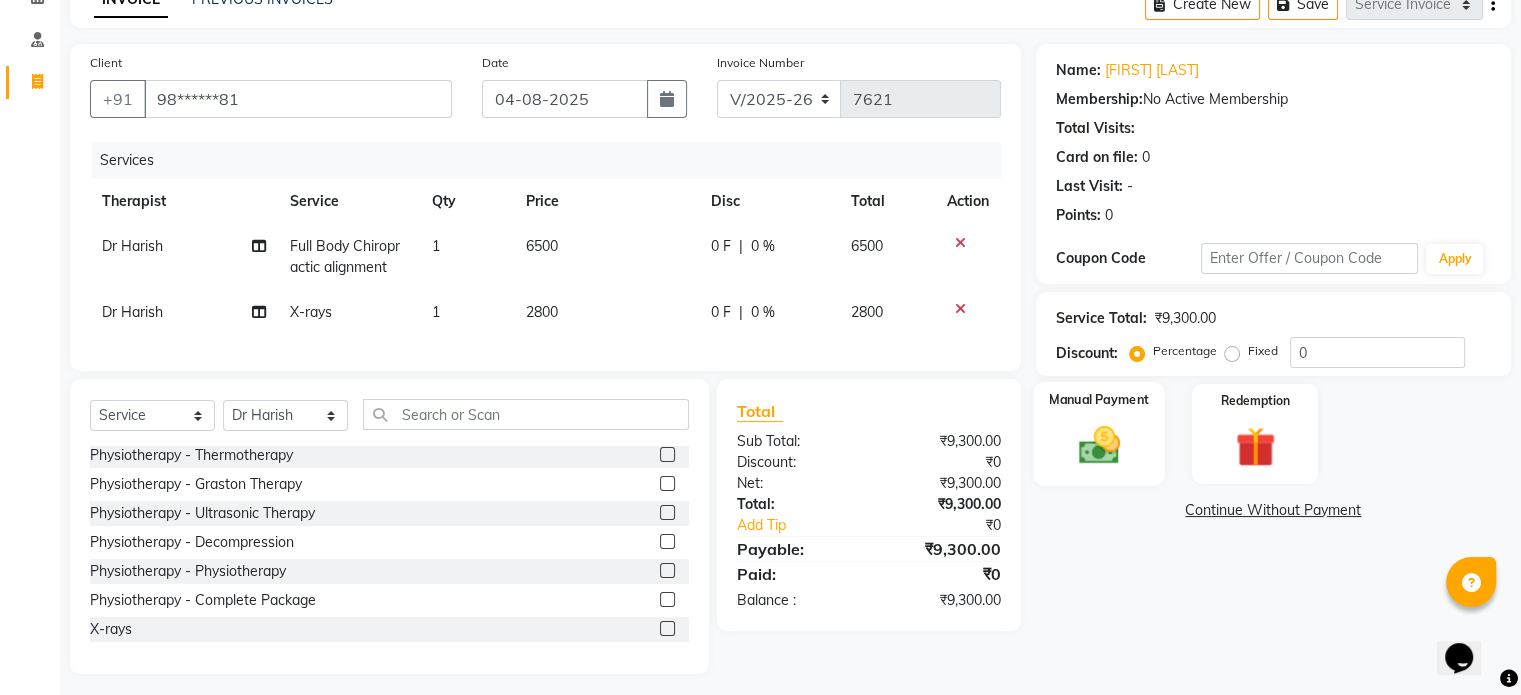 click 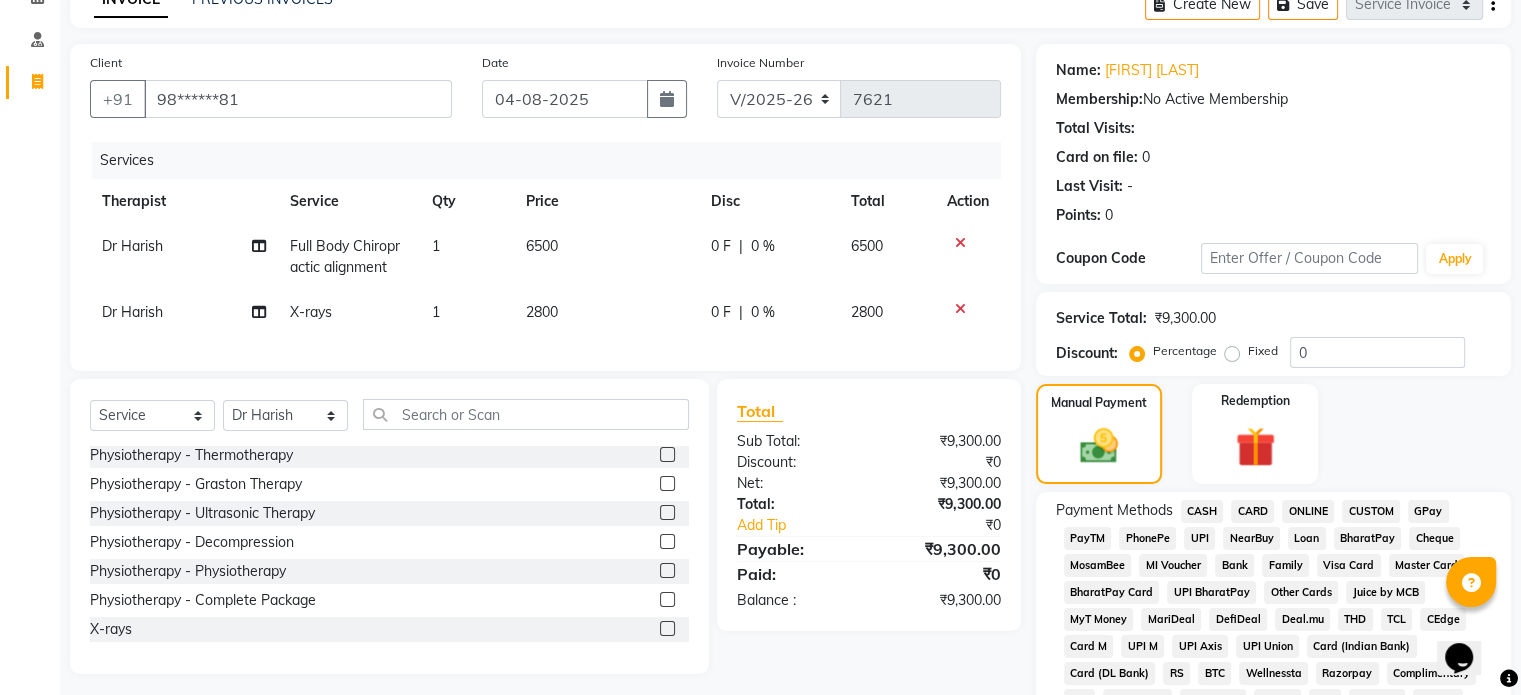 click on "CARD" 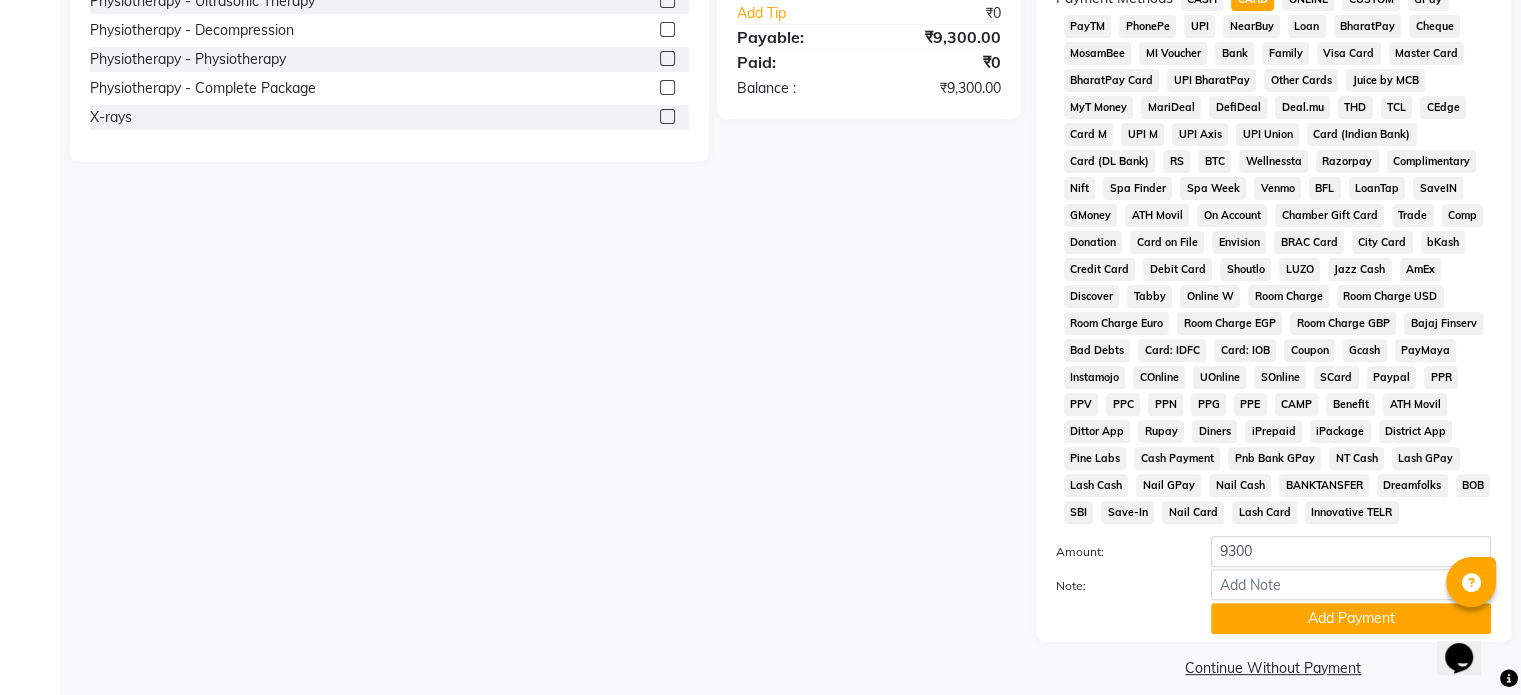 scroll, scrollTop: 652, scrollLeft: 0, axis: vertical 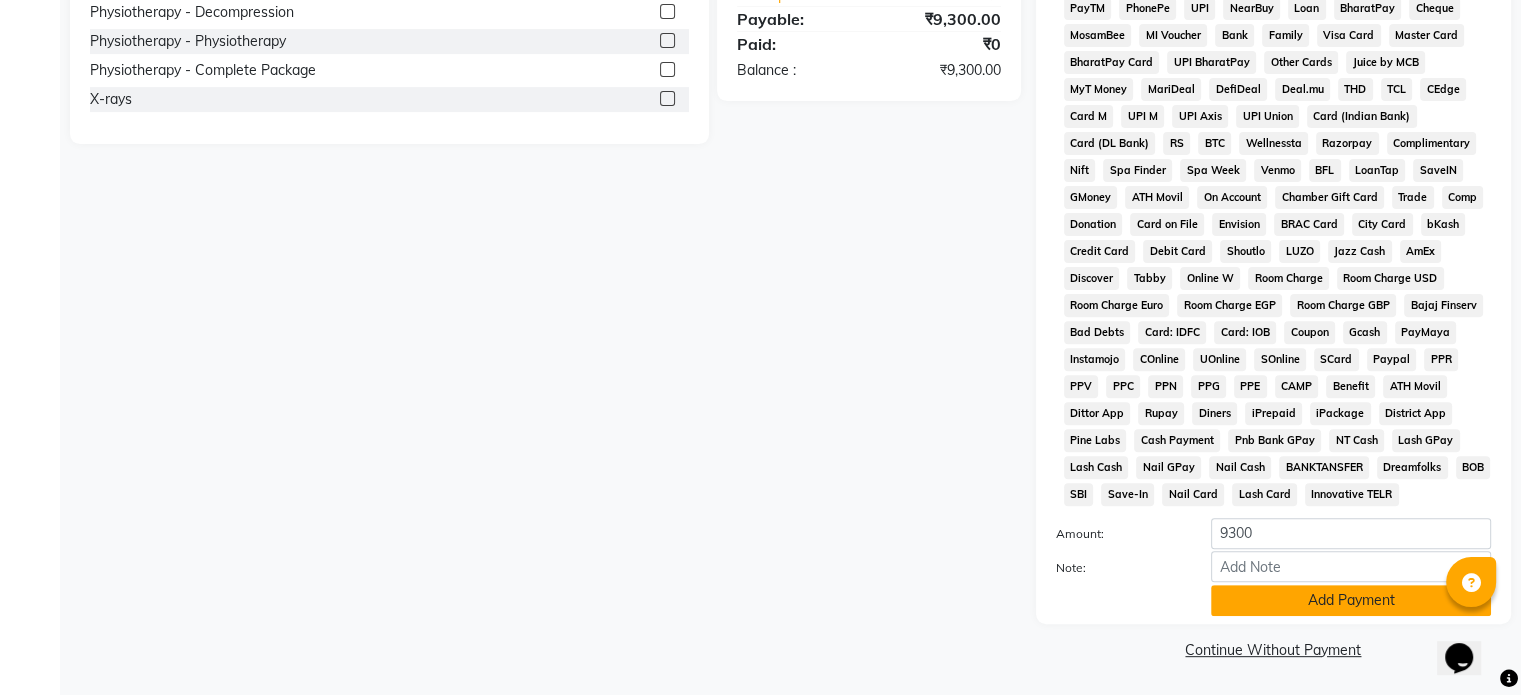 click on "Add Payment" 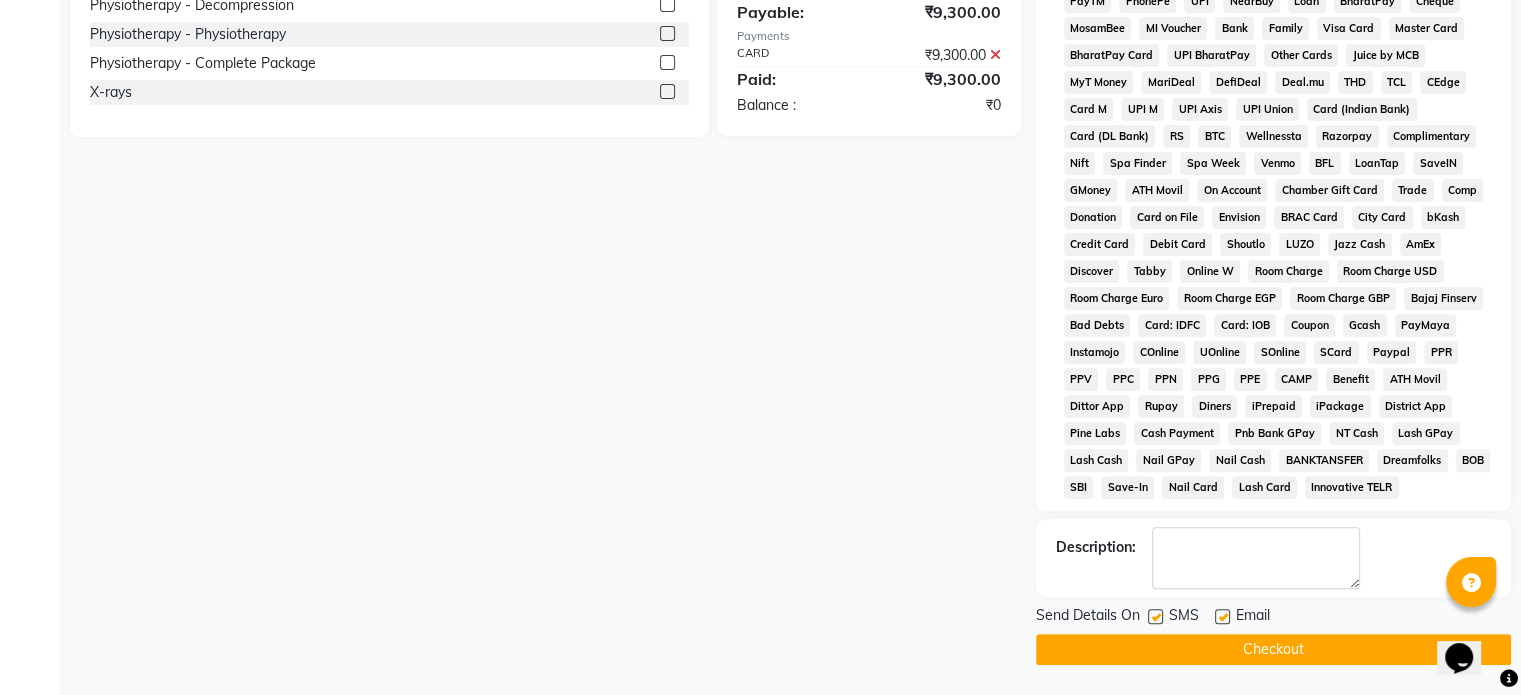 click 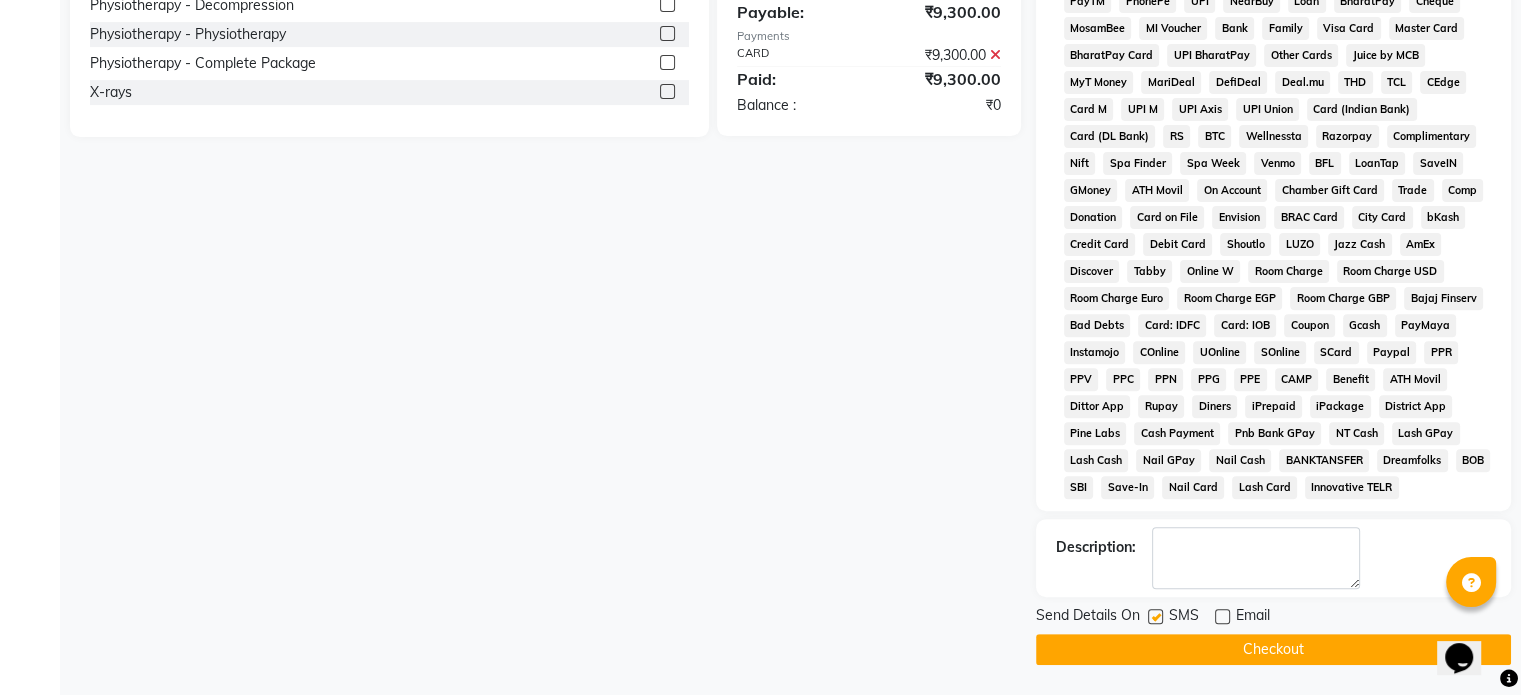 click 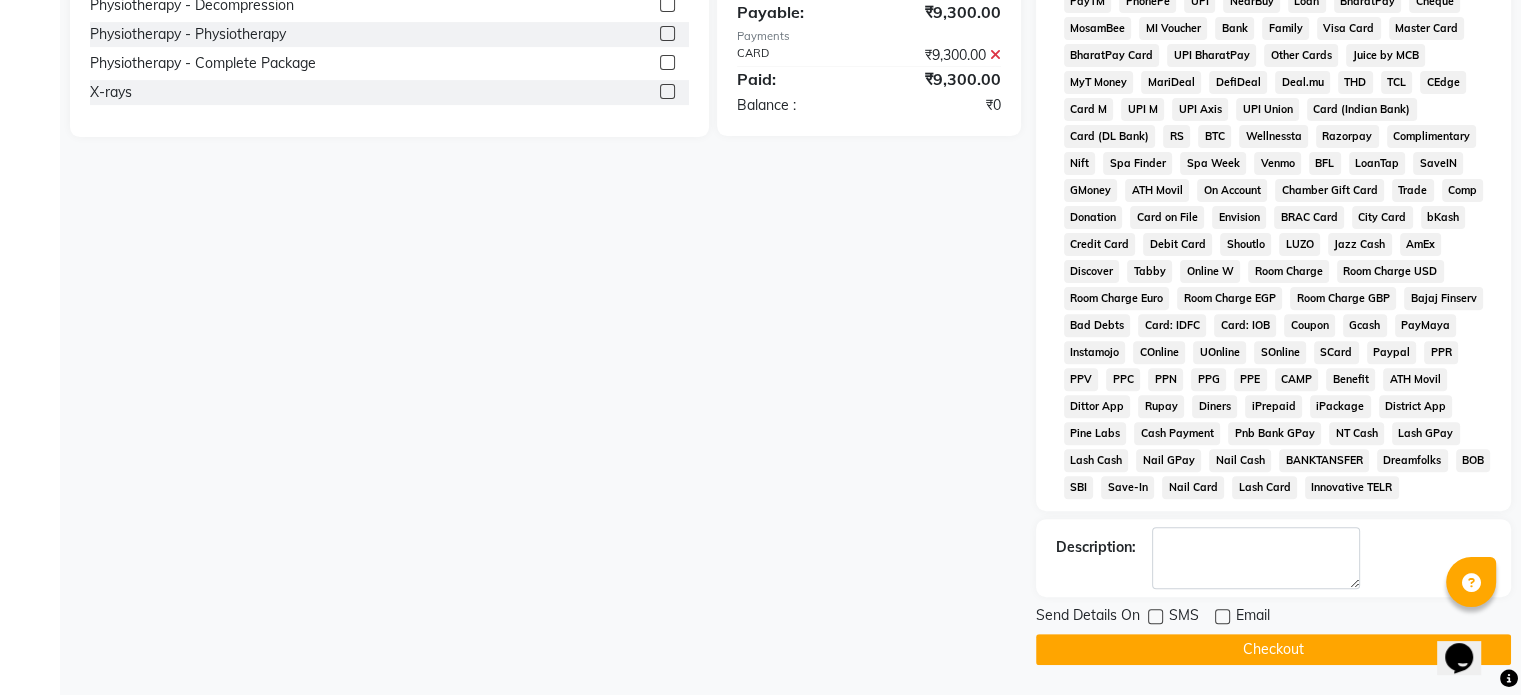 scroll, scrollTop: 657, scrollLeft: 0, axis: vertical 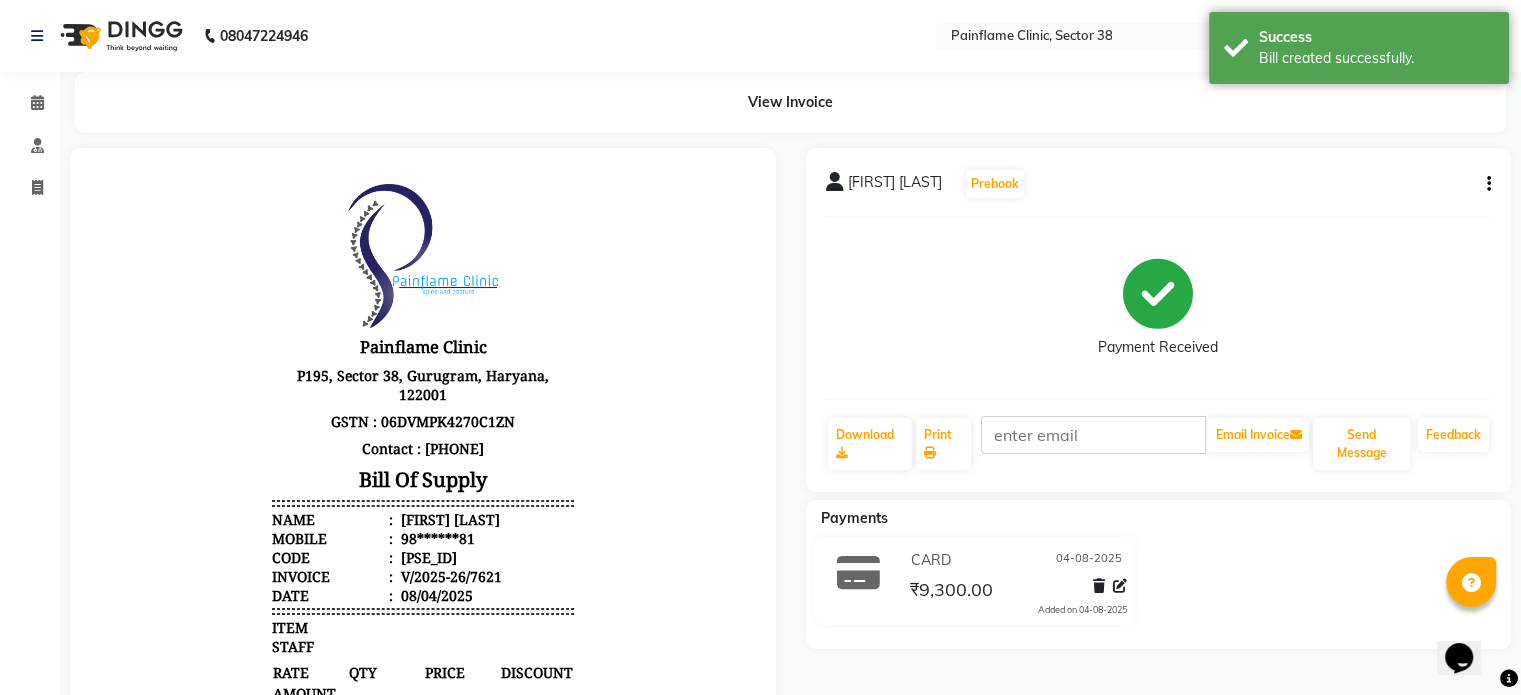 click 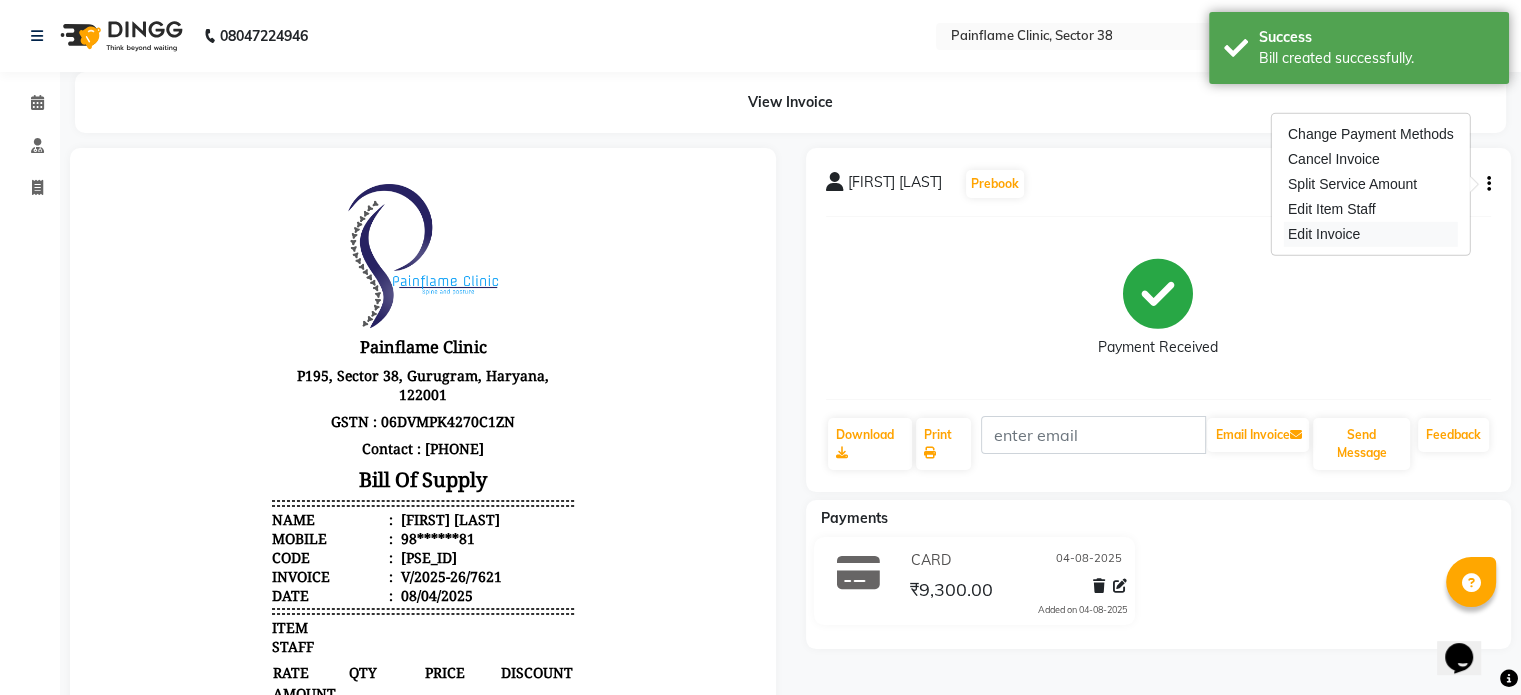 click on "Edit Invoice" at bounding box center (1371, 234) 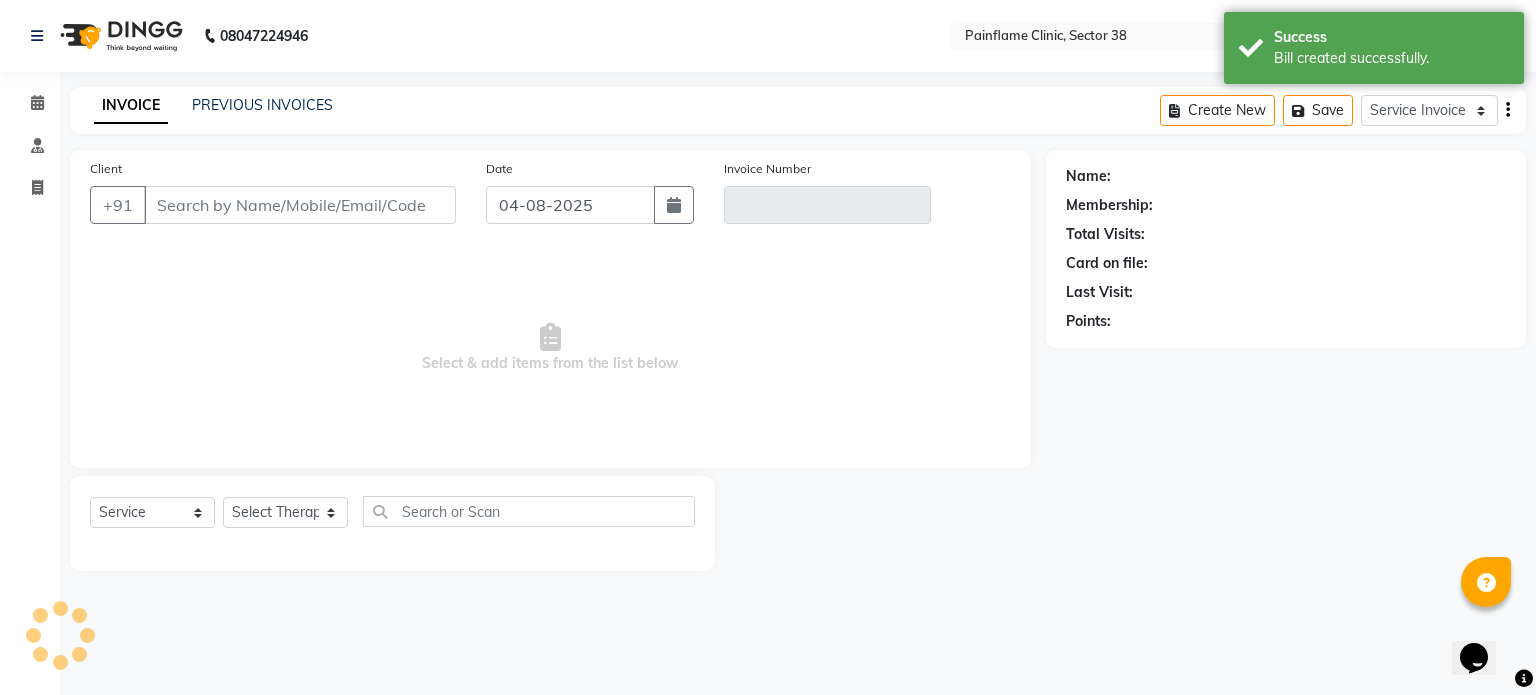 type on "98******81" 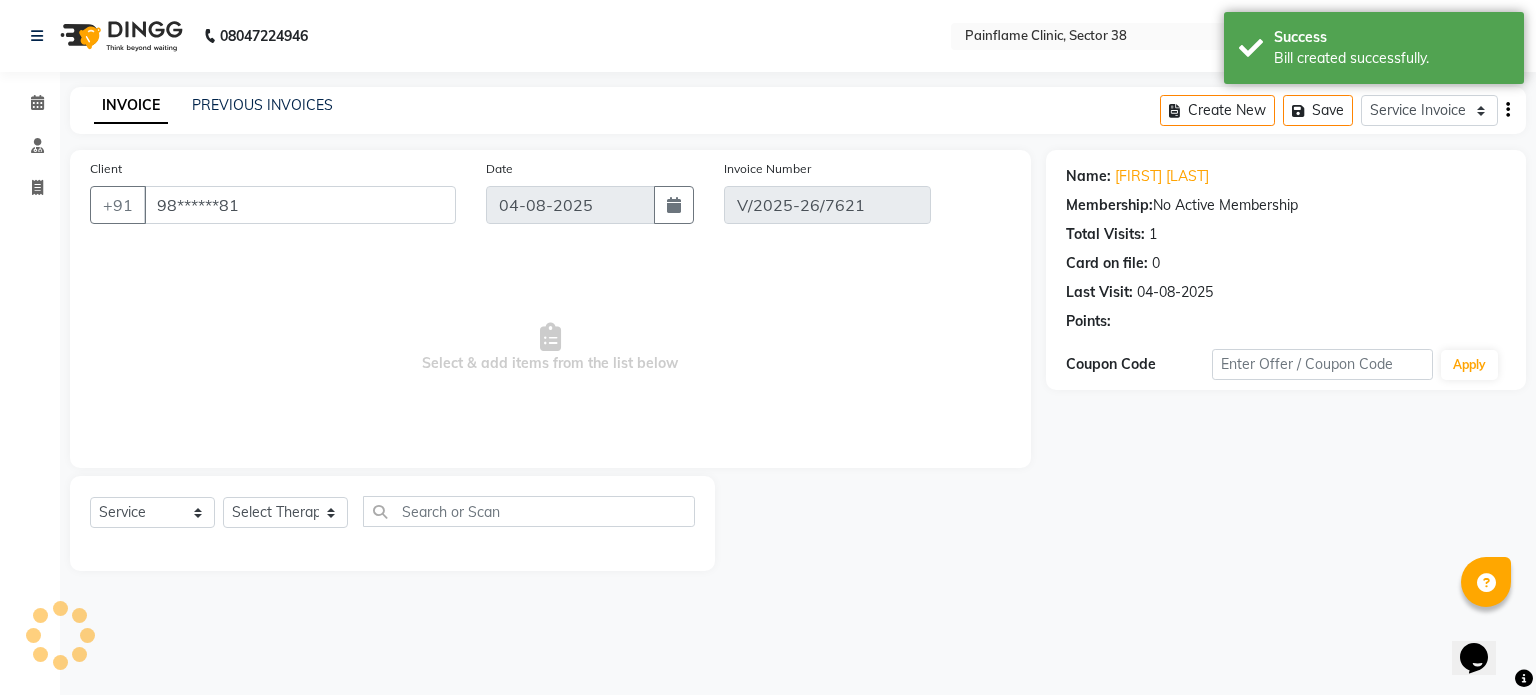select on "select" 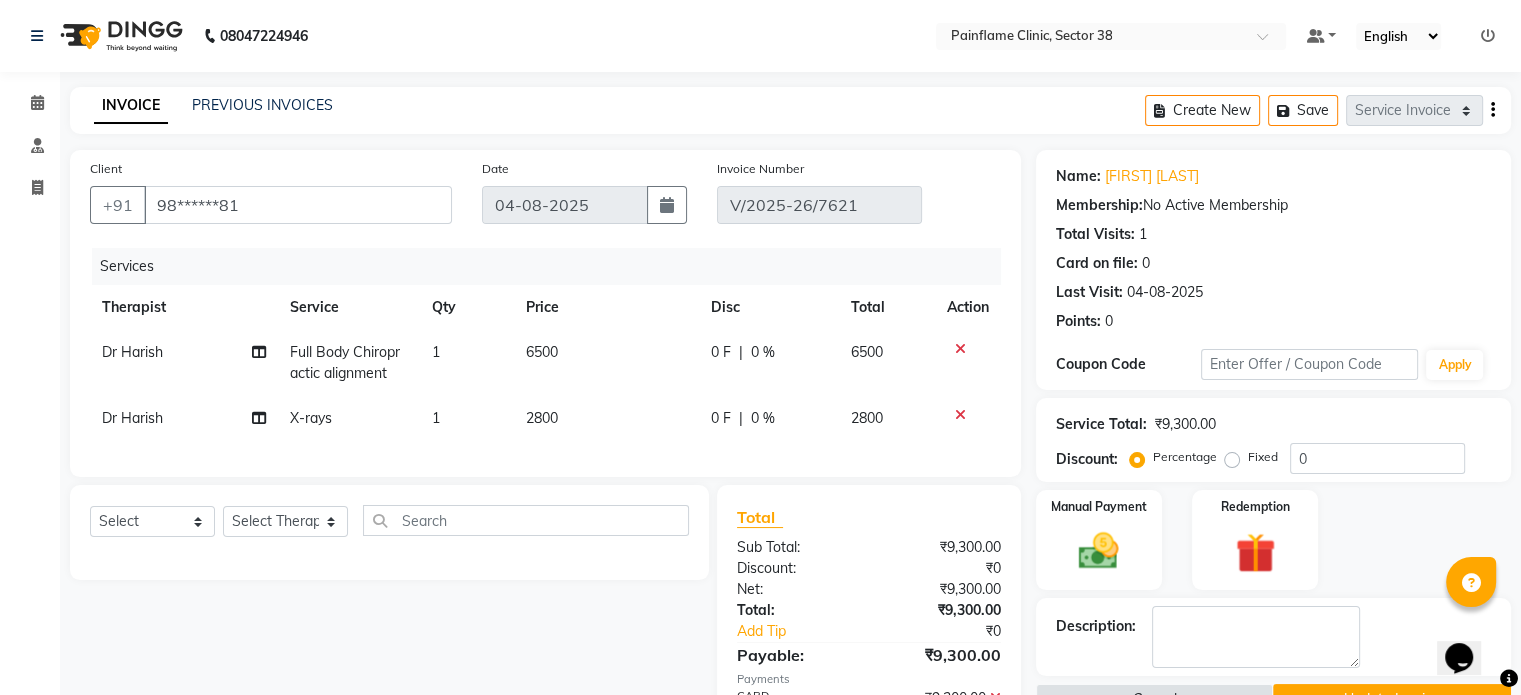 scroll, scrollTop: 129, scrollLeft: 0, axis: vertical 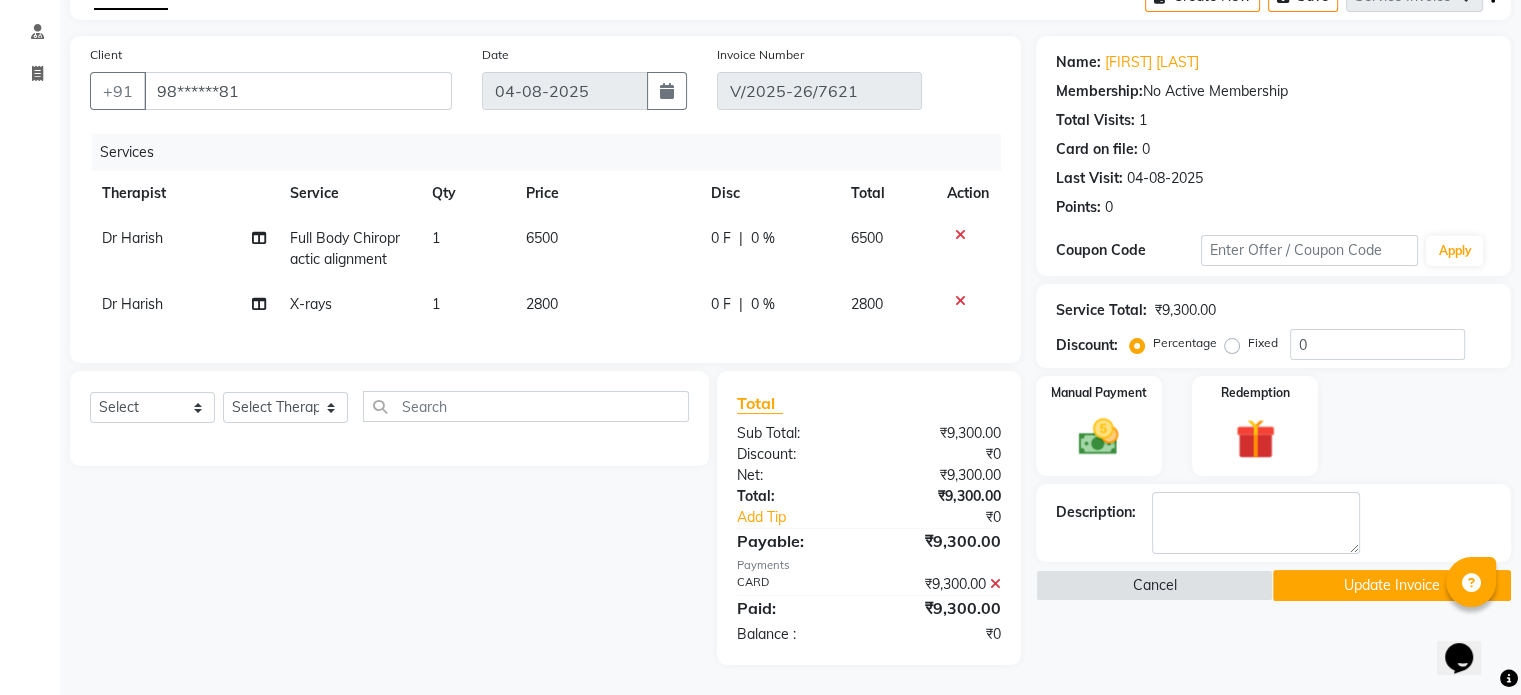 click on "₹9,300.00" 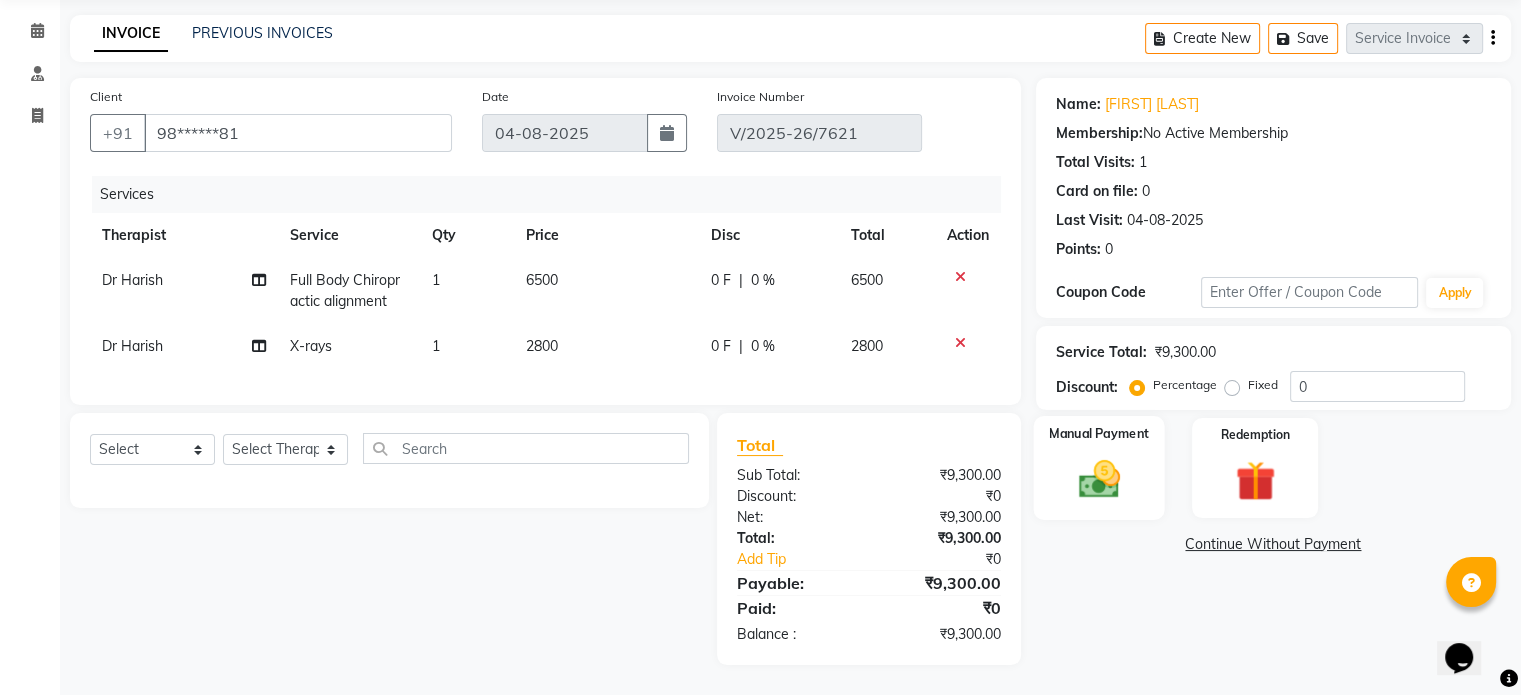 click 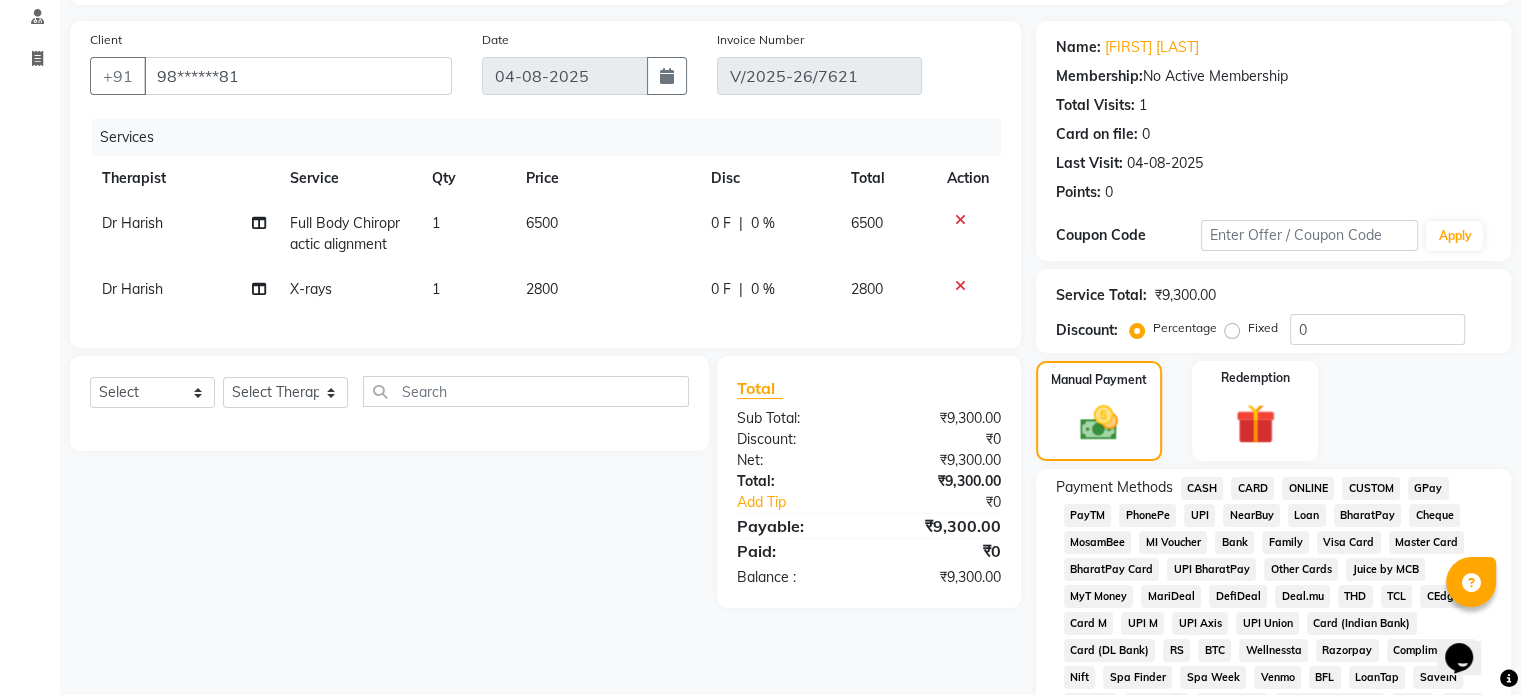 click on "UPI" 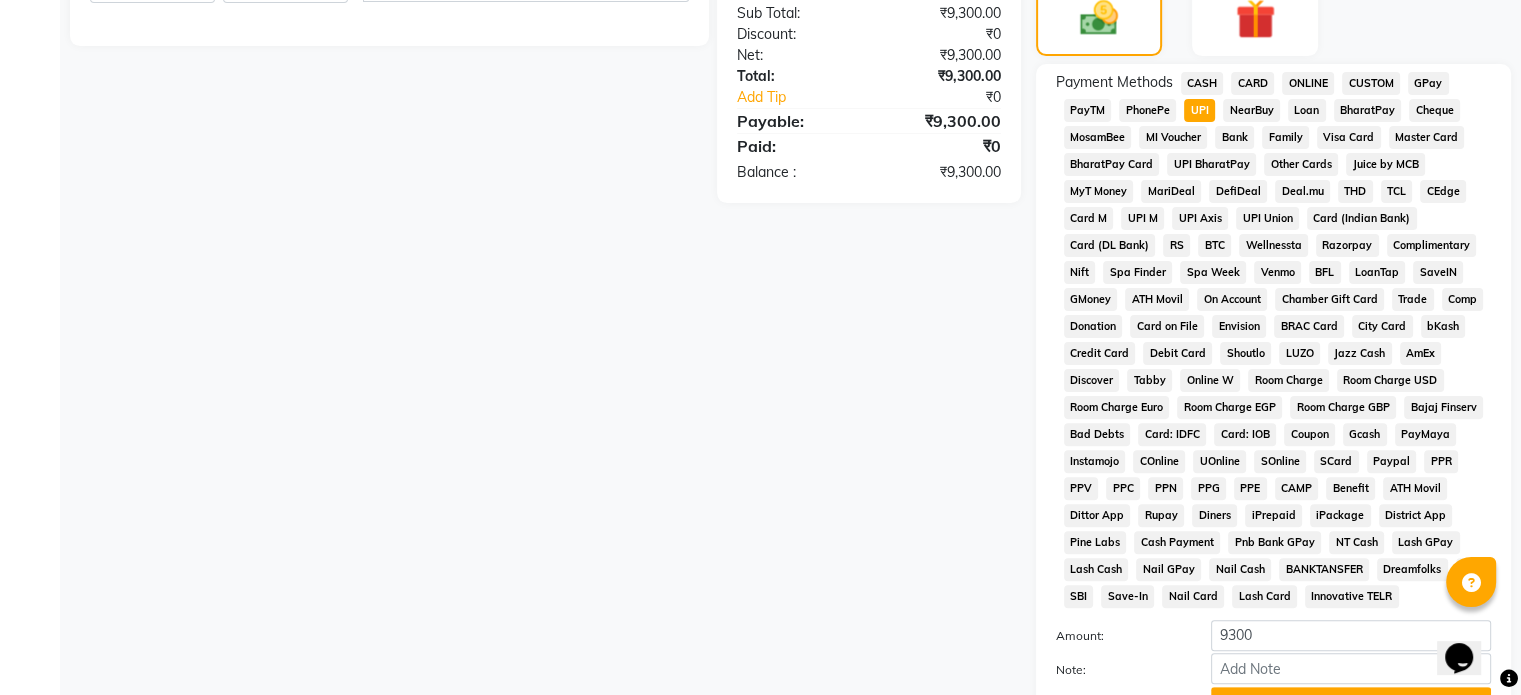 scroll, scrollTop: 652, scrollLeft: 0, axis: vertical 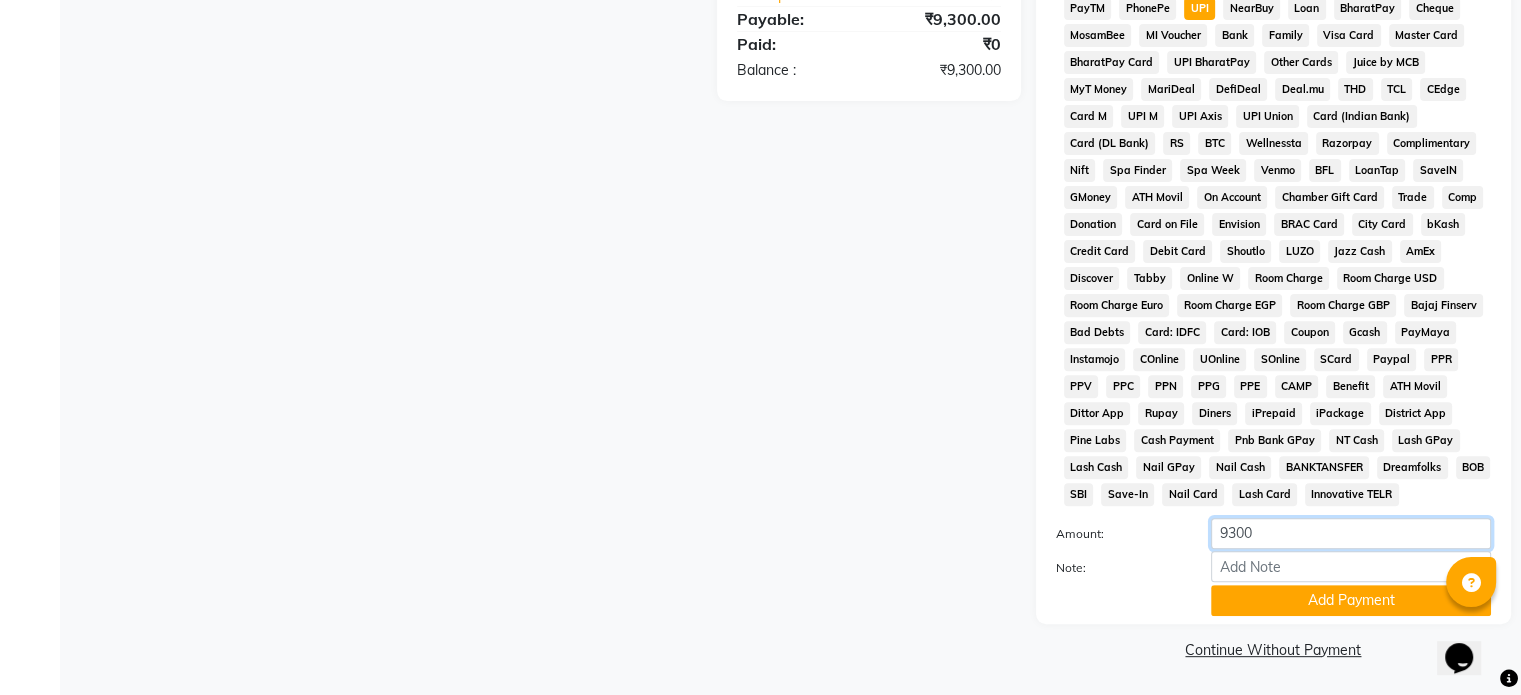 click on "9300" 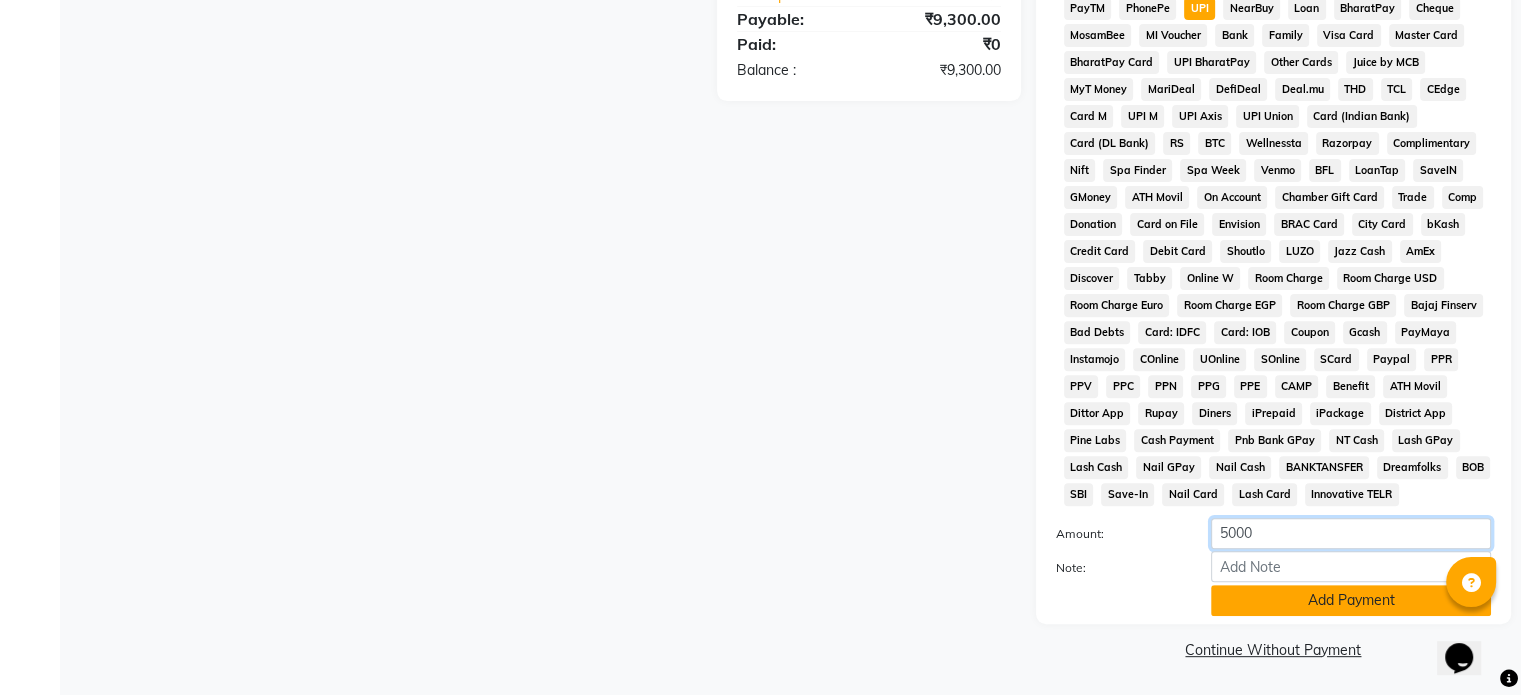 type on "5000" 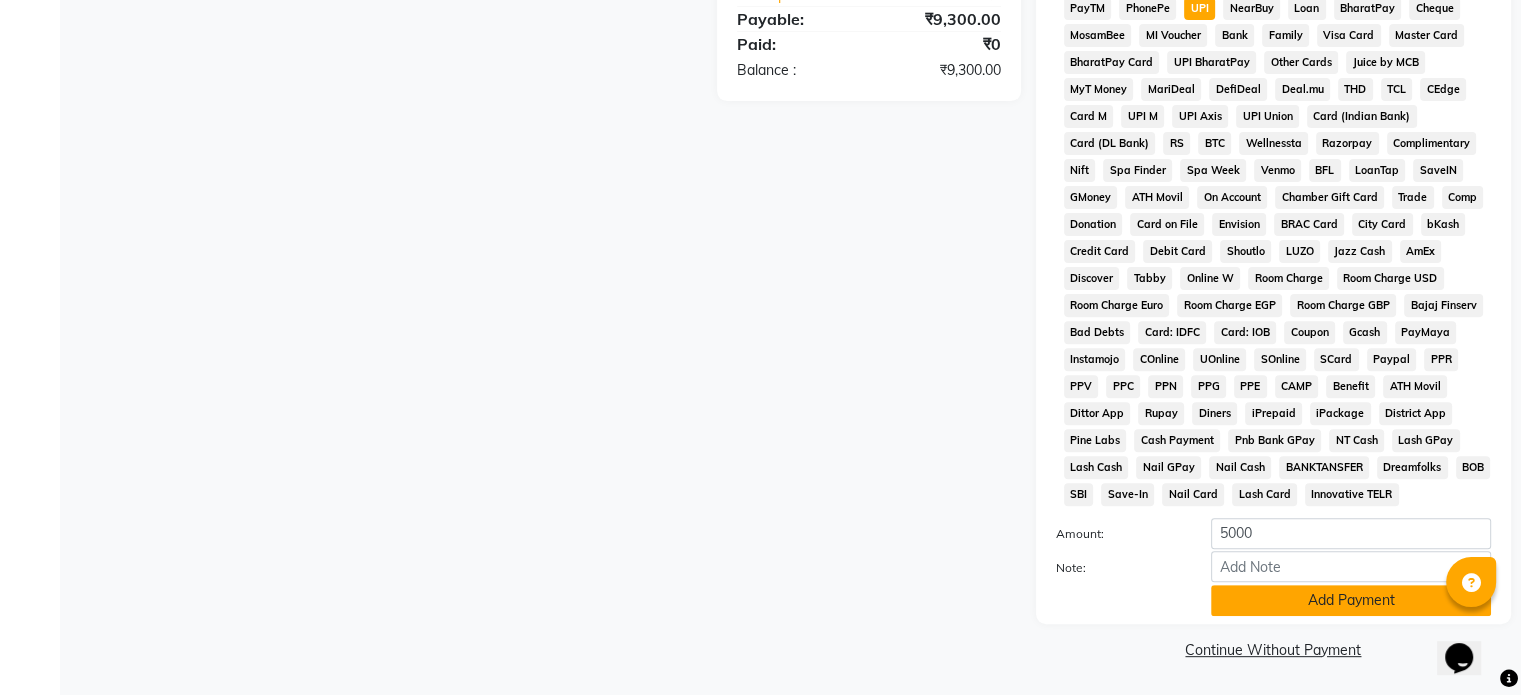 click on "Add Payment" 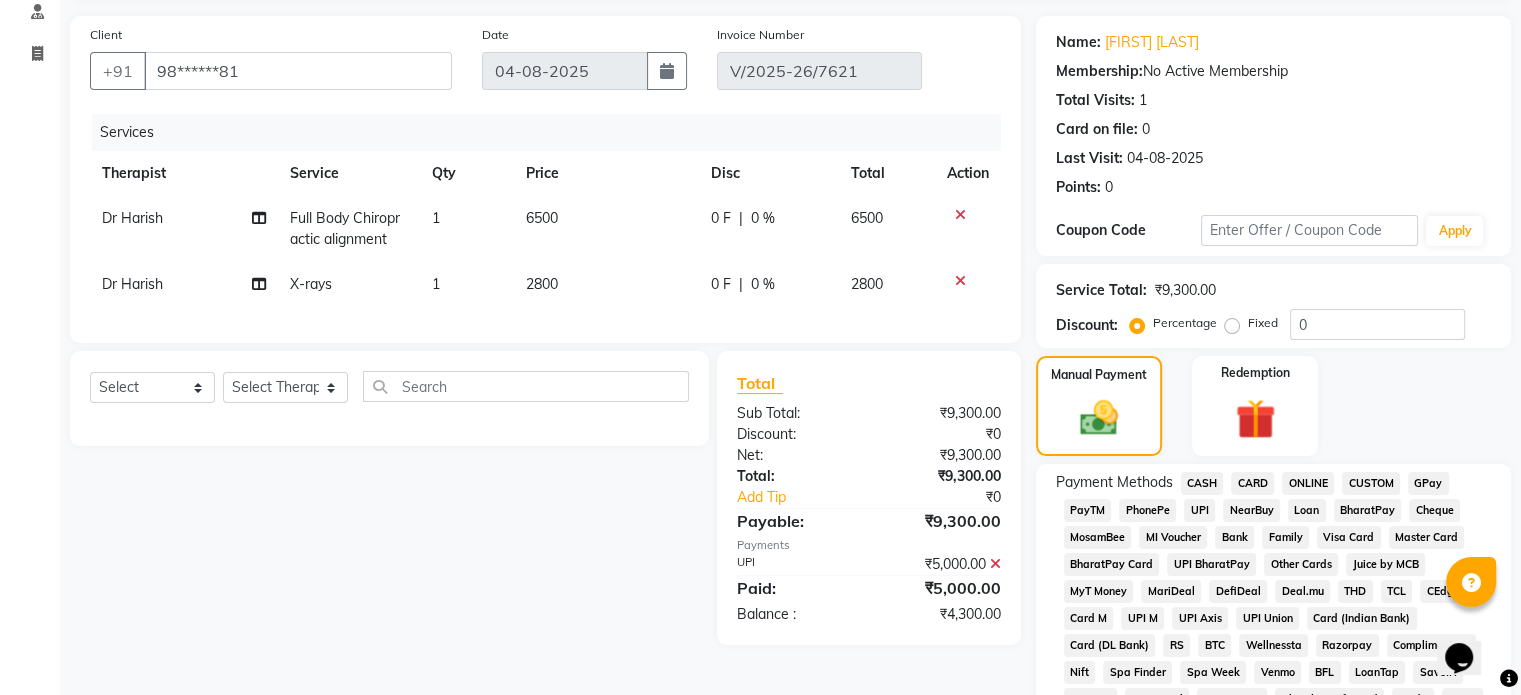 scroll, scrollTop: 106, scrollLeft: 0, axis: vertical 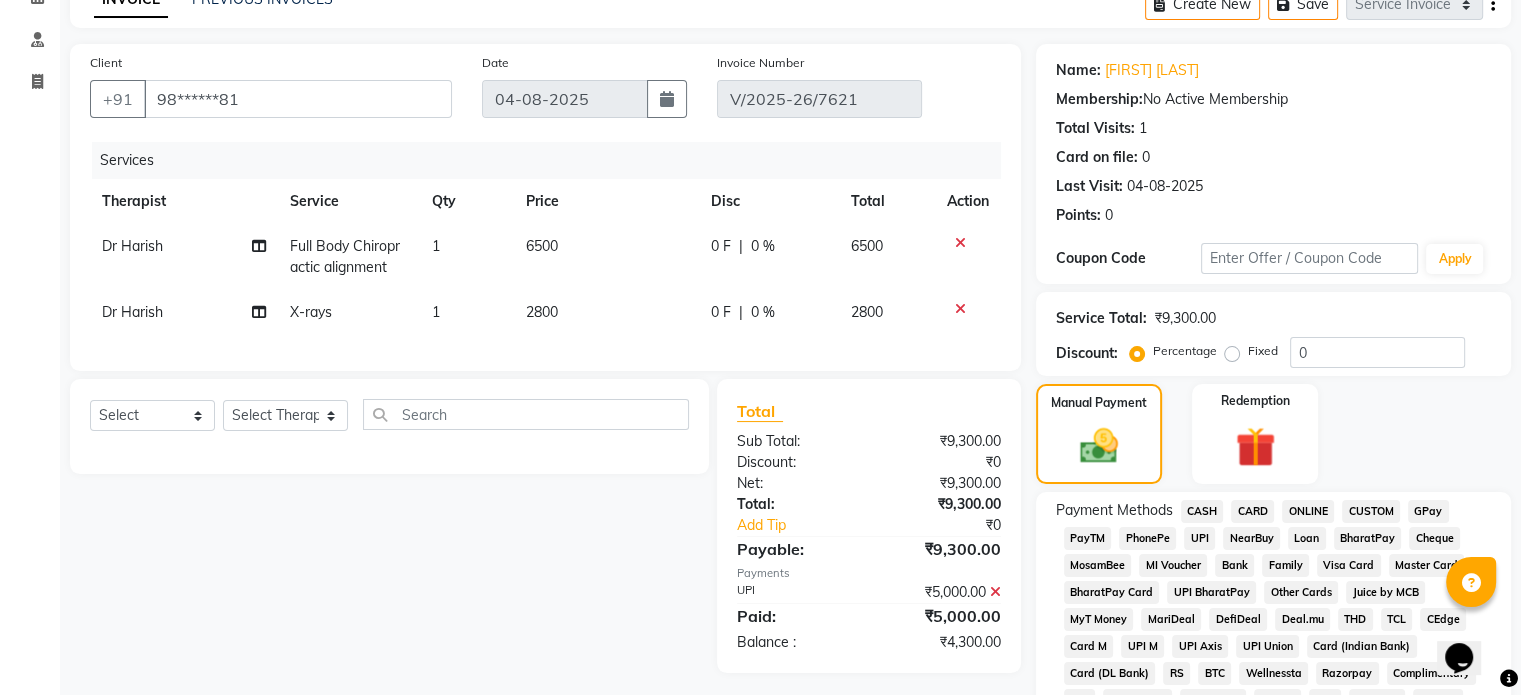 click on "CARD" 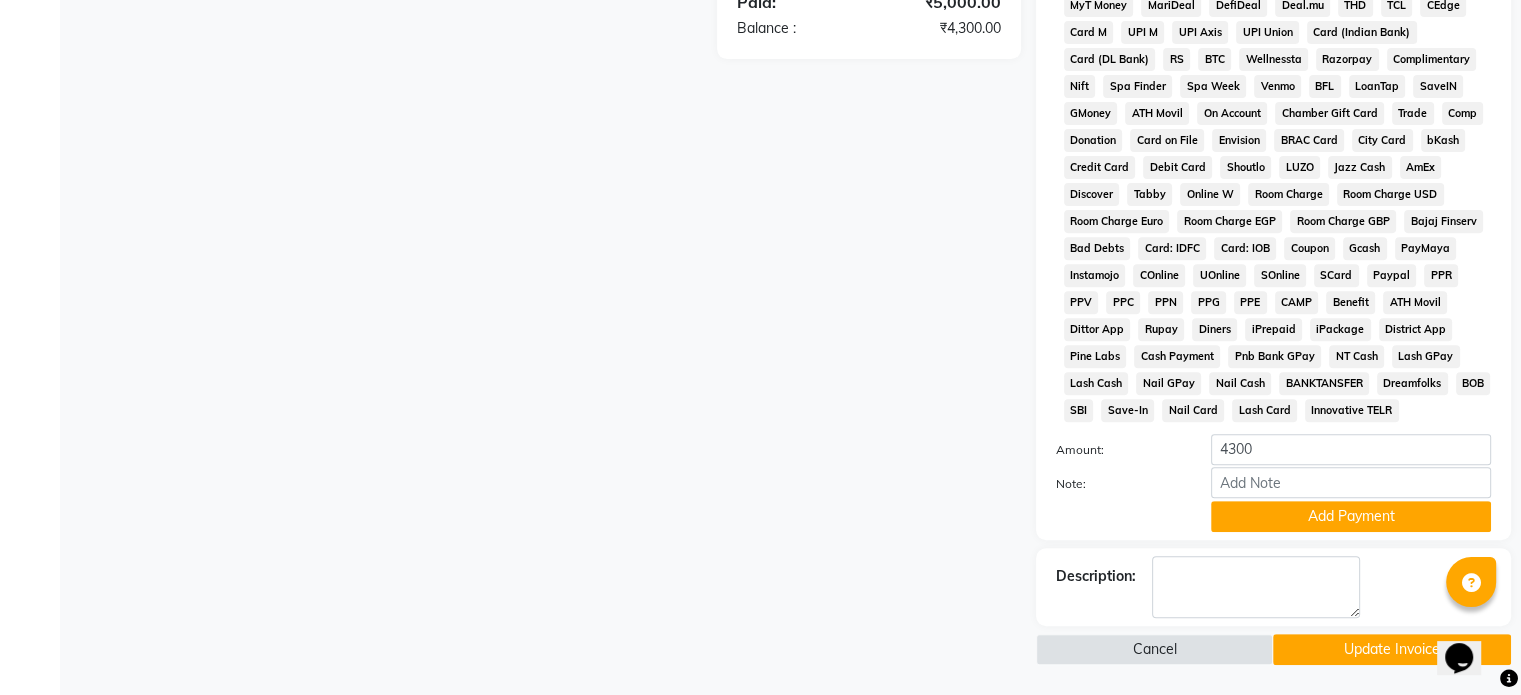 scroll, scrollTop: 735, scrollLeft: 0, axis: vertical 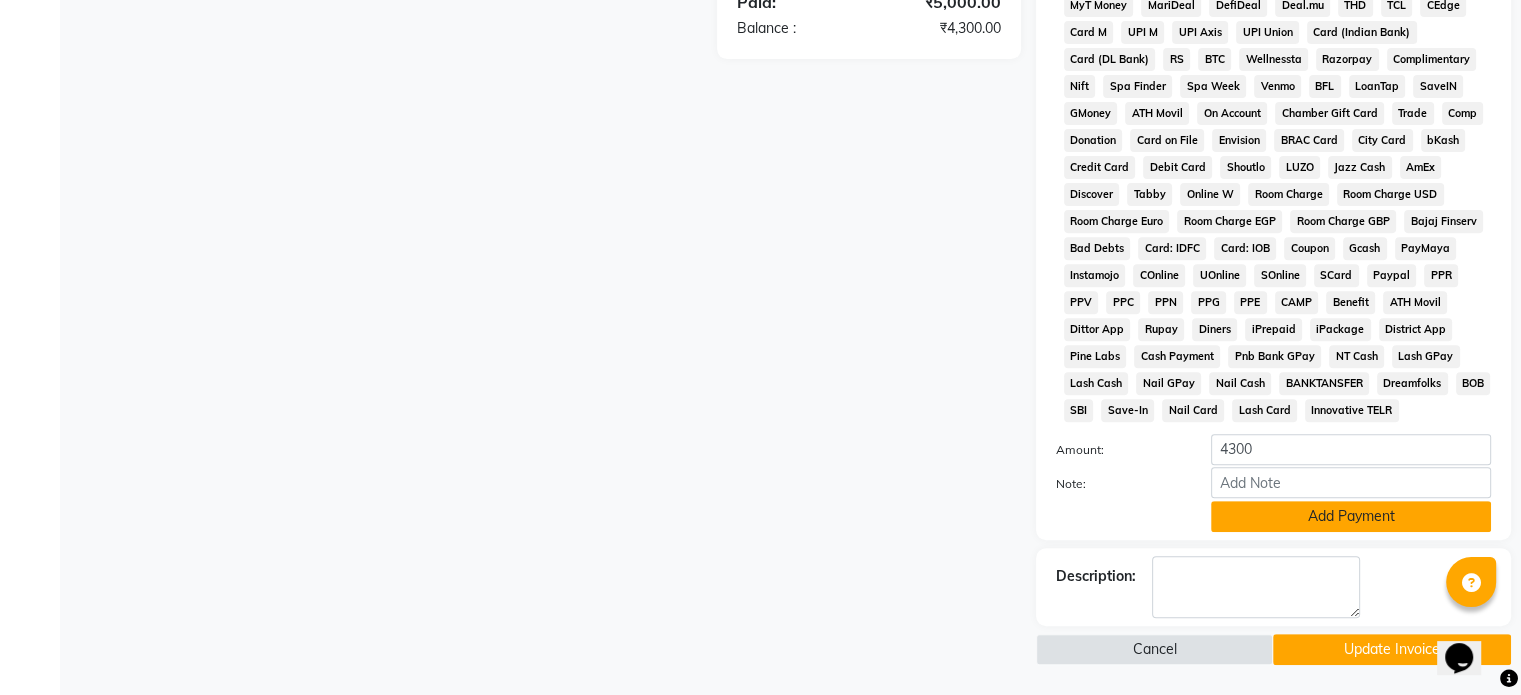 click on "Add Payment" 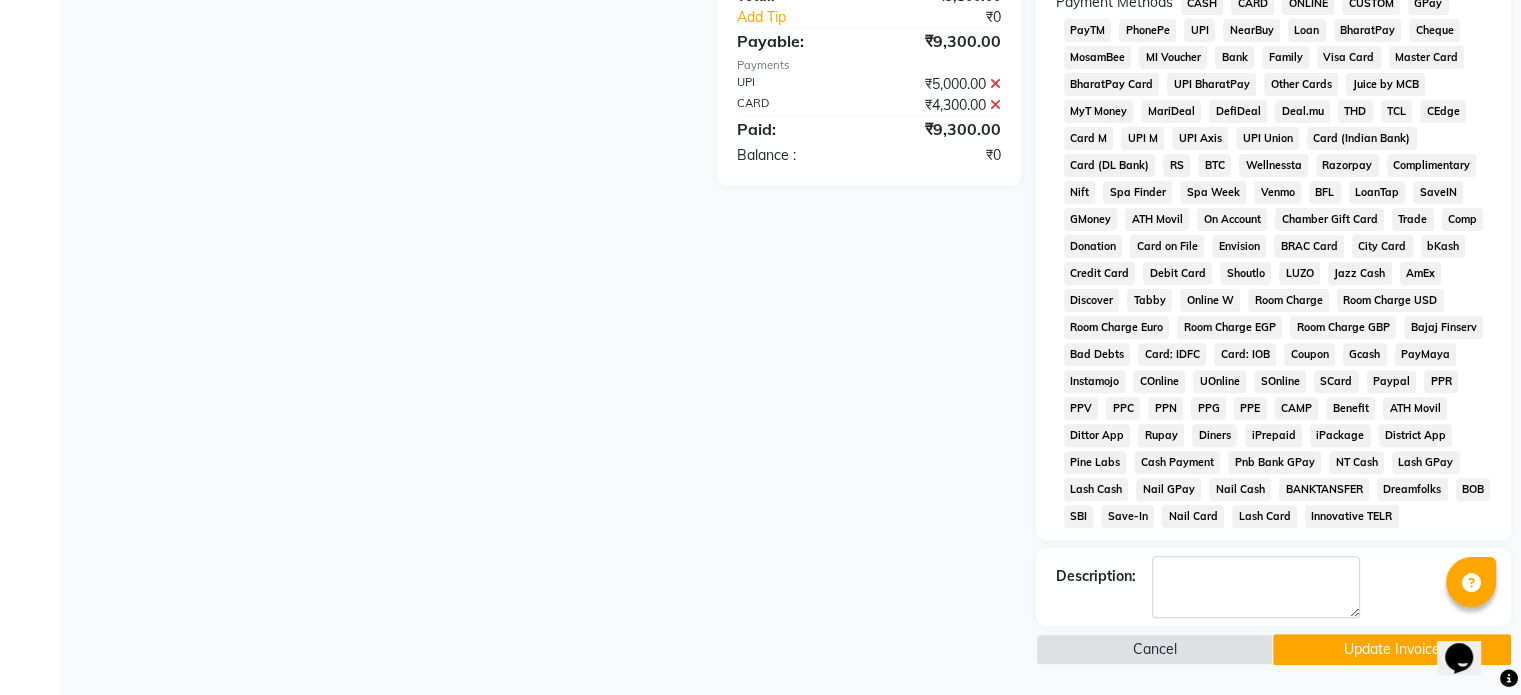 scroll, scrollTop: 628, scrollLeft: 0, axis: vertical 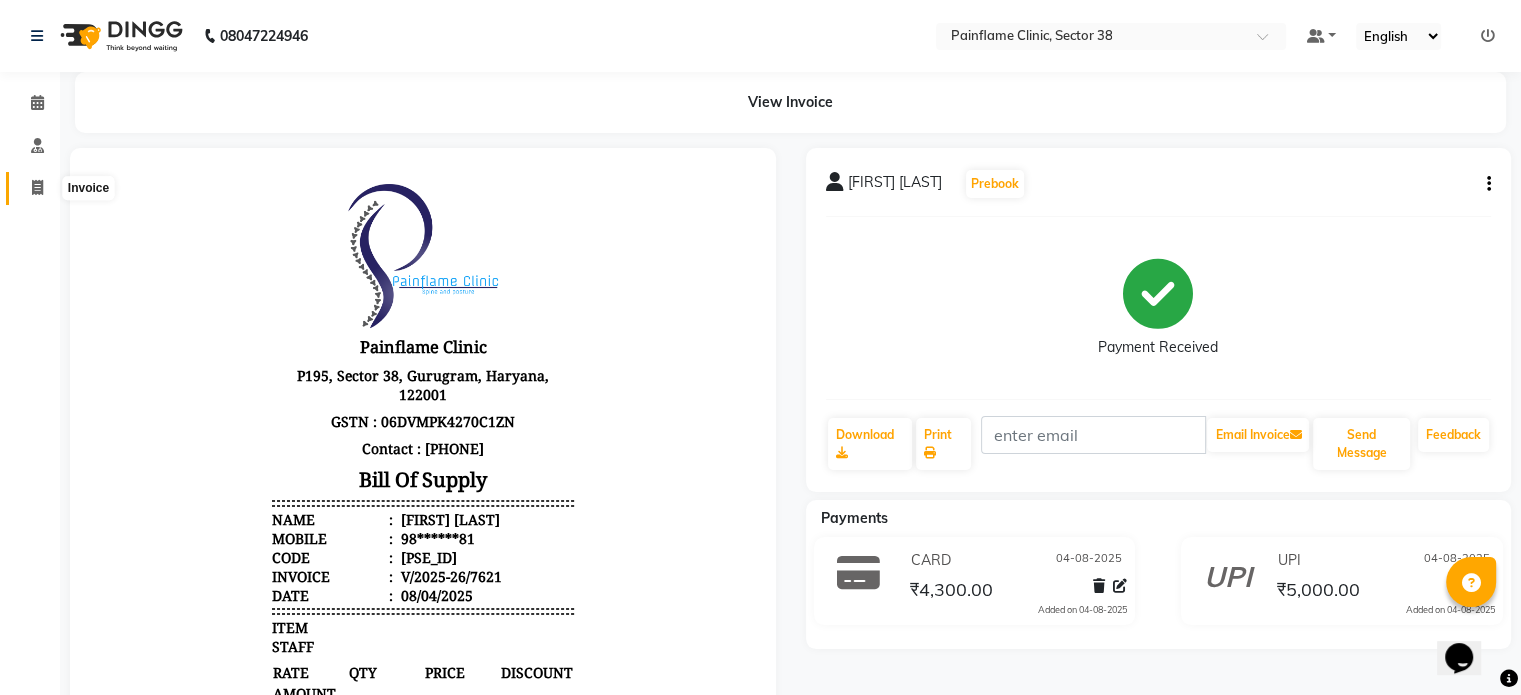 click 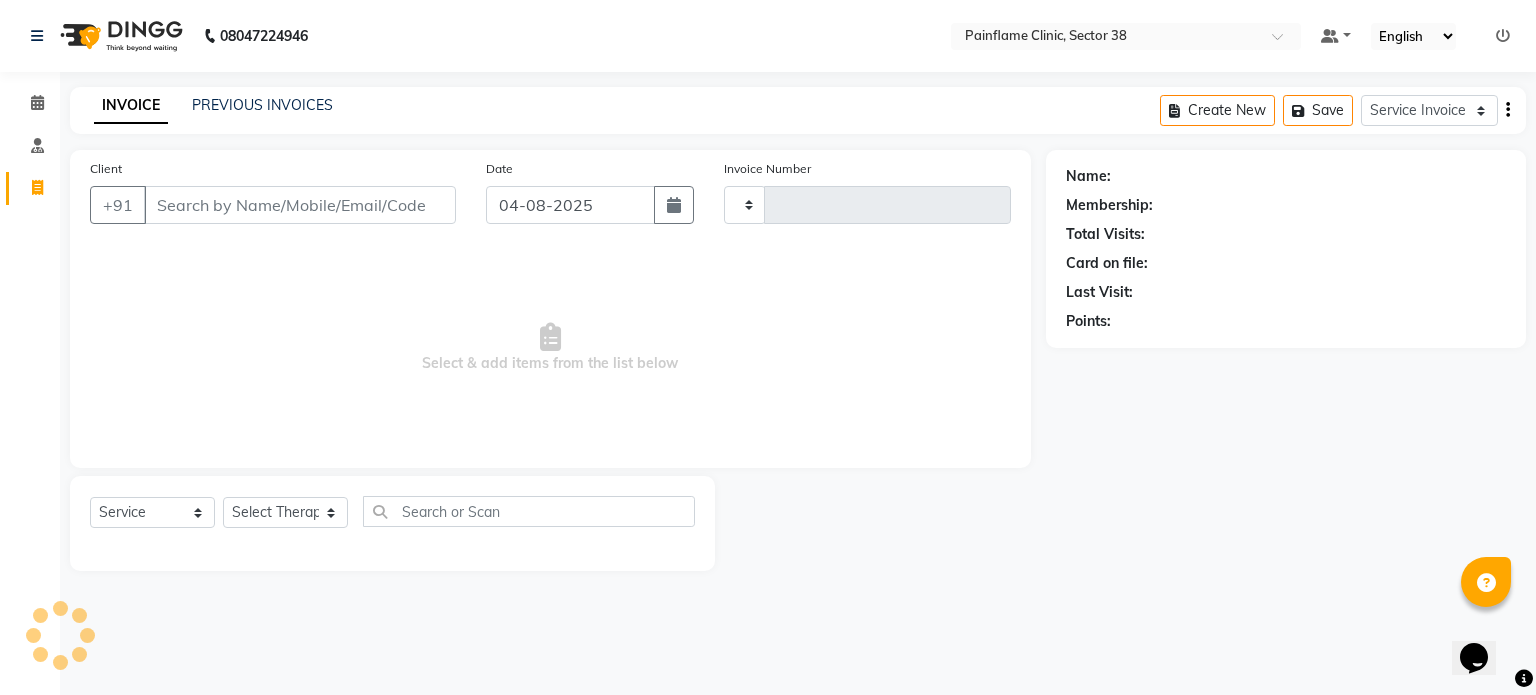 type on "7622" 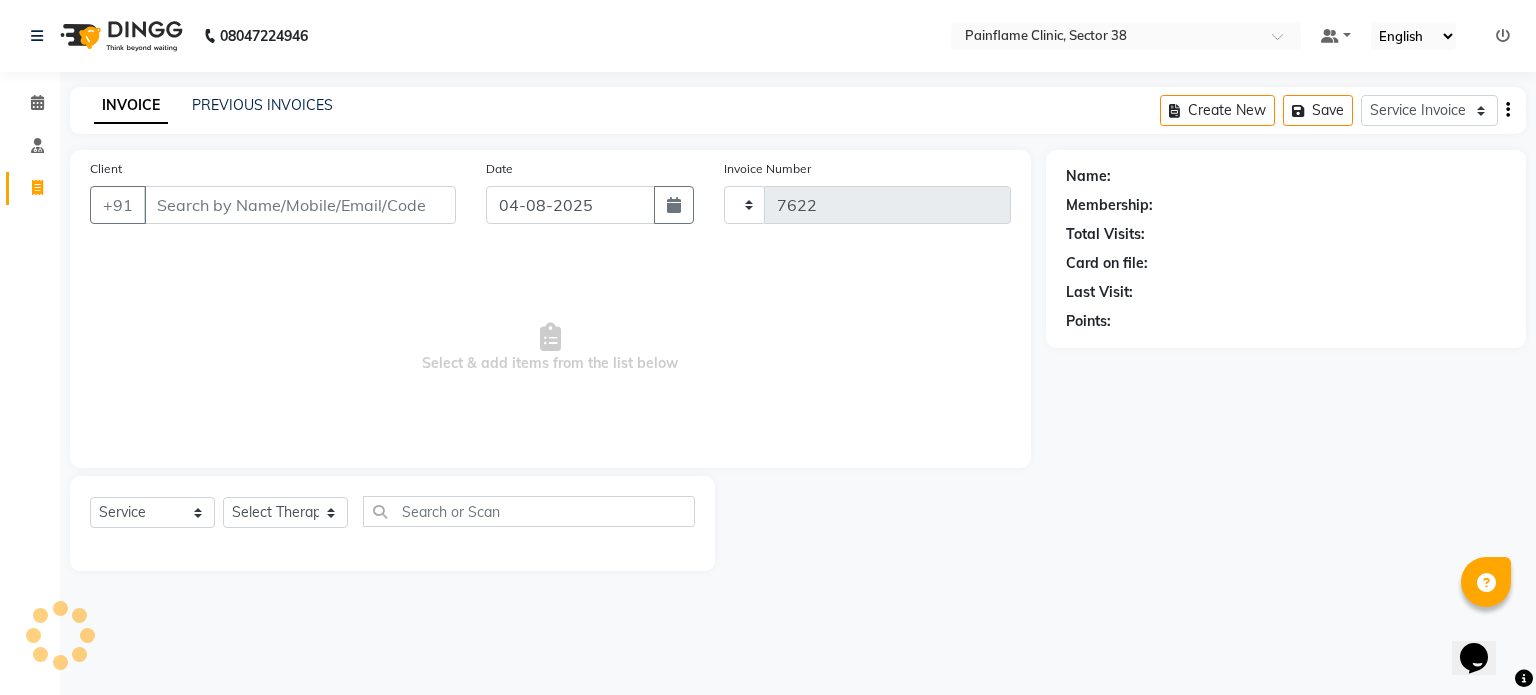 select on "3964" 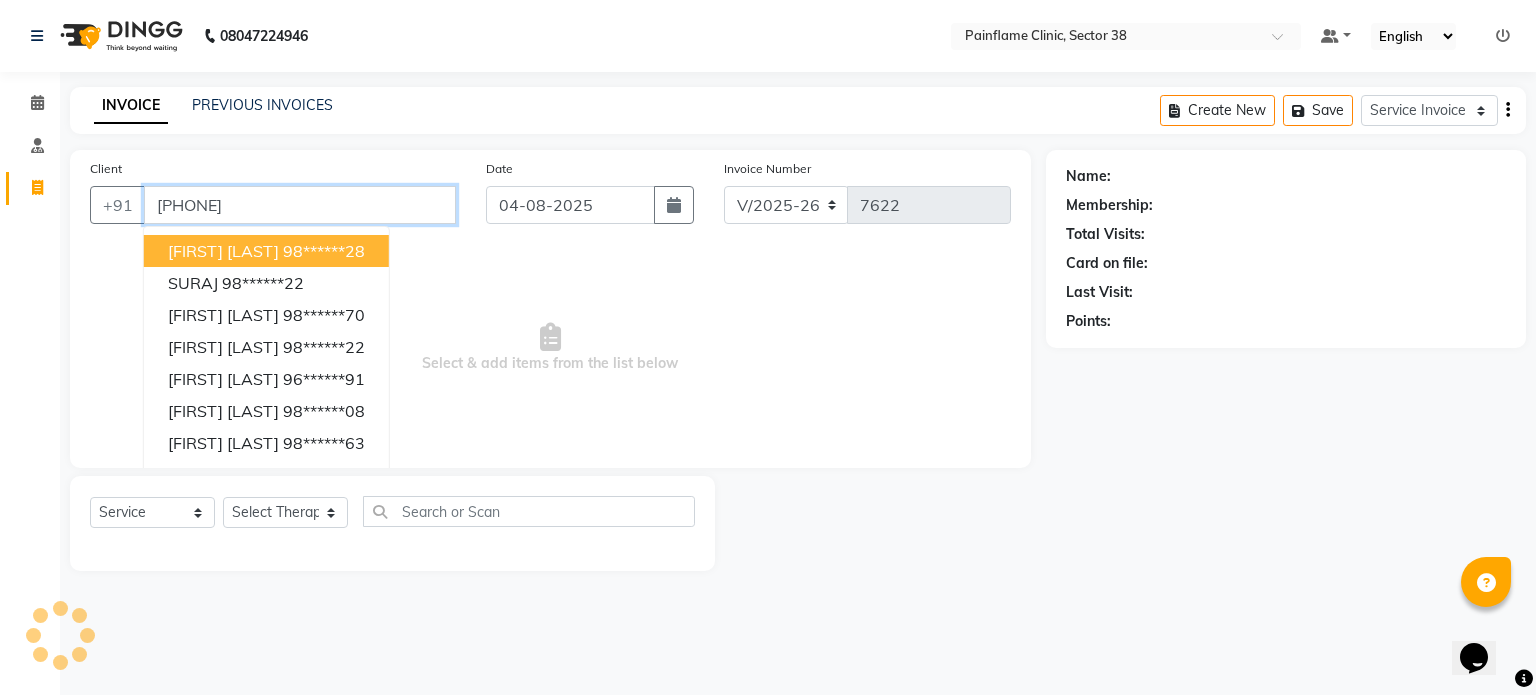 type on "[PHONE]" 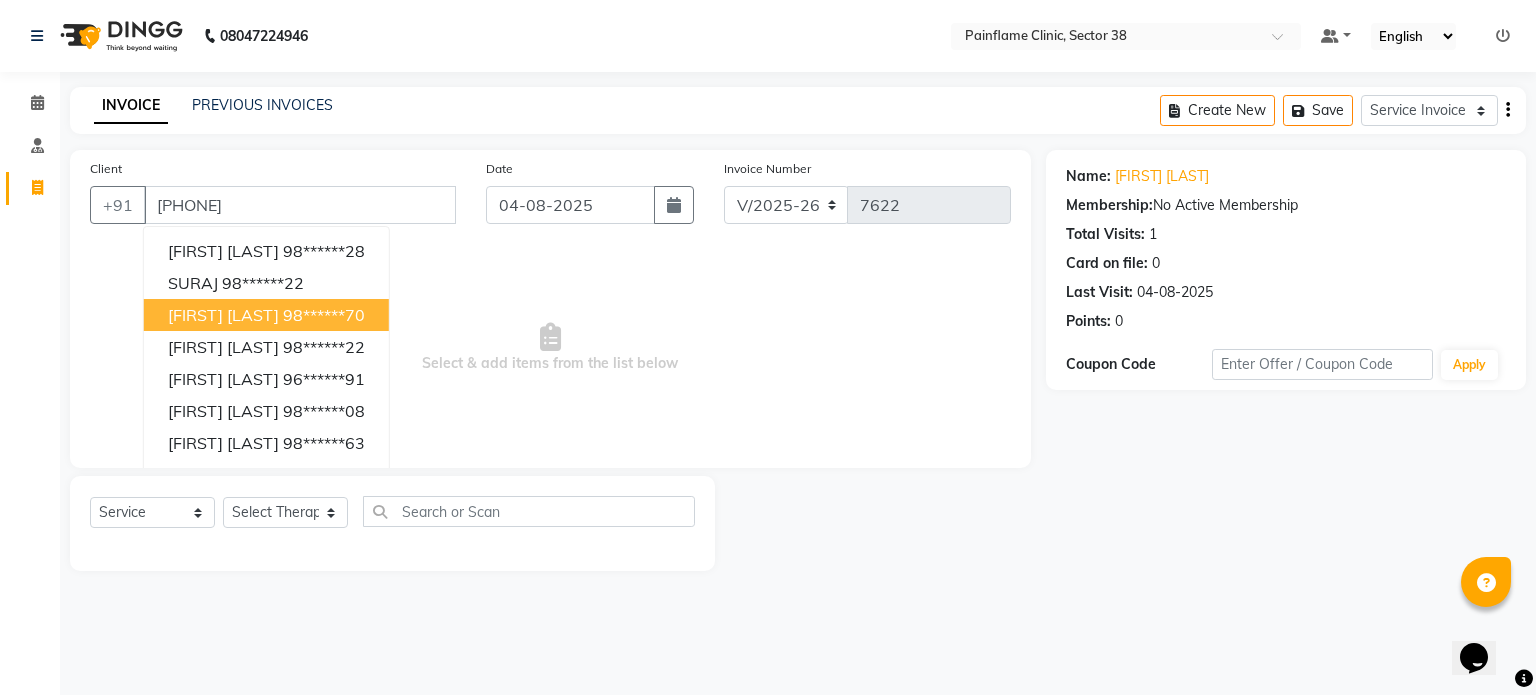 click on "Select & add items from the list below" at bounding box center (550, 348) 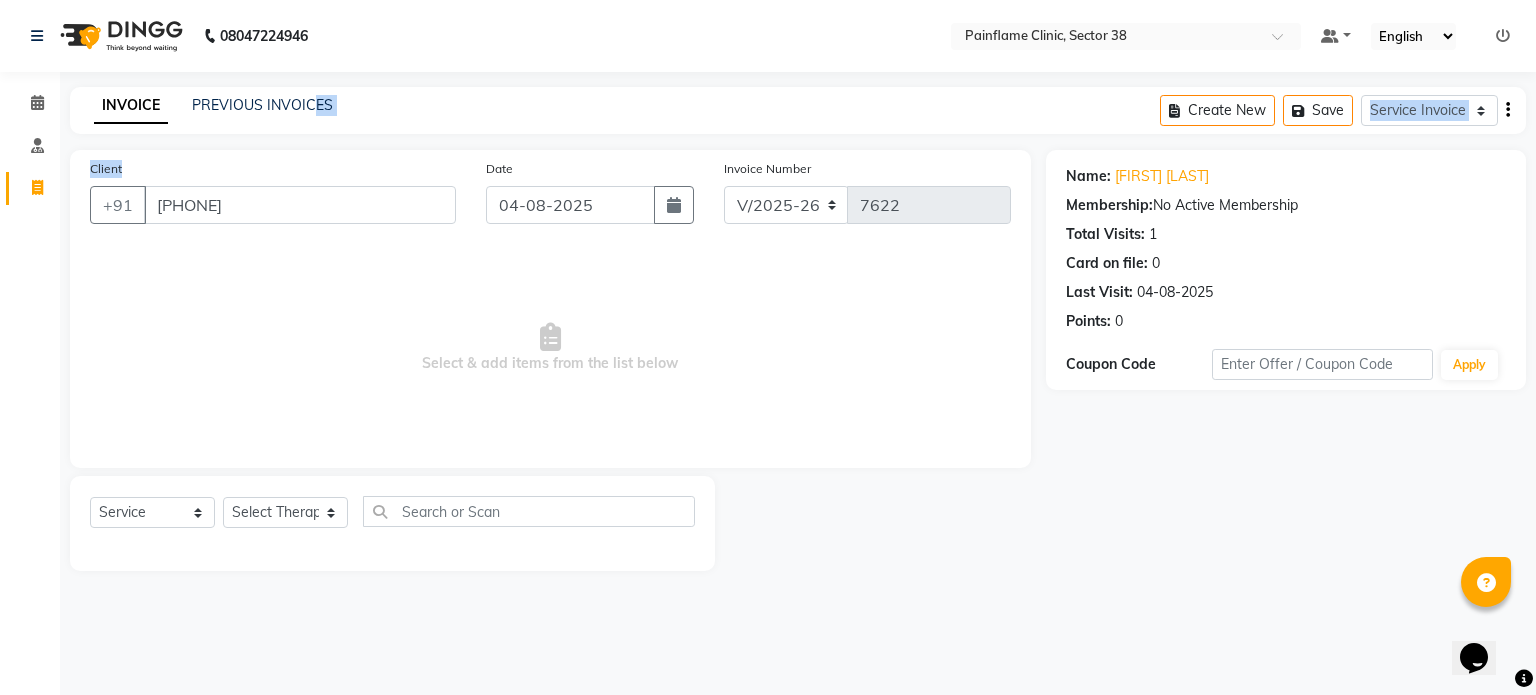 drag, startPoint x: 310, startPoint y: 87, endPoint x: 299, endPoint y: 211, distance: 124.486946 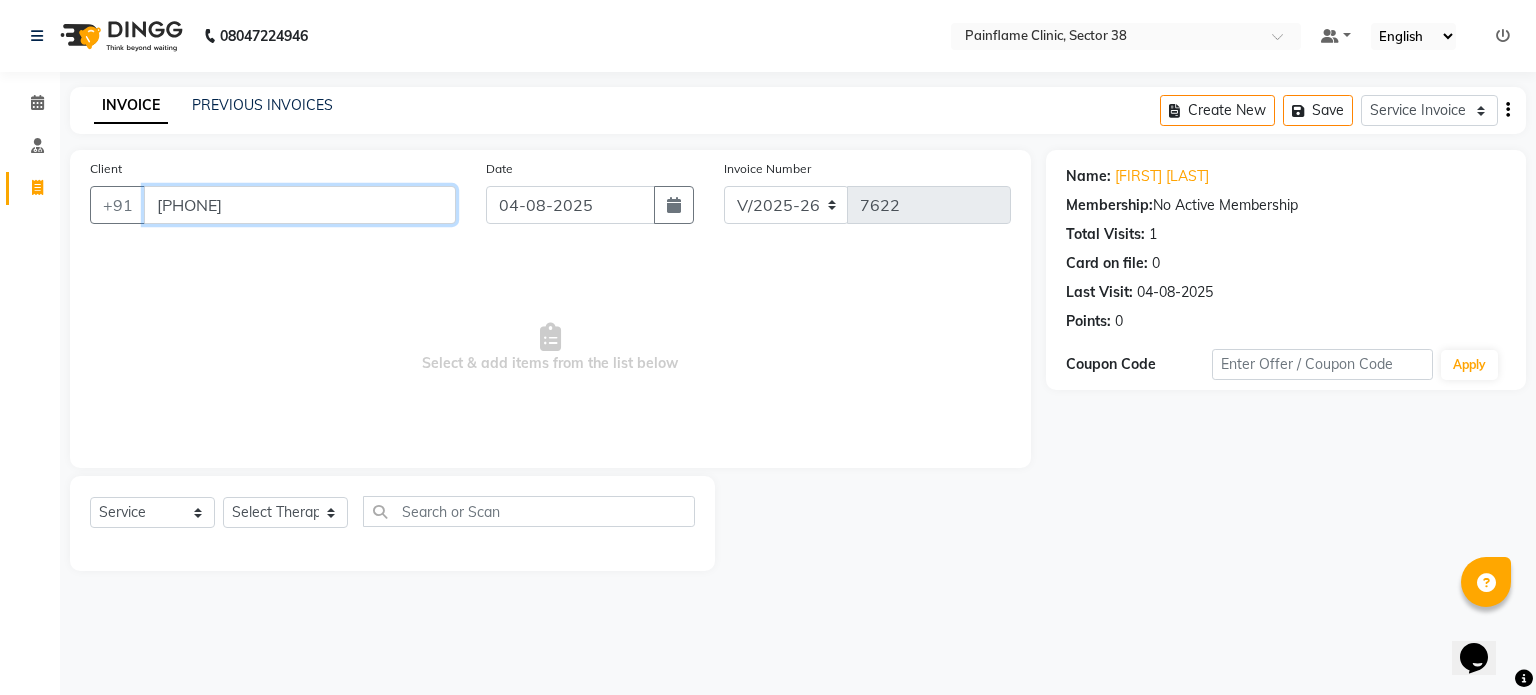click on "[PHONE]" at bounding box center [300, 205] 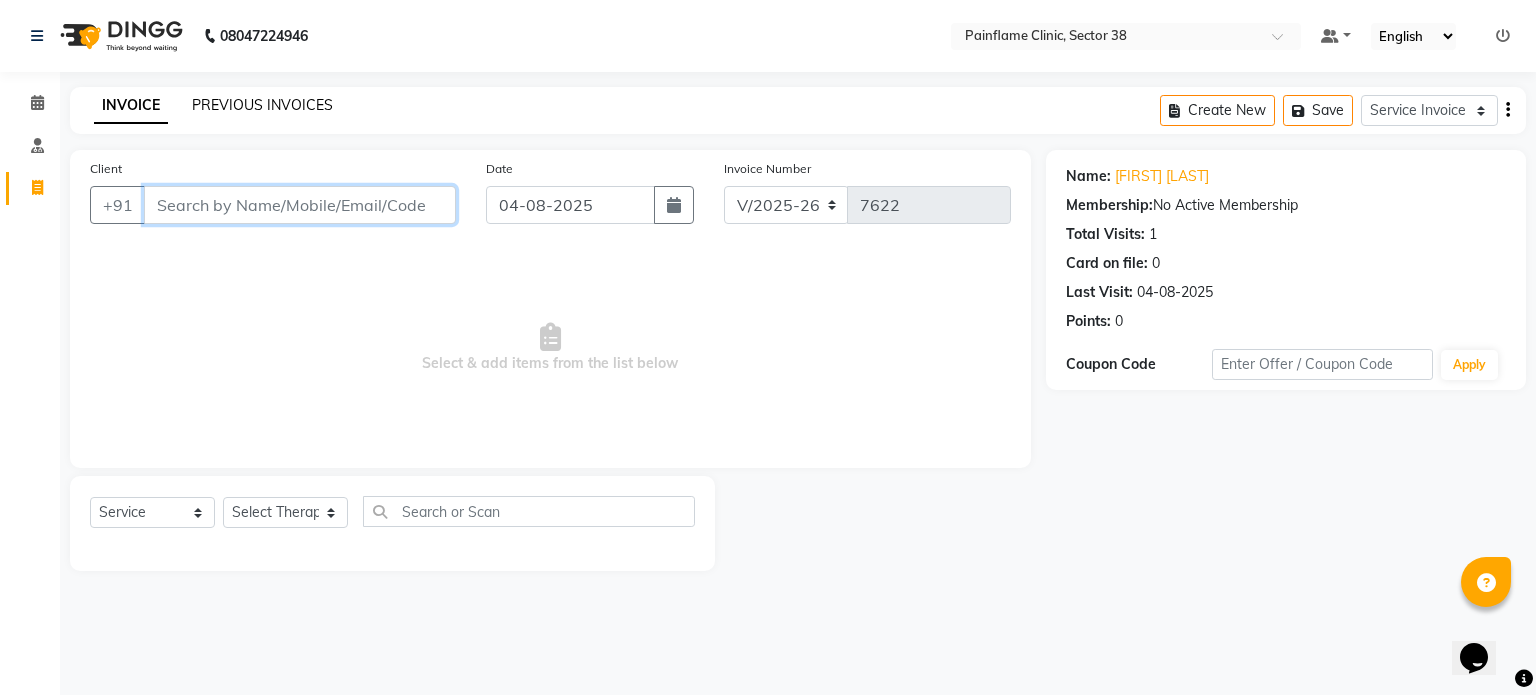 type 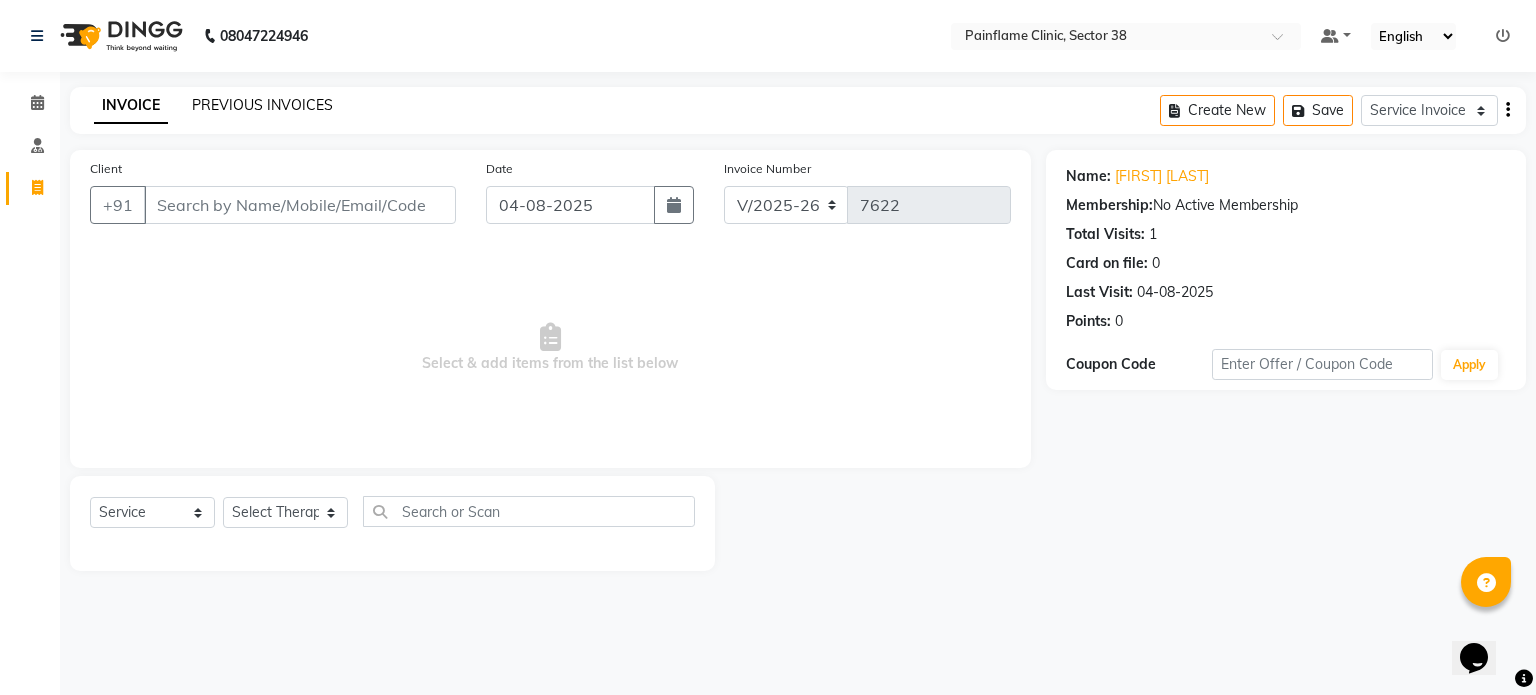 click on "PREVIOUS INVOICES" 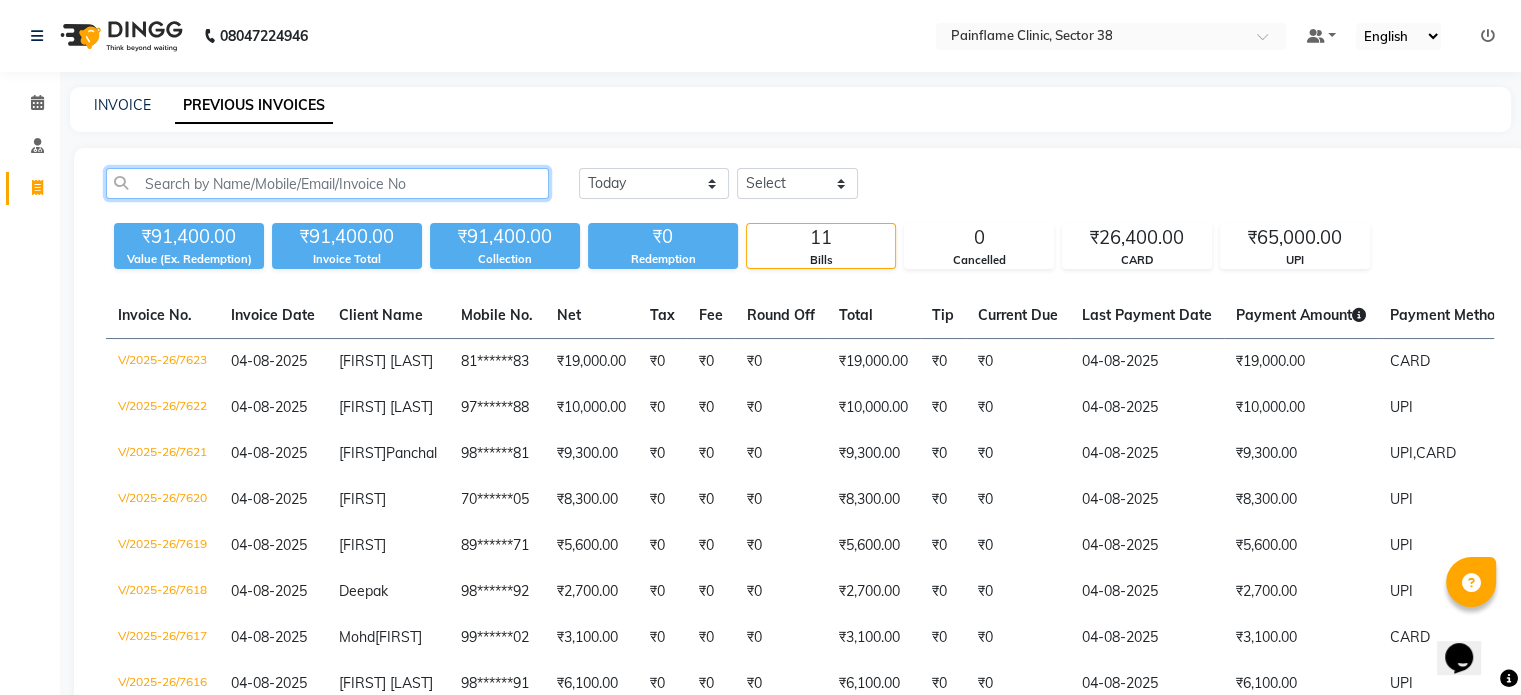 click 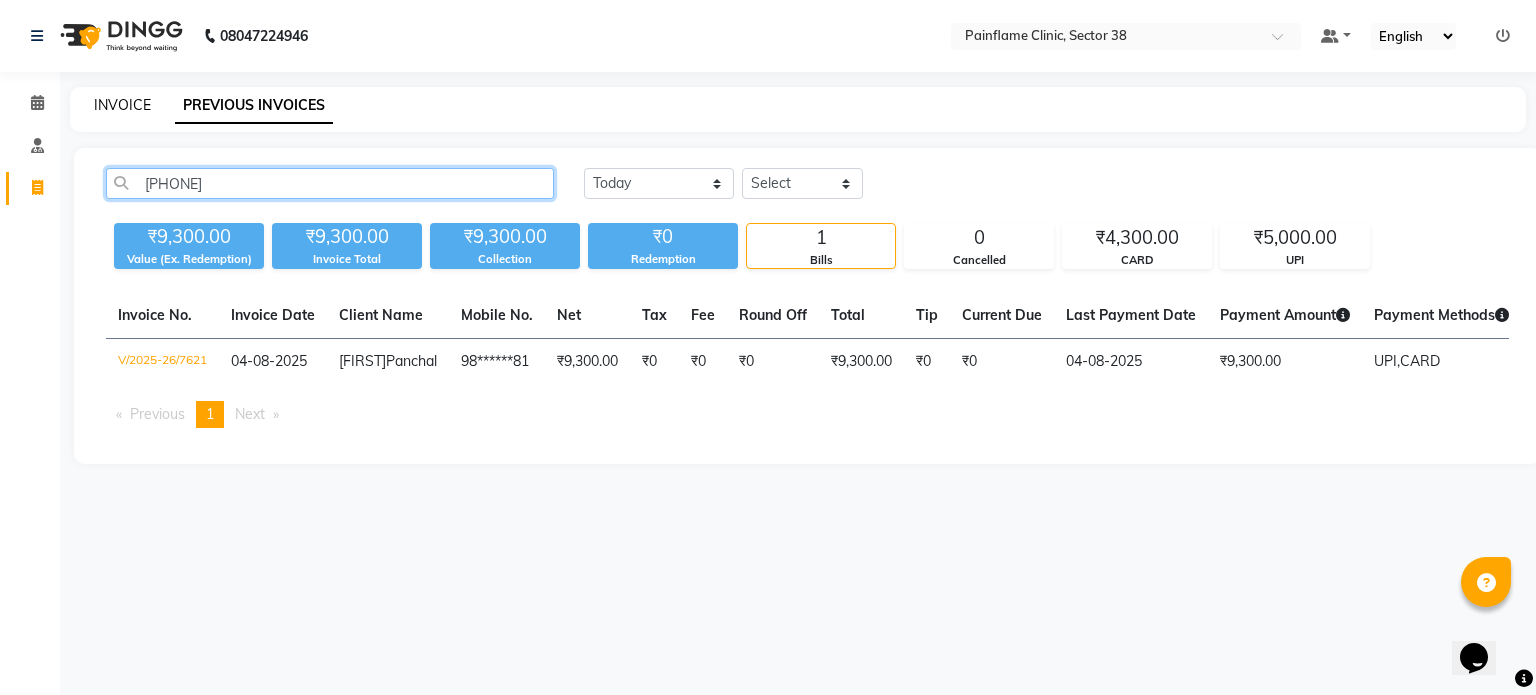 type on "[PHONE]" 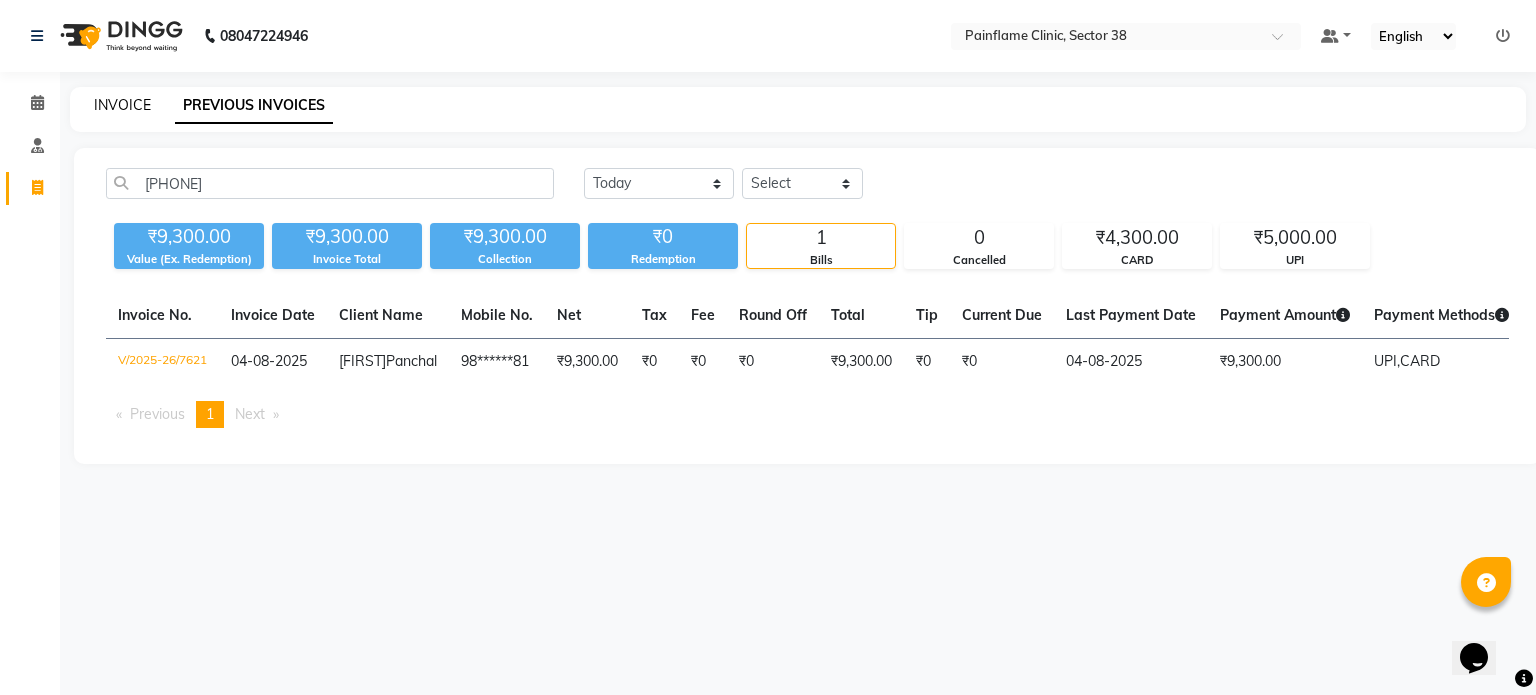 click on "INVOICE" 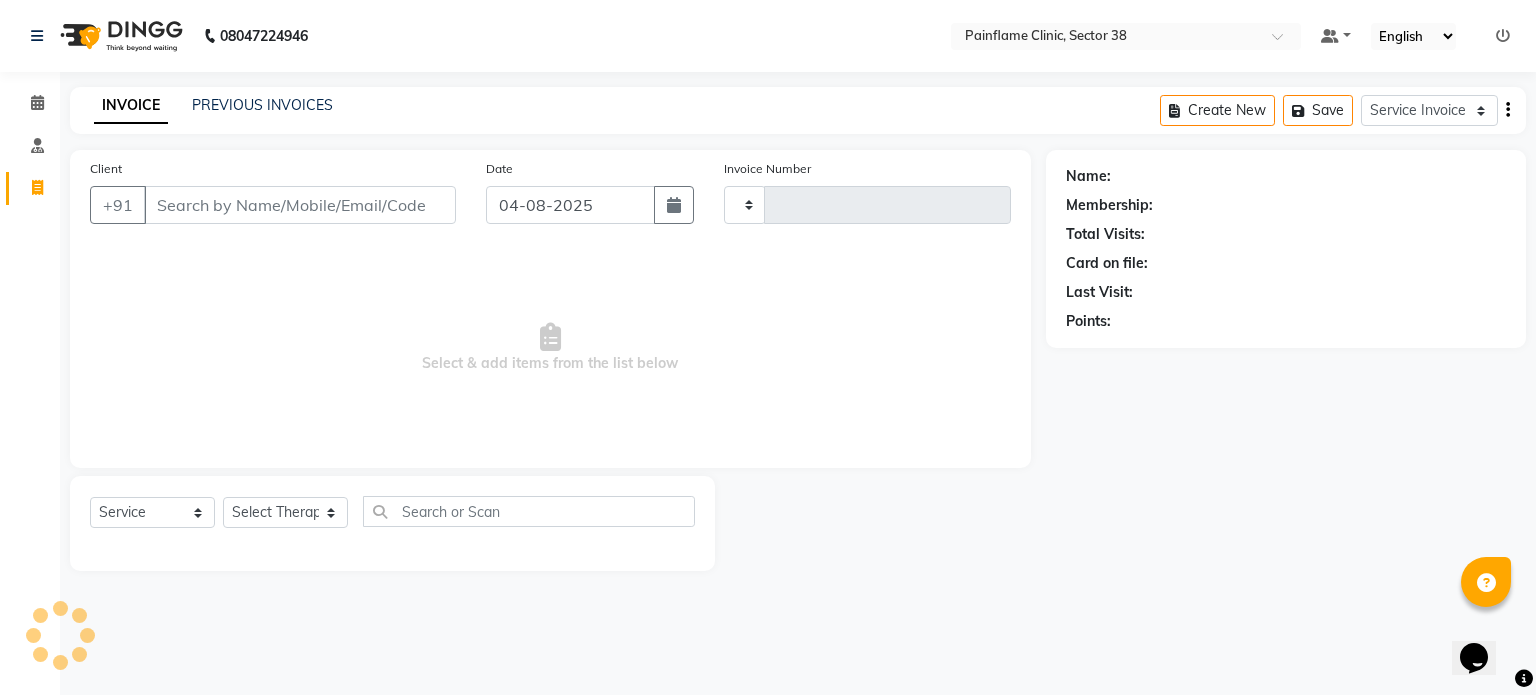 type on "7624" 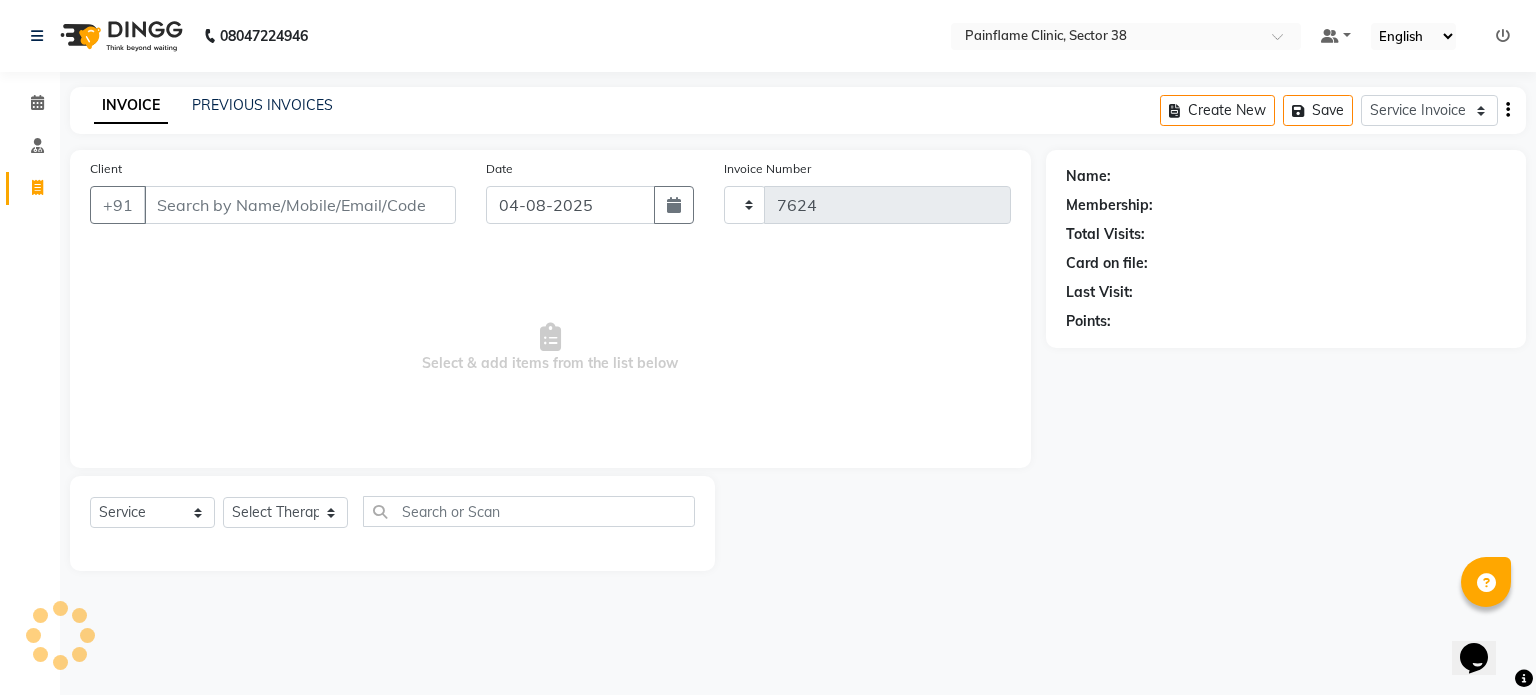 select on "3964" 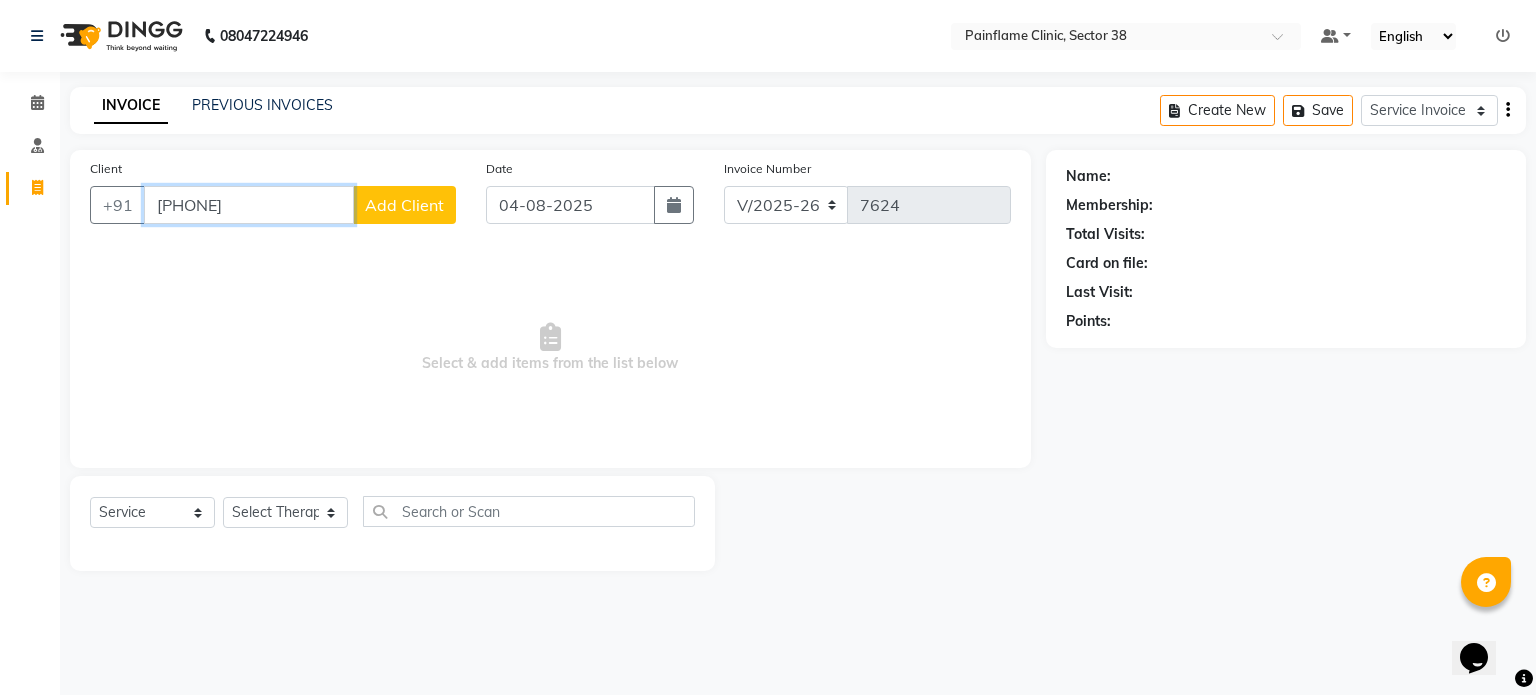 click on "[PHONE]" at bounding box center [249, 205] 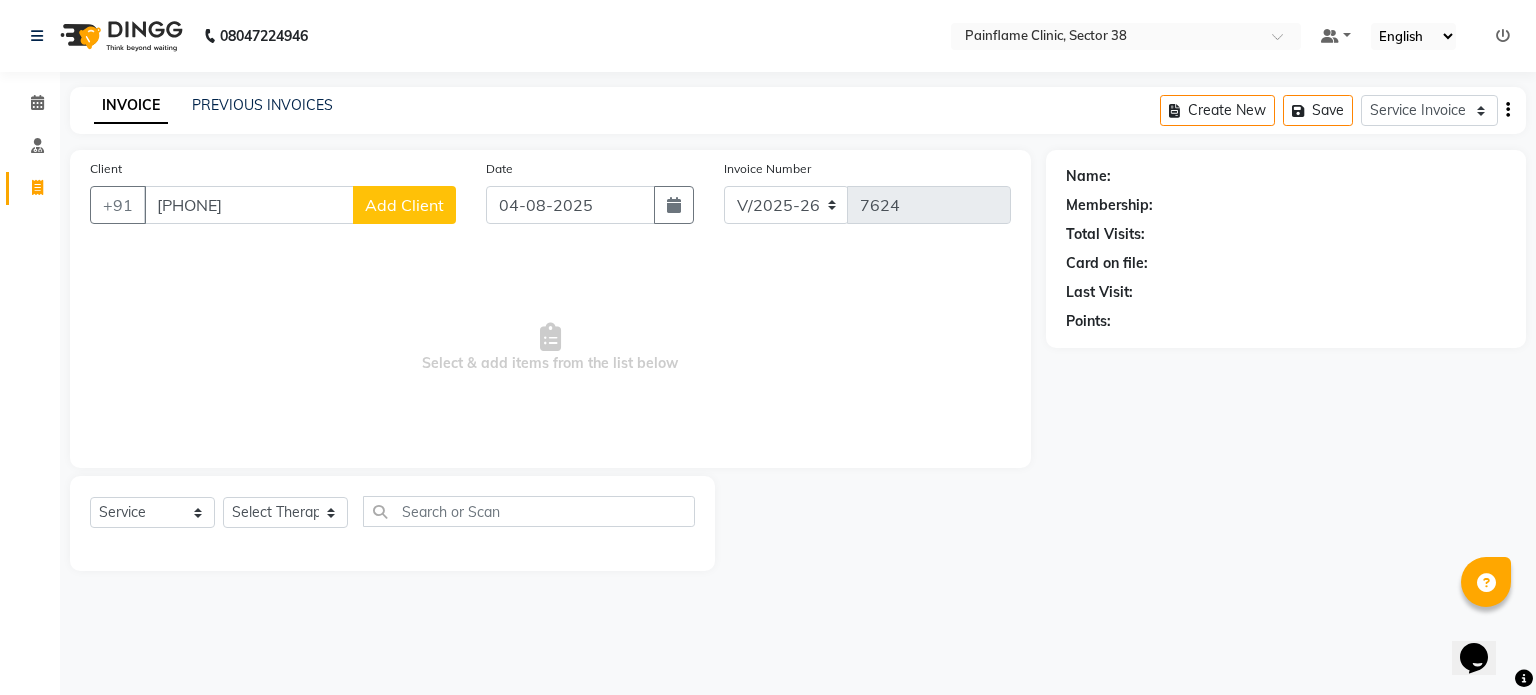 click on "Add Client" 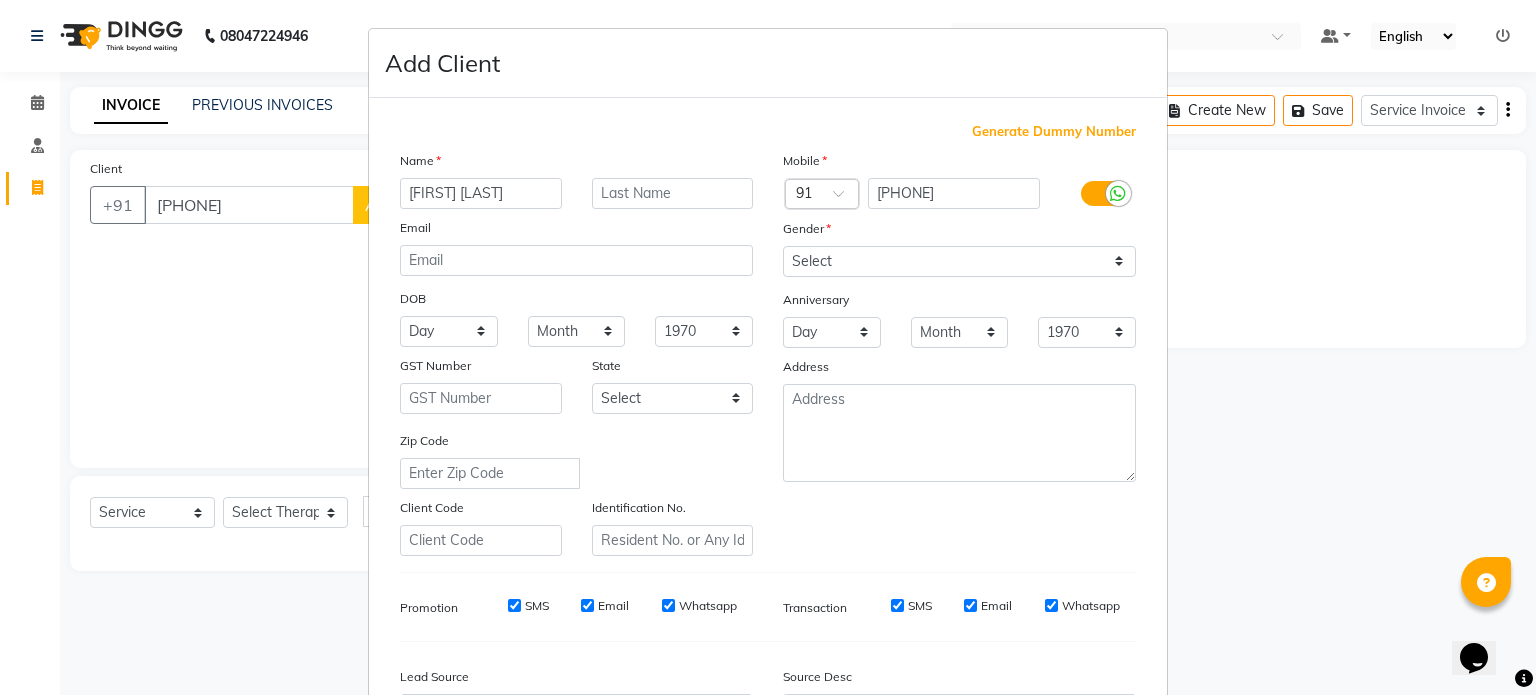 type on "[FIRST] [LAST]" 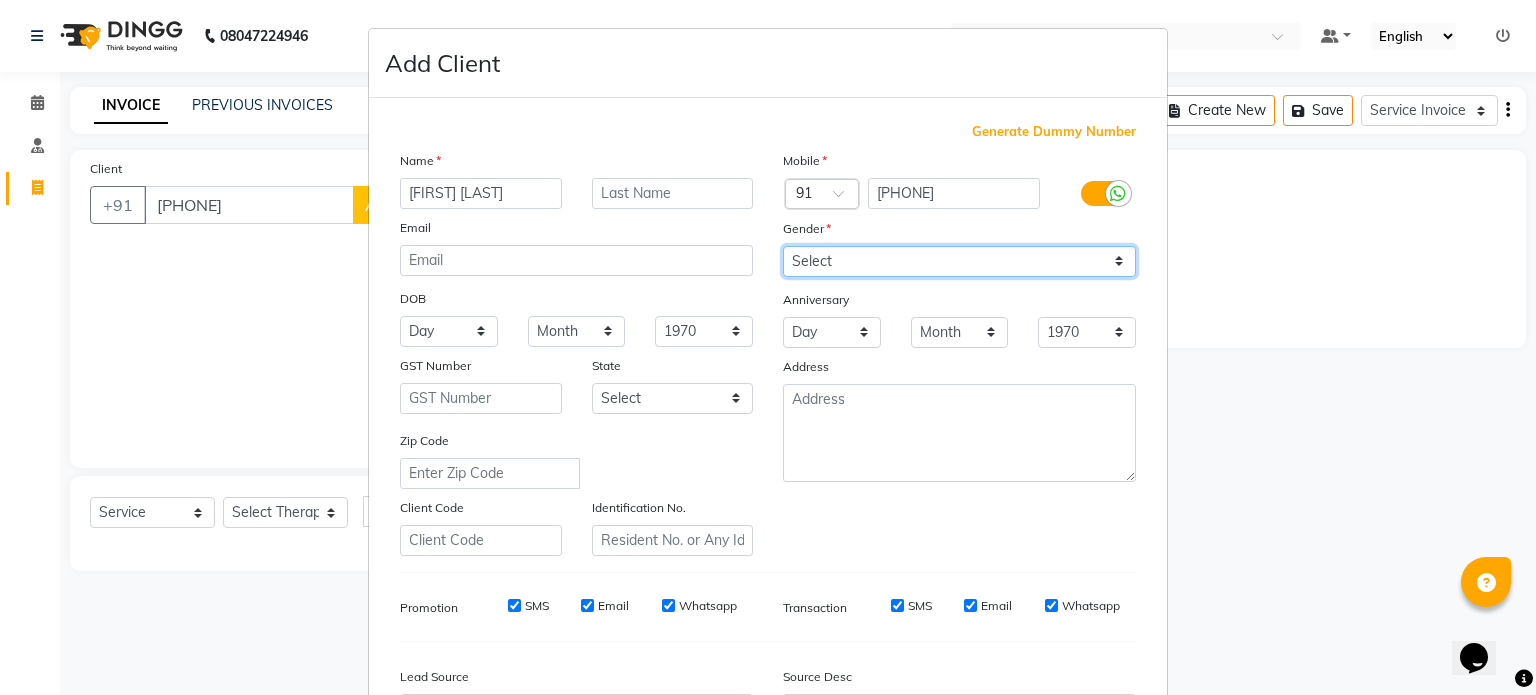 click on "Select Male Female Other Prefer Not To Say" at bounding box center [959, 261] 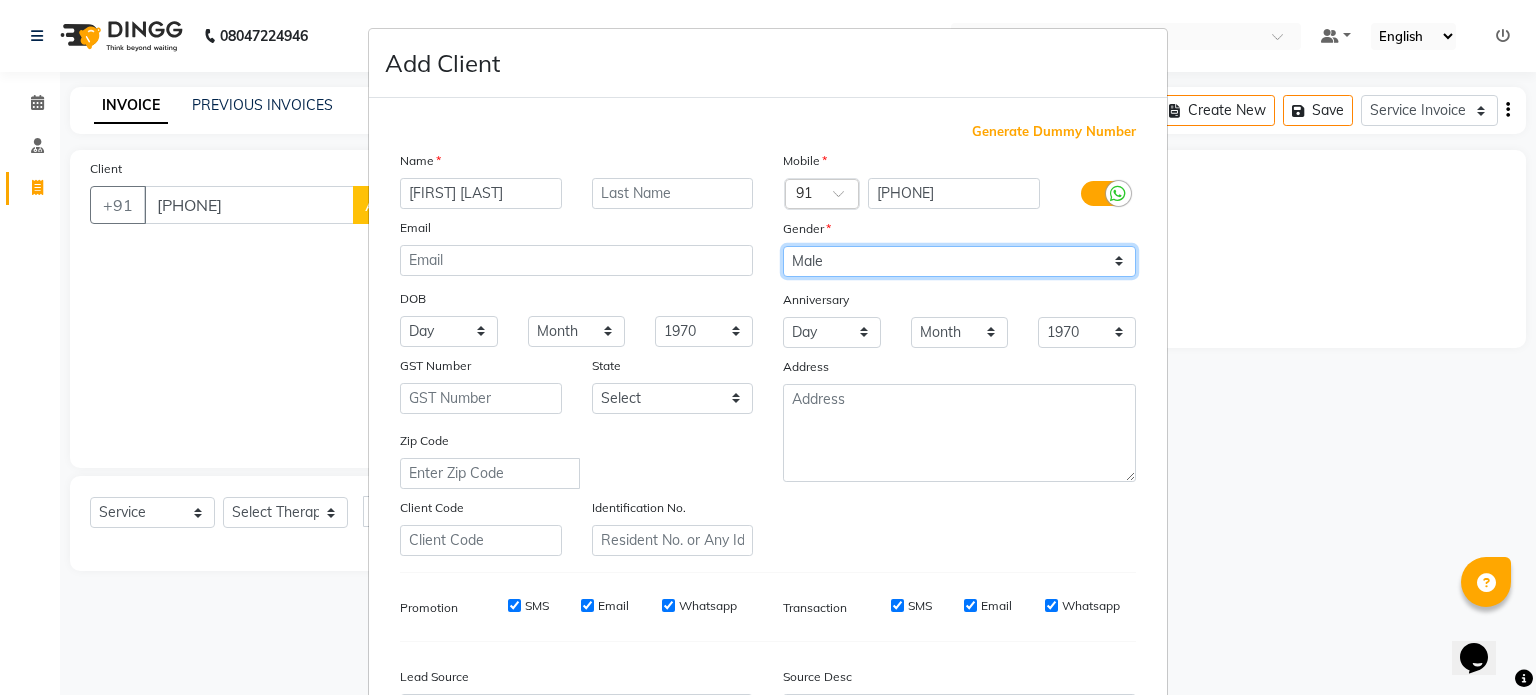 click on "Select Male Female Other Prefer Not To Say" at bounding box center (959, 261) 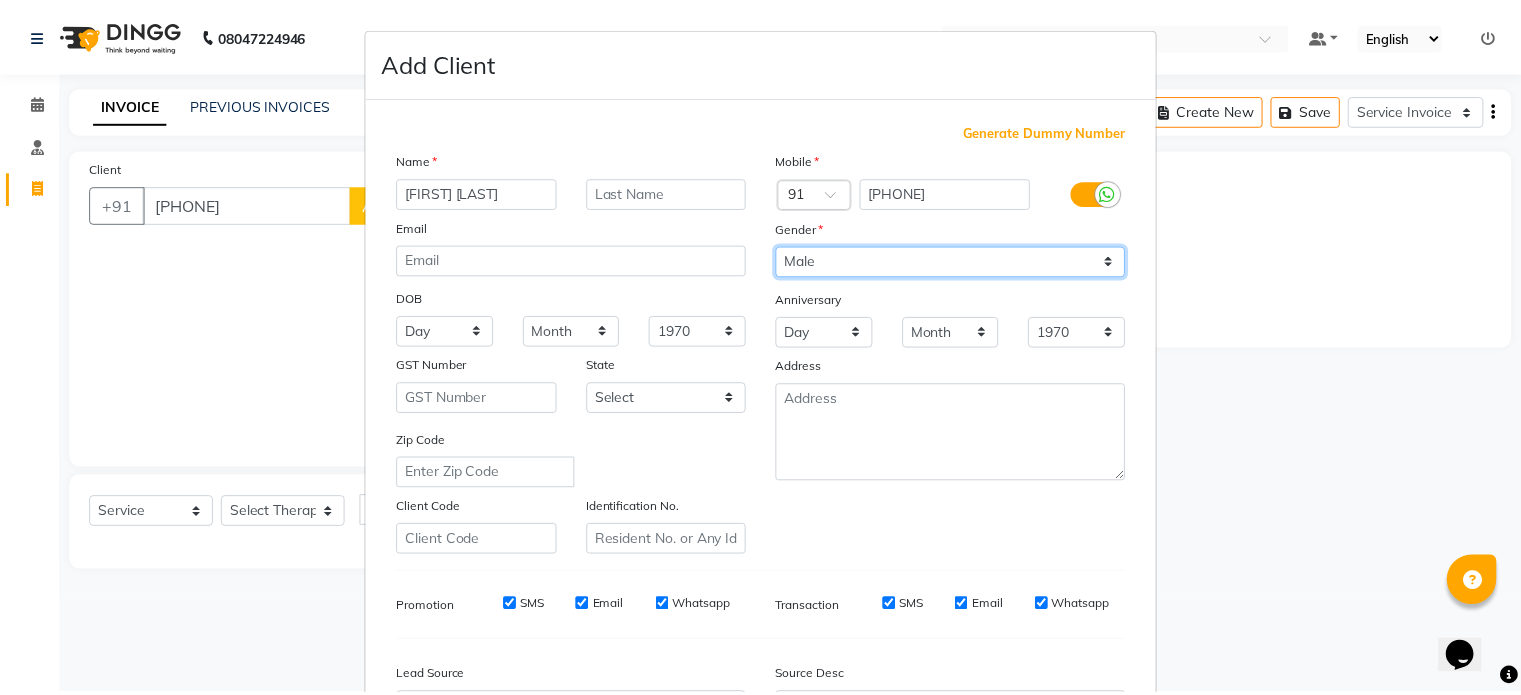 scroll, scrollTop: 237, scrollLeft: 0, axis: vertical 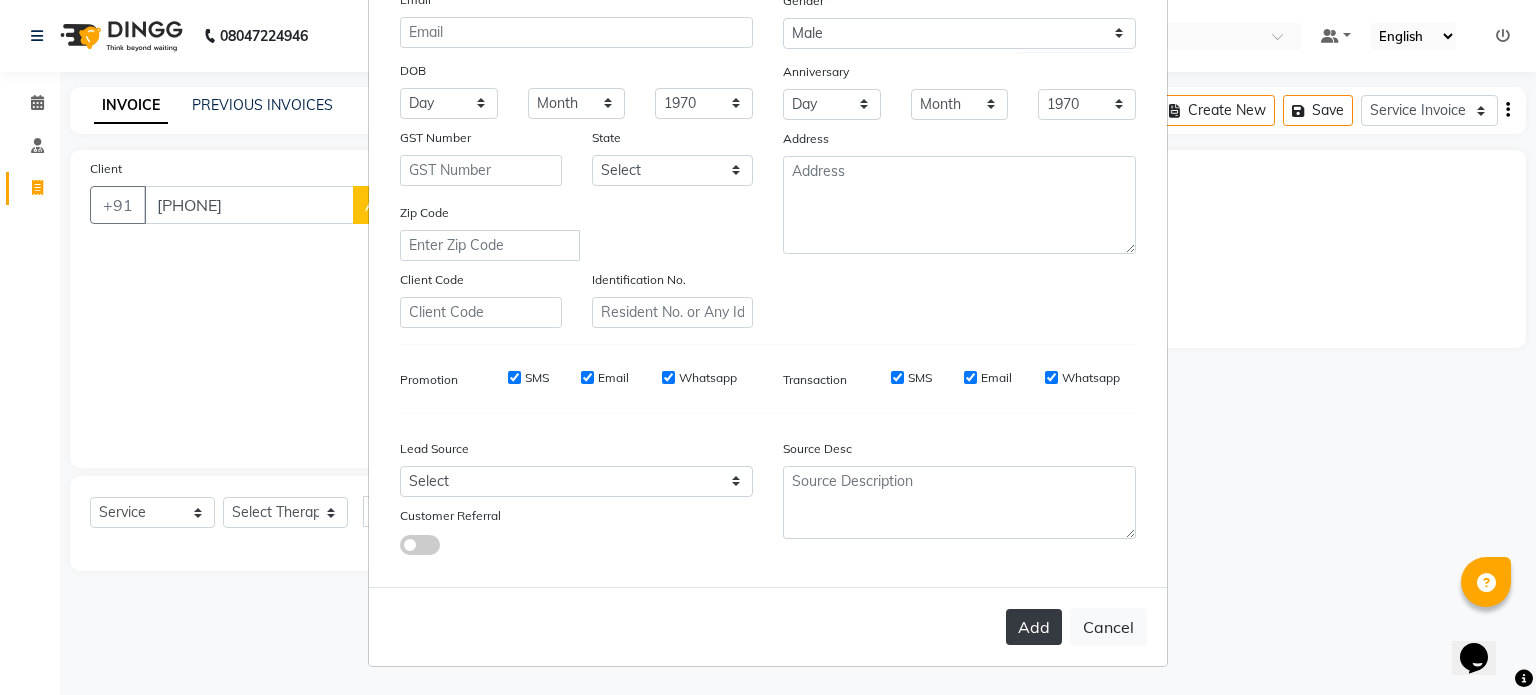 click on "Add" at bounding box center (1034, 627) 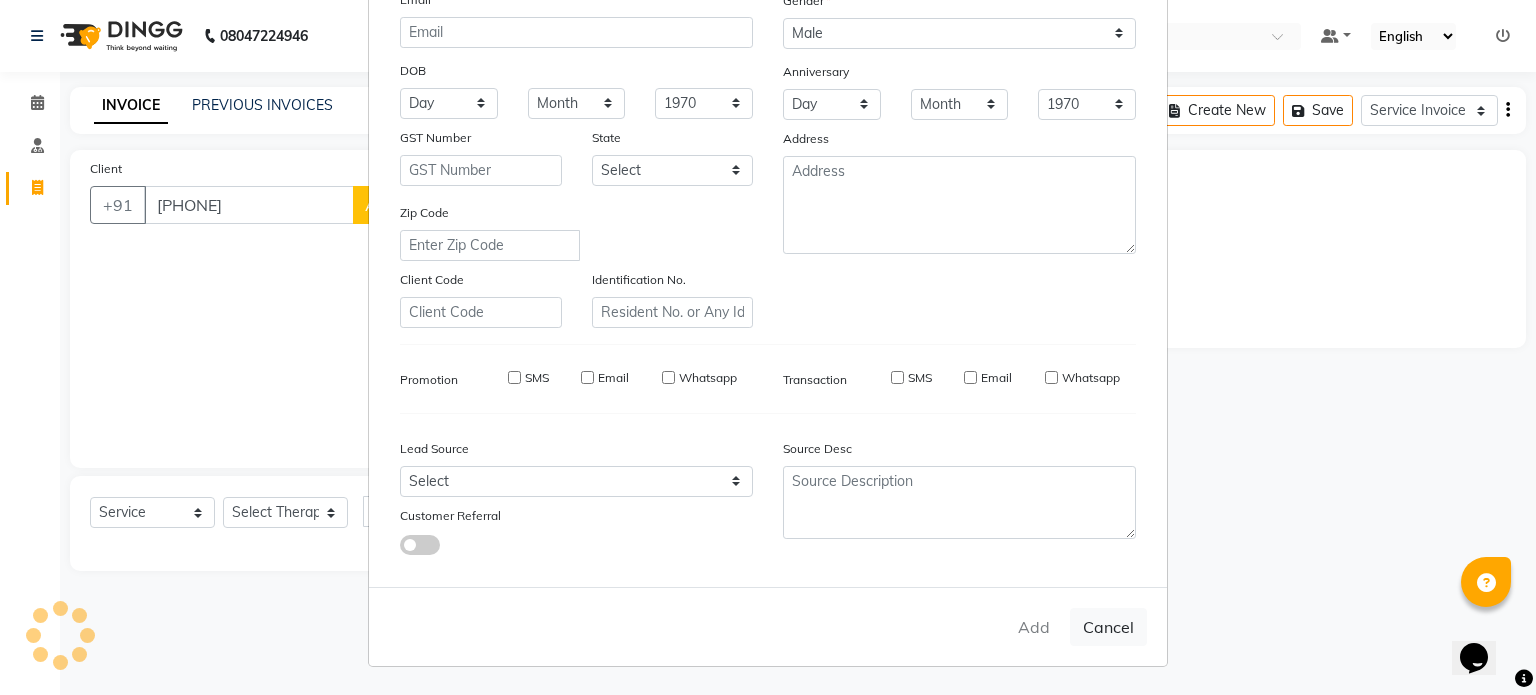 type on "99******51" 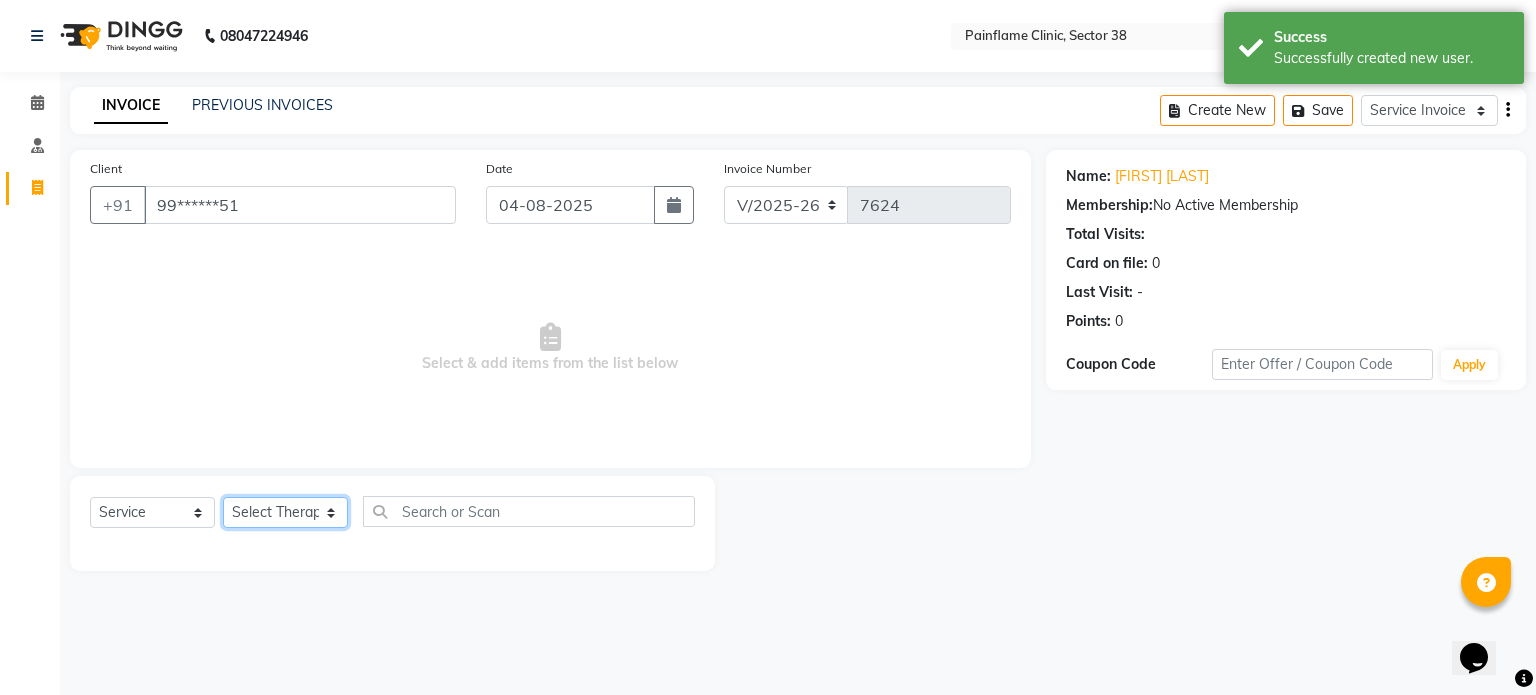 click on "Select Therapist Dr Durgesh Dr Harish Dr Ranjana Dr Saurabh Dr. Suraj Dr. Tejpal Mehlawat KUSHAL MOHIT SEMWAL Nancy Singhai Reception 1  Reception 2 Reception 3" 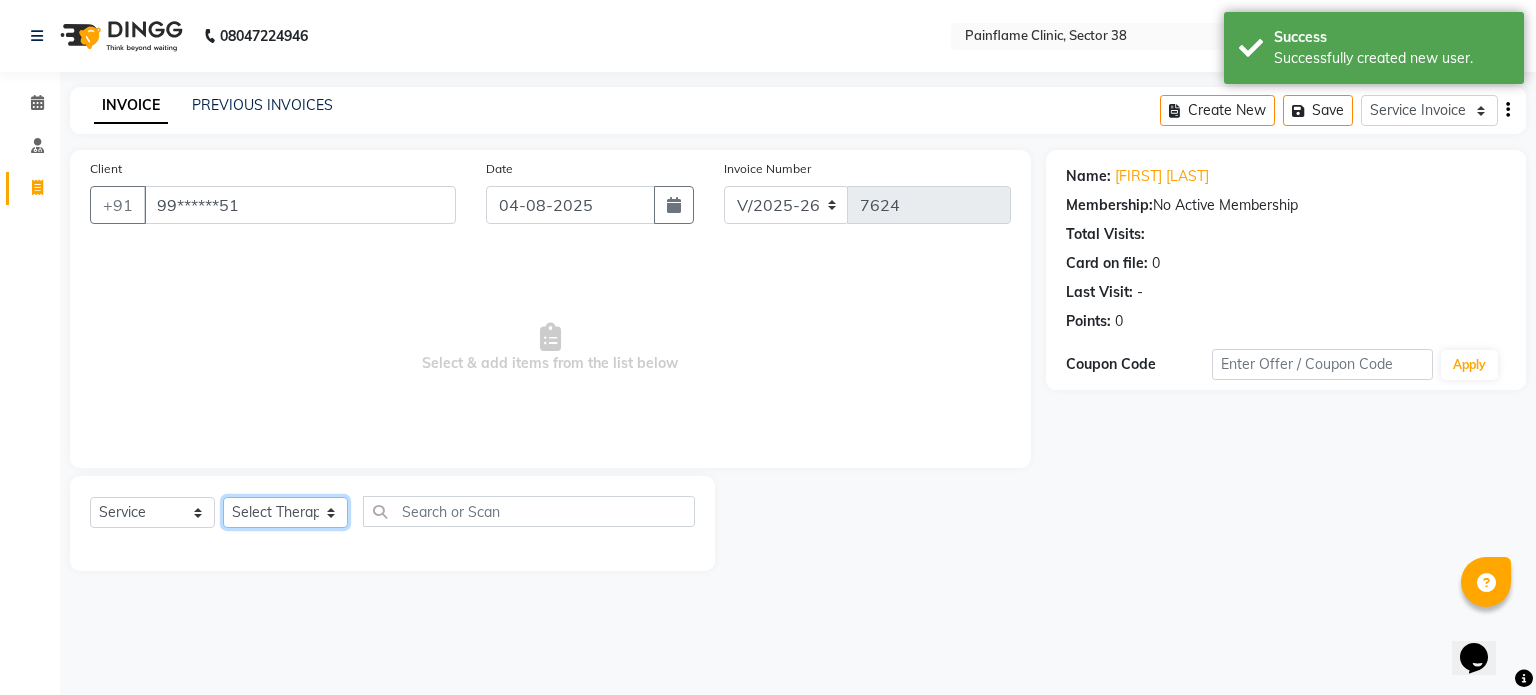 select on "20209" 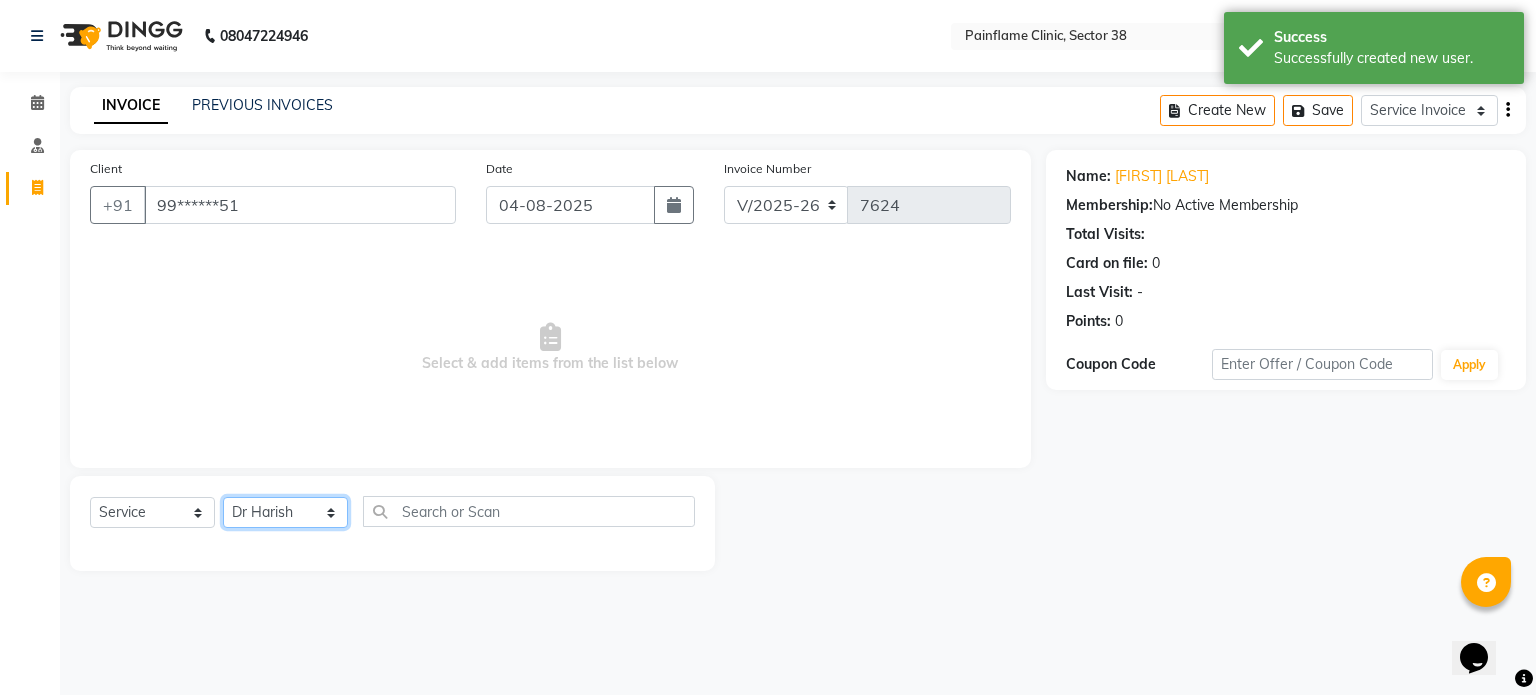 click on "Select Therapist Dr Durgesh Dr Harish Dr Ranjana Dr Saurabh Dr. Suraj Dr. Tejpal Mehlawat KUSHAL MOHIT SEMWAL Nancy Singhai Reception 1  Reception 2 Reception 3" 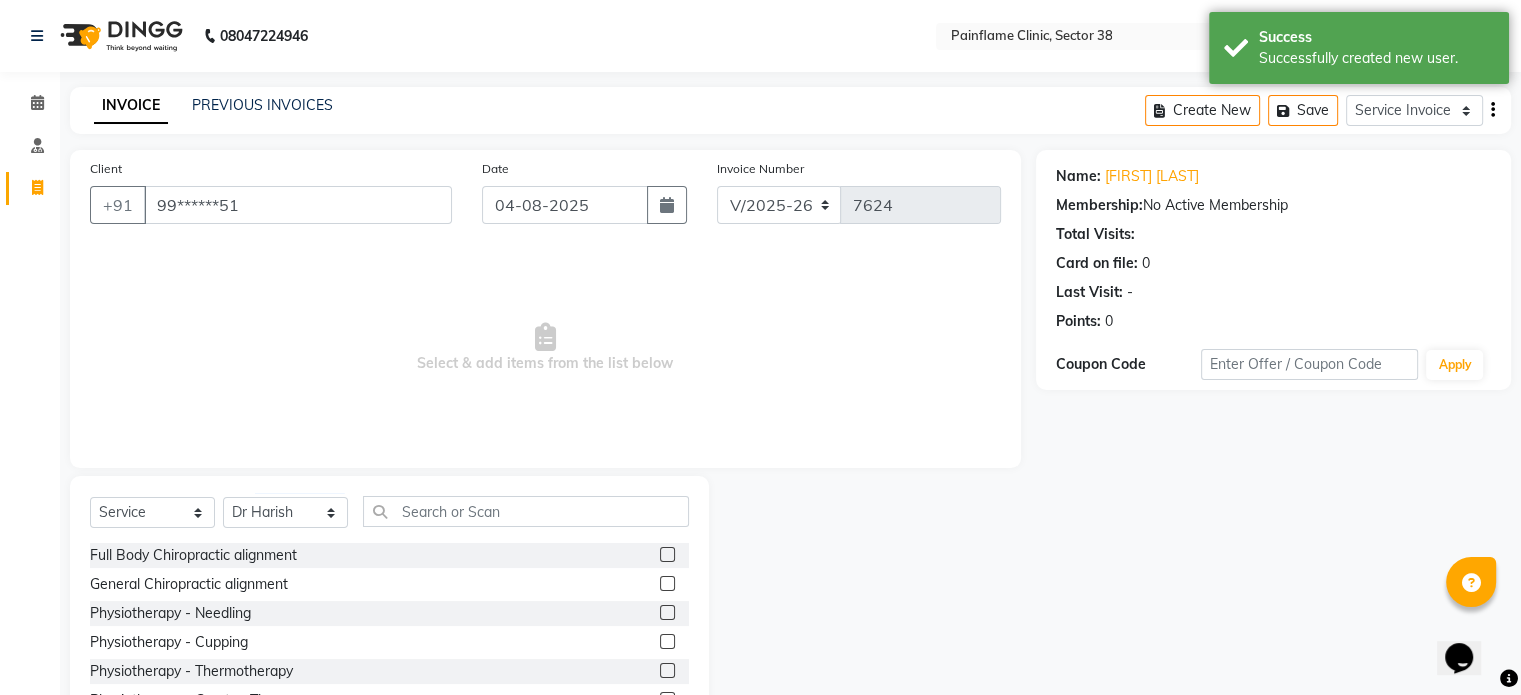 click 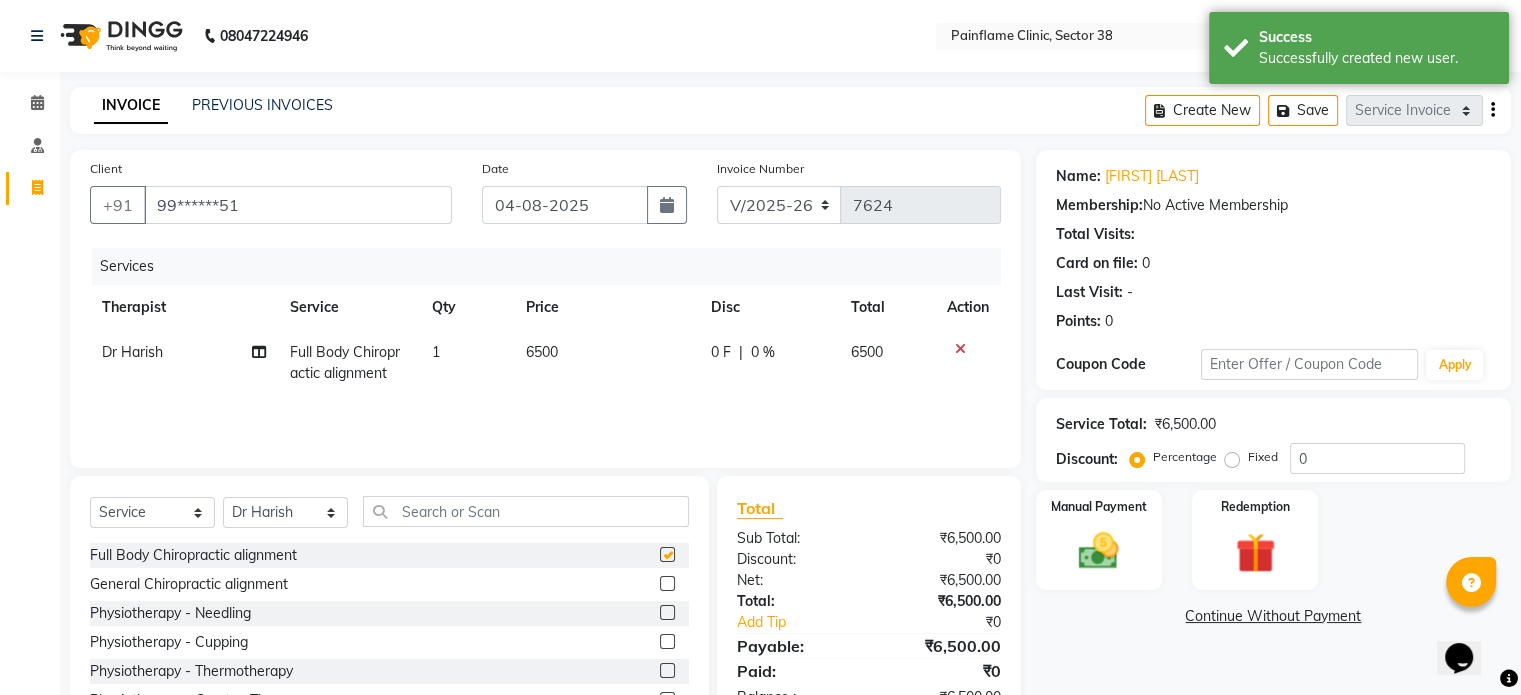 checkbox on "false" 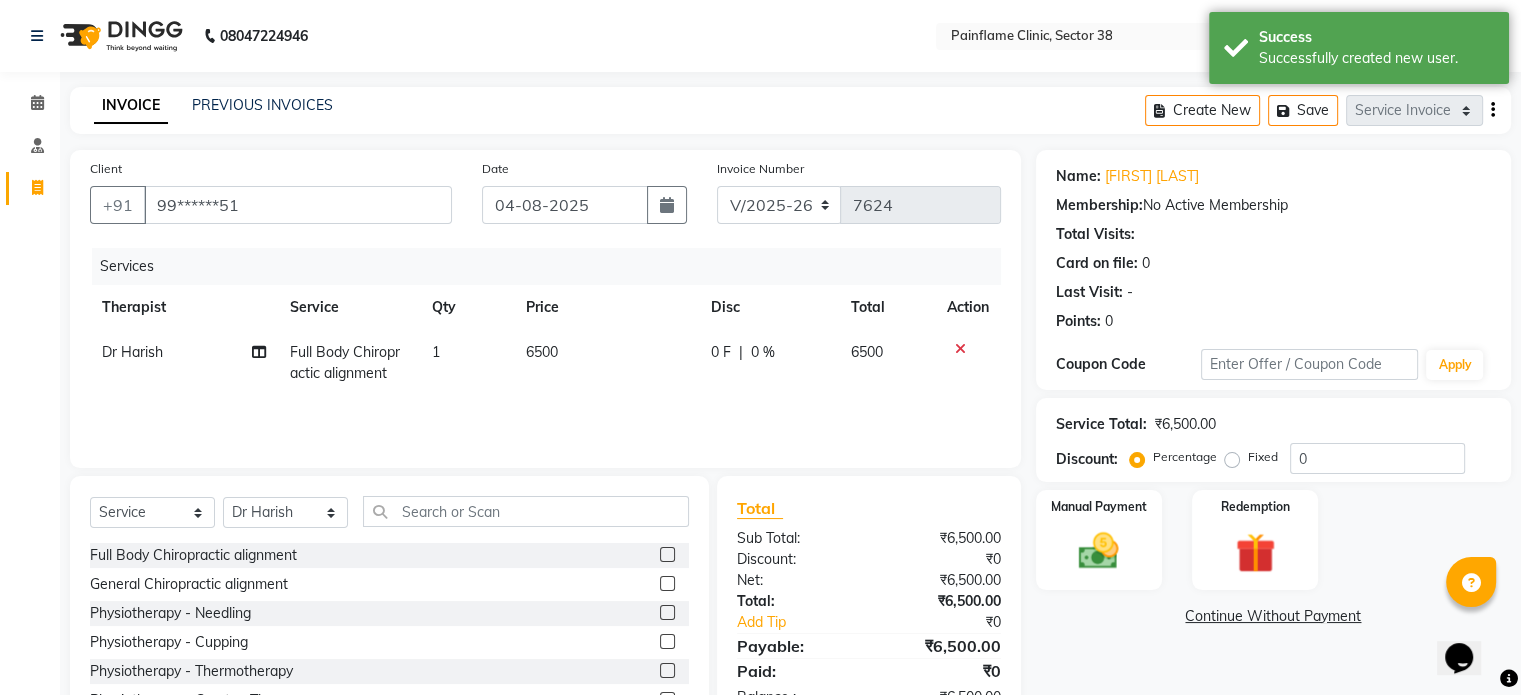 click on "6500" 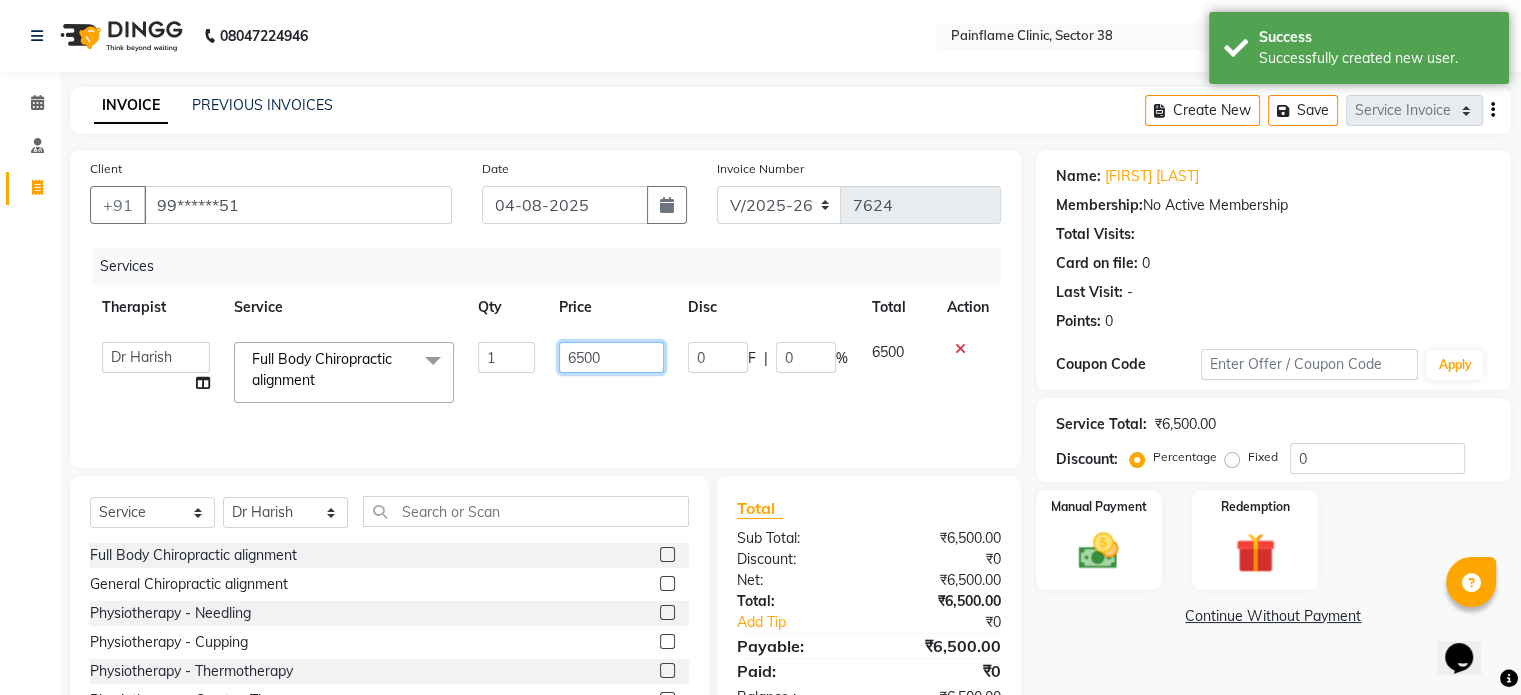 click on "6500" 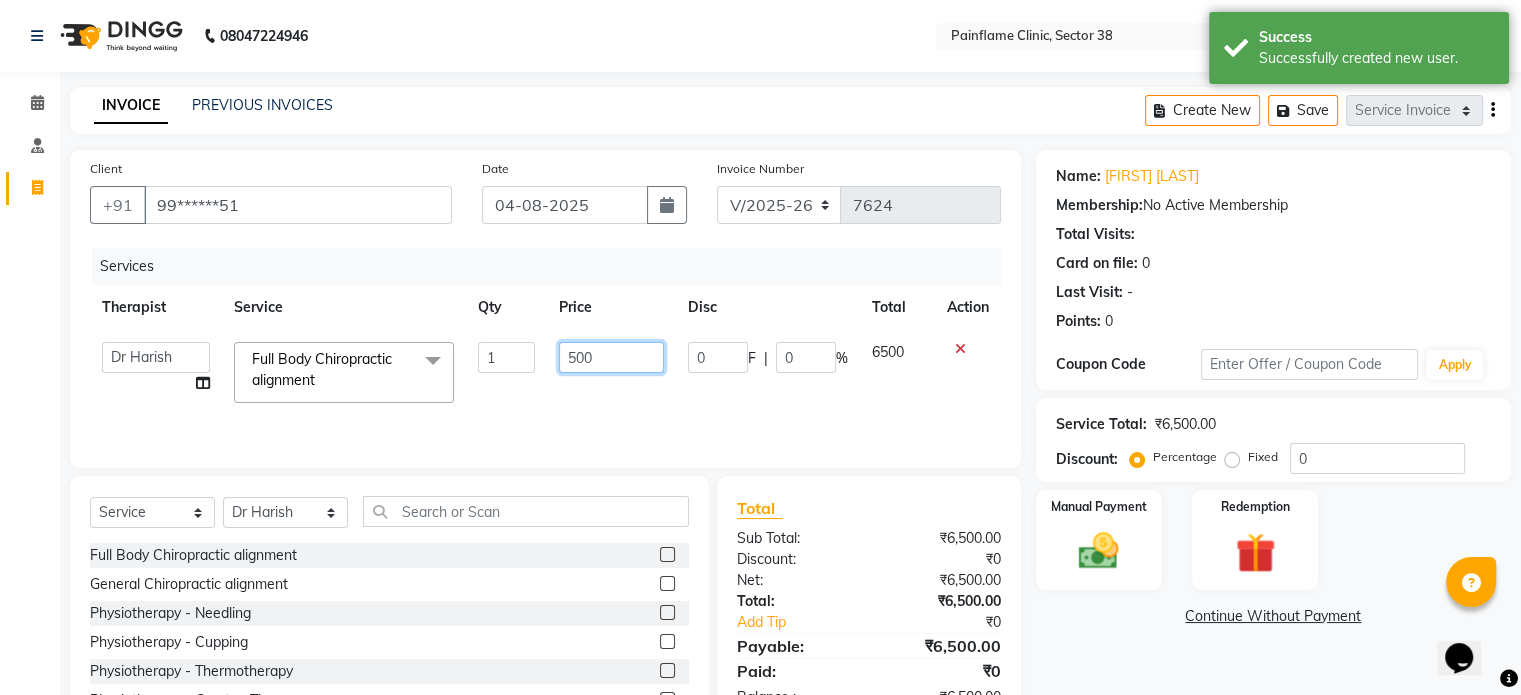 type on "5000" 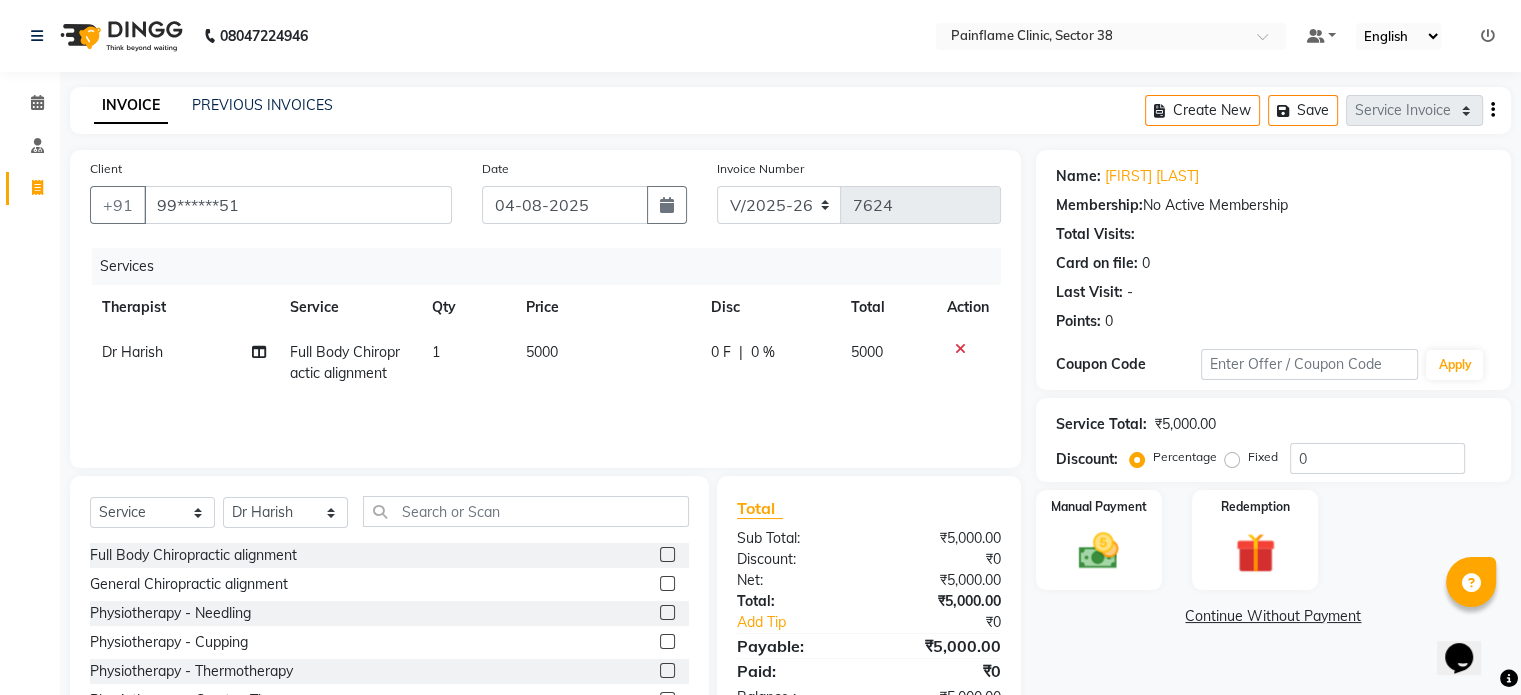 click on "Fixed" 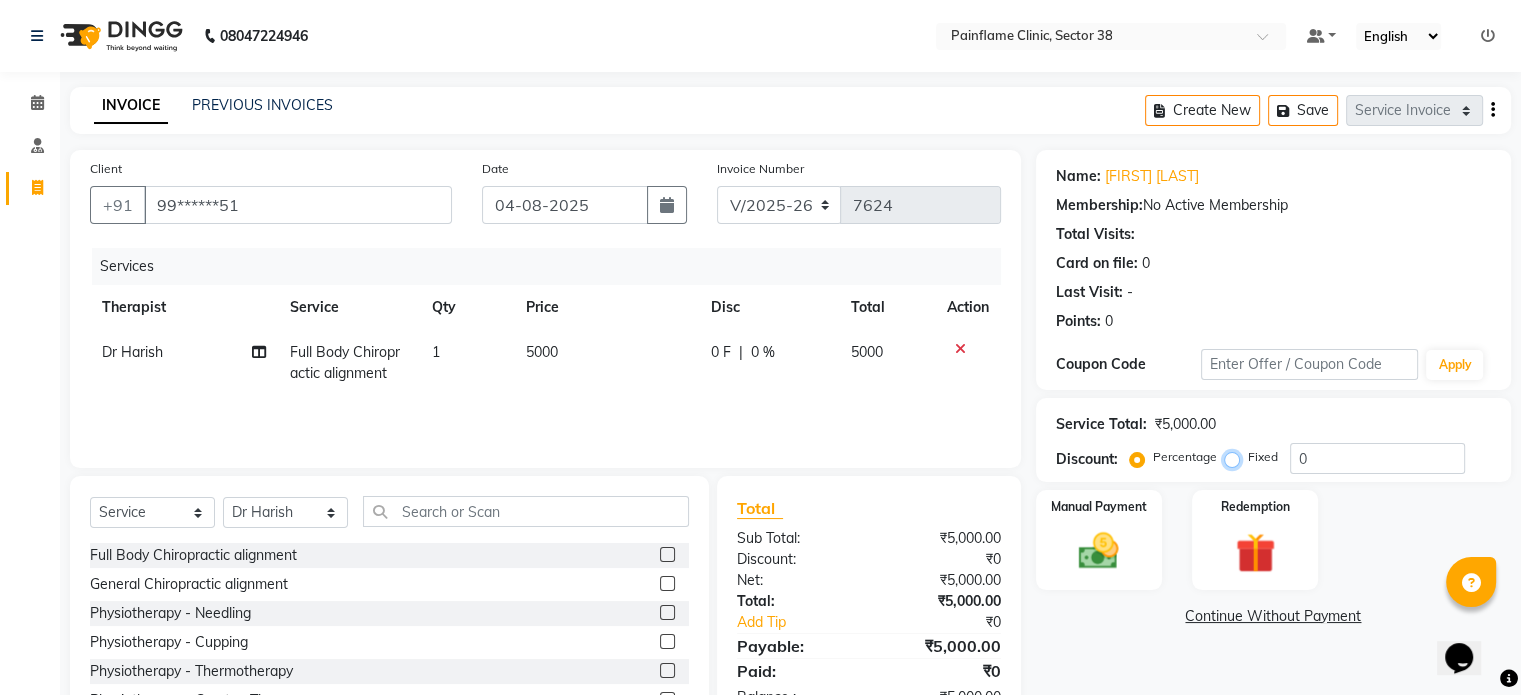 click on "Fixed" at bounding box center [1236, 457] 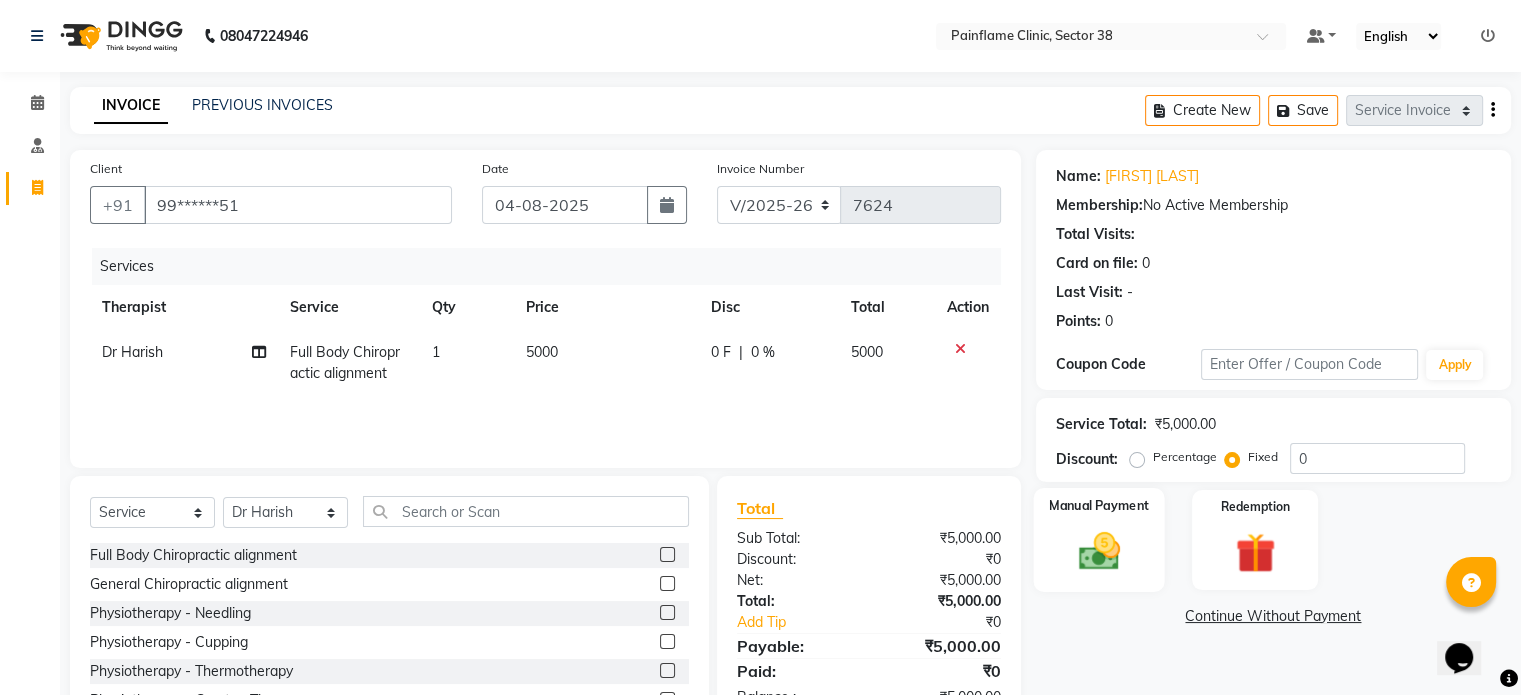 click 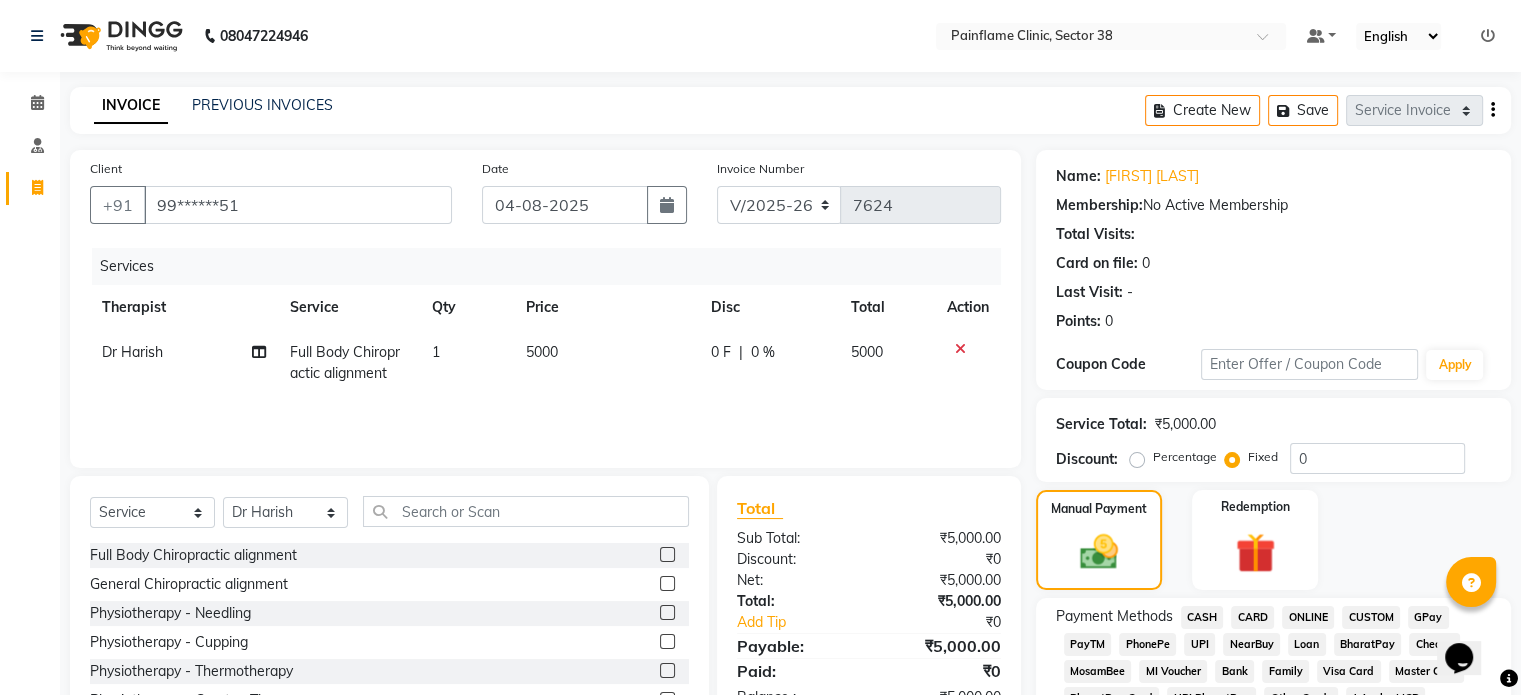 click on "UPI" 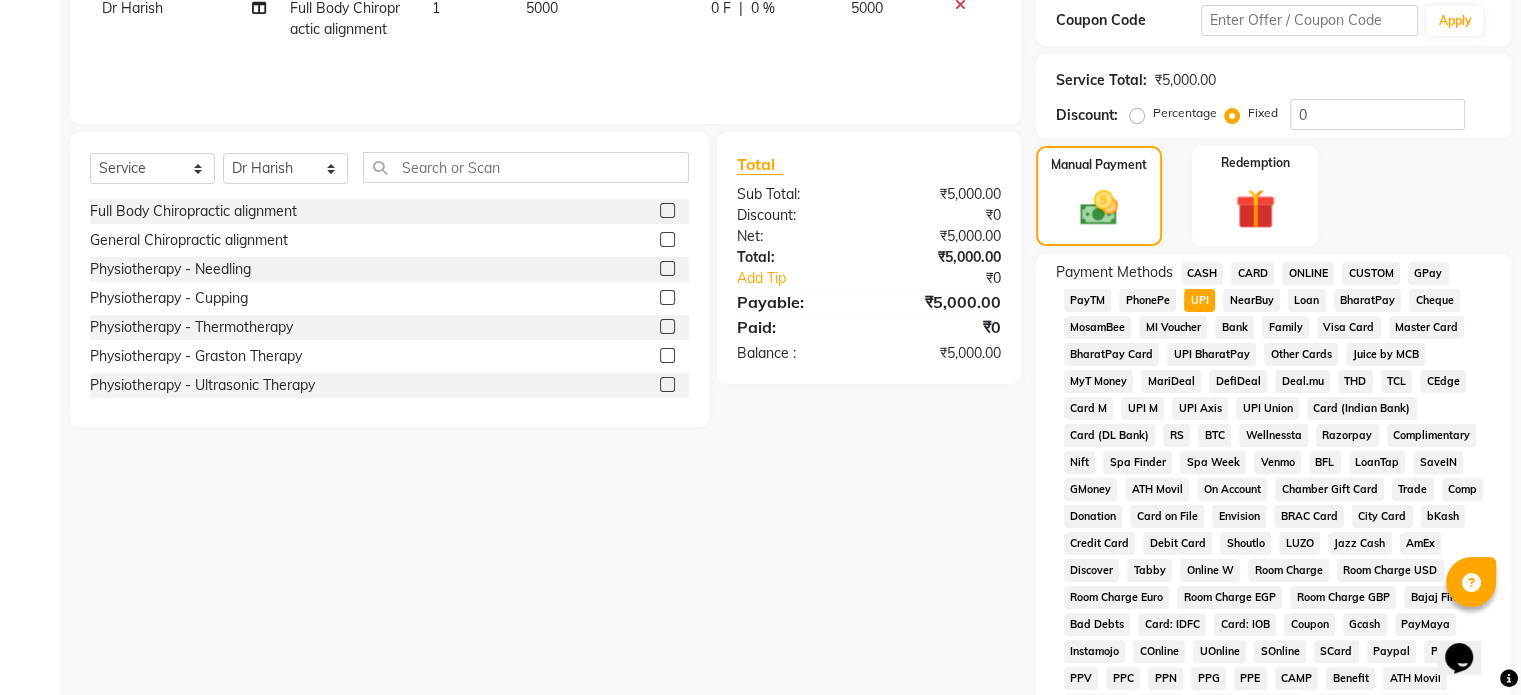 scroll, scrollTop: 328, scrollLeft: 0, axis: vertical 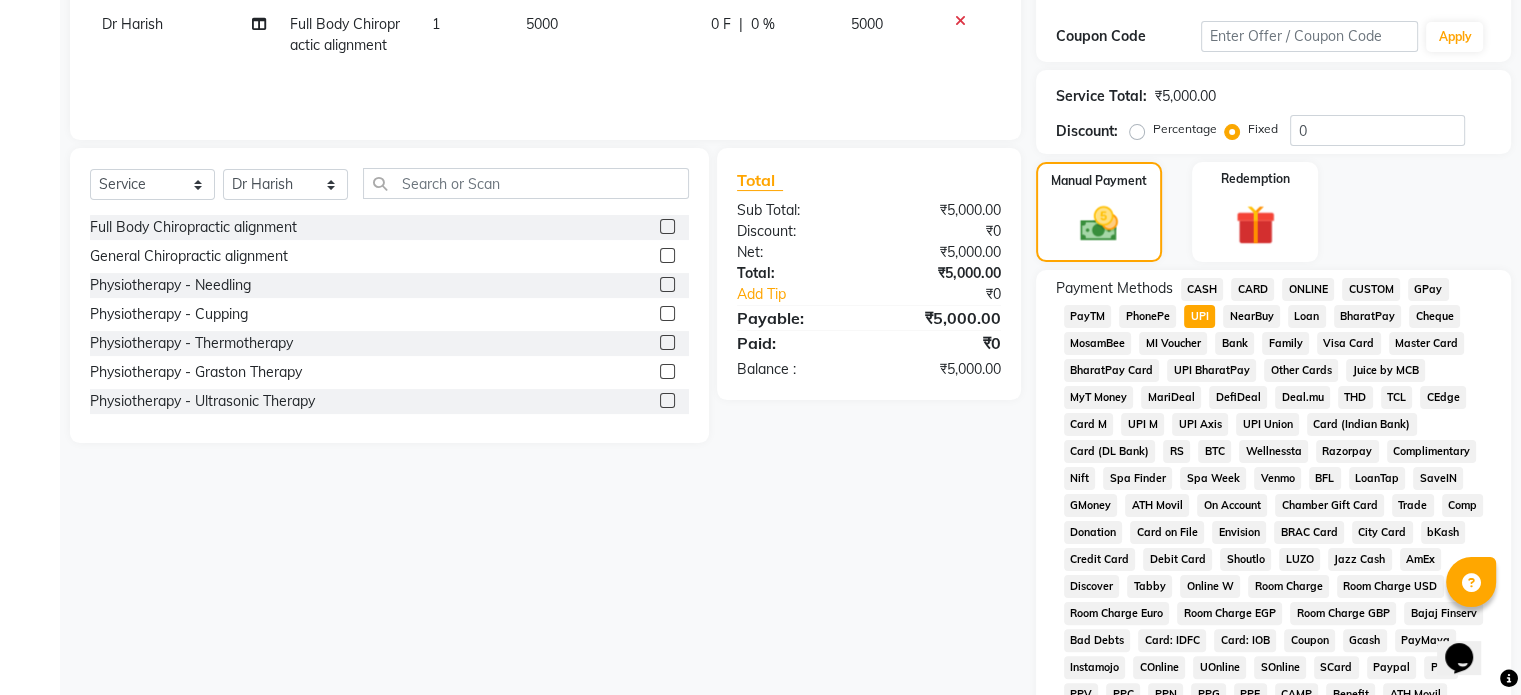 click on "CARD" 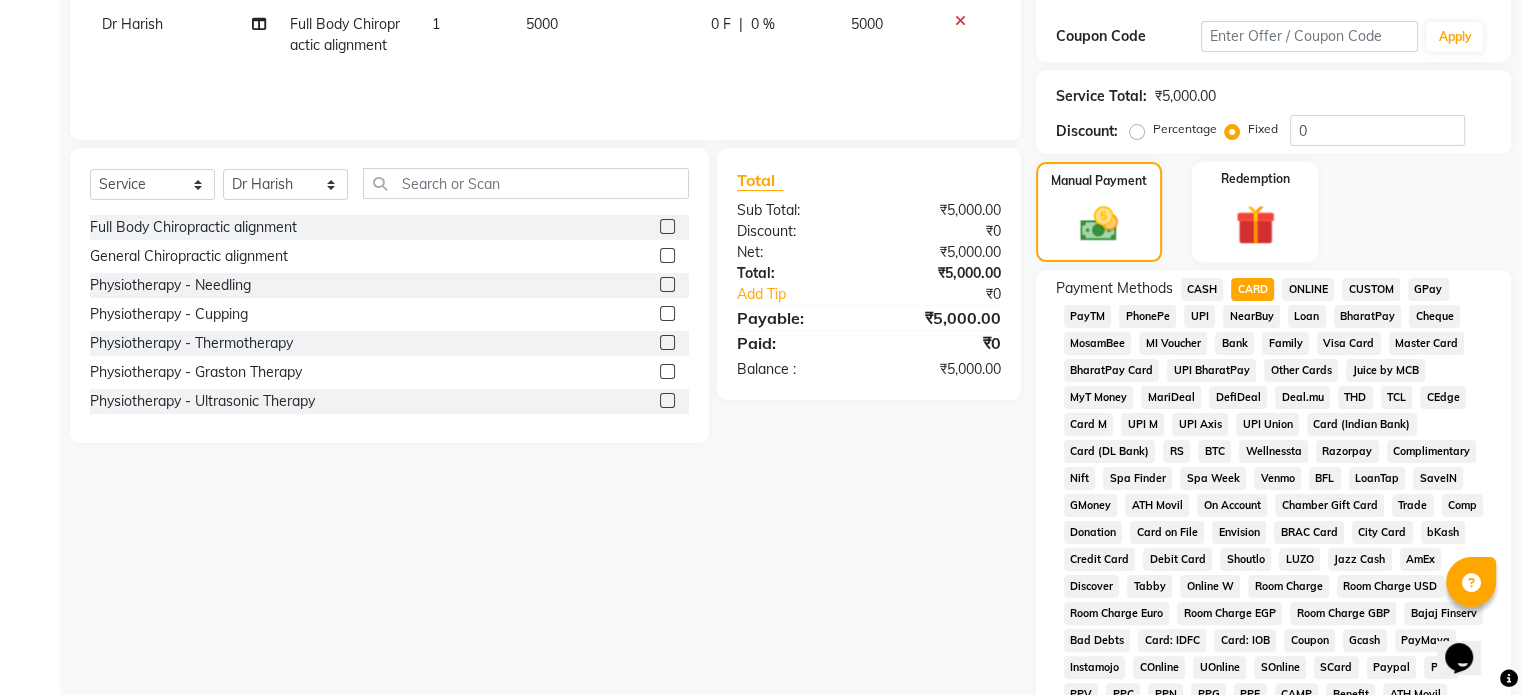 scroll, scrollTop: 652, scrollLeft: 0, axis: vertical 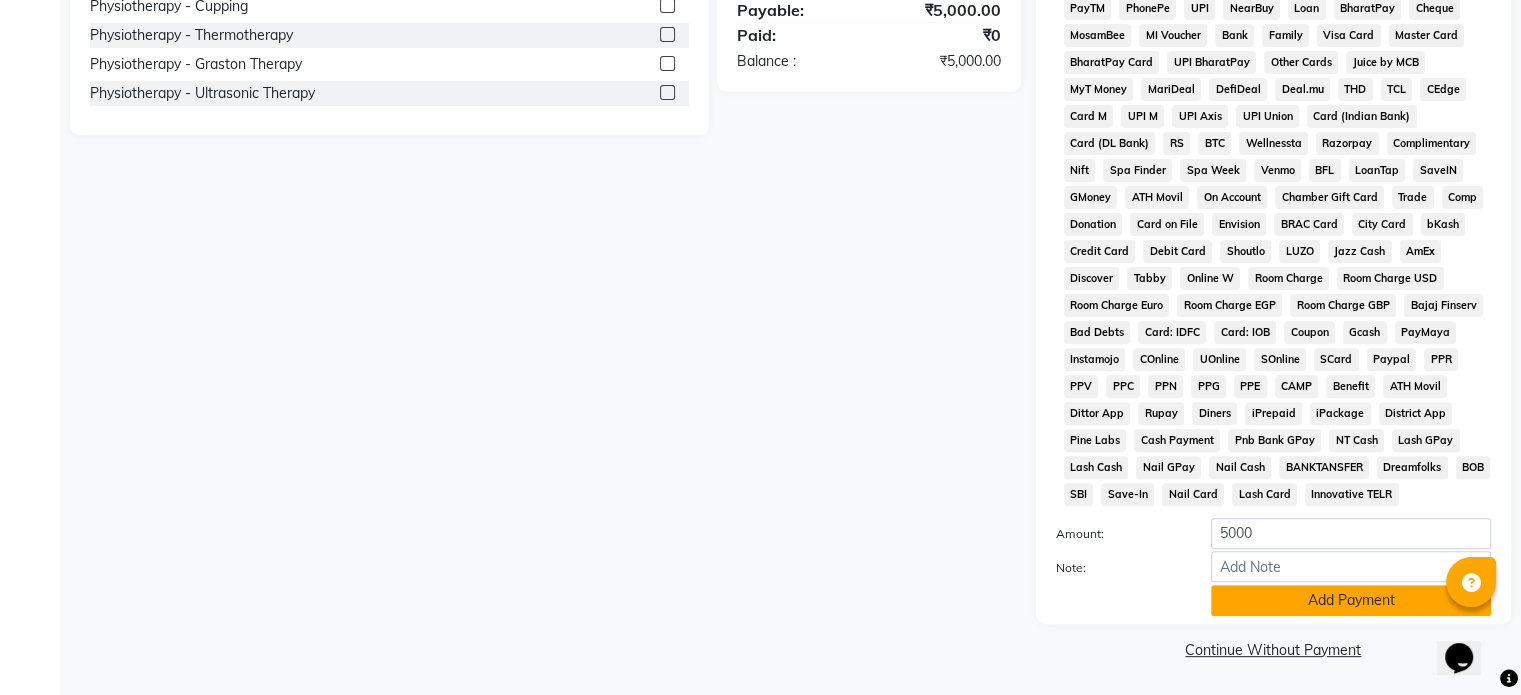 click on "Add Payment" 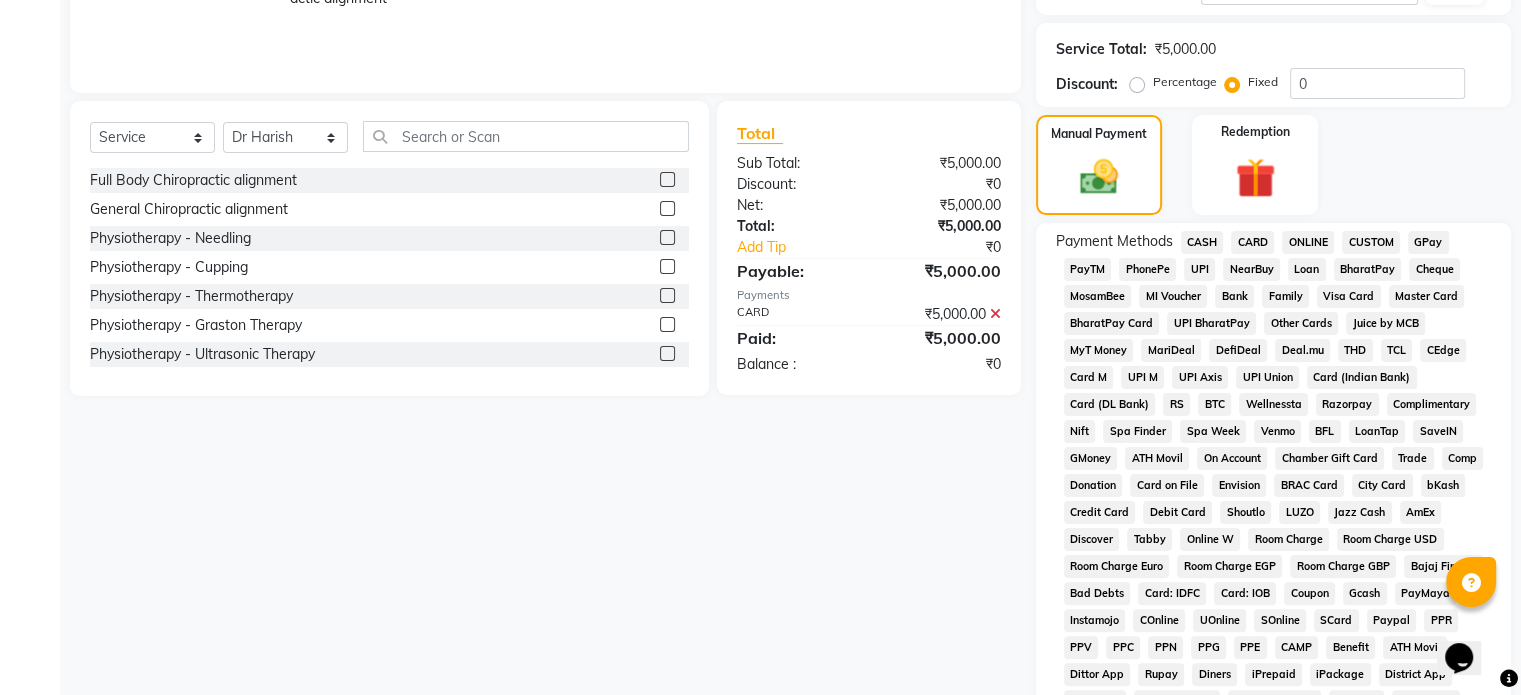 scroll, scrollTop: 374, scrollLeft: 0, axis: vertical 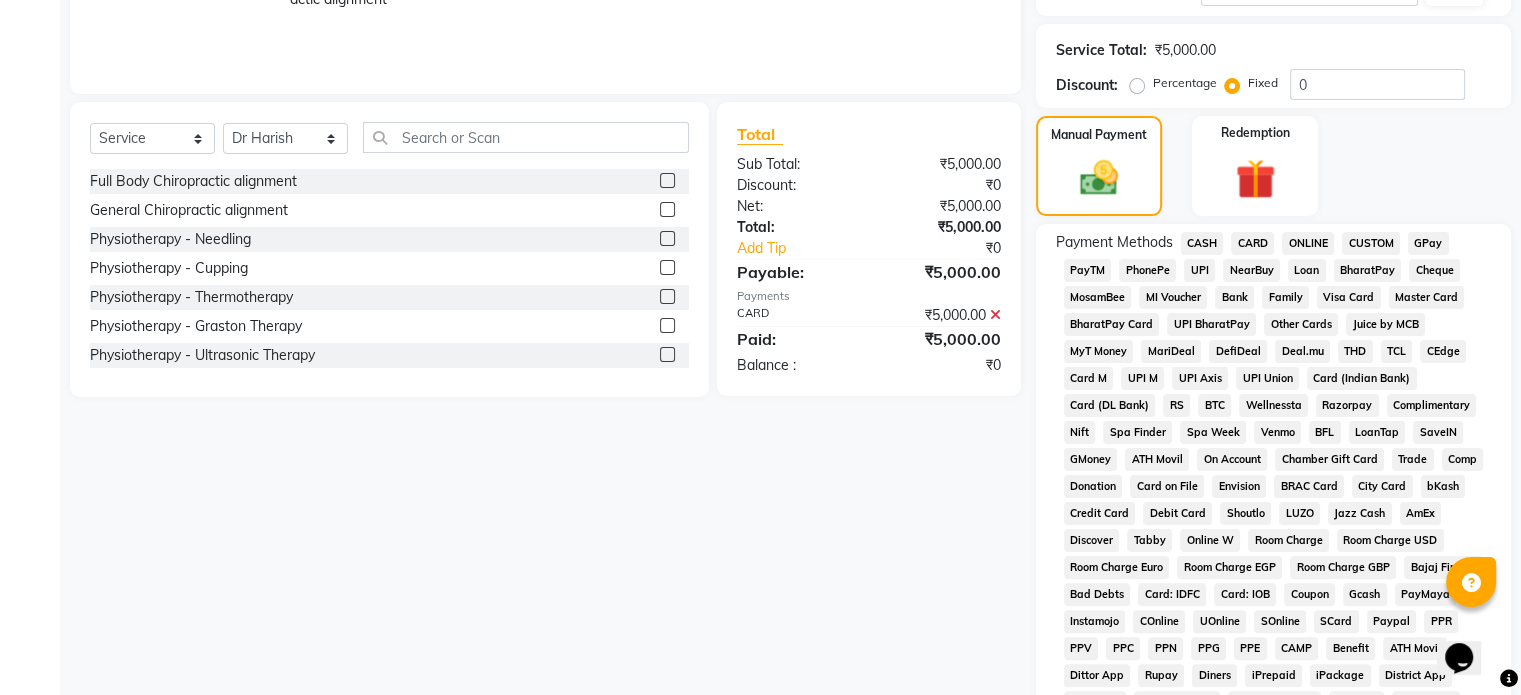 click 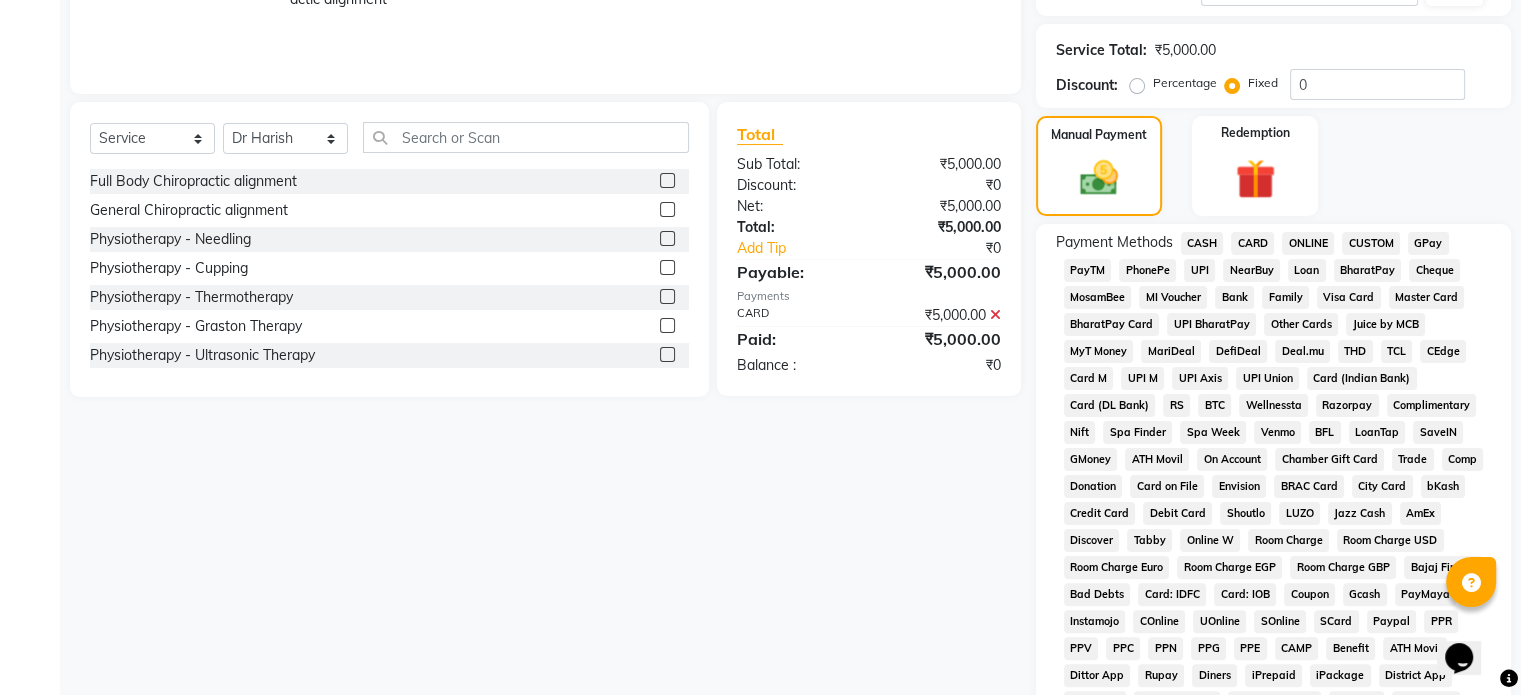 click at bounding box center [666, 181] 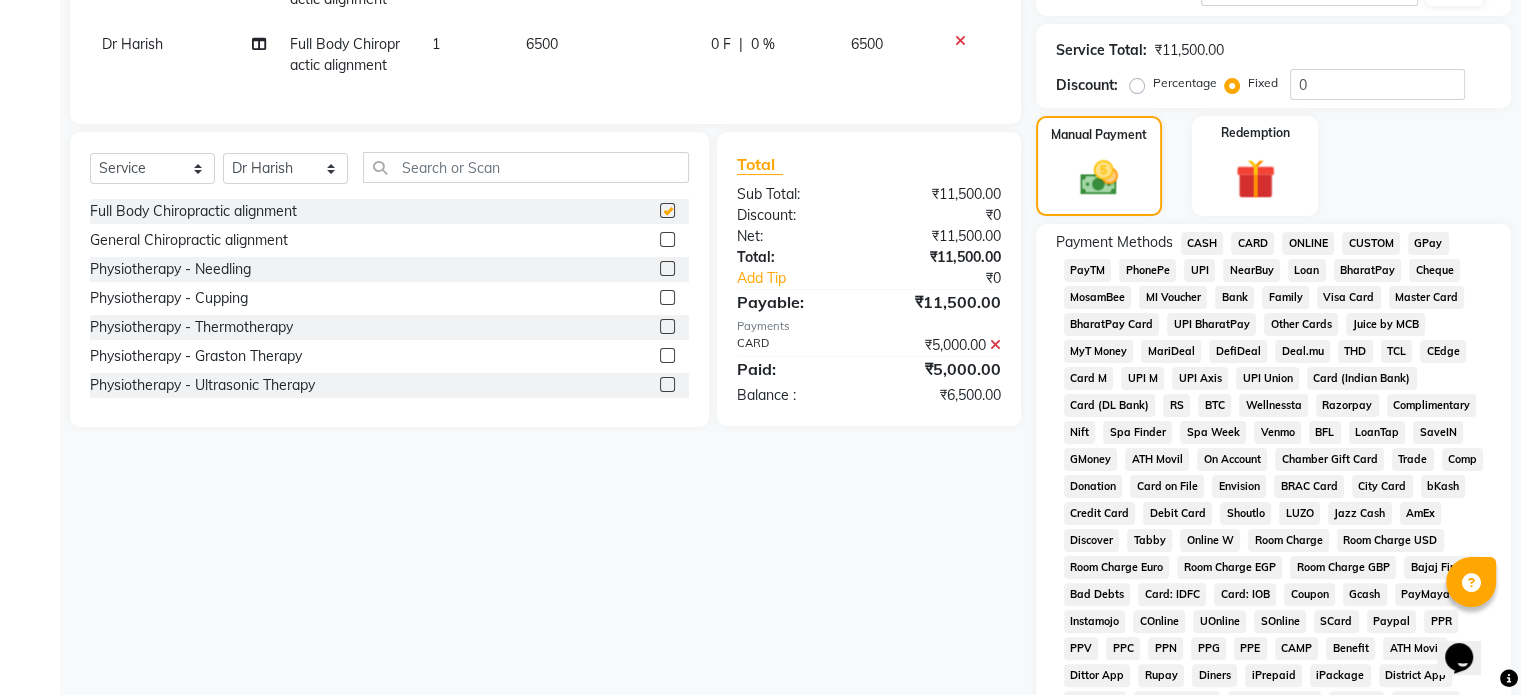 checkbox on "false" 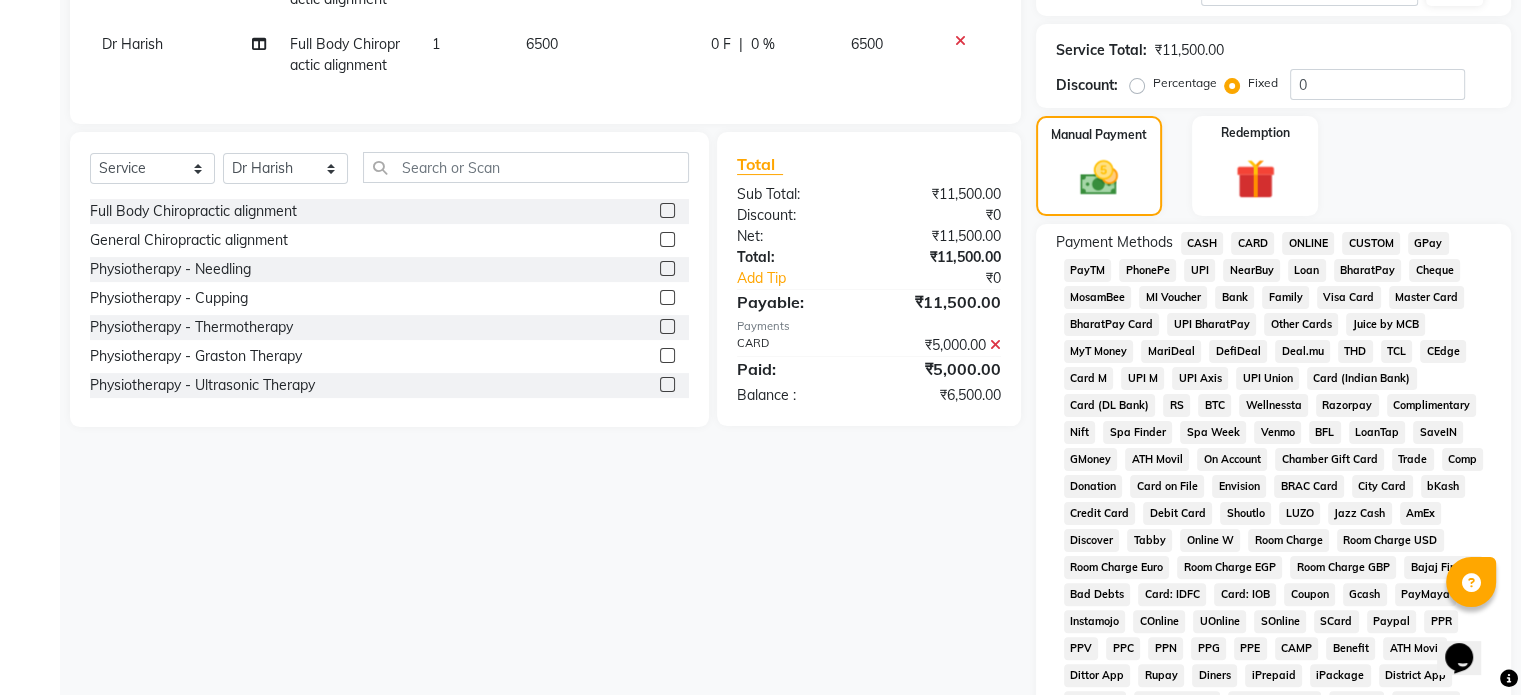 scroll, scrollTop: 228, scrollLeft: 0, axis: vertical 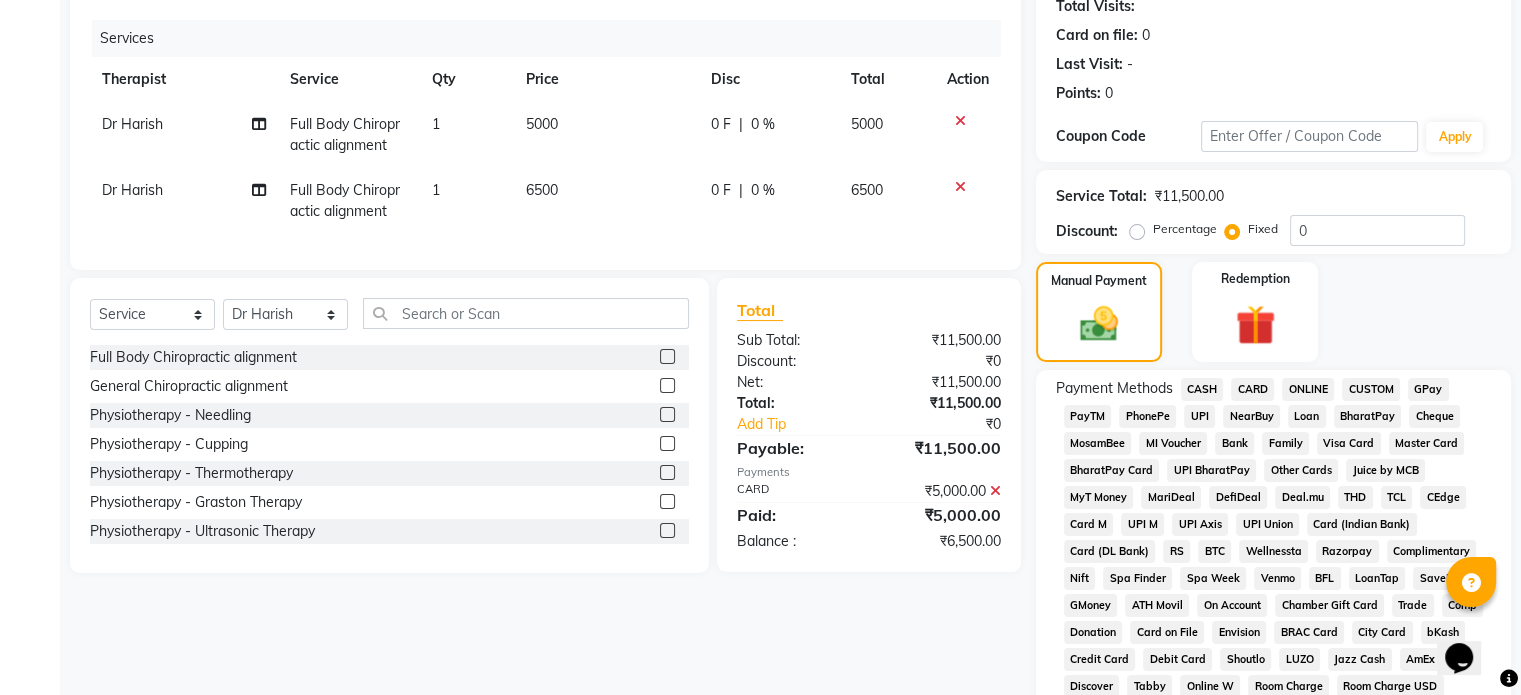 click on "6500" 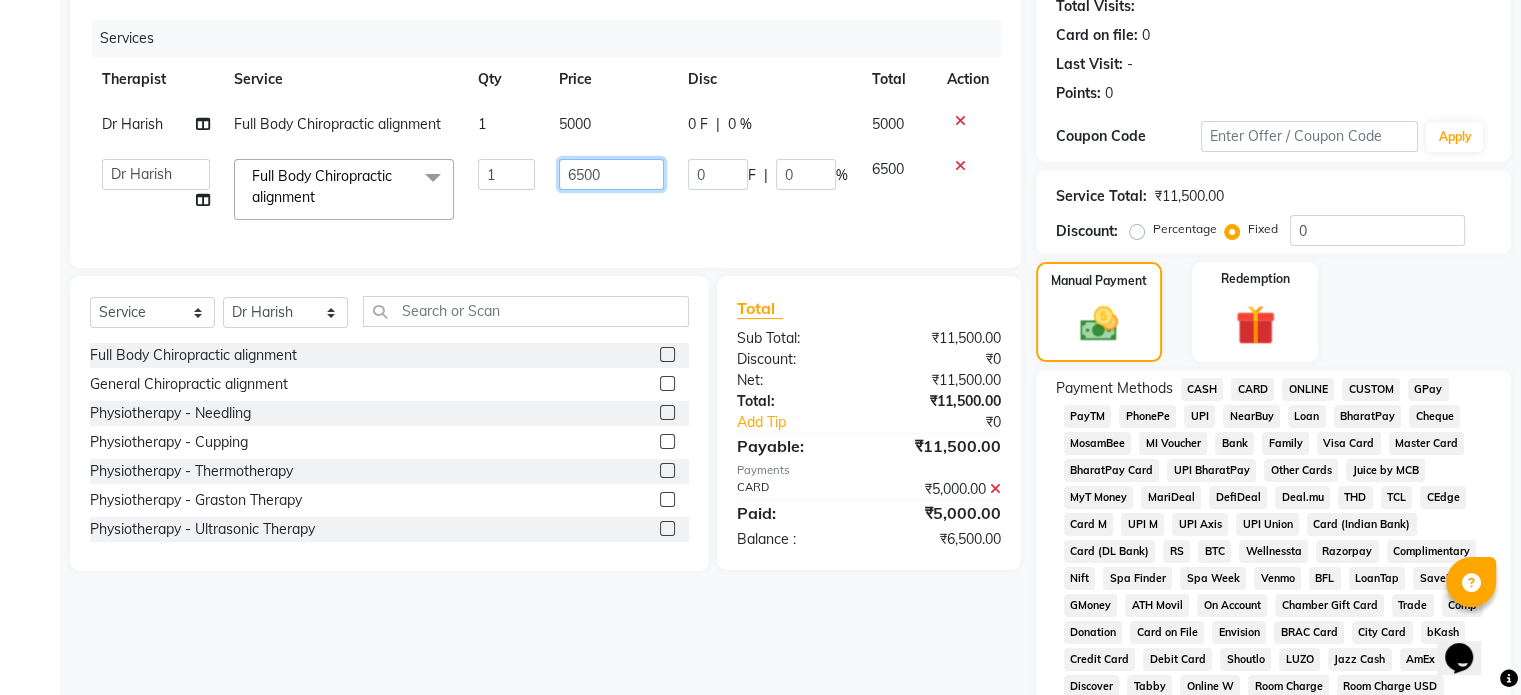 click on "6500" 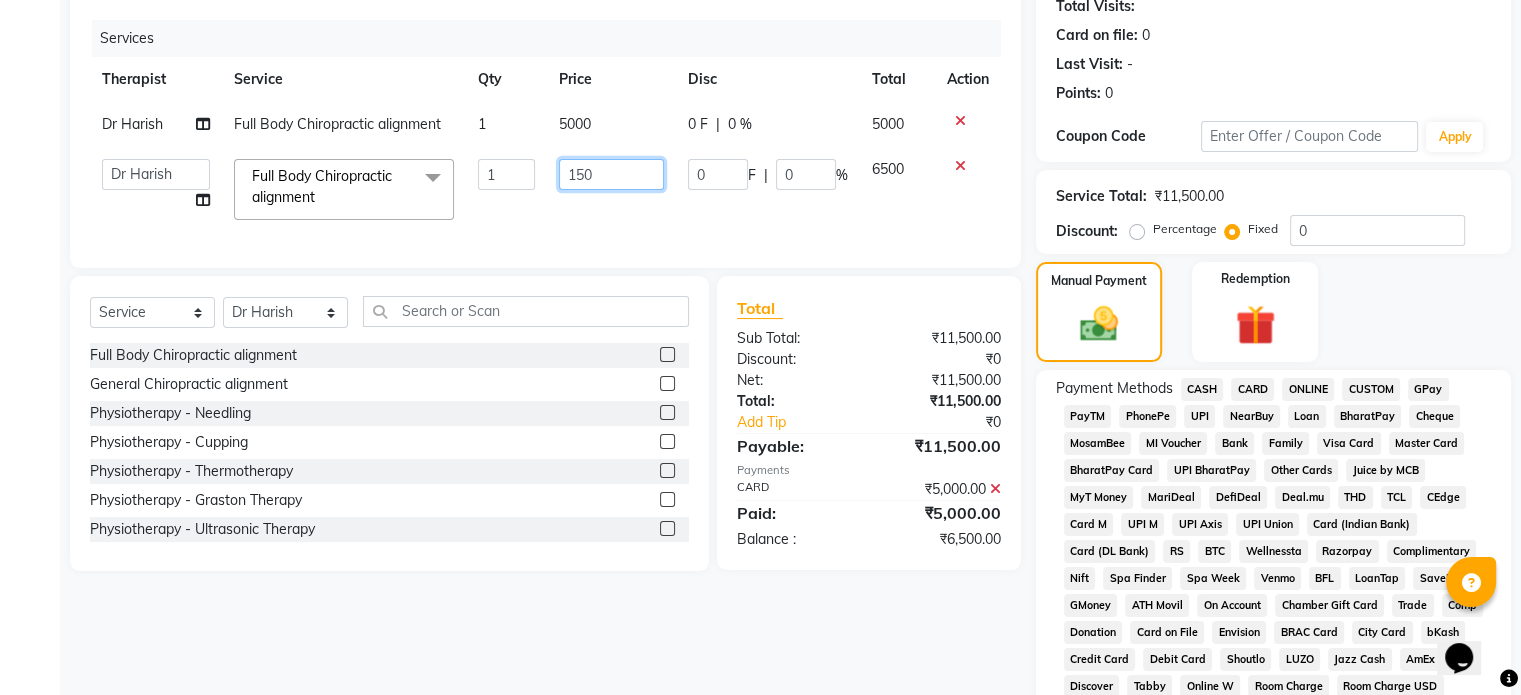 type on "1500" 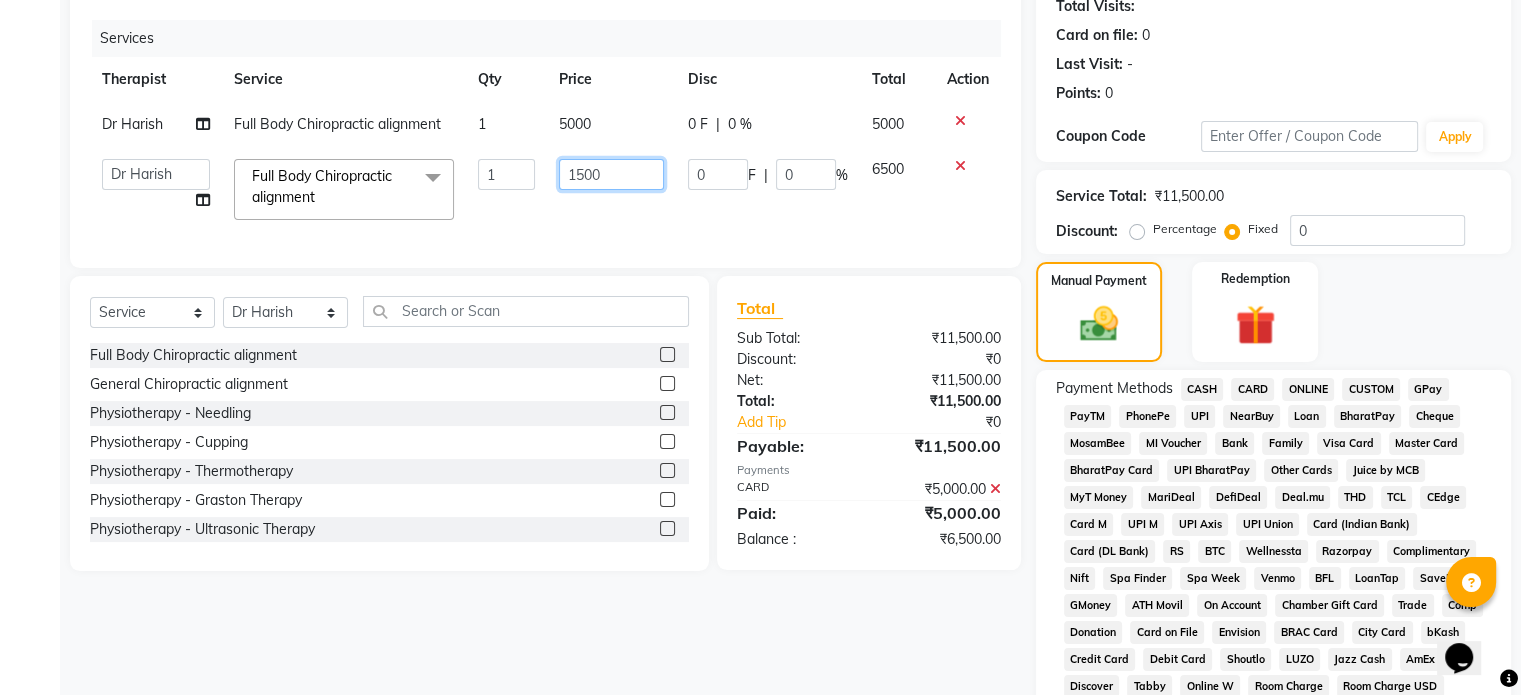 scroll, scrollTop: 119, scrollLeft: 0, axis: vertical 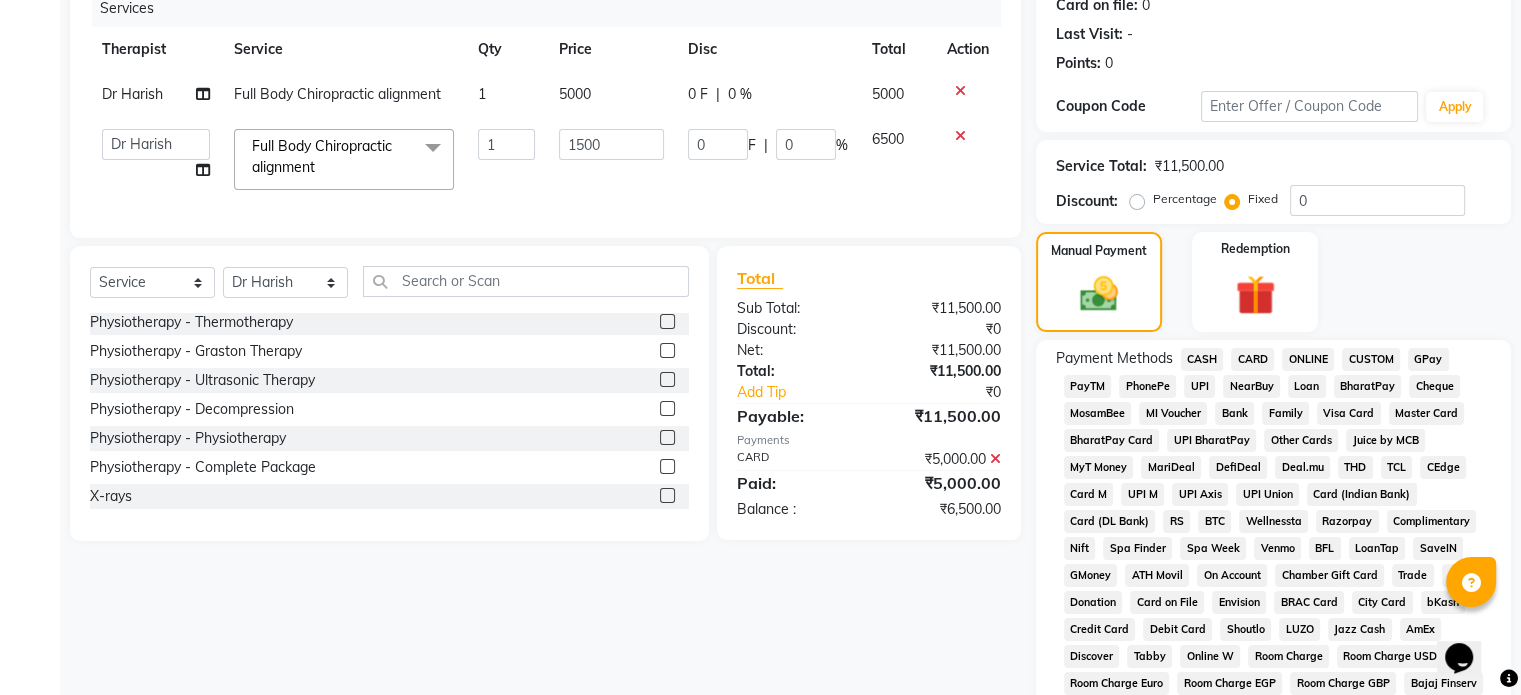 click 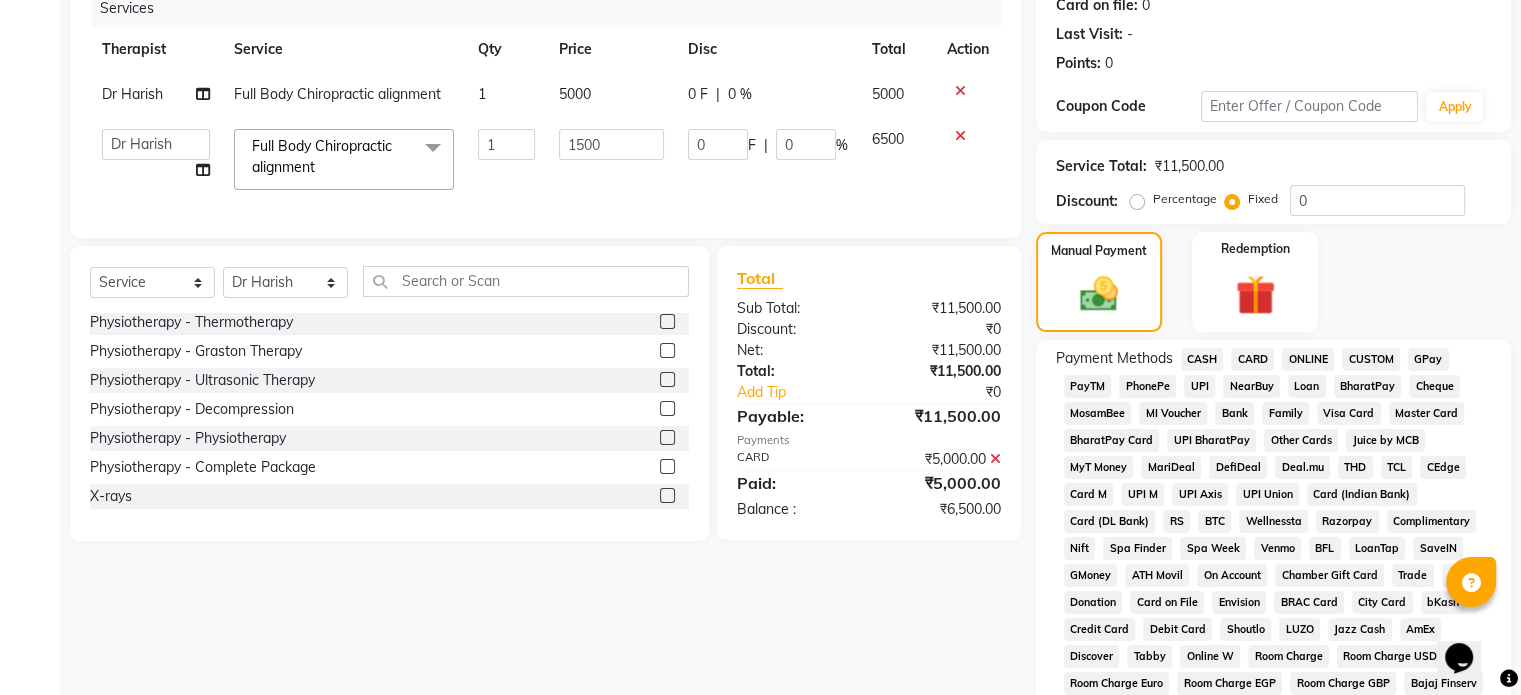click at bounding box center (666, 496) 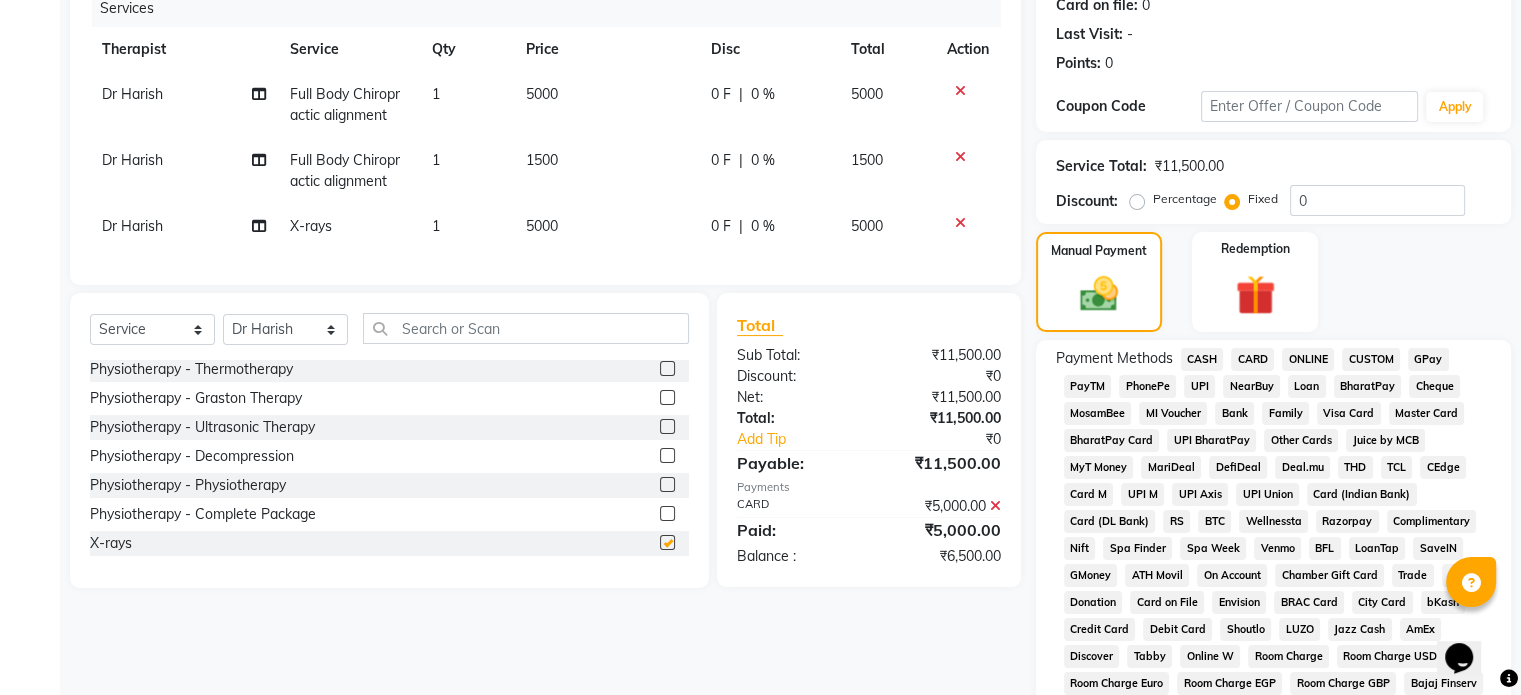 checkbox on "false" 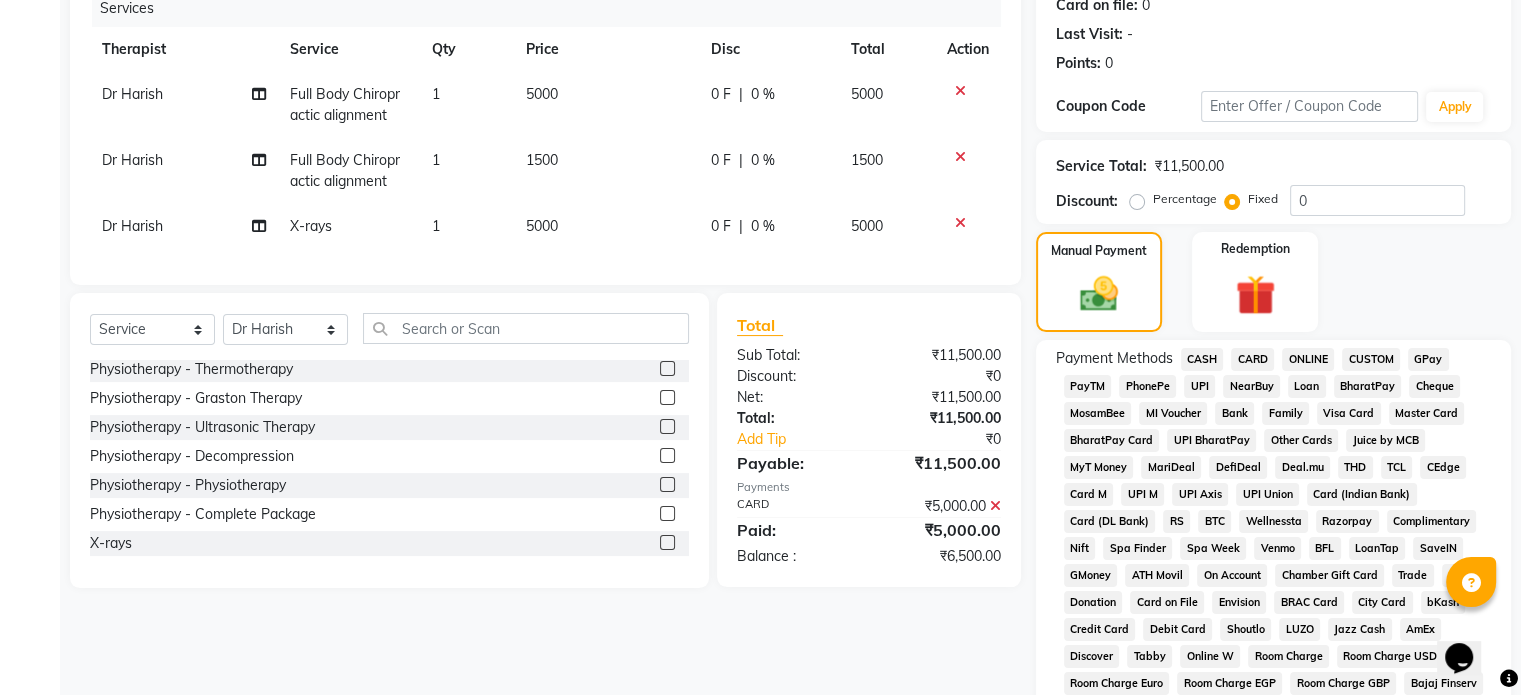 click on "5000" 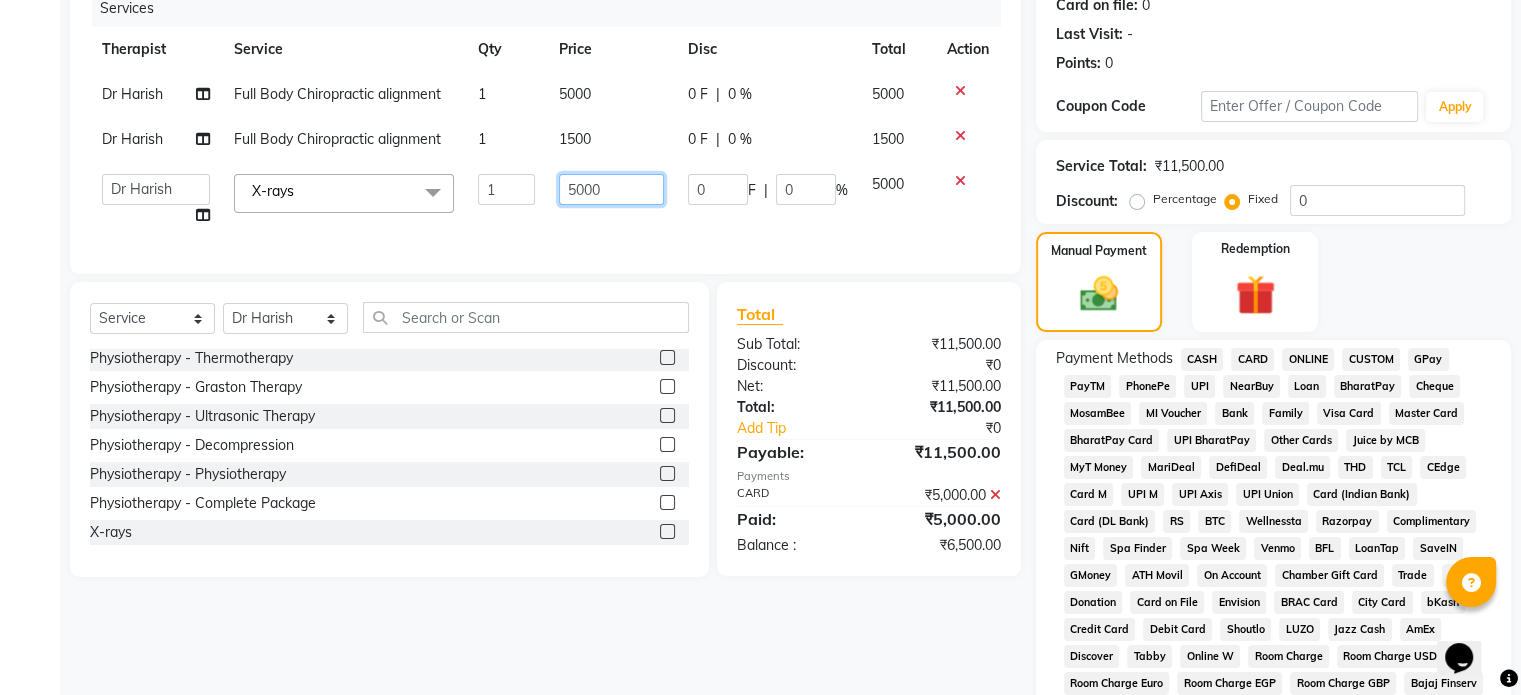 click on "5000" 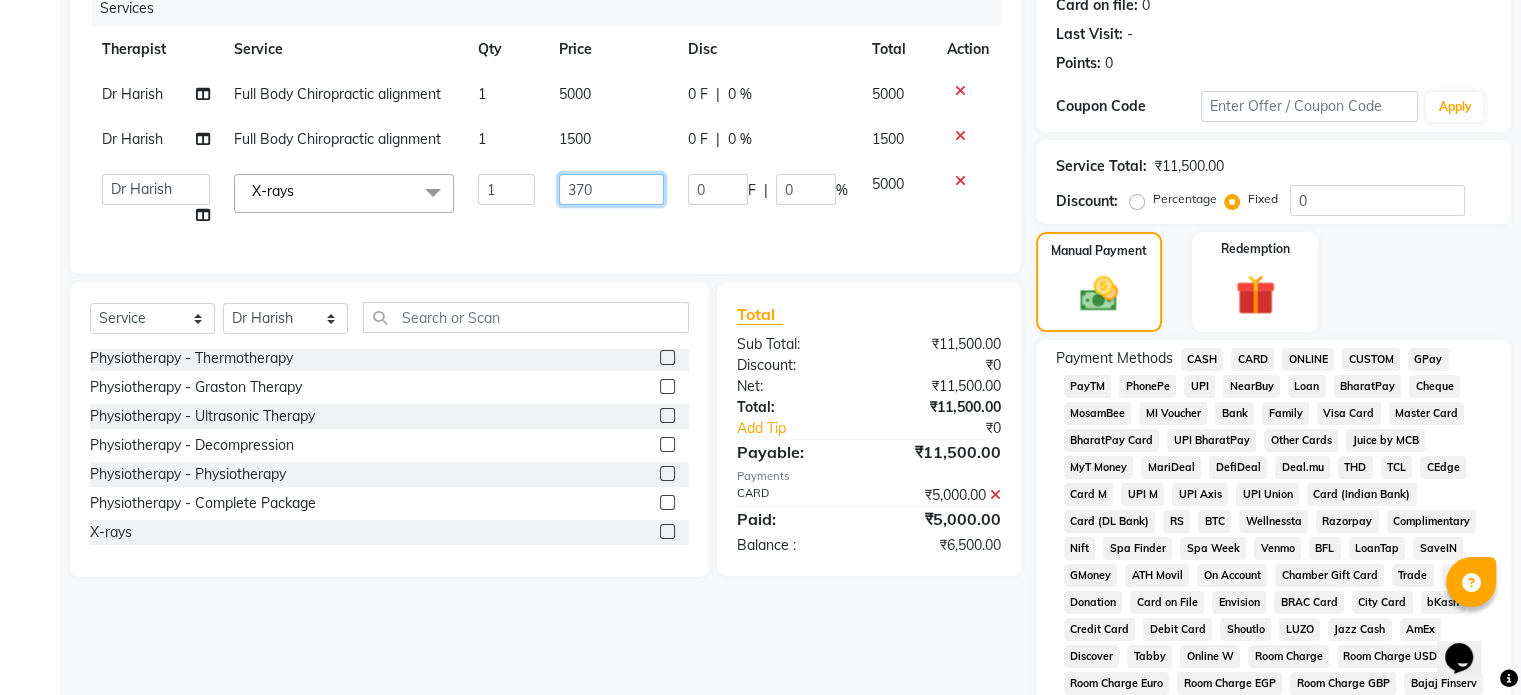type on "3700" 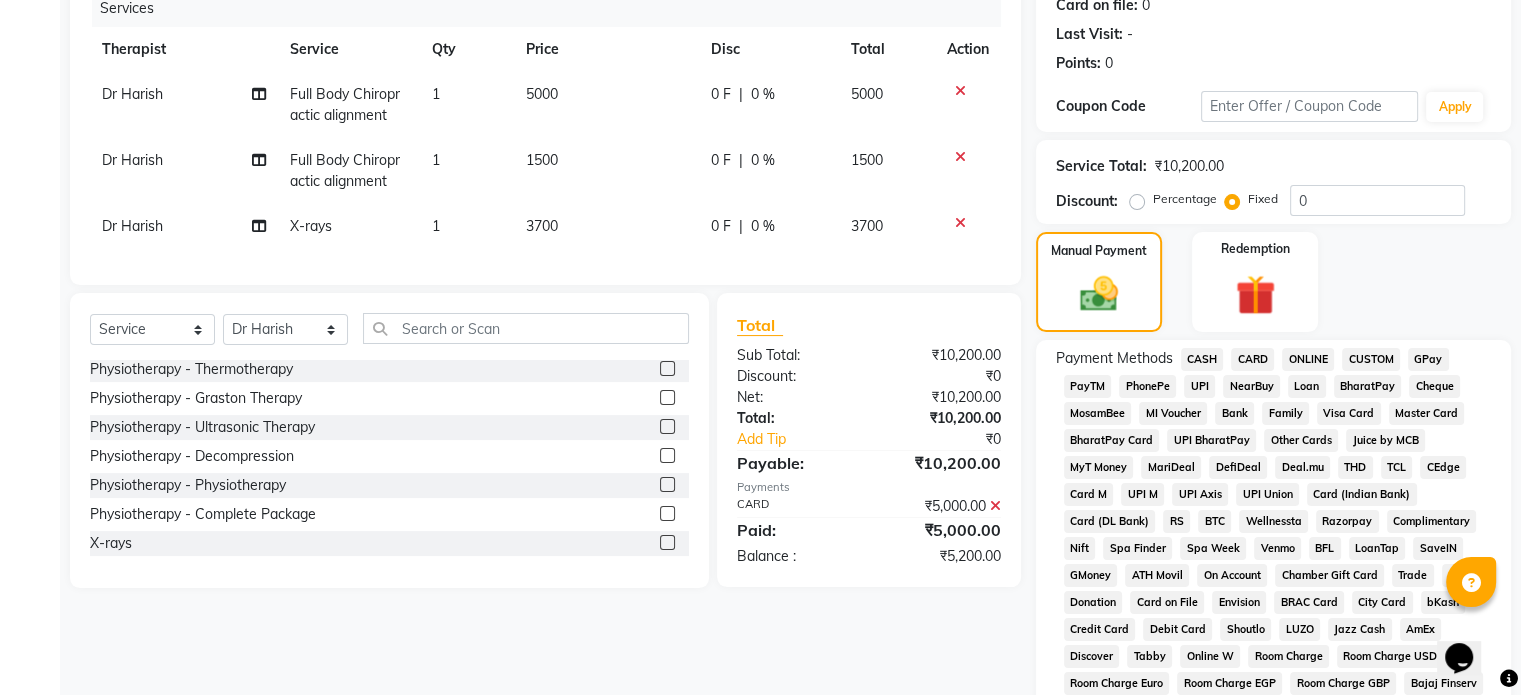 click on "UPI" 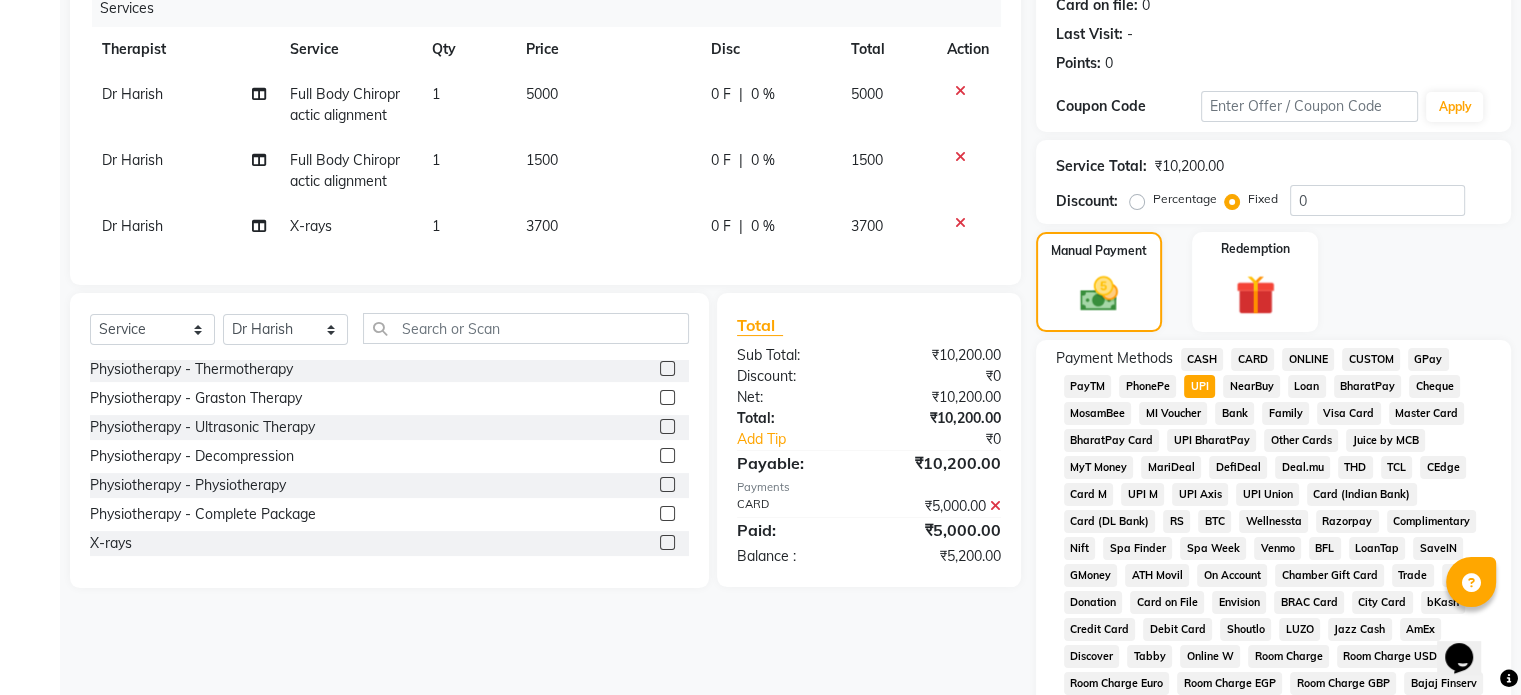 scroll, scrollTop: 764, scrollLeft: 0, axis: vertical 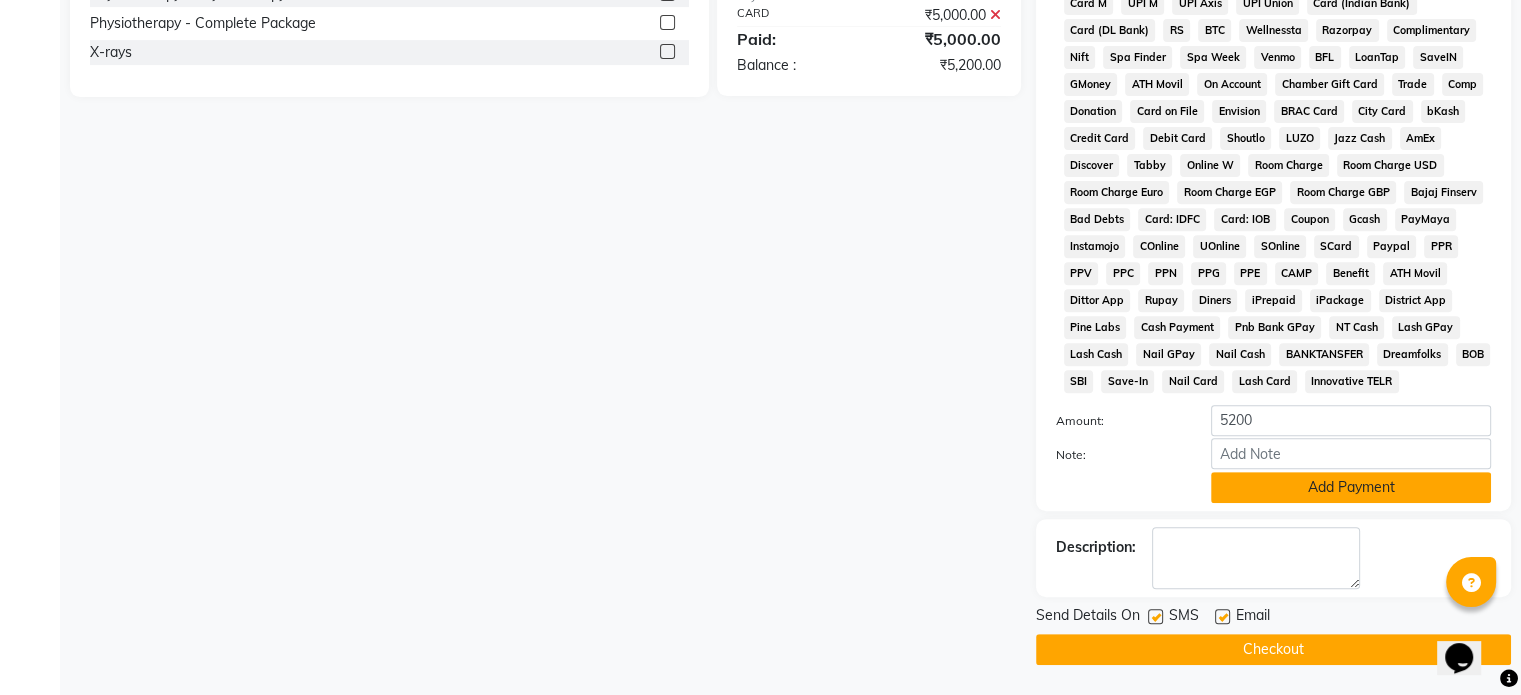 click on "Add Payment" 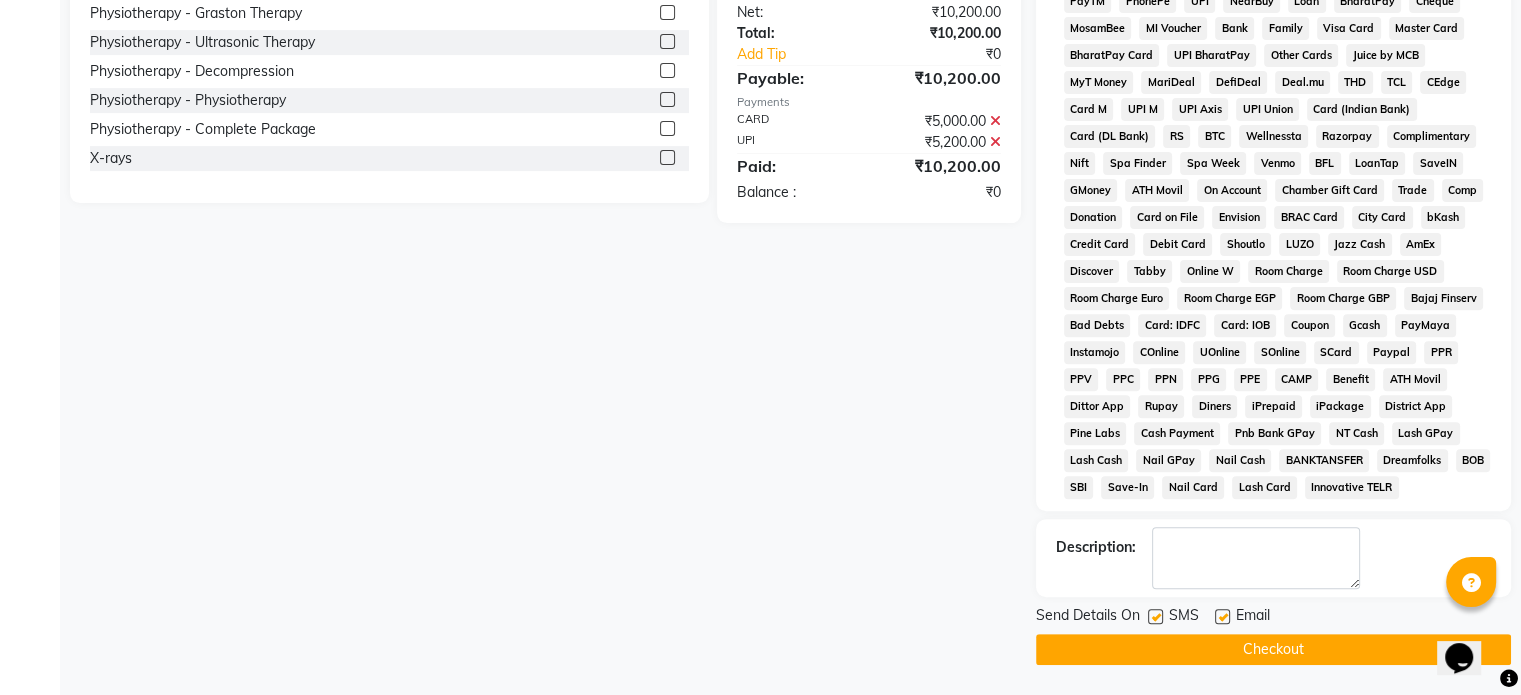 scroll, scrollTop: 657, scrollLeft: 0, axis: vertical 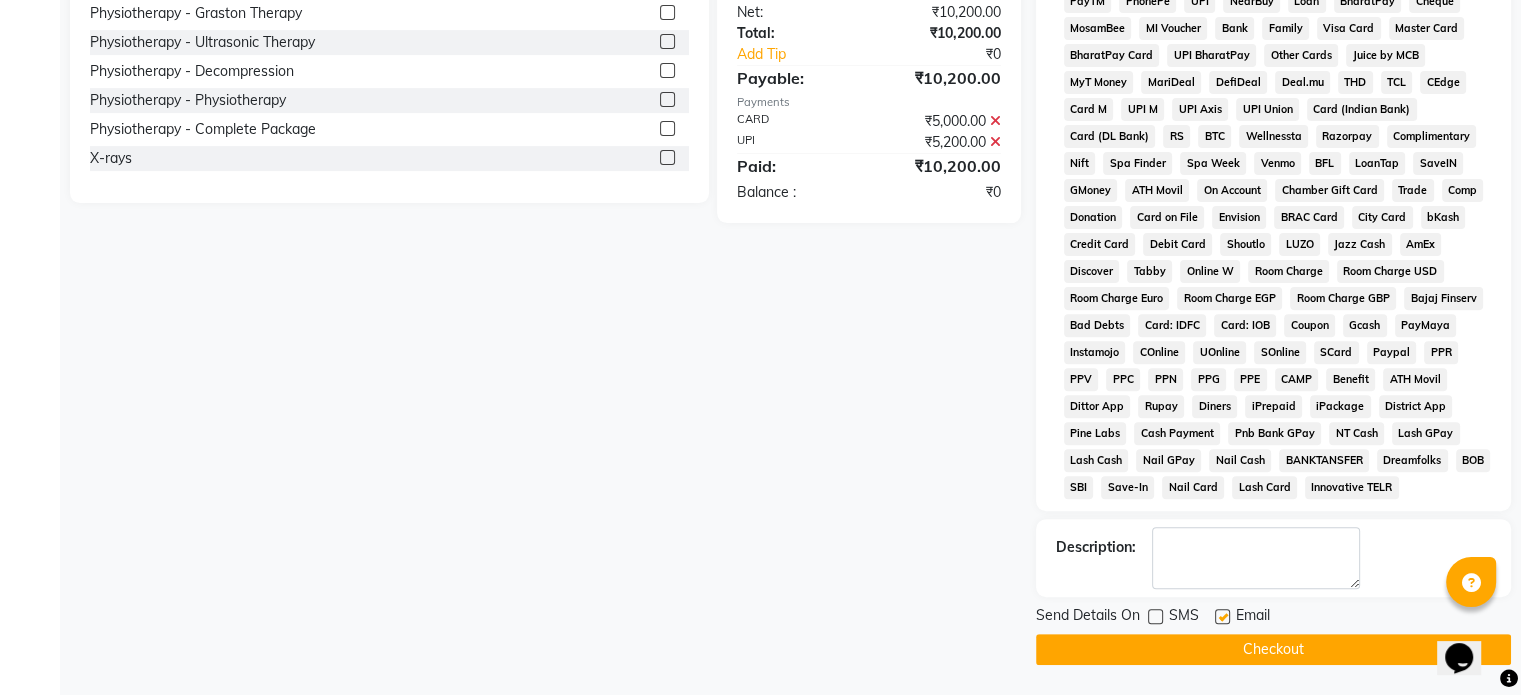 click 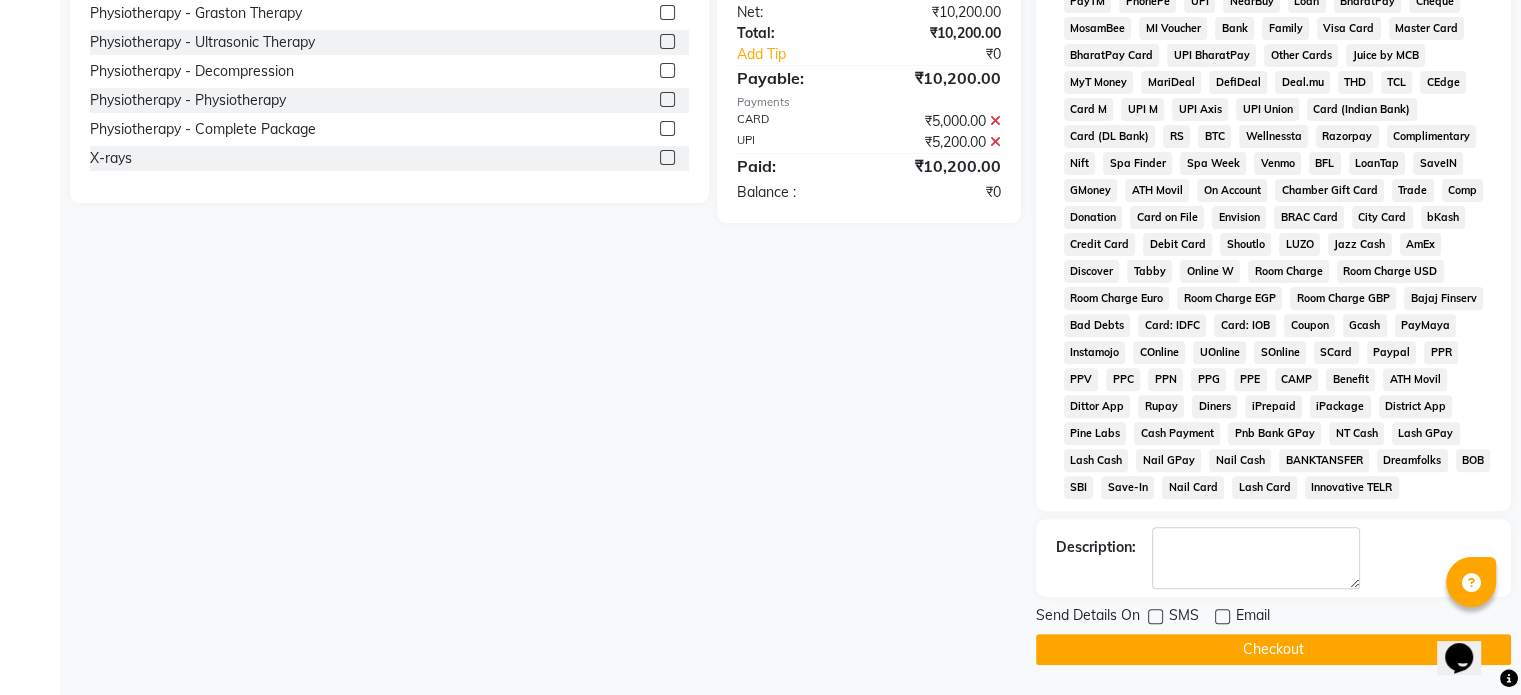 click on "Checkout" 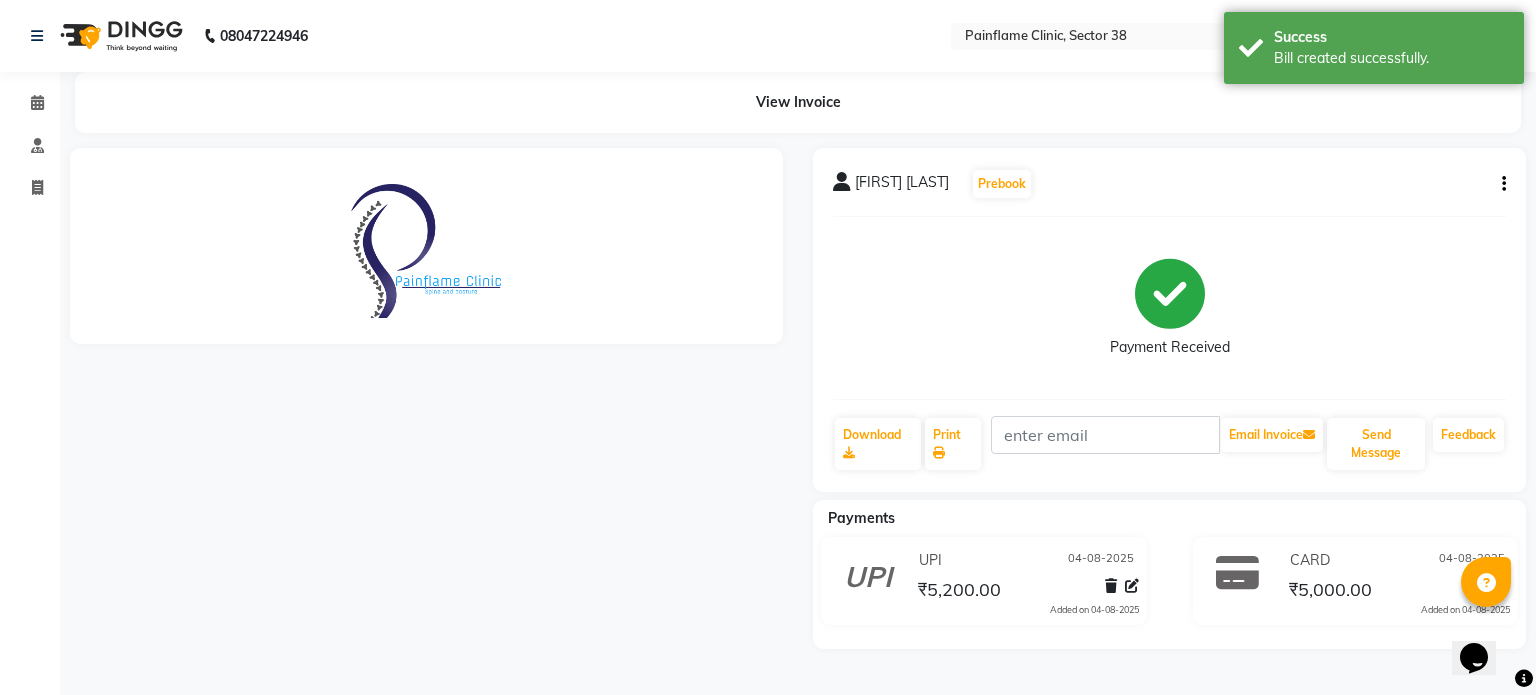 scroll, scrollTop: 0, scrollLeft: 0, axis: both 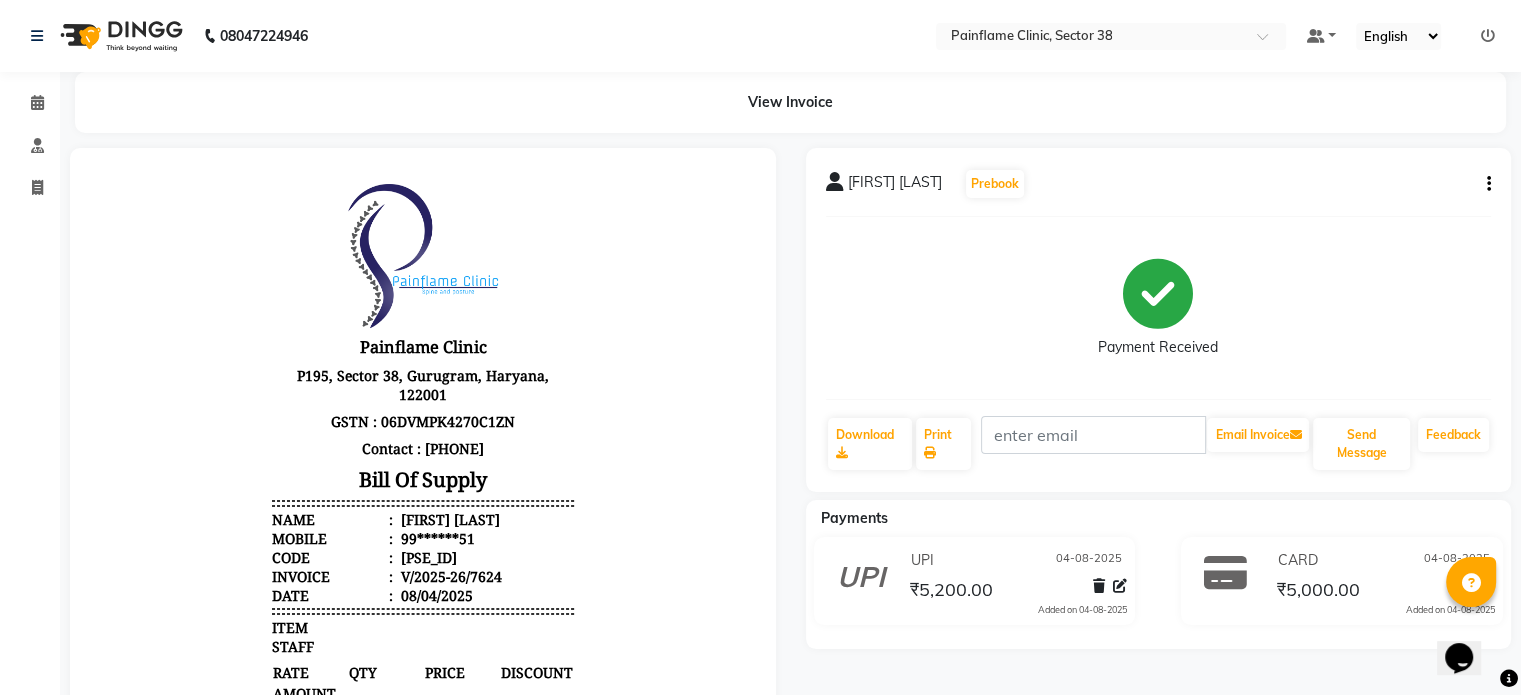 select on "service" 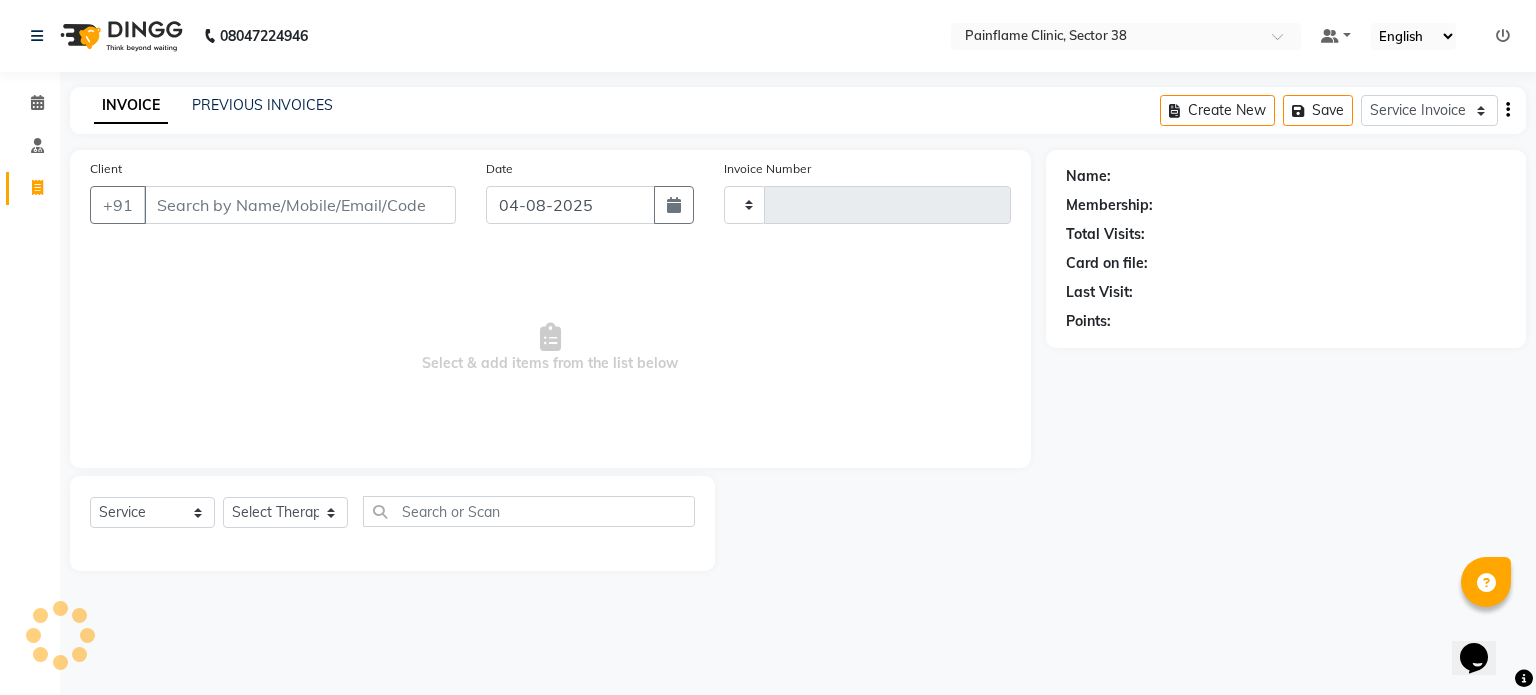 type on "7625" 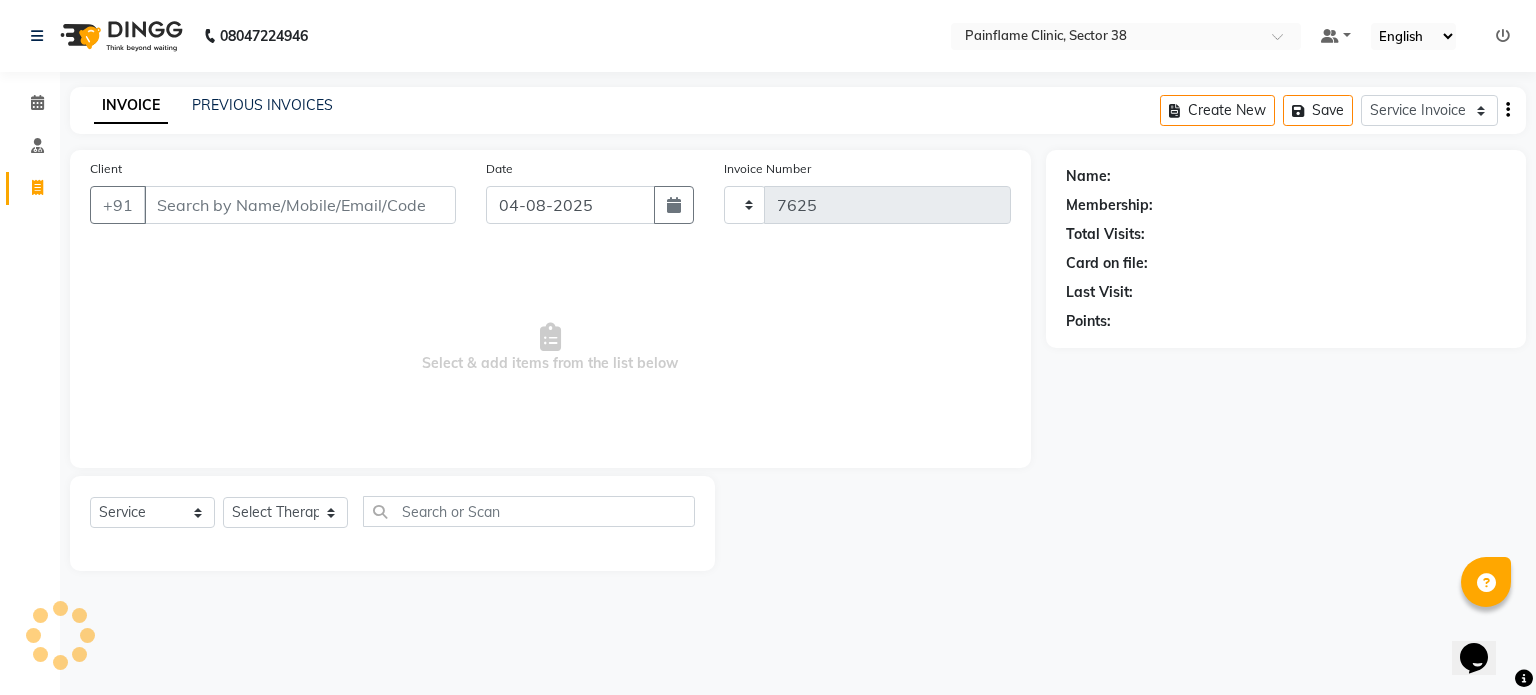 select on "3964" 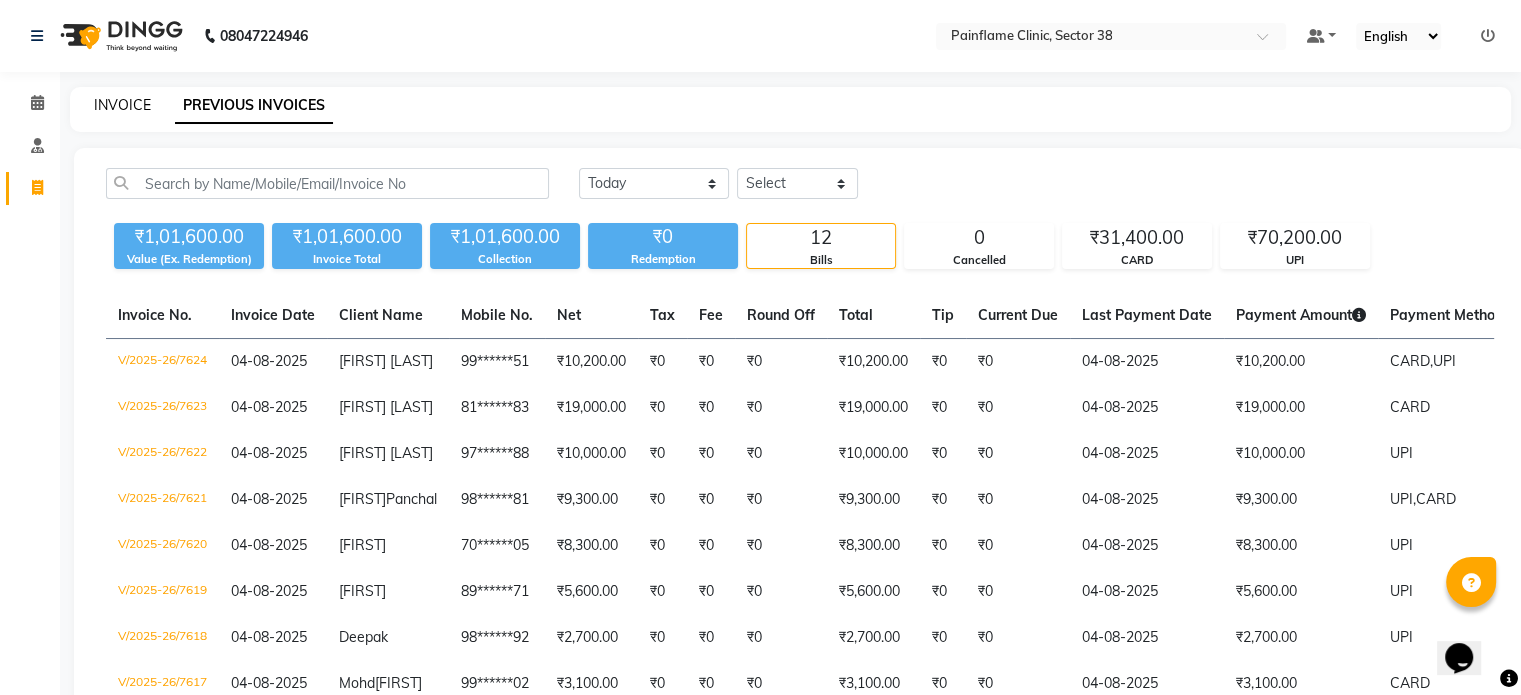 click on "INVOICE" 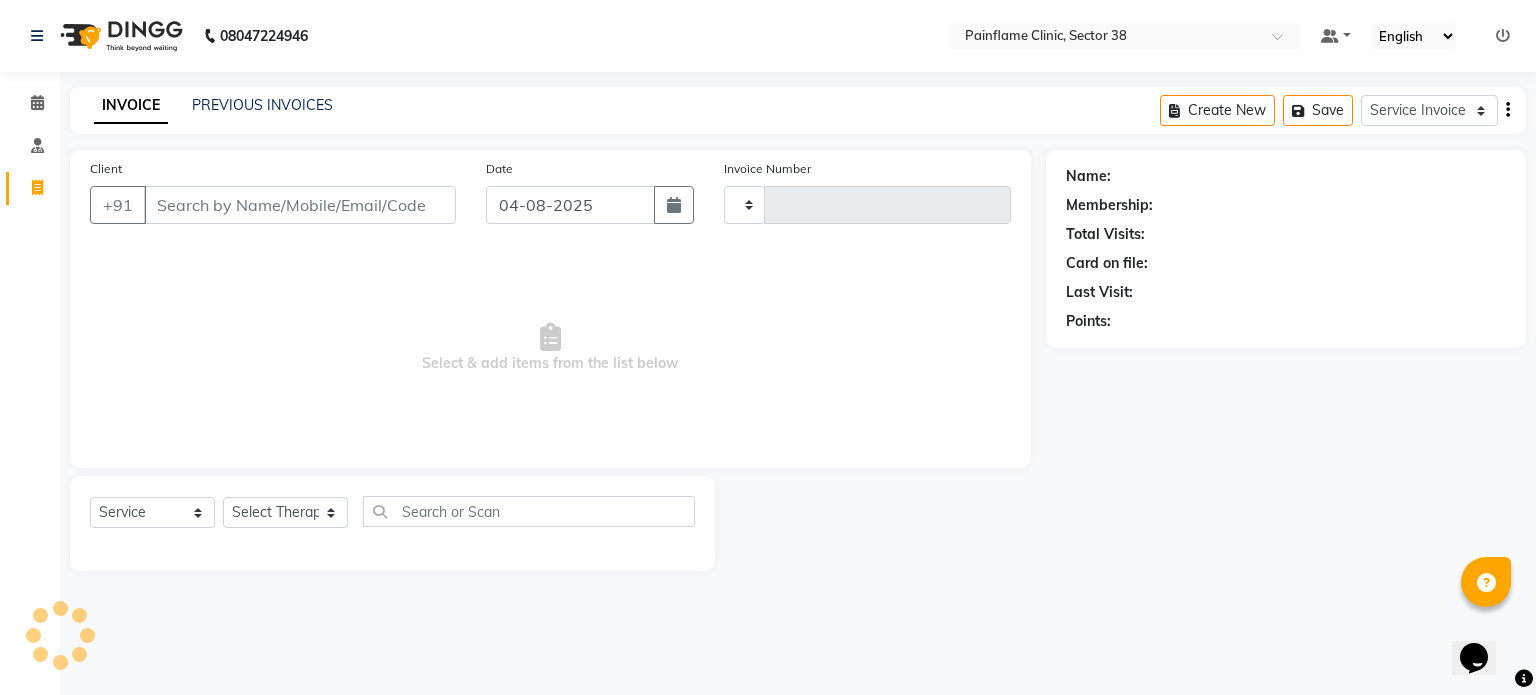 type on "7625" 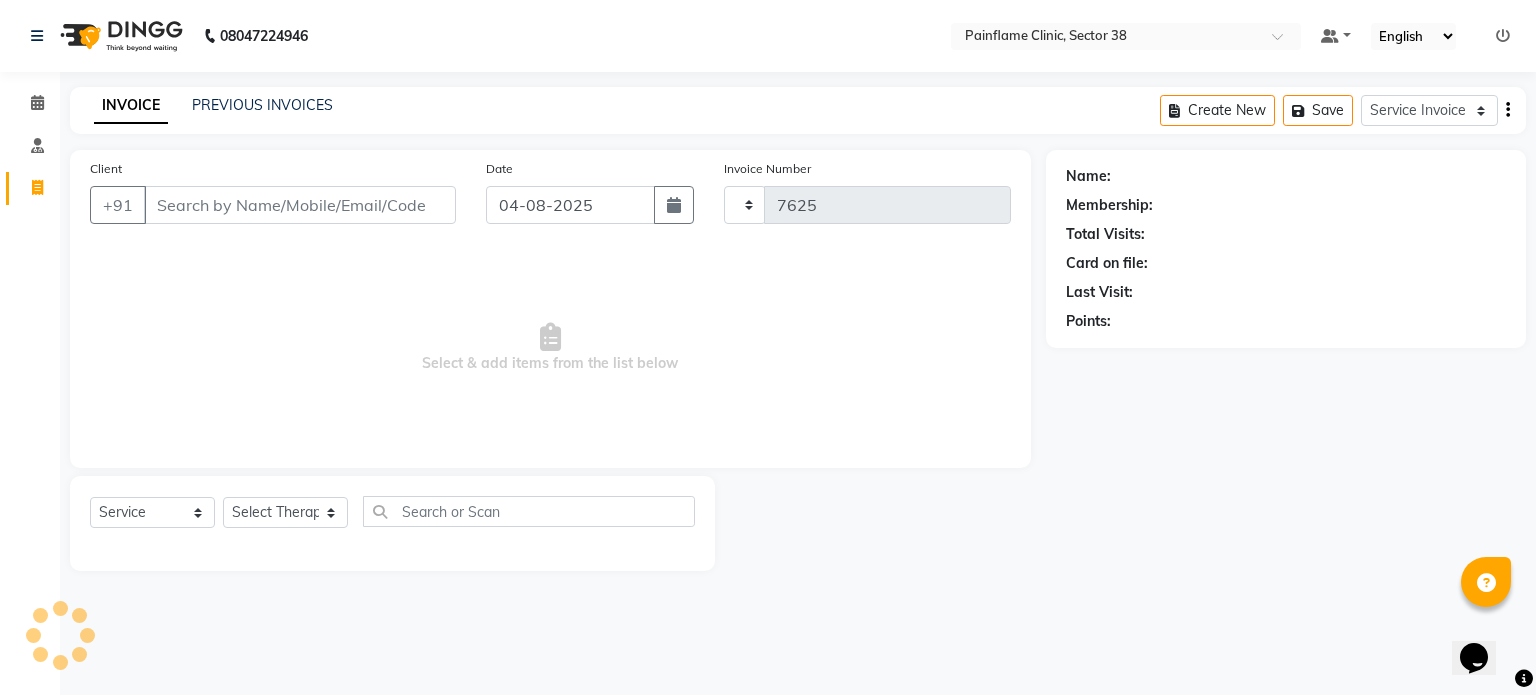 select on "3964" 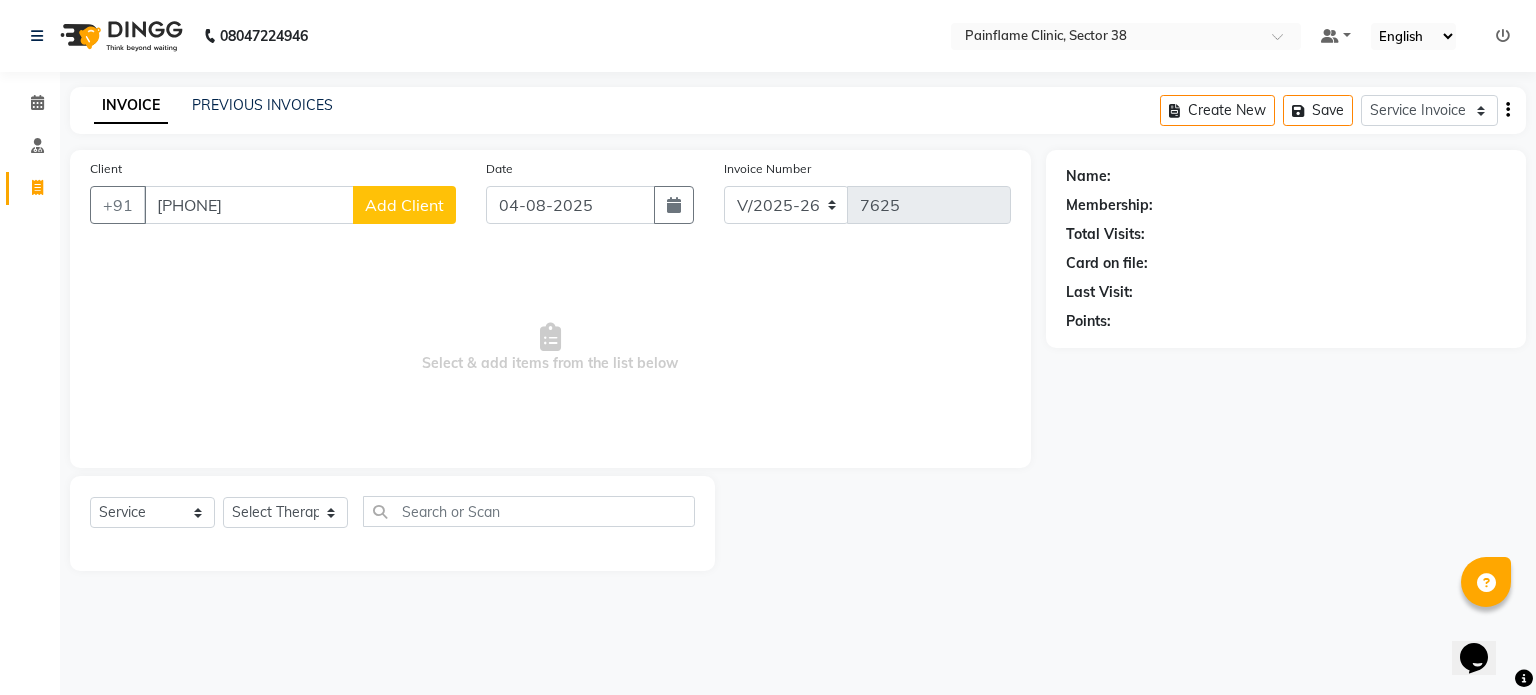 type on "[PHONE]" 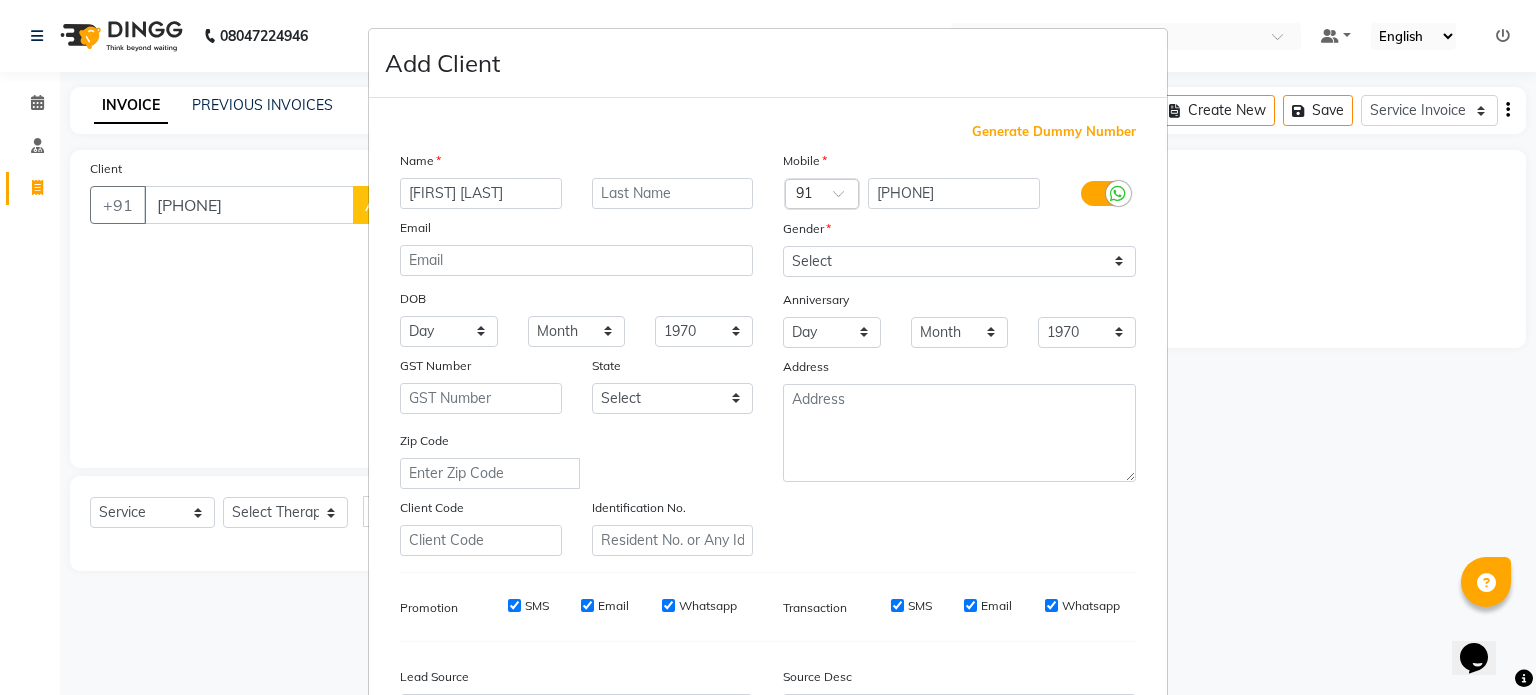 type on "[FIRST] [LAST]" 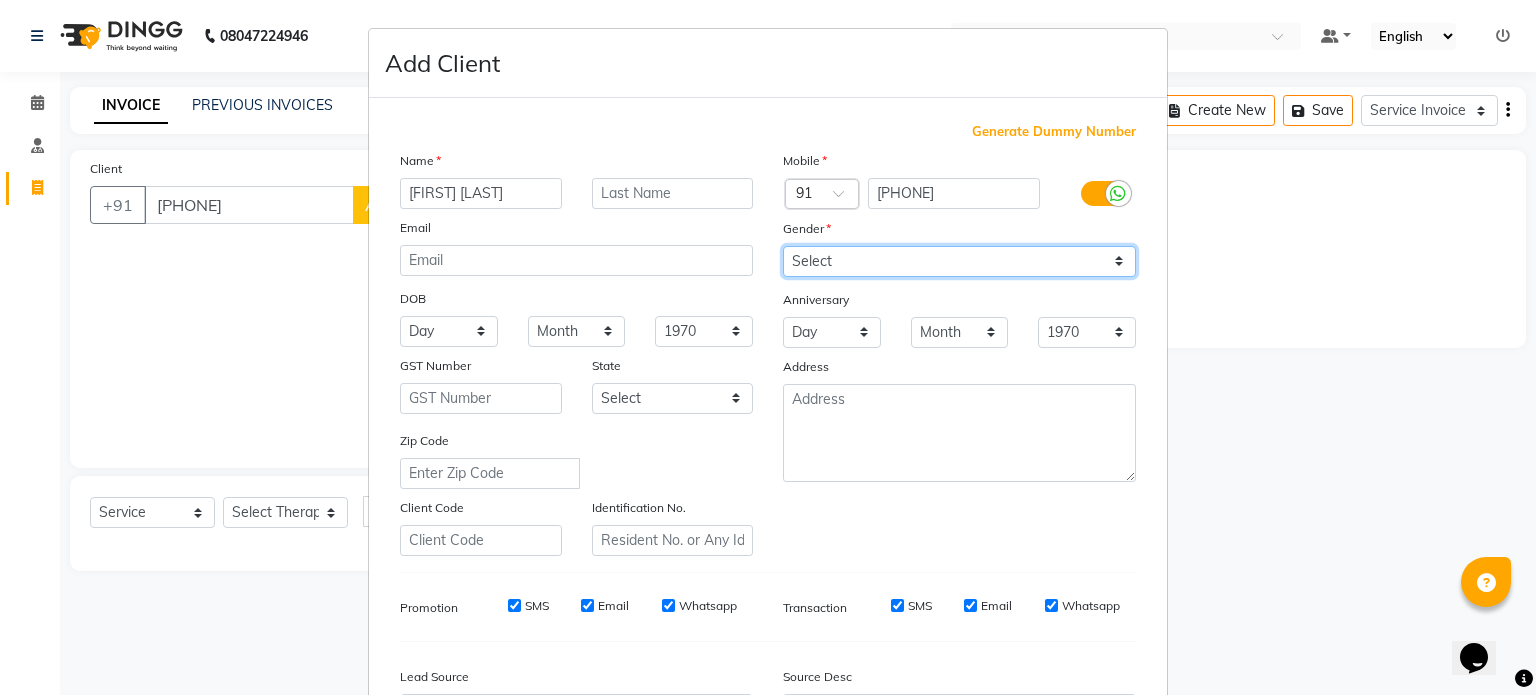 drag, startPoint x: 960, startPoint y: 260, endPoint x: 920, endPoint y: 320, distance: 72.11102 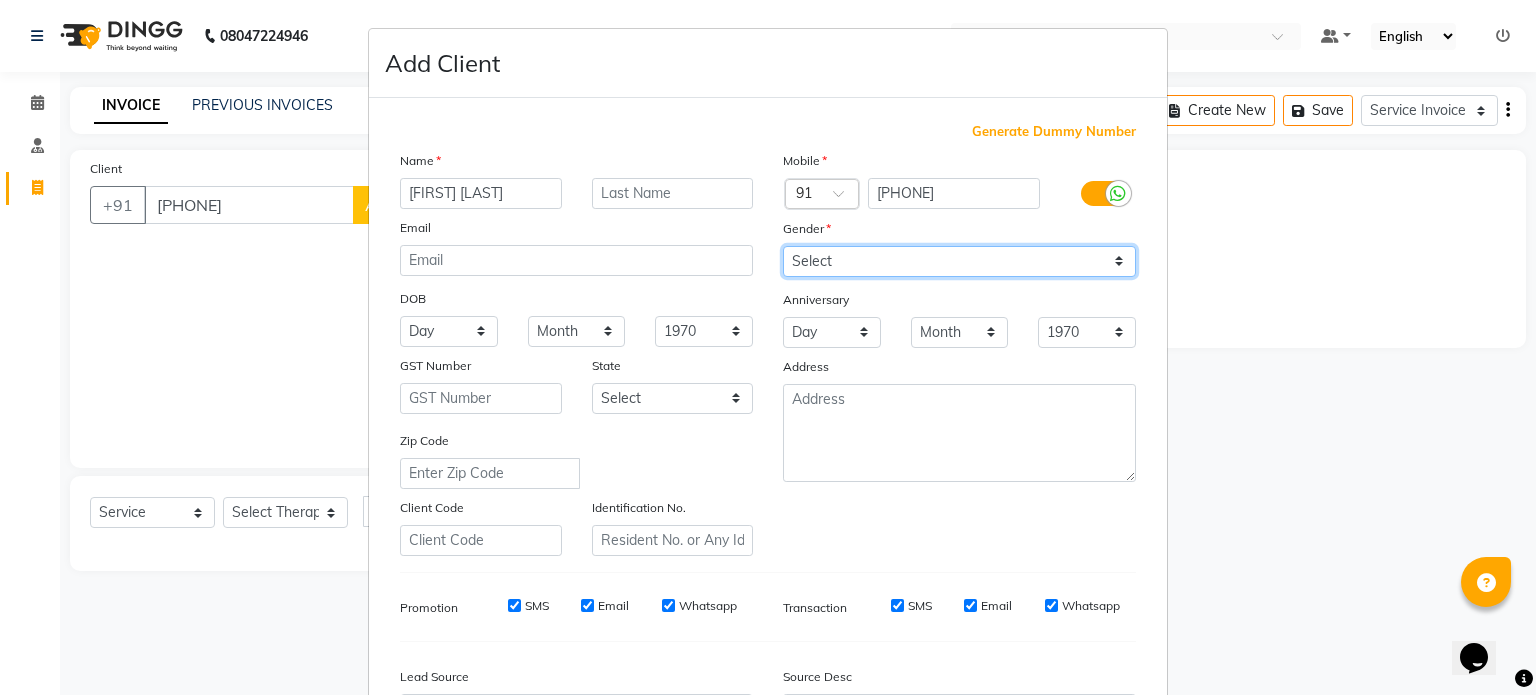 click on "Mobile Country Code × 91 [PHONE] Gender Select Male Female Other Prefer Not To Say Anniversary Day 01 02 03 04 05 06 07 08 09 10 11 12 13 14 15 16 17 18 19 20 21 22 23 24 25 26 27 28 29 30 31 Month January February March April May June July August September October November December 1970 1971 1972 1973 1974 1975 1976 1977 1978 1979 1980 1981 1982 1983 1984 1985 1986 1987 1988 1989 1990 1991 1992 1993 1994 1995 1996 1997 1998 1999 2000 2001 2002 2003 2004 2005 2006 2007 2008 2009 2010 2011 2012 2013 2014 2015 2016 2017 2018 2019 2020 2021 2022 2023 2024 2025 Address" at bounding box center [959, 353] 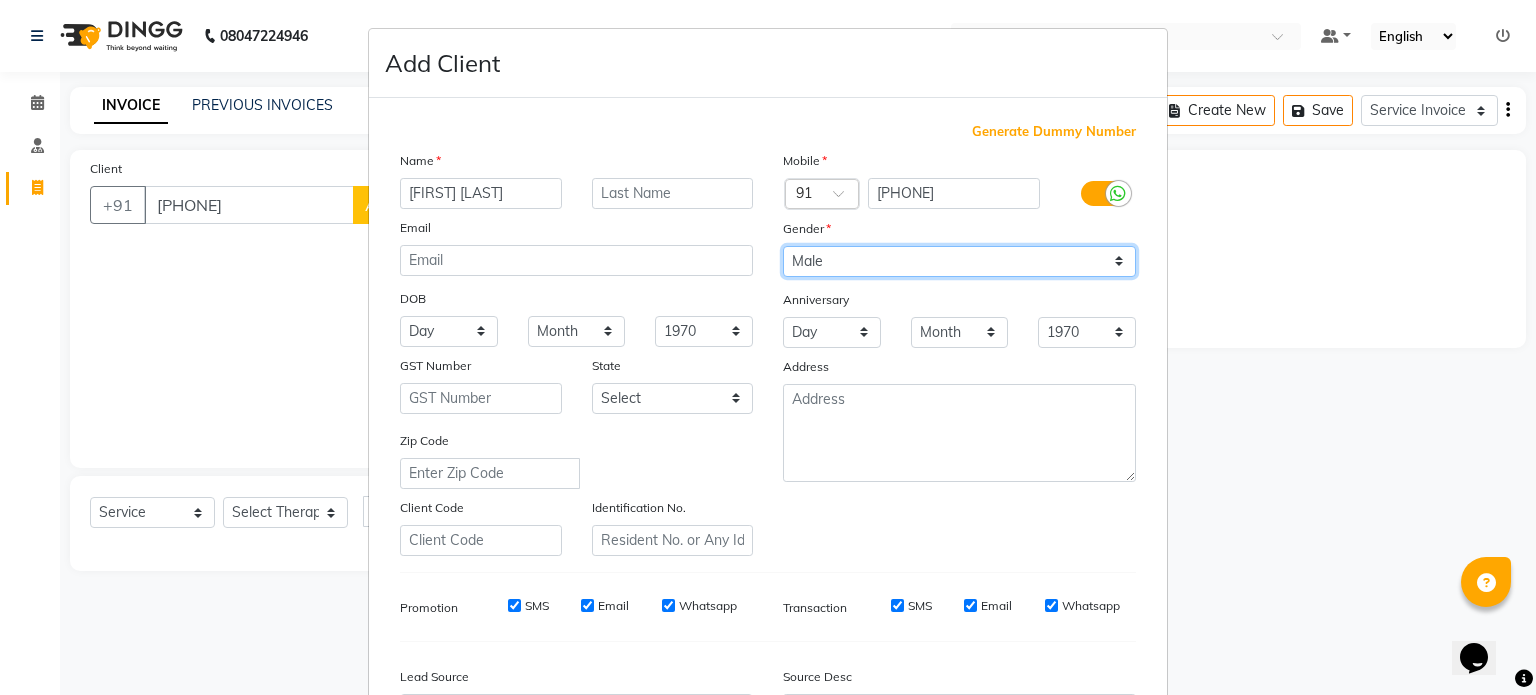 click on "Select Male Female Other Prefer Not To Say" at bounding box center [959, 261] 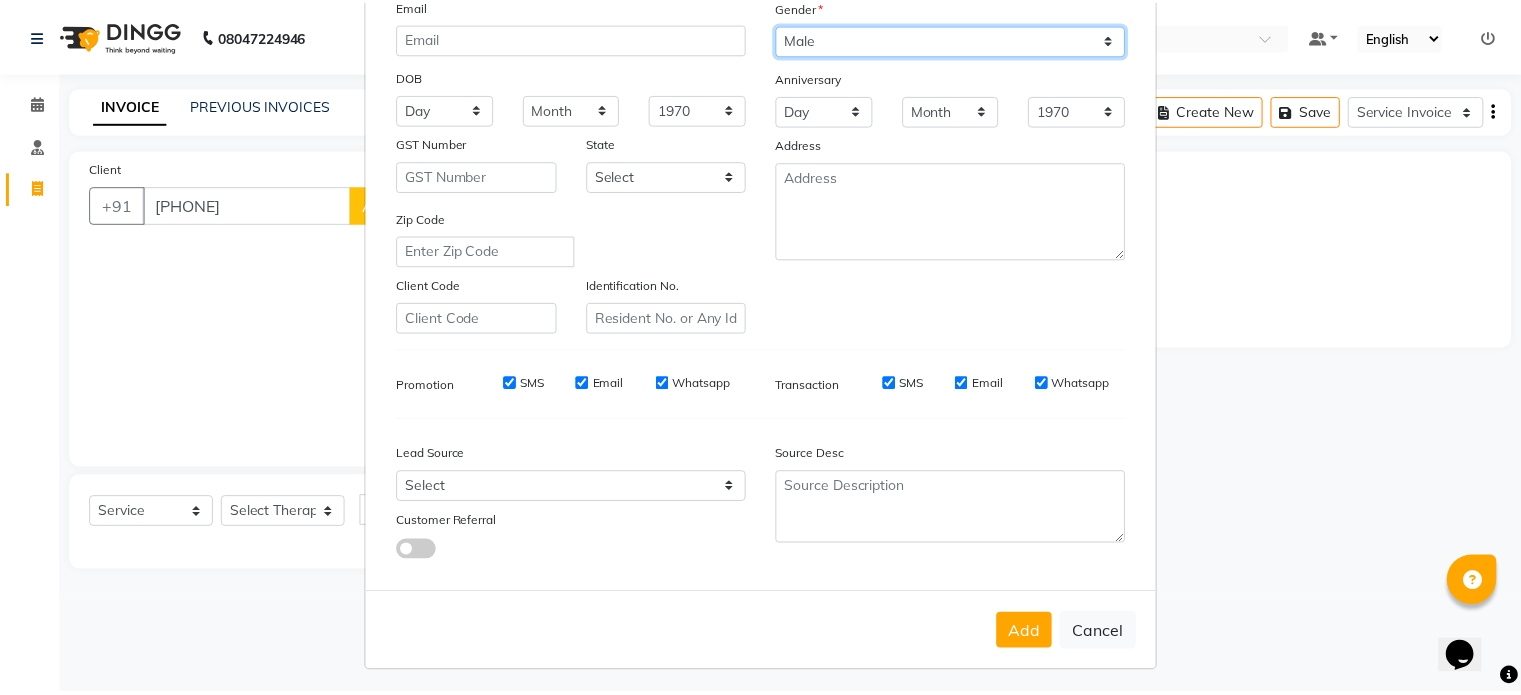 scroll, scrollTop: 237, scrollLeft: 0, axis: vertical 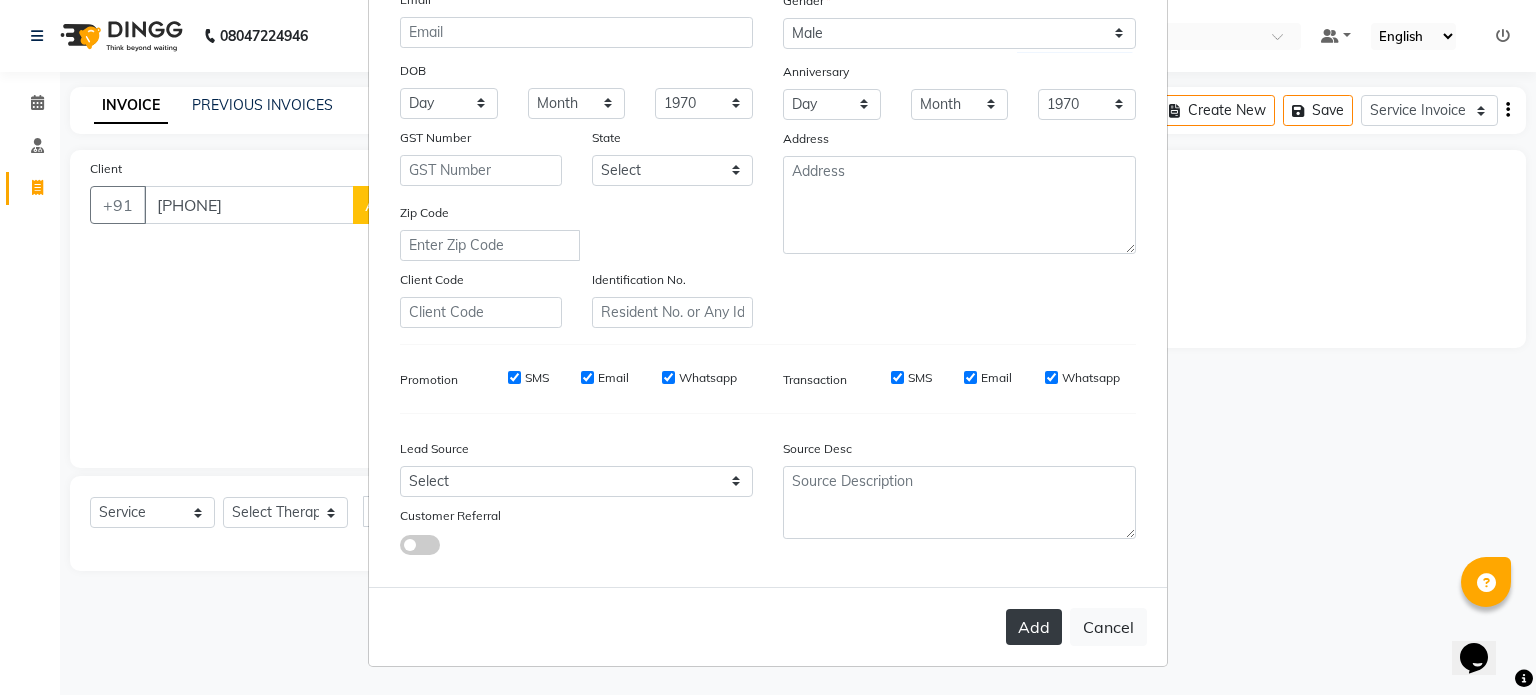 click on "Add" at bounding box center [1034, 627] 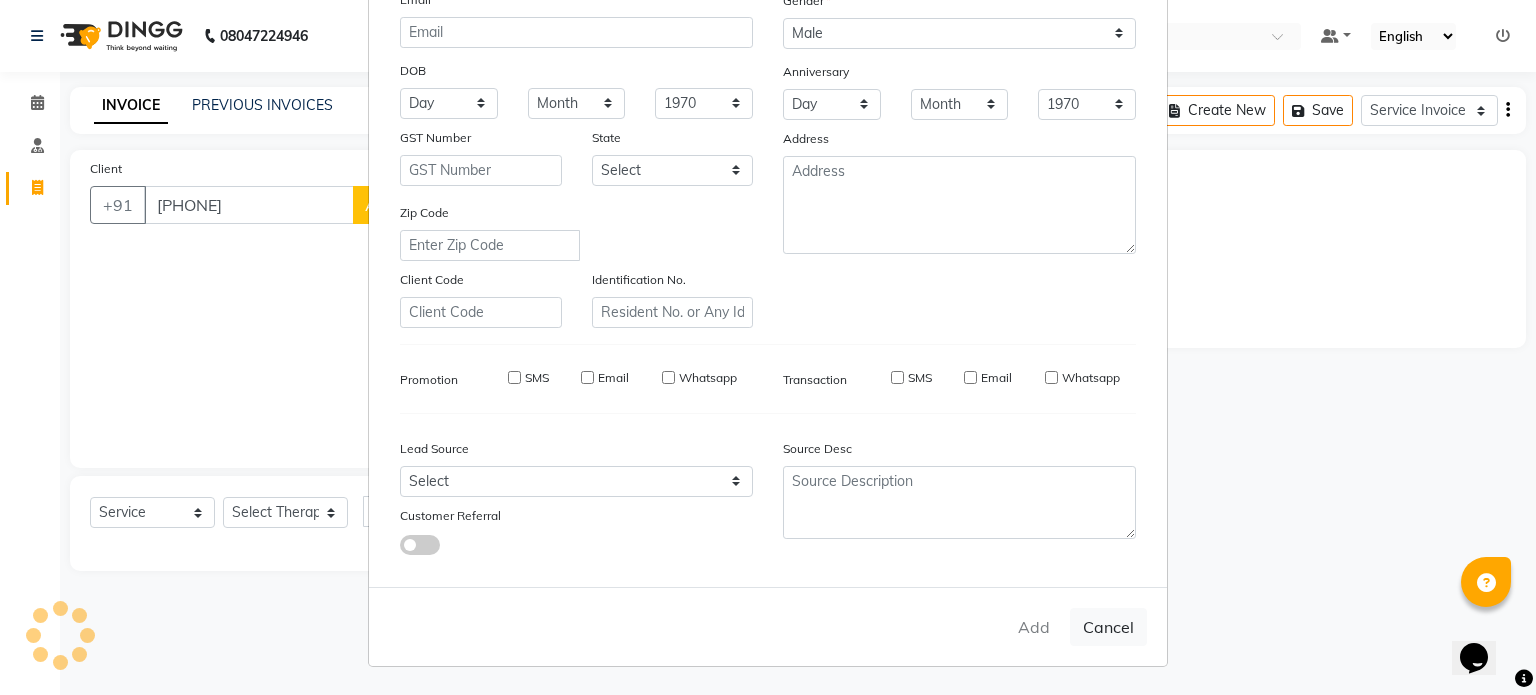 type on "95******07" 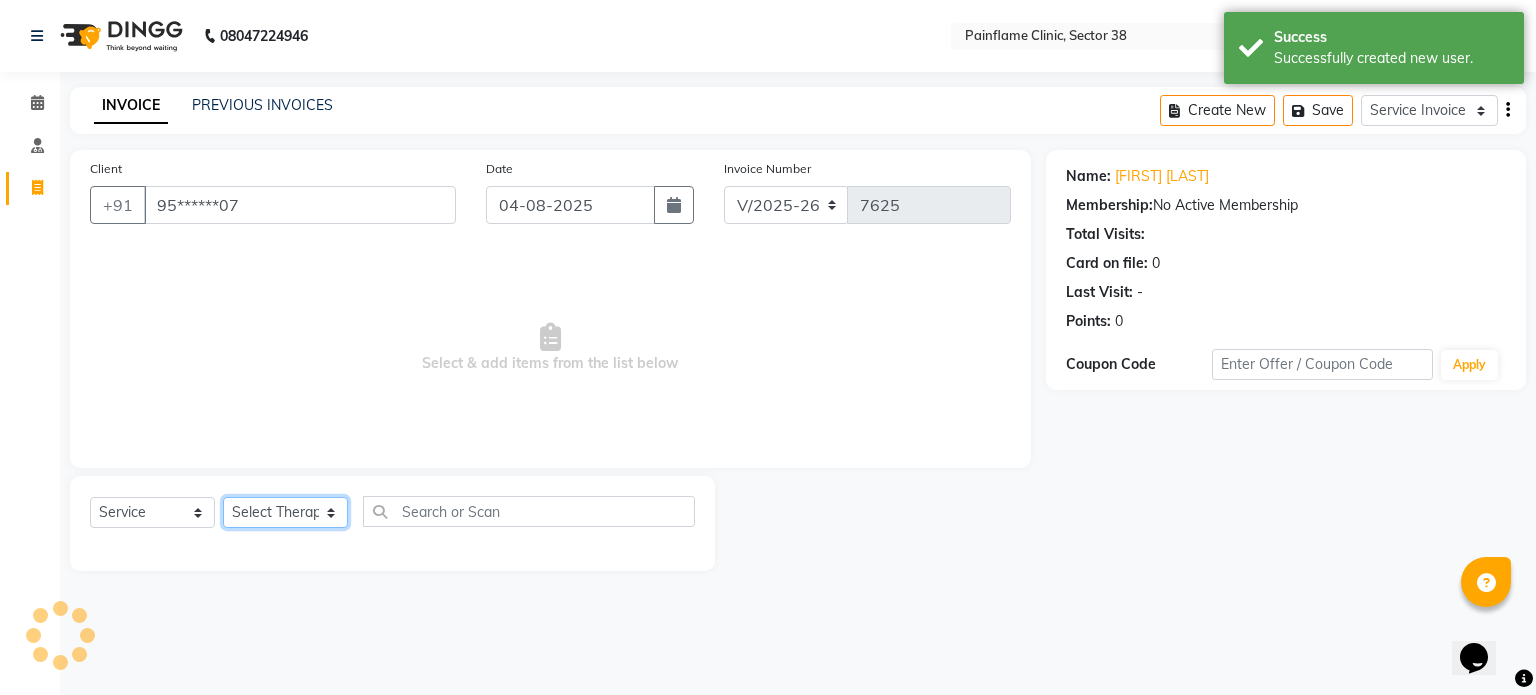 click on "Select Therapist Dr Durgesh Dr Harish Dr Ranjana Dr Saurabh Dr. Suraj Dr. Tejpal Mehlawat KUSHAL MOHIT SEMWAL Nancy Singhai Reception 1  Reception 2 Reception 3" 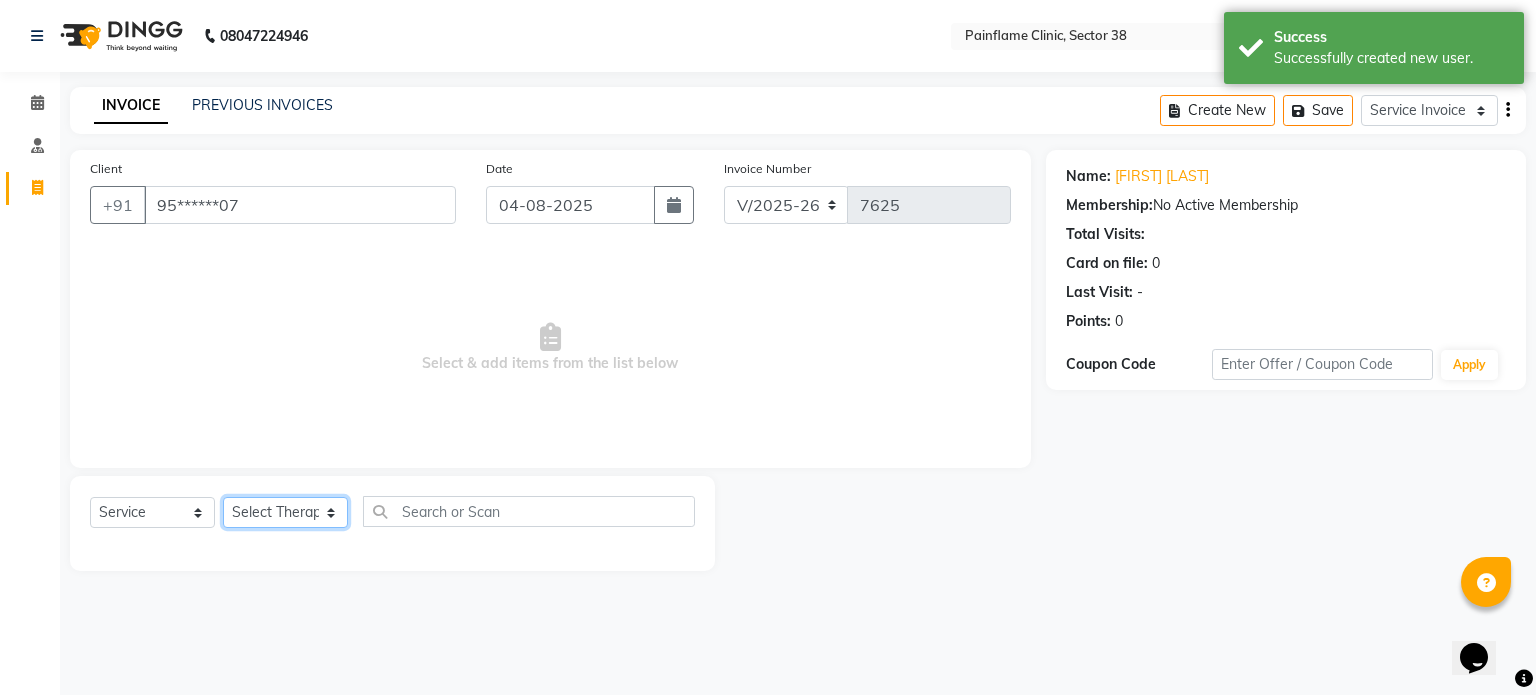 select on "20209" 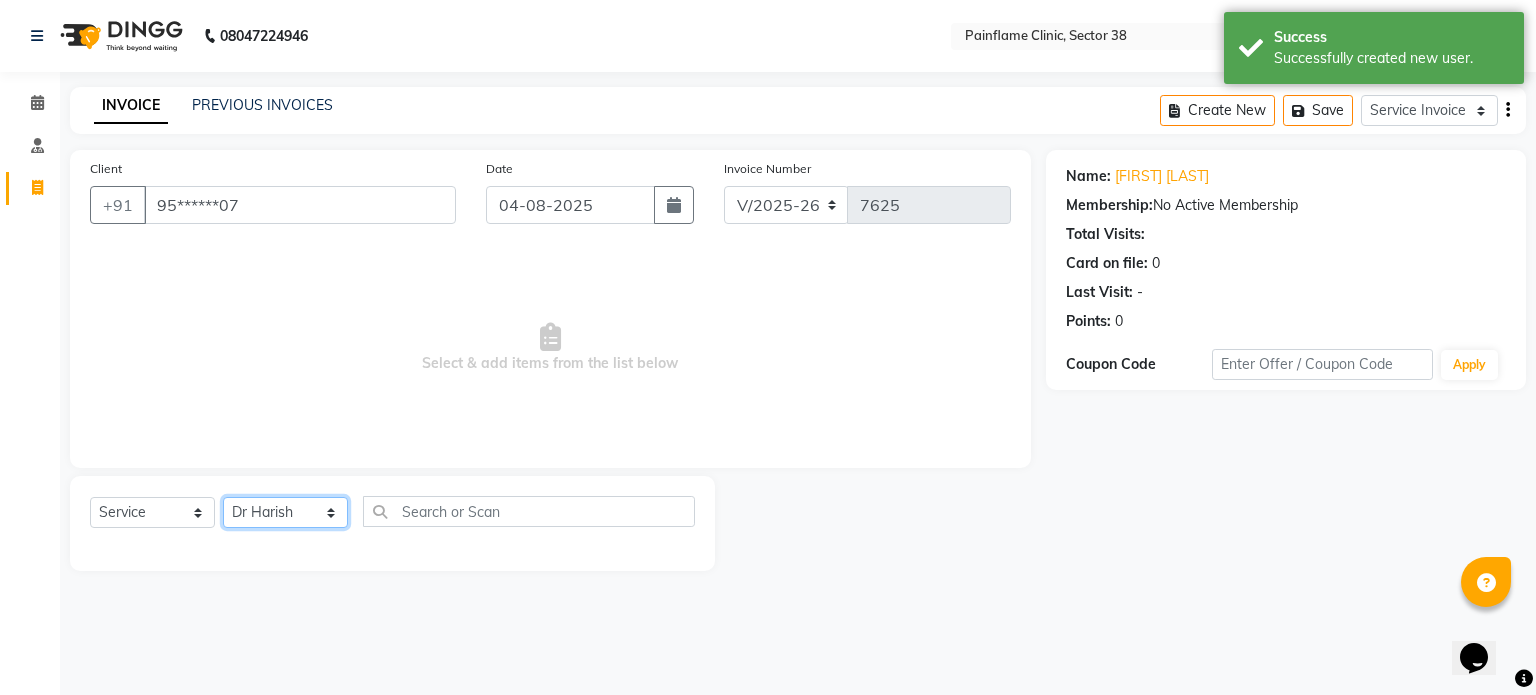 click on "Select Therapist Dr Durgesh Dr Harish Dr Ranjana Dr Saurabh Dr. Suraj Dr. Tejpal Mehlawat KUSHAL MOHIT SEMWAL Nancy Singhai Reception 1  Reception 2 Reception 3" 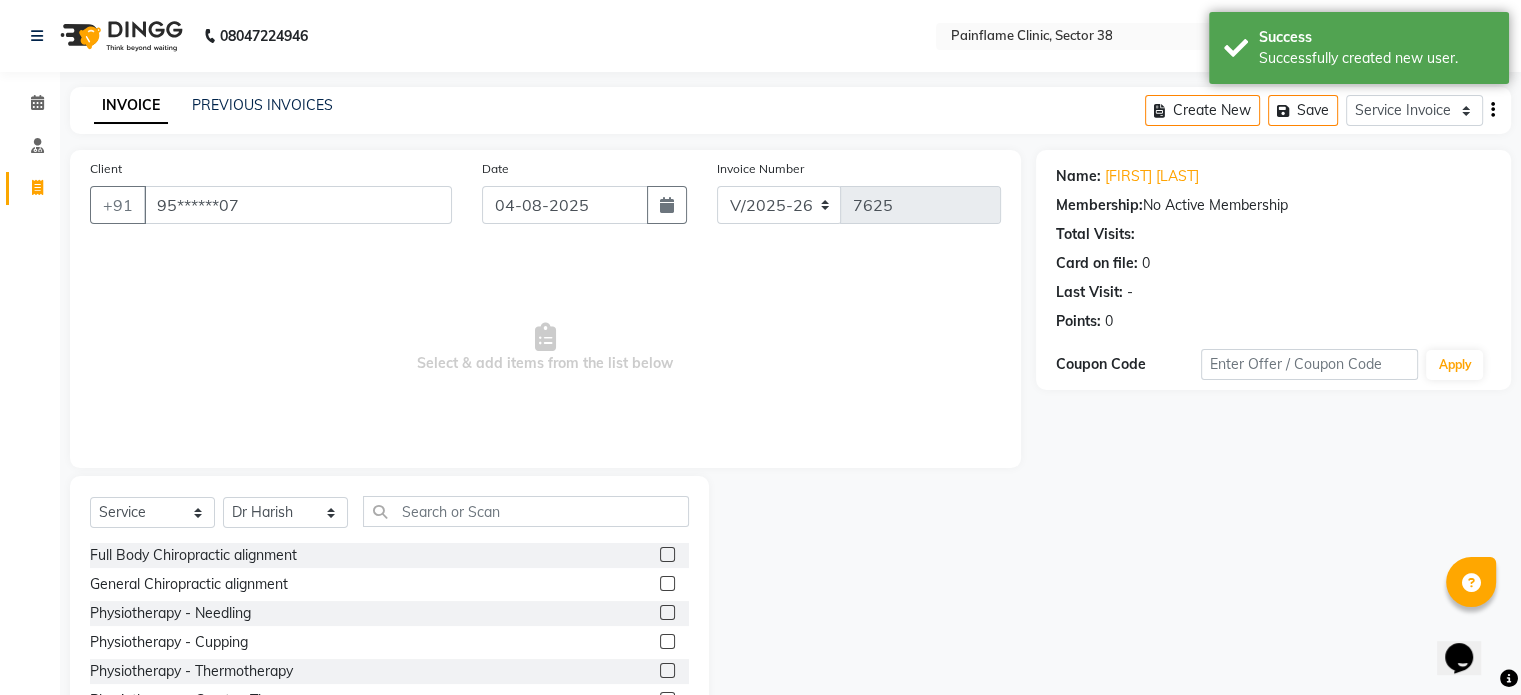 click 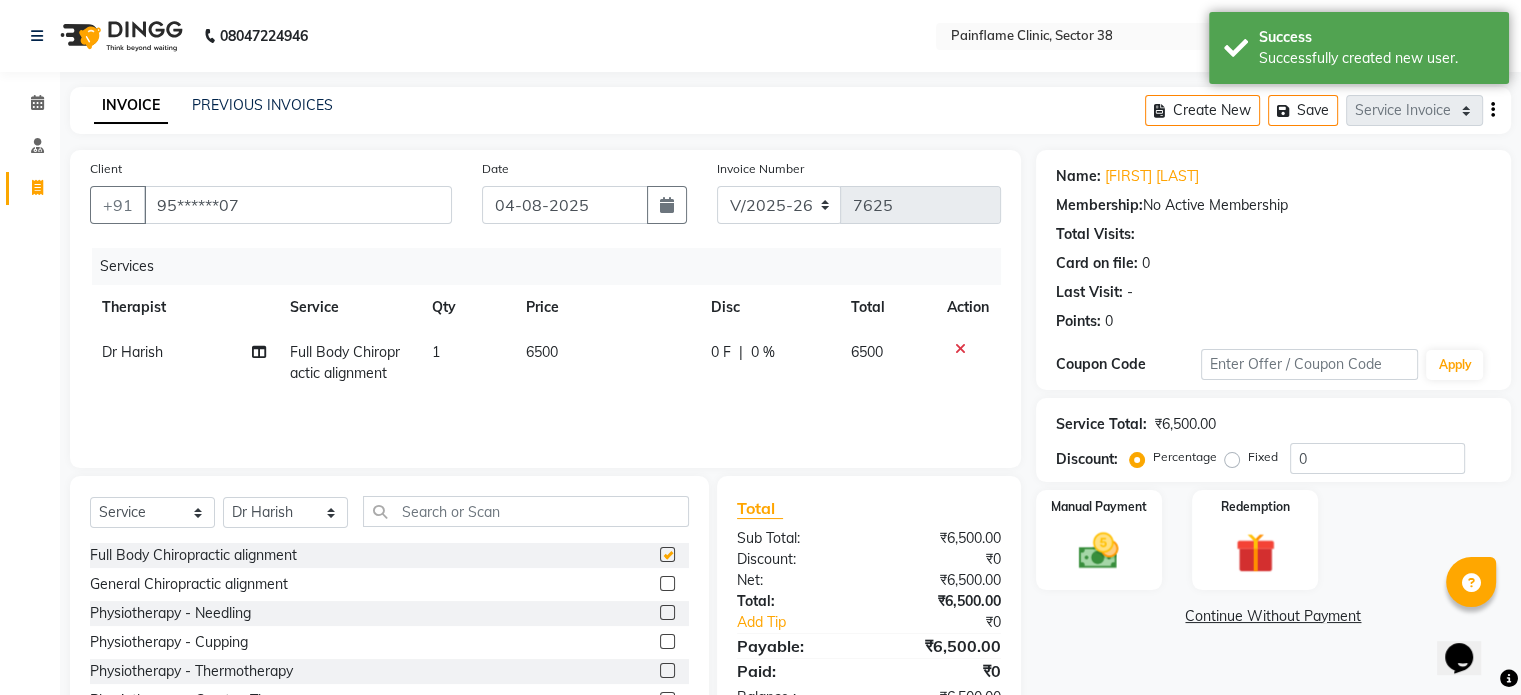 checkbox on "false" 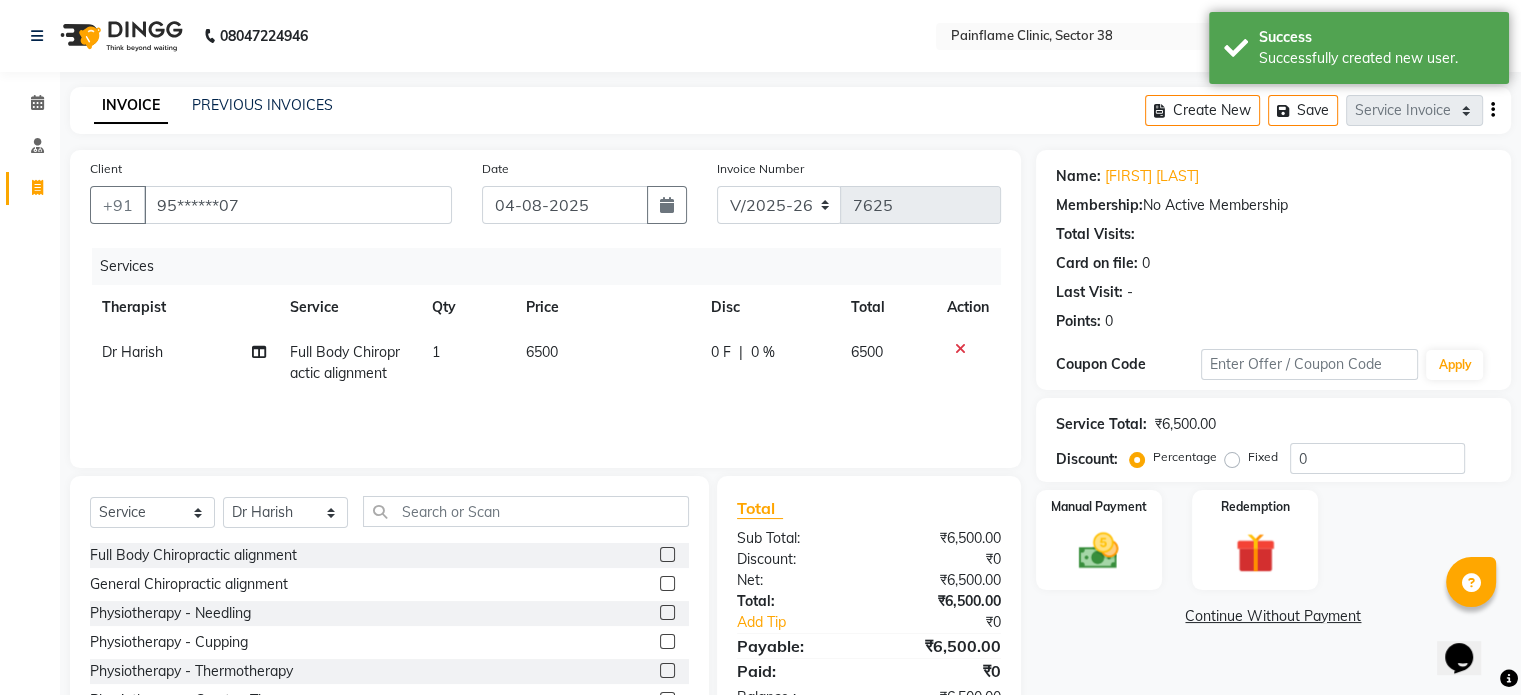 scroll, scrollTop: 119, scrollLeft: 0, axis: vertical 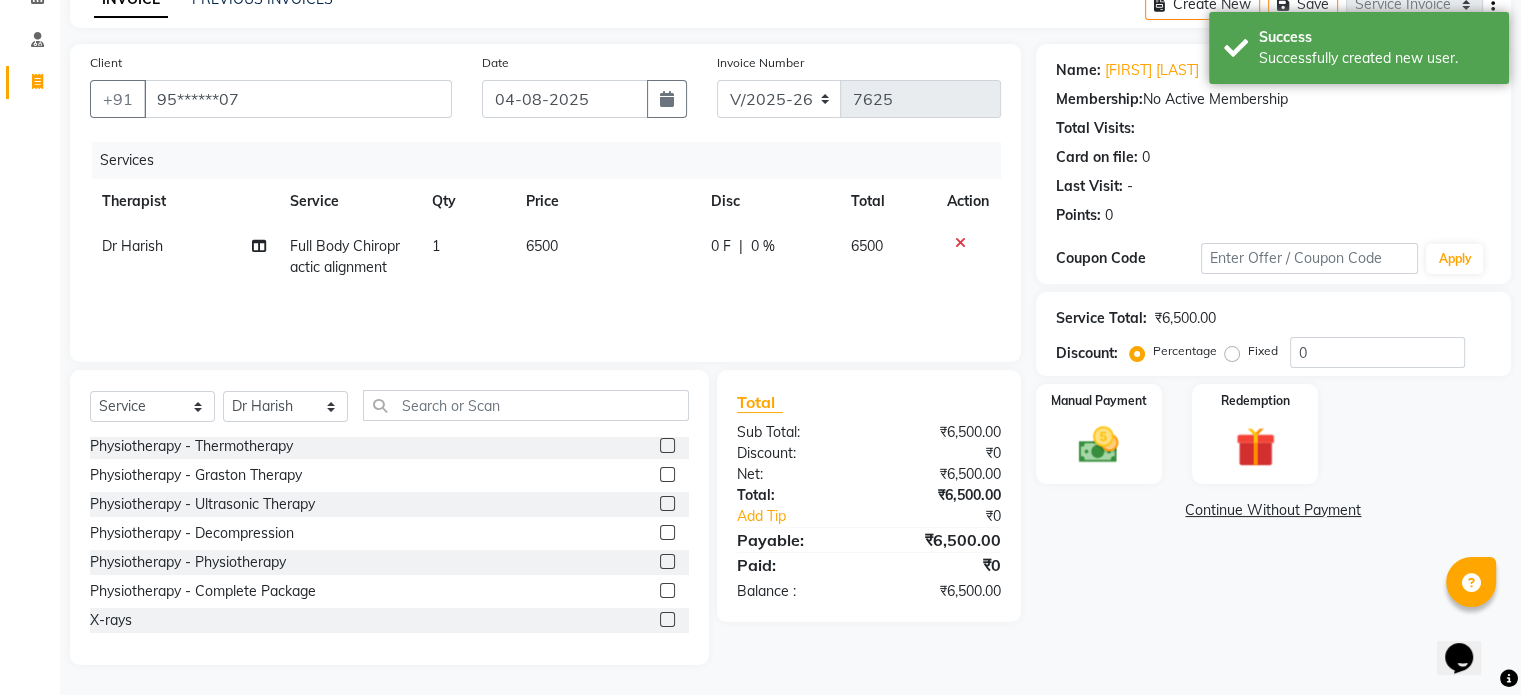 click 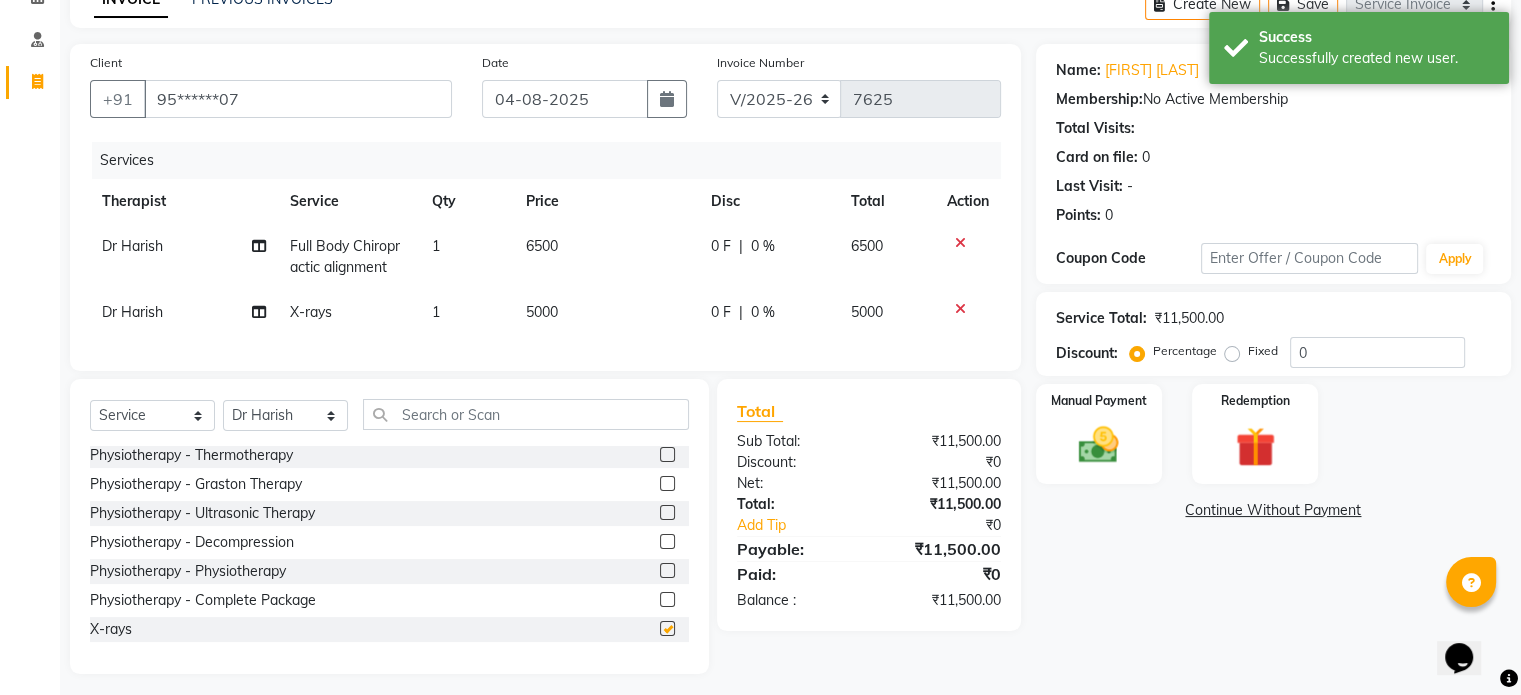 checkbox on "false" 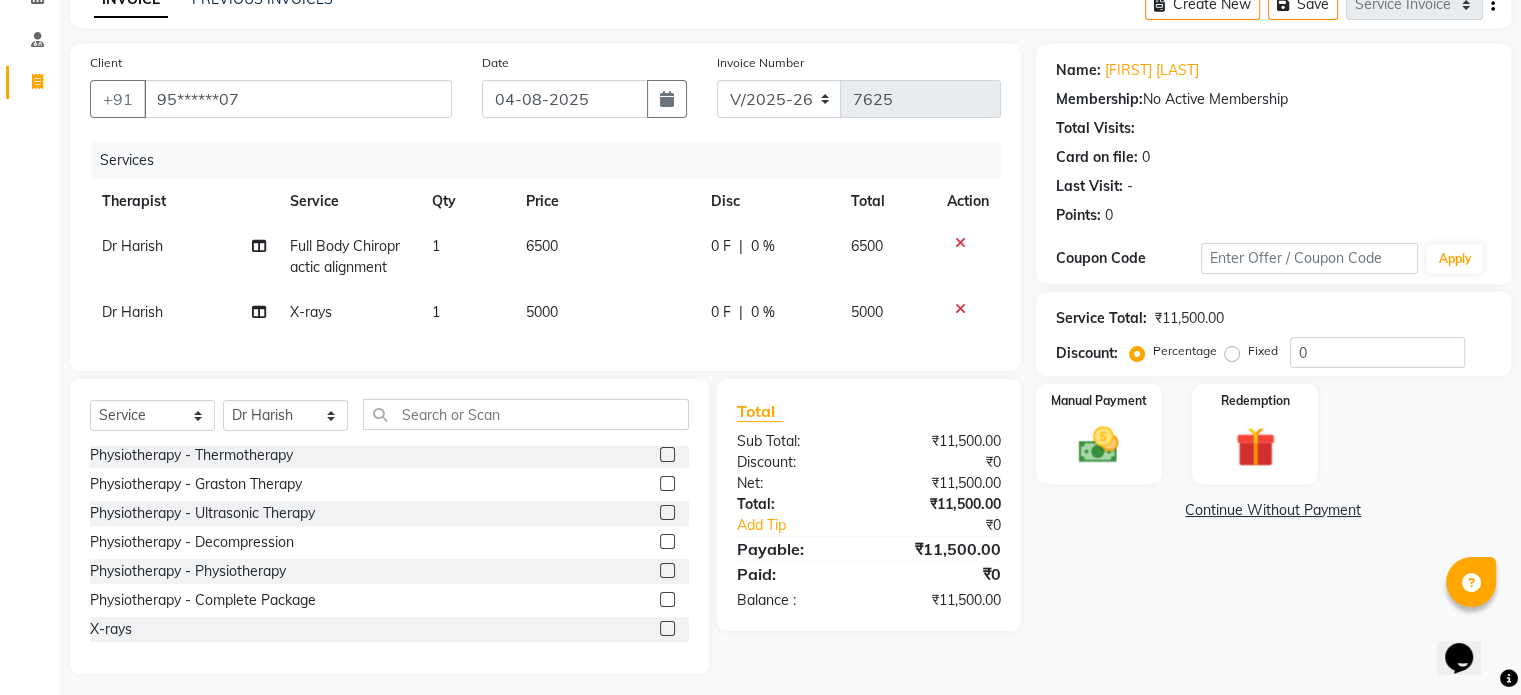 click on "5000" 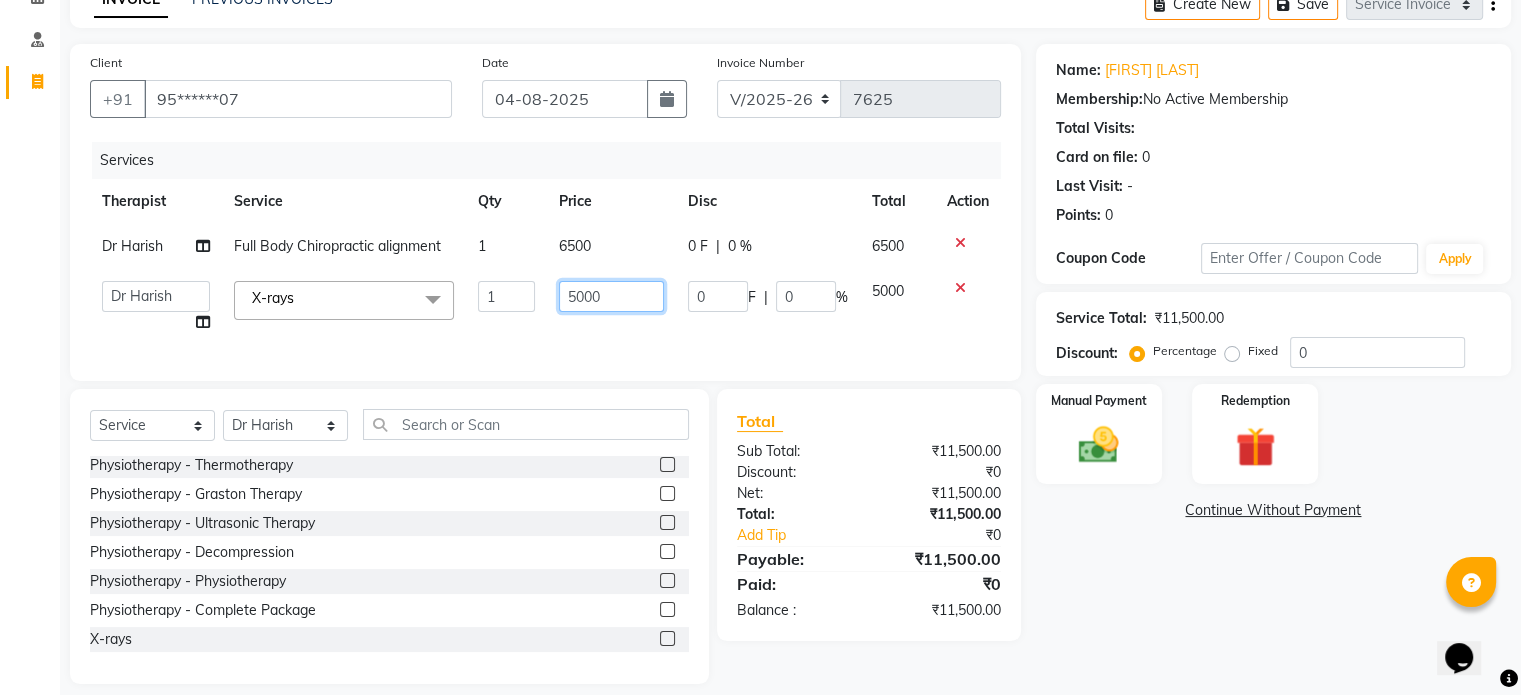 click on "5000" 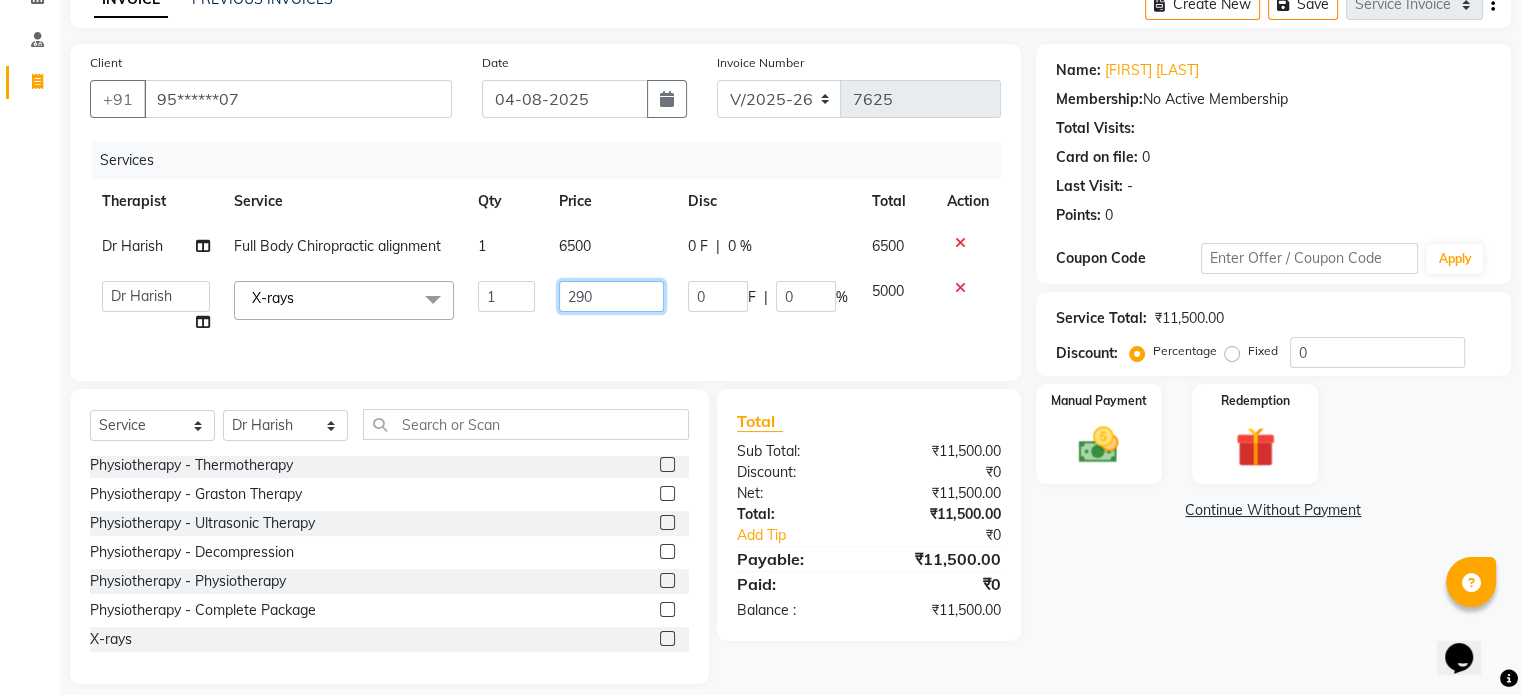 type on "2900" 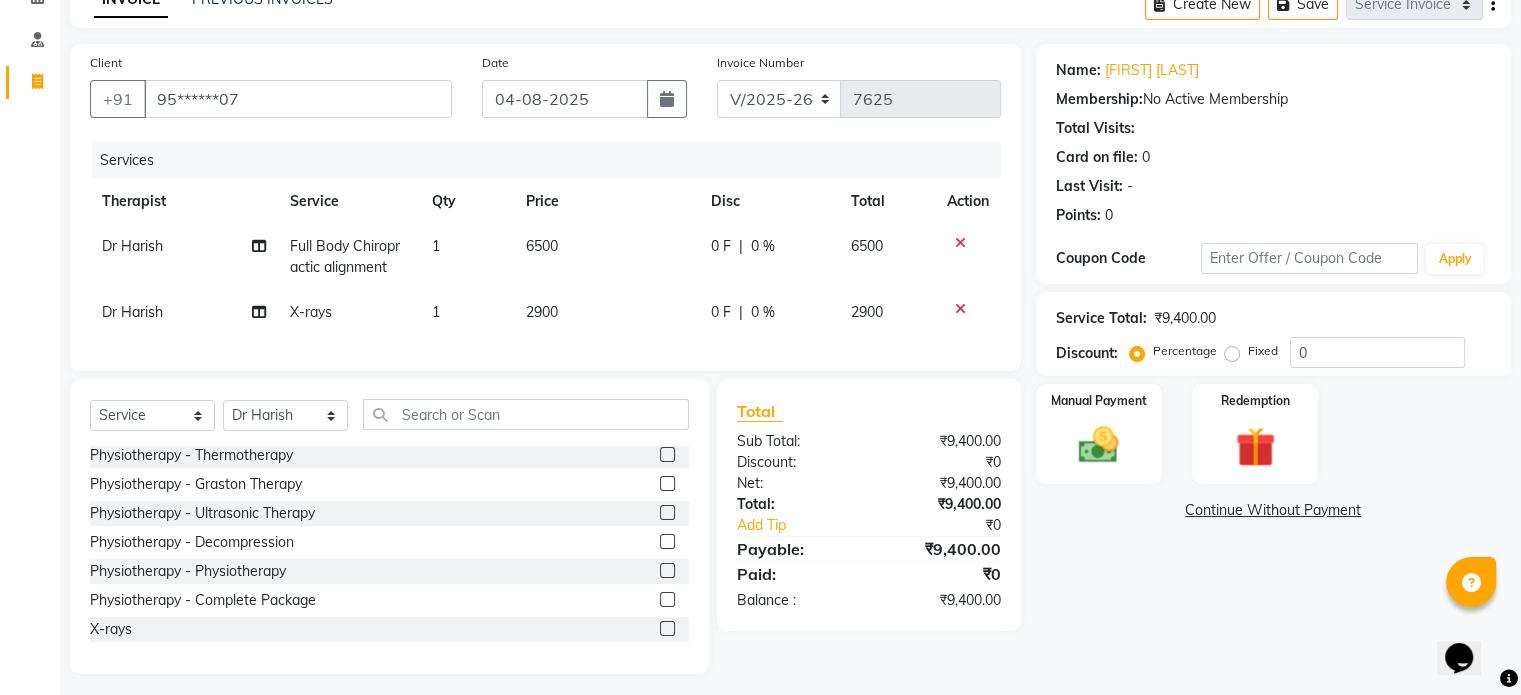 click on "Fixed" 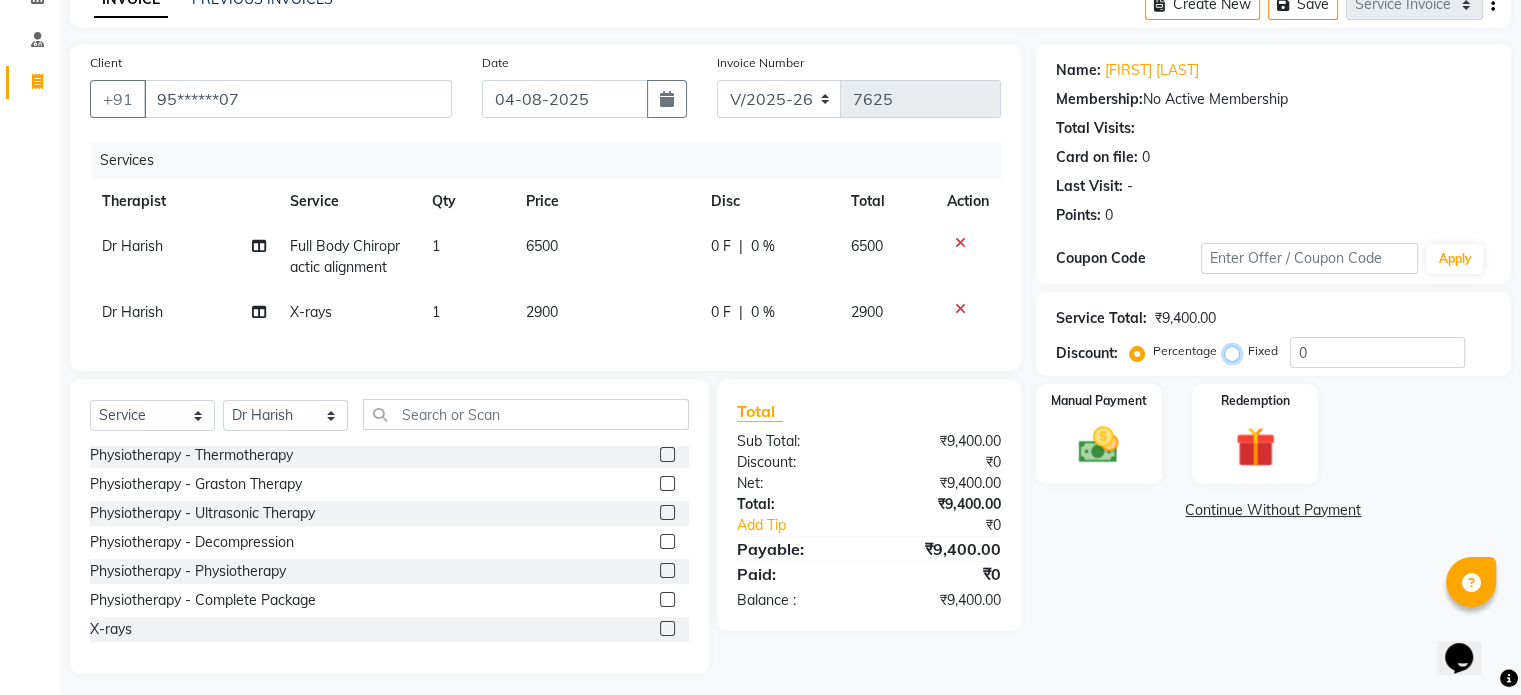 click on "Fixed" at bounding box center [1236, 351] 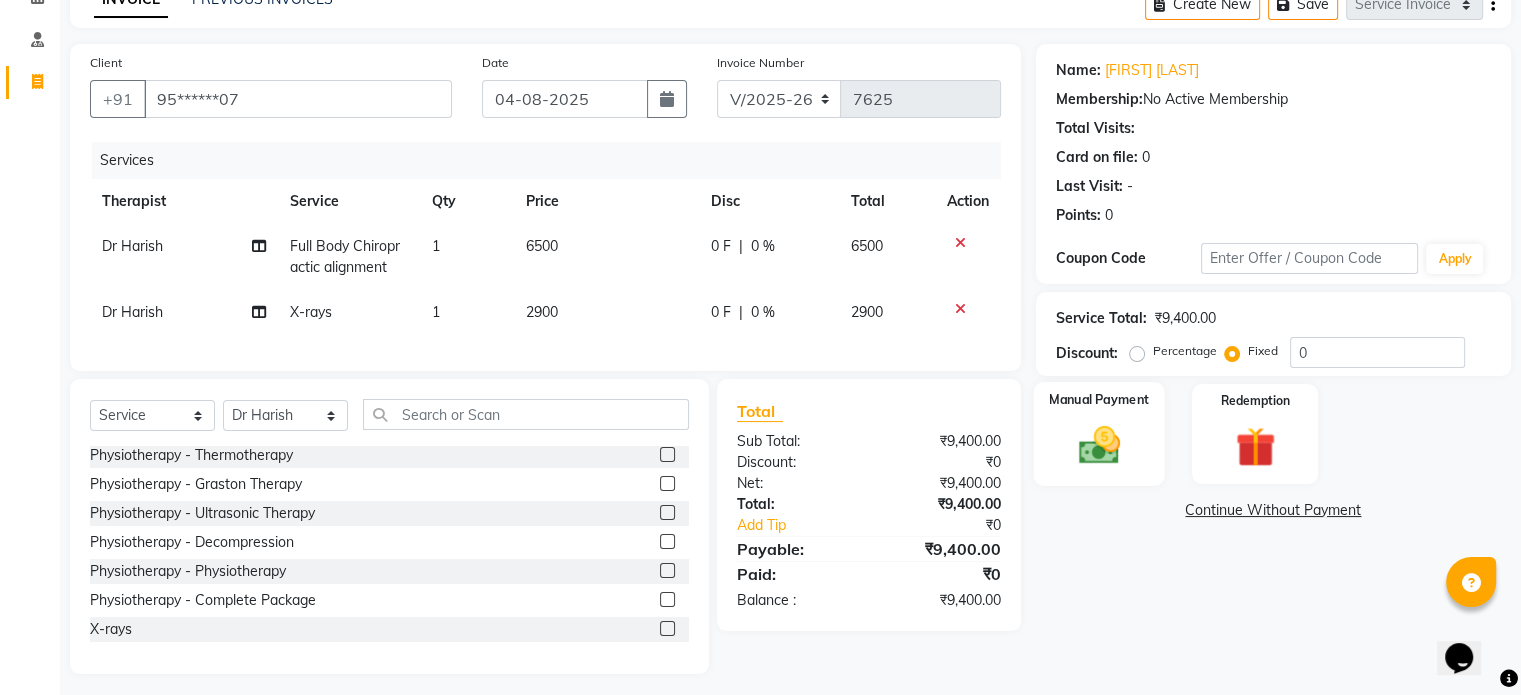 click 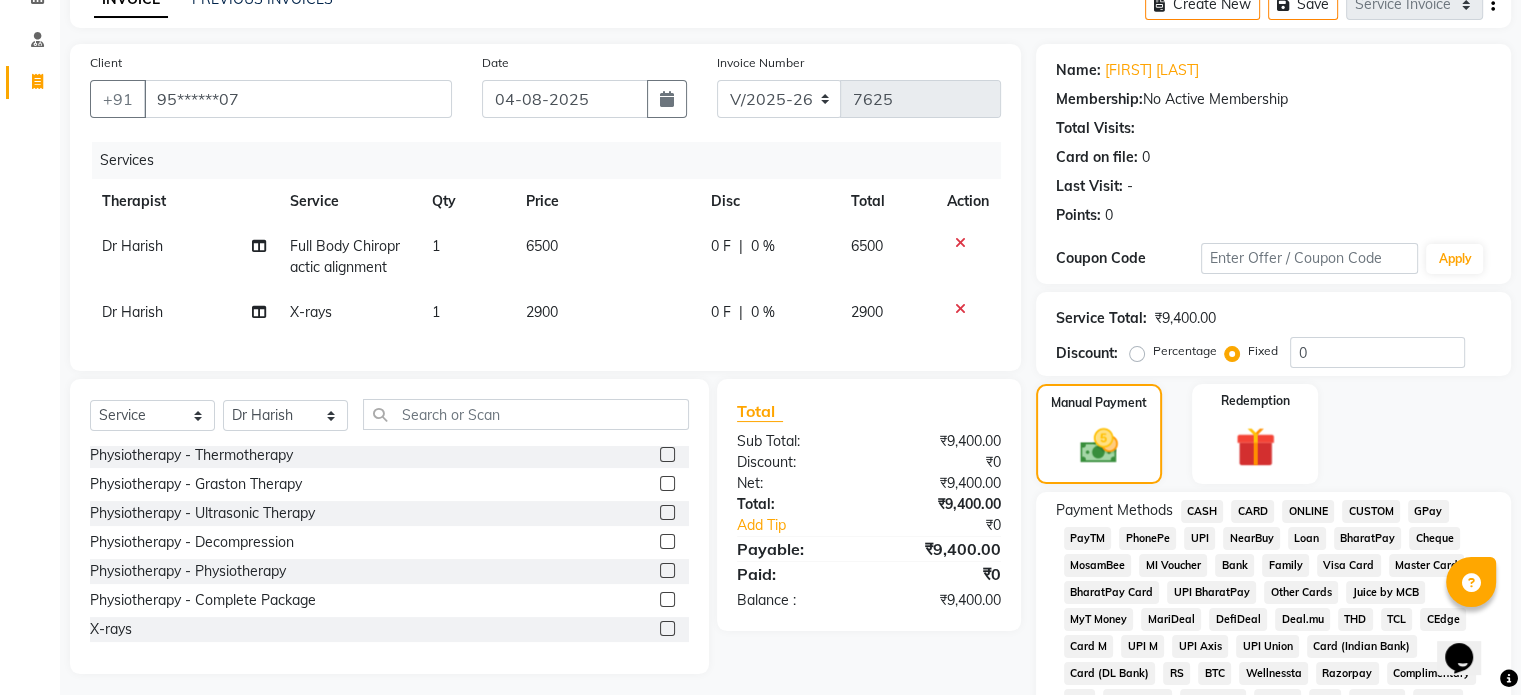 click on "CARD" 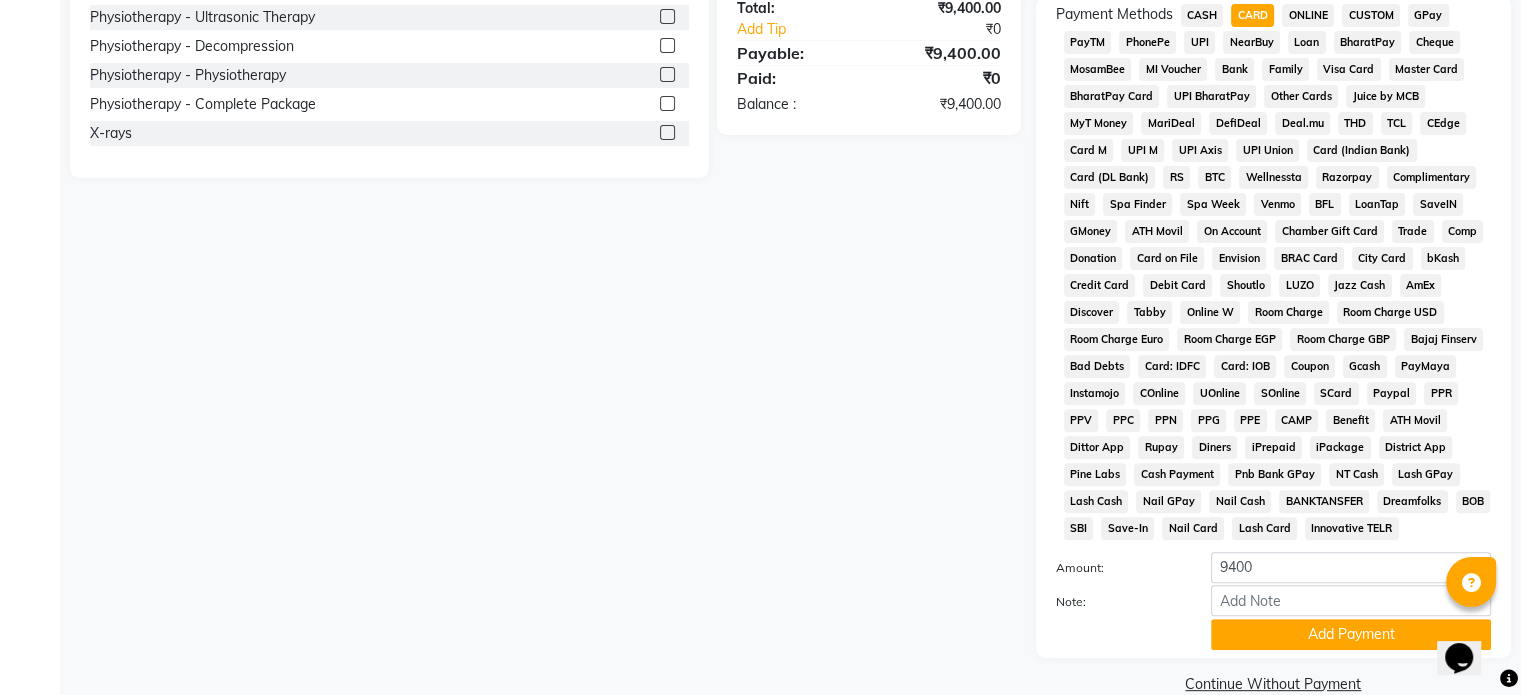 scroll, scrollTop: 628, scrollLeft: 0, axis: vertical 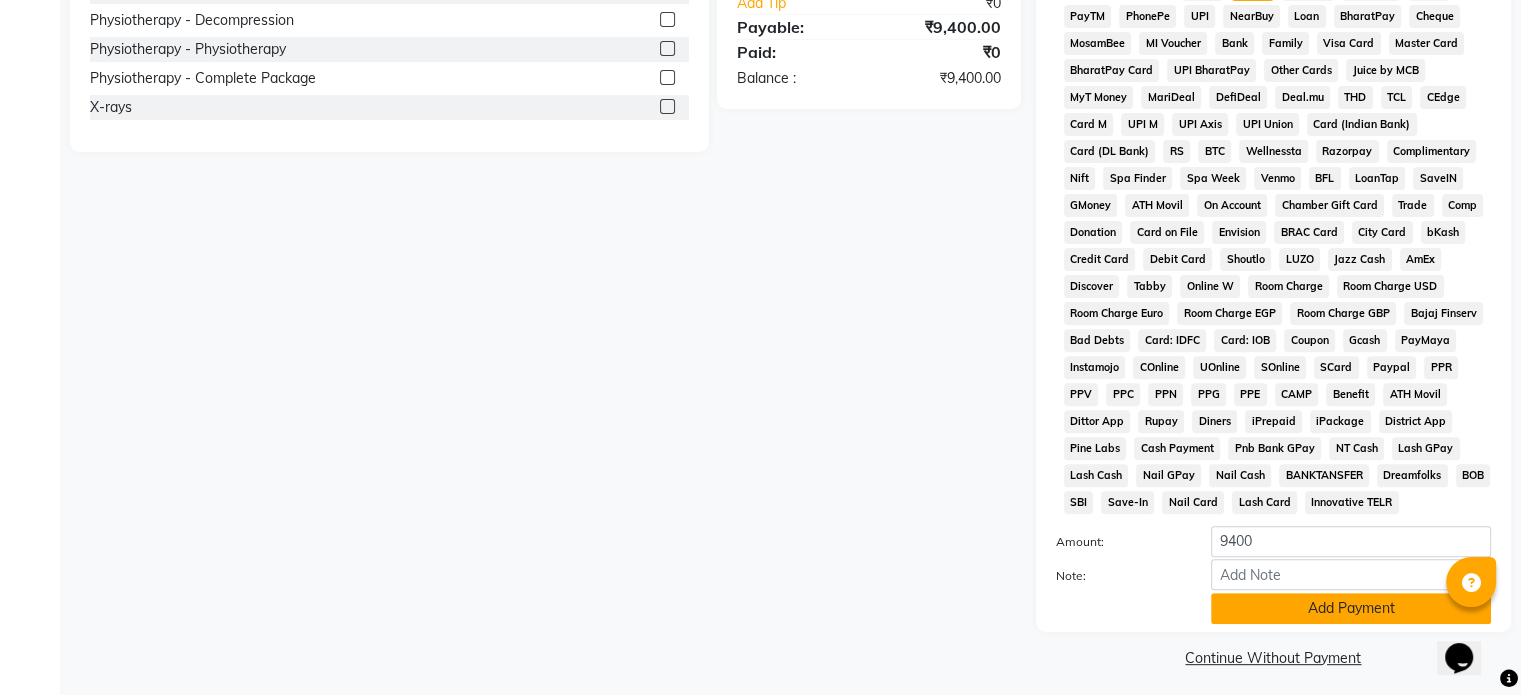 click on "Add Payment" 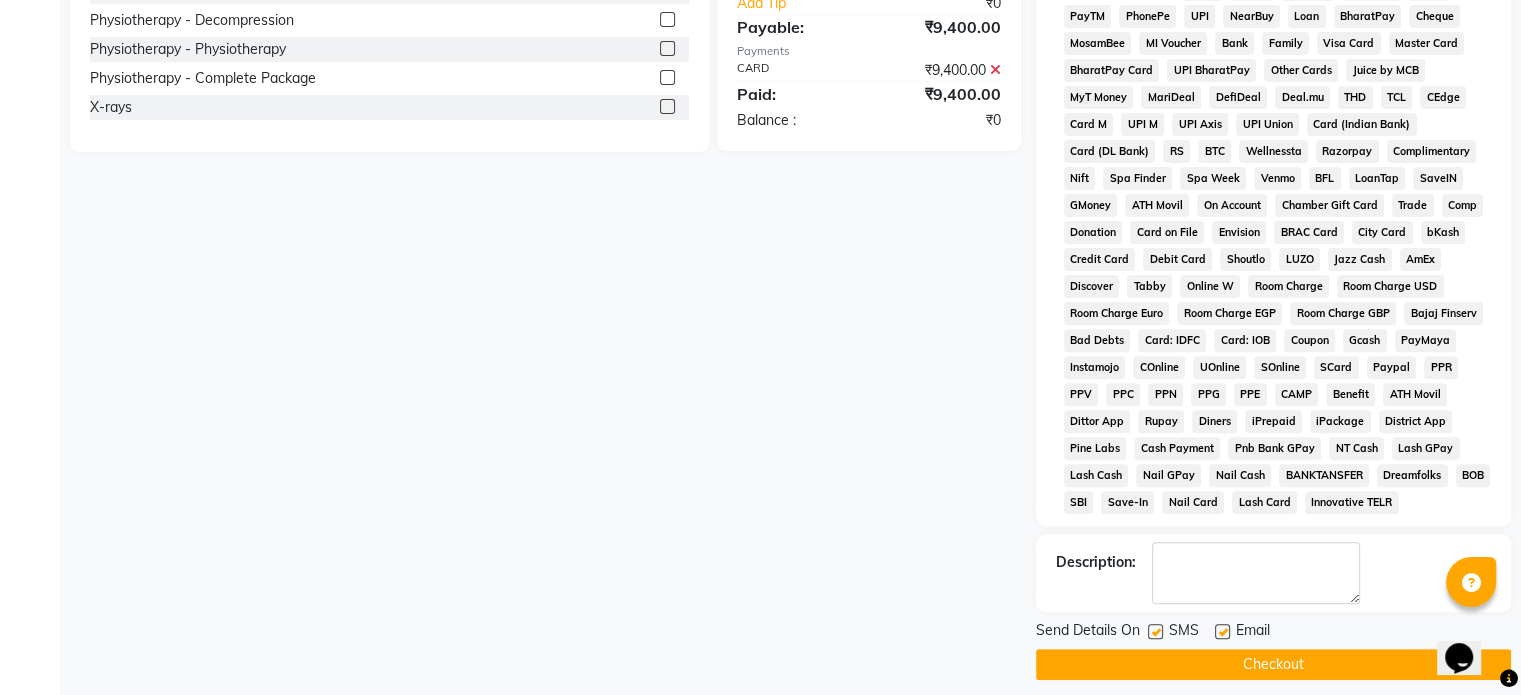 click 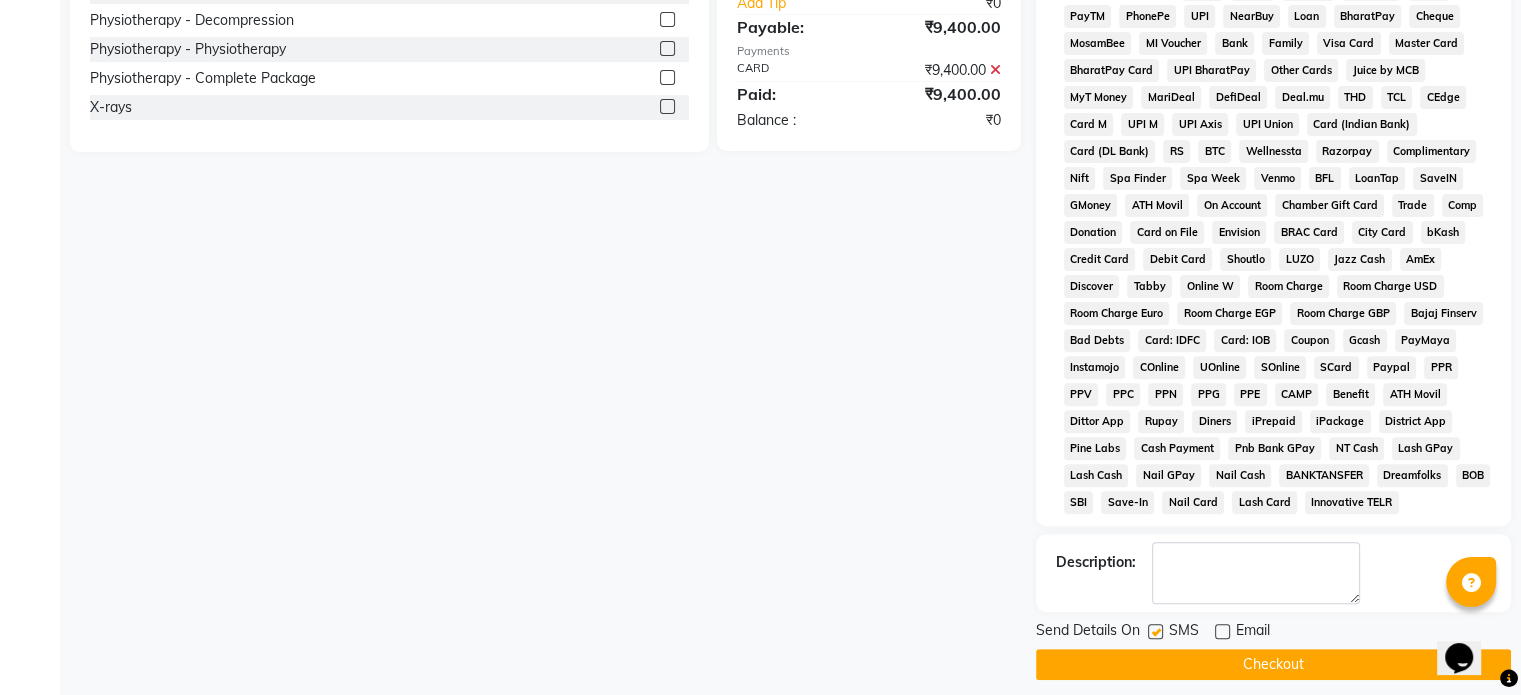 click 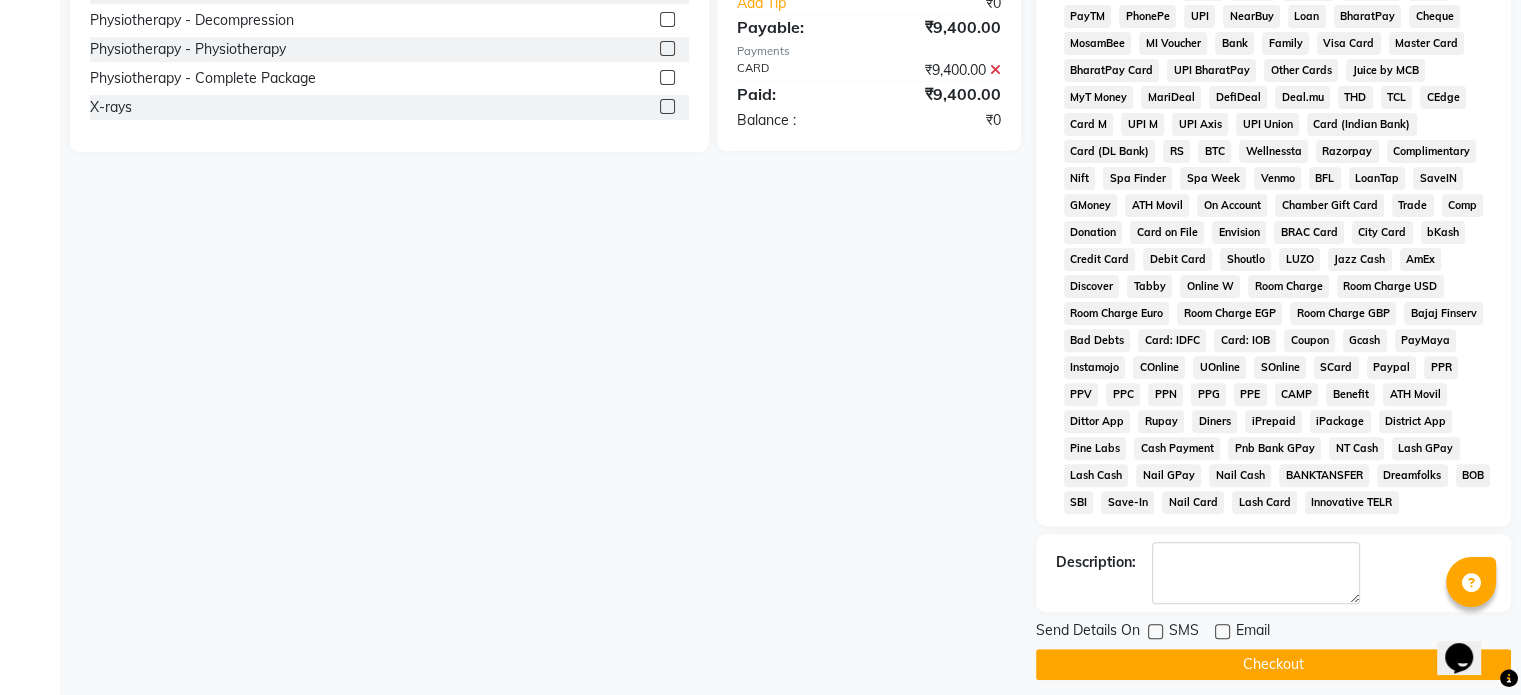 click on "Checkout" 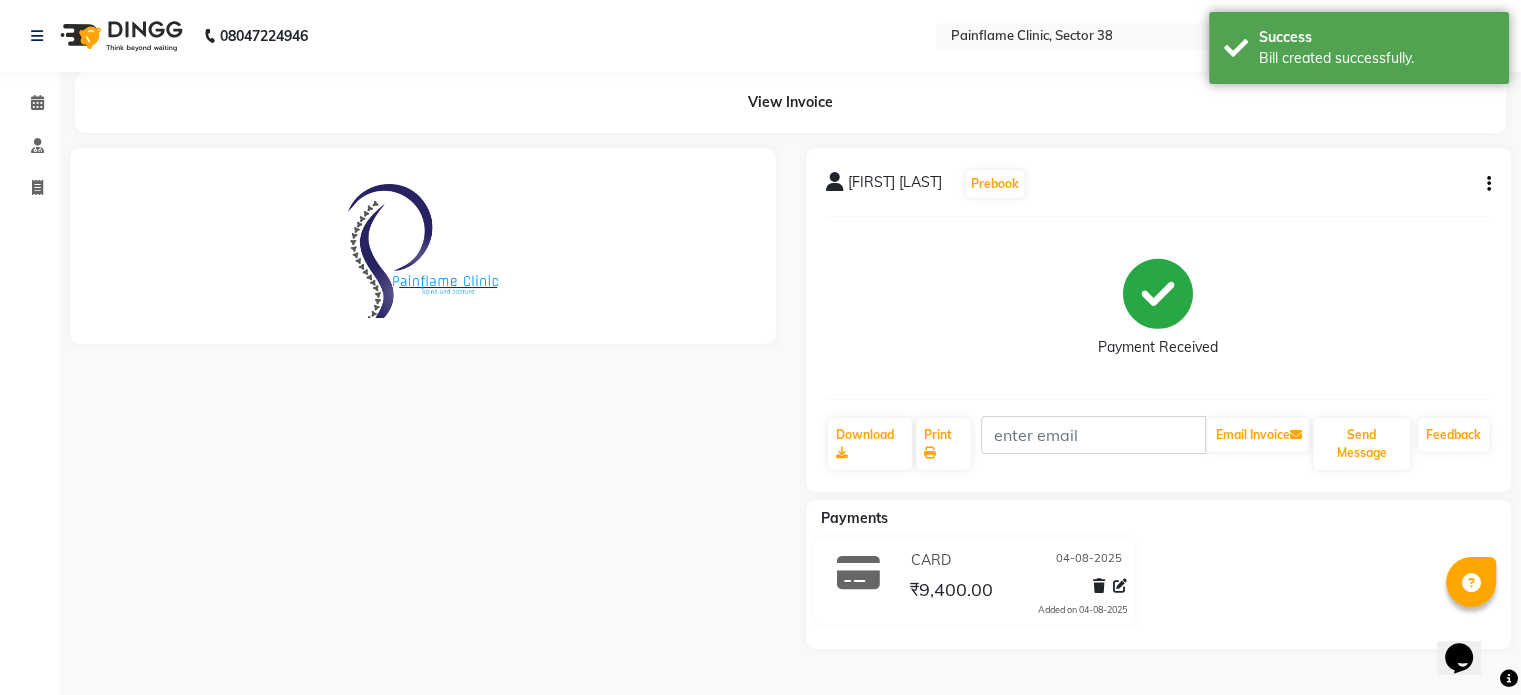 scroll, scrollTop: 0, scrollLeft: 0, axis: both 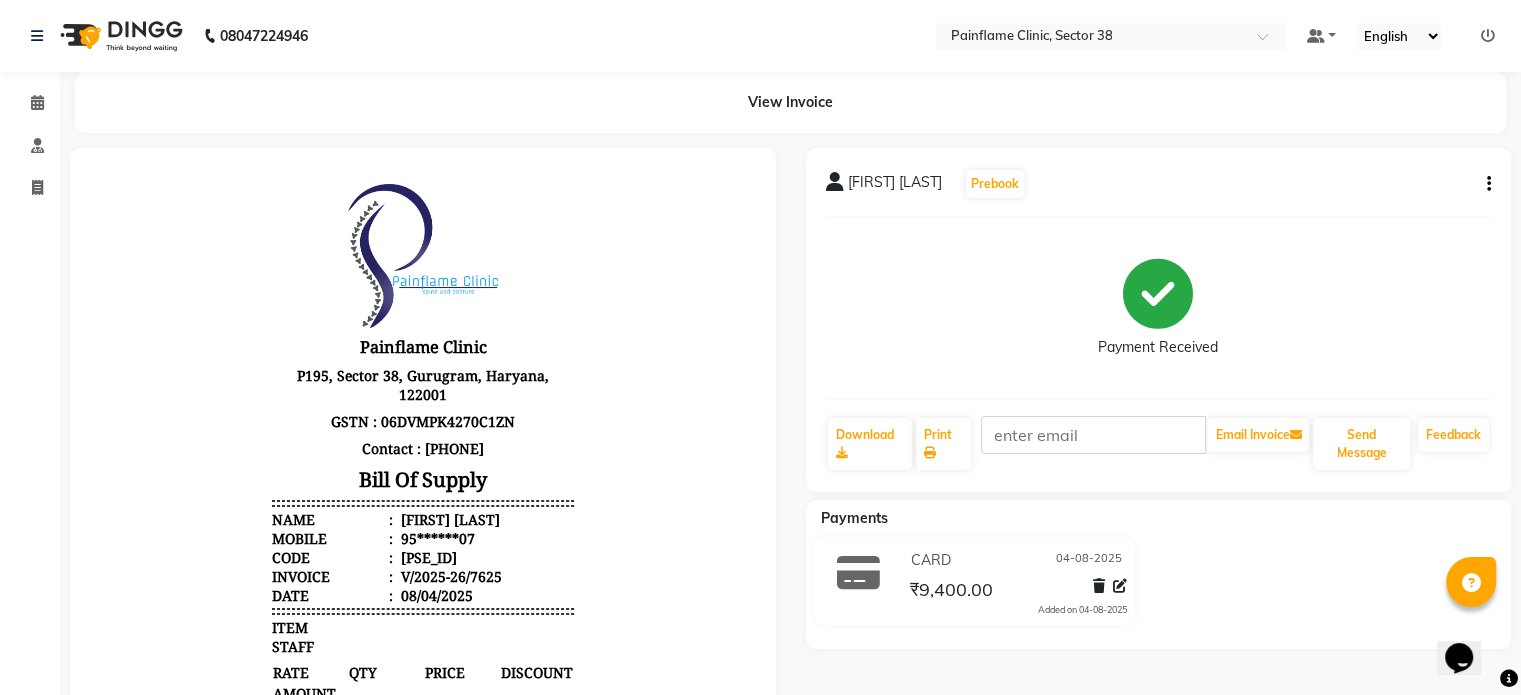 select on "service" 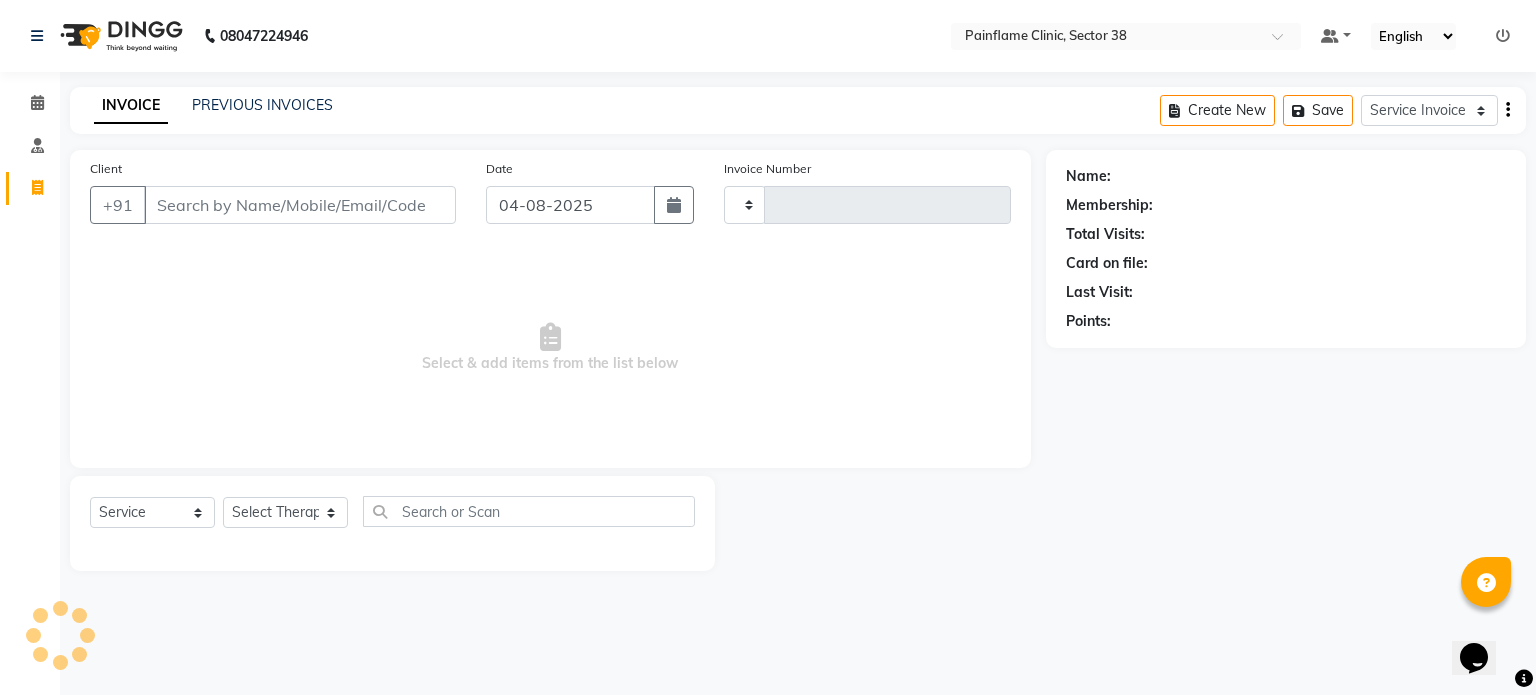 type on "7626" 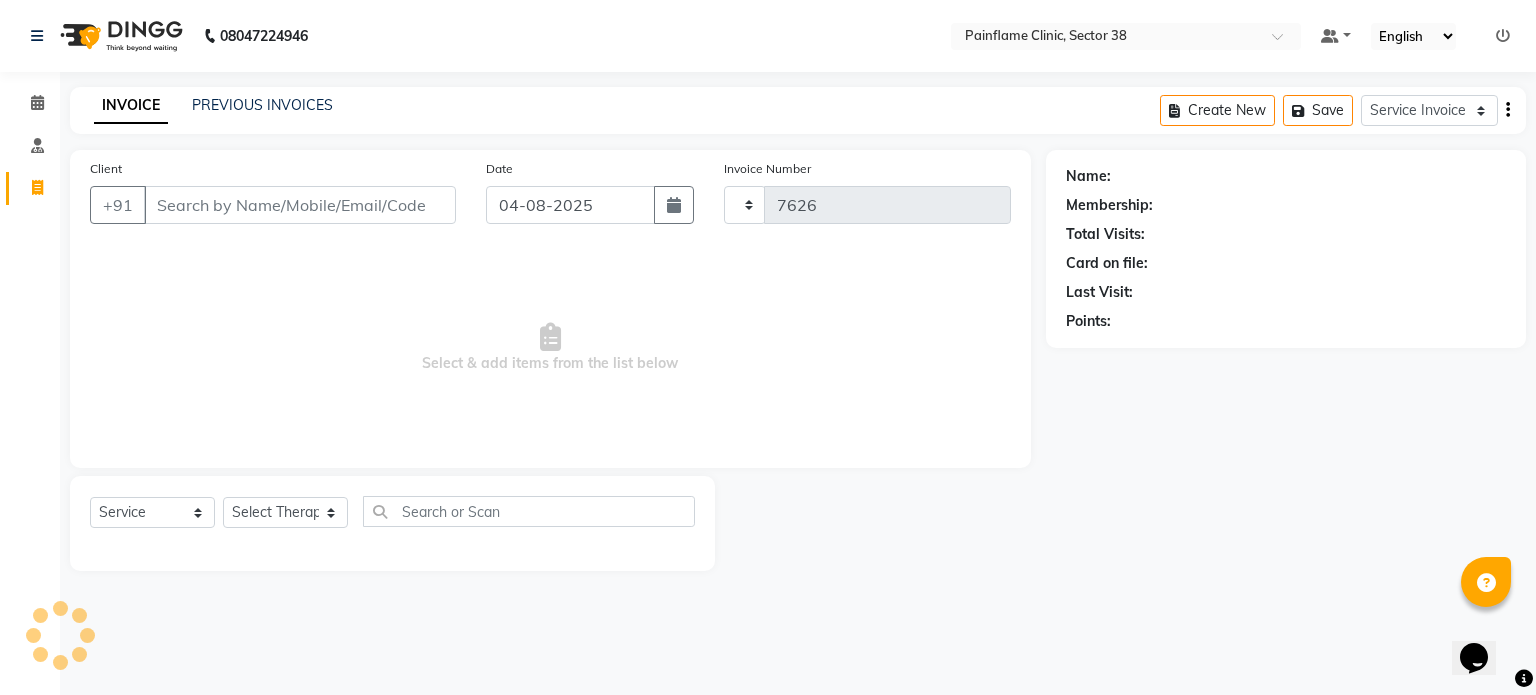 select on "3964" 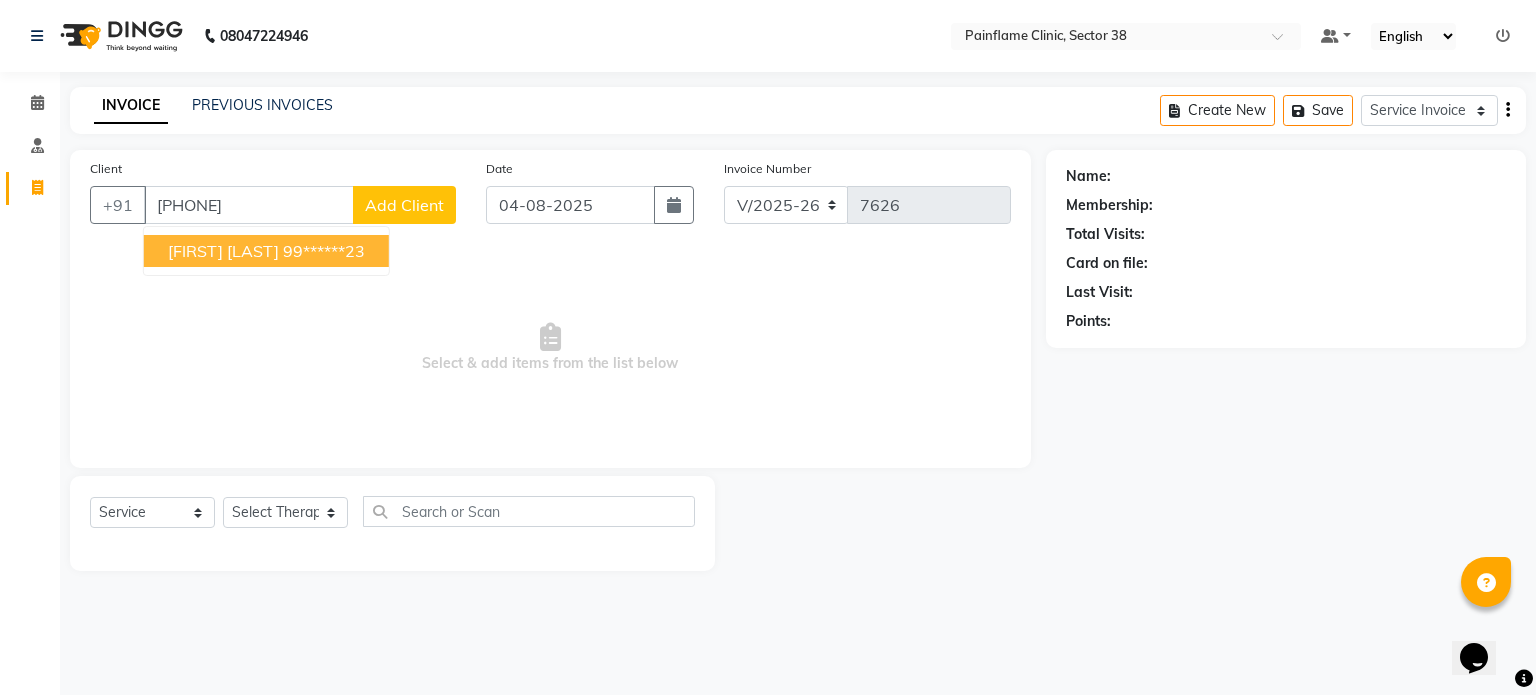 click on "[FIRST] [LAST] [PHONE]" at bounding box center (266, 251) 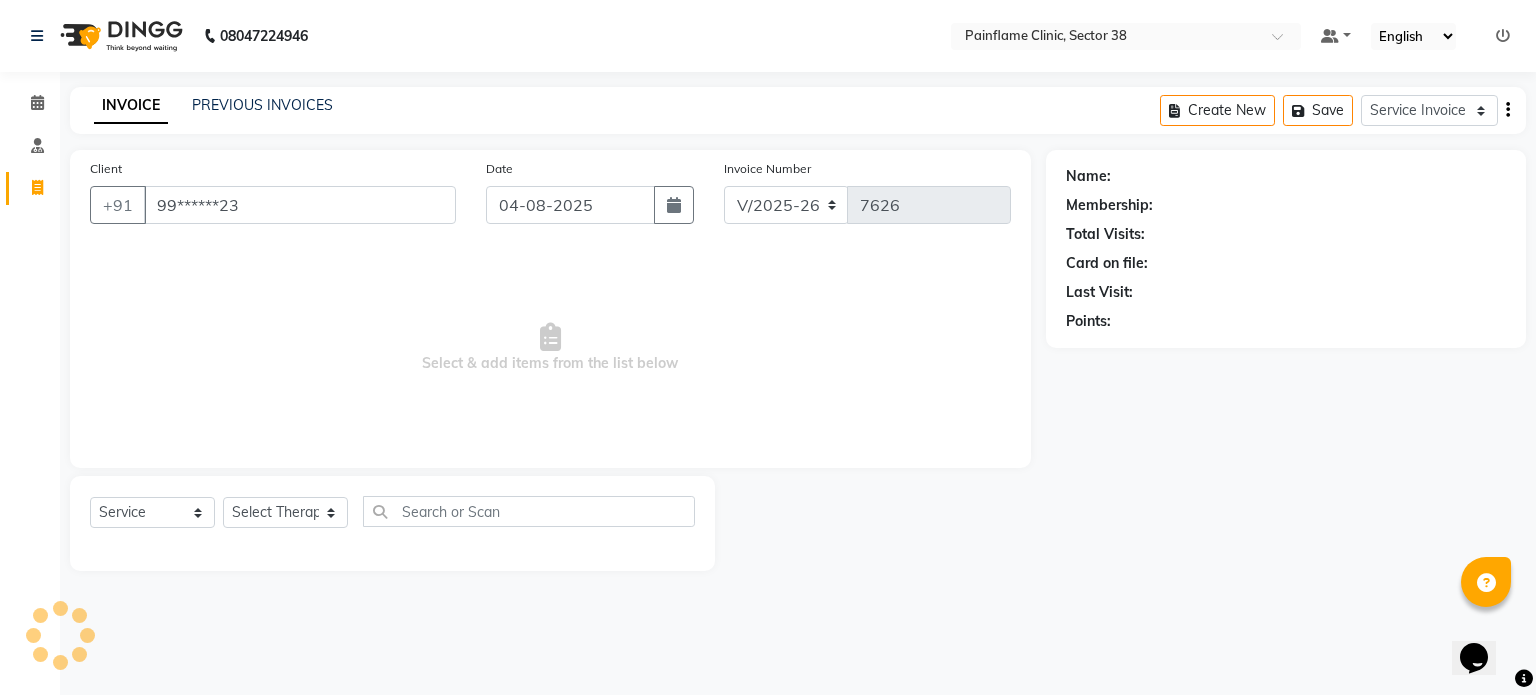 type on "99******23" 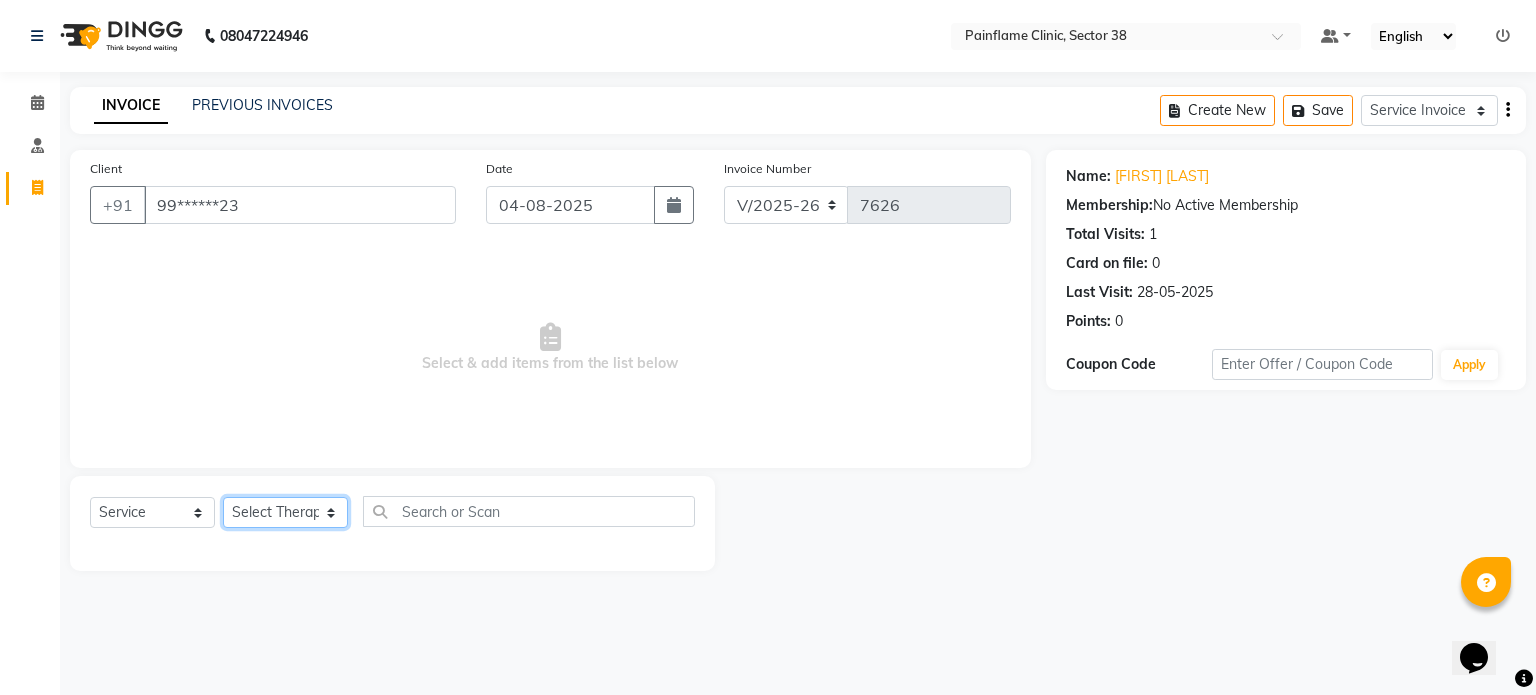 click on "Select Therapist Dr Durgesh Dr Harish Dr Ranjana Dr Saurabh Dr. Suraj Dr. Tejpal Mehlawat KUSHAL MOHIT SEMWAL Nancy Singhai Reception 1  Reception 2 Reception 3" 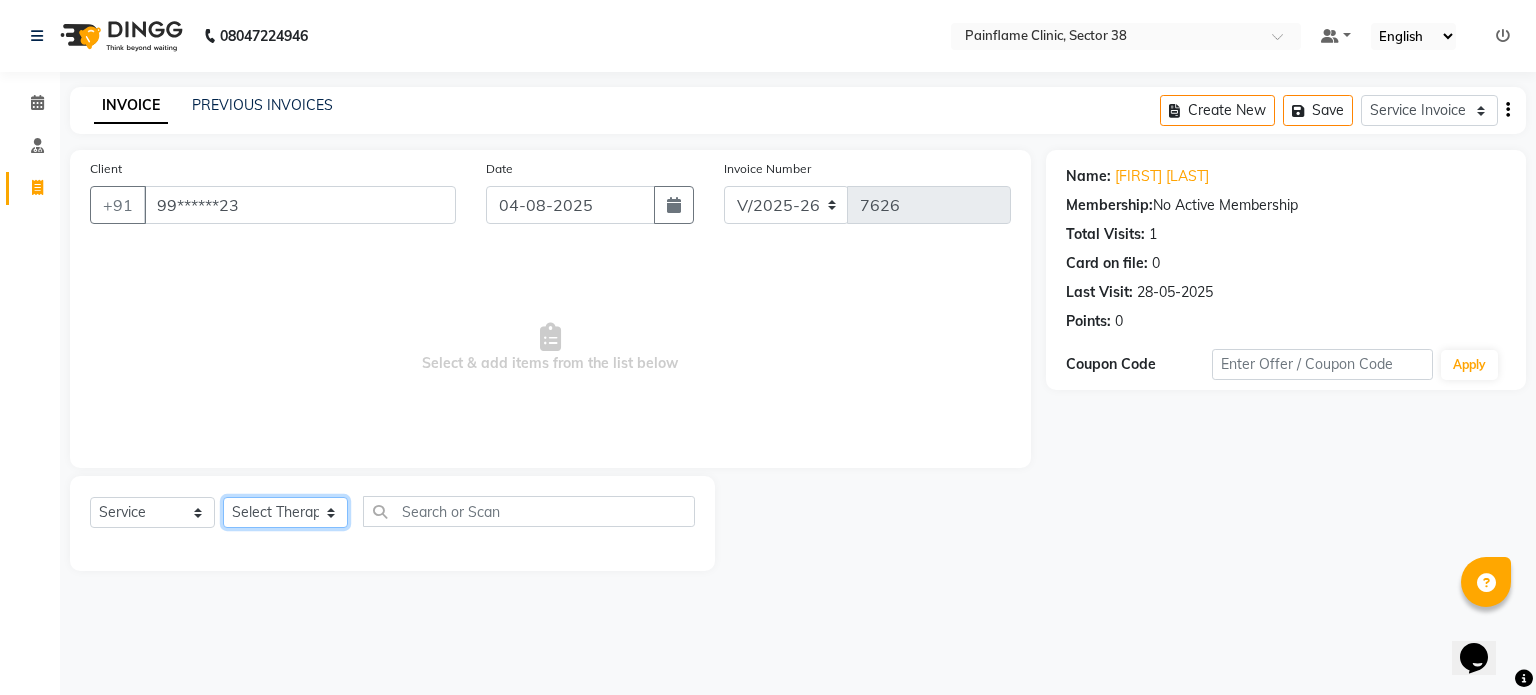 select on "20209" 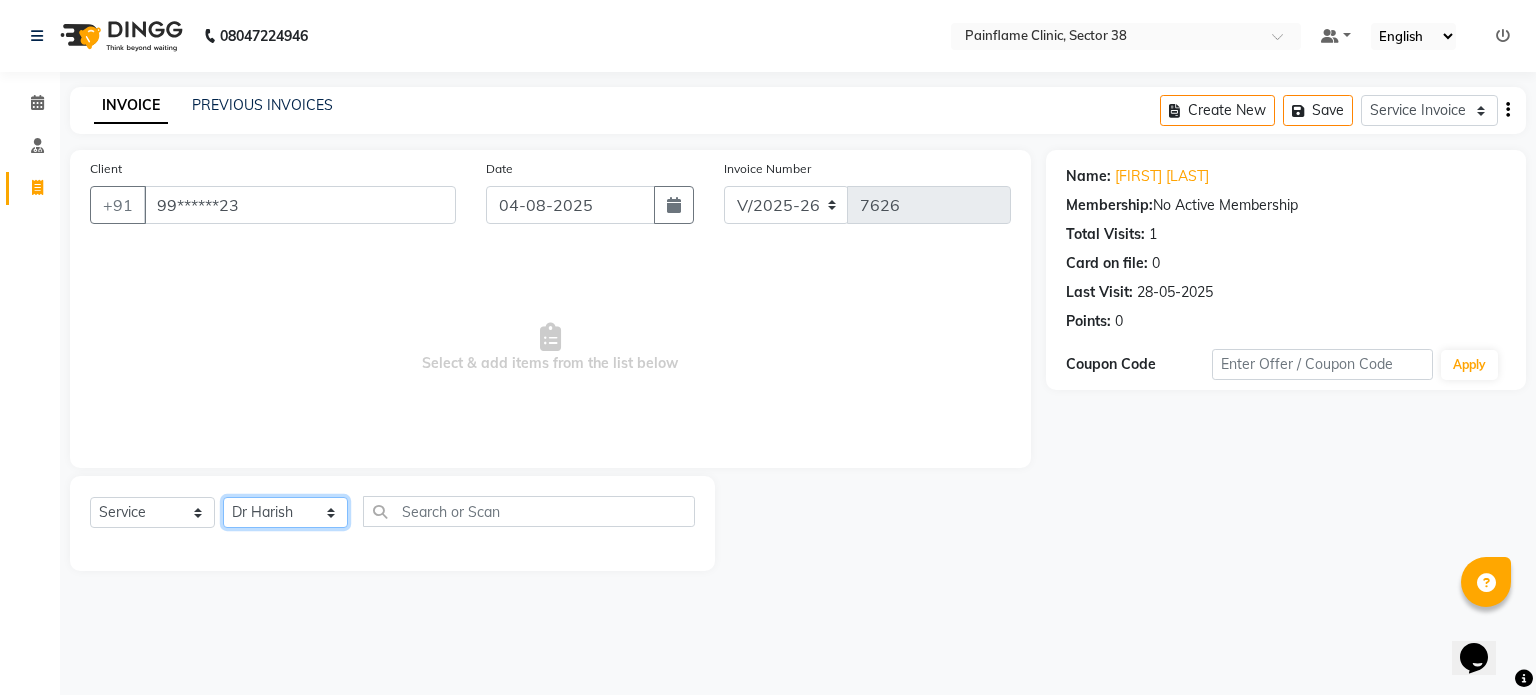 click on "Select Therapist Dr Durgesh Dr Harish Dr Ranjana Dr Saurabh Dr. Suraj Dr. Tejpal Mehlawat KUSHAL MOHIT SEMWAL Nancy Singhai Reception 1  Reception 2 Reception 3" 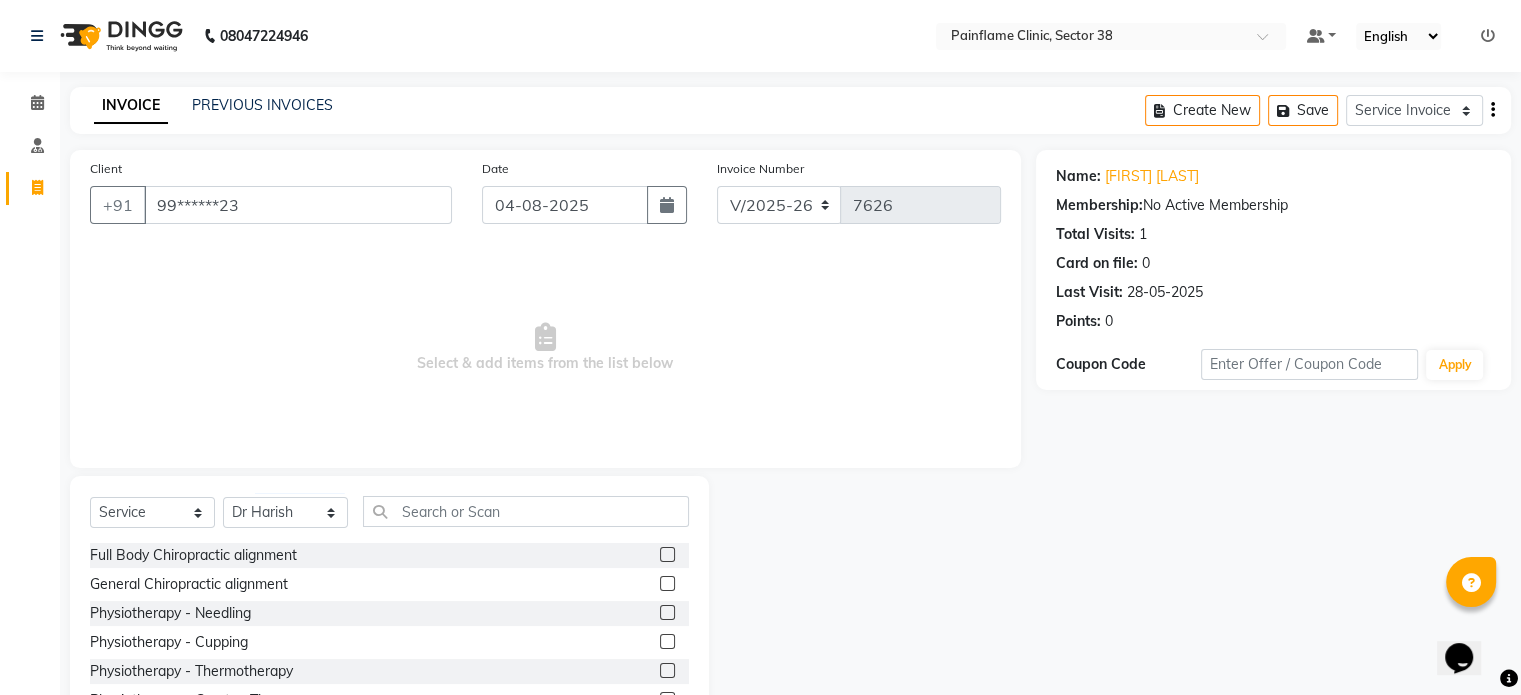 click 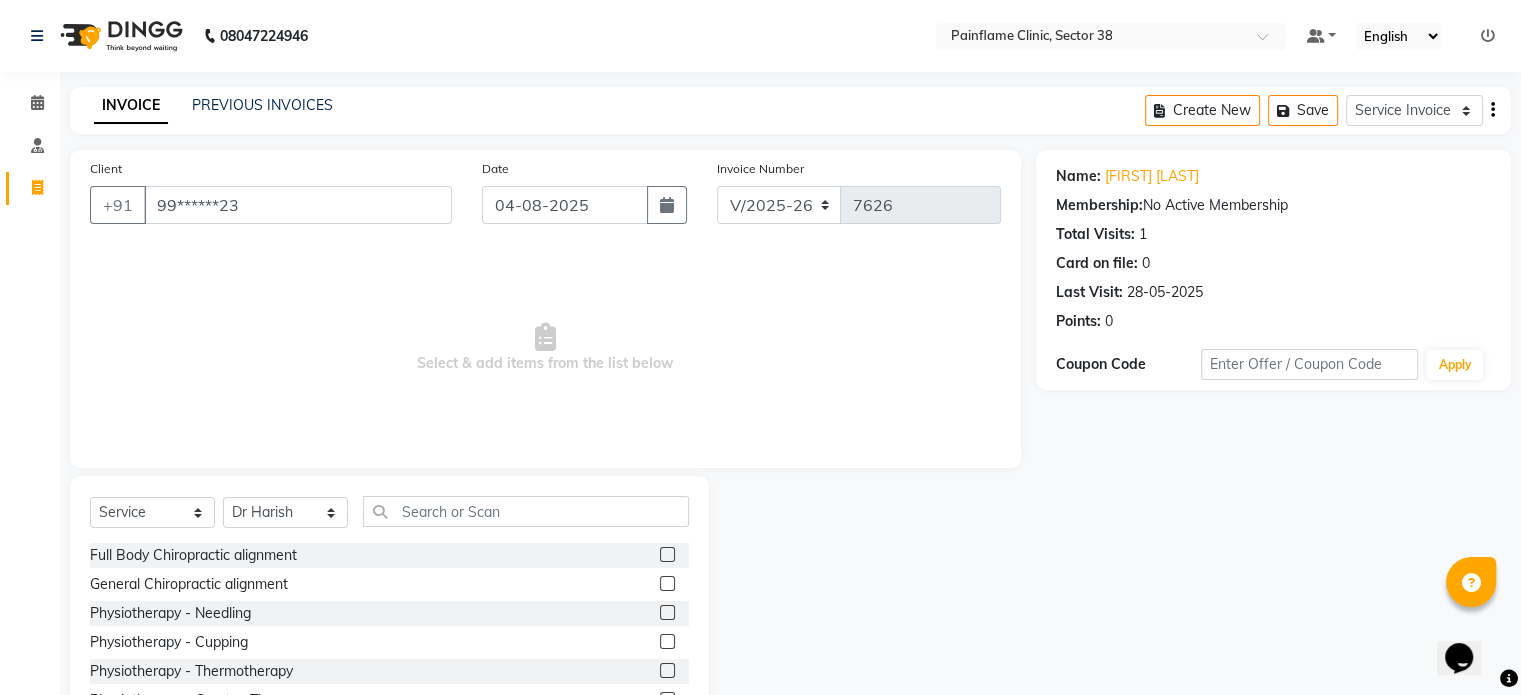 click 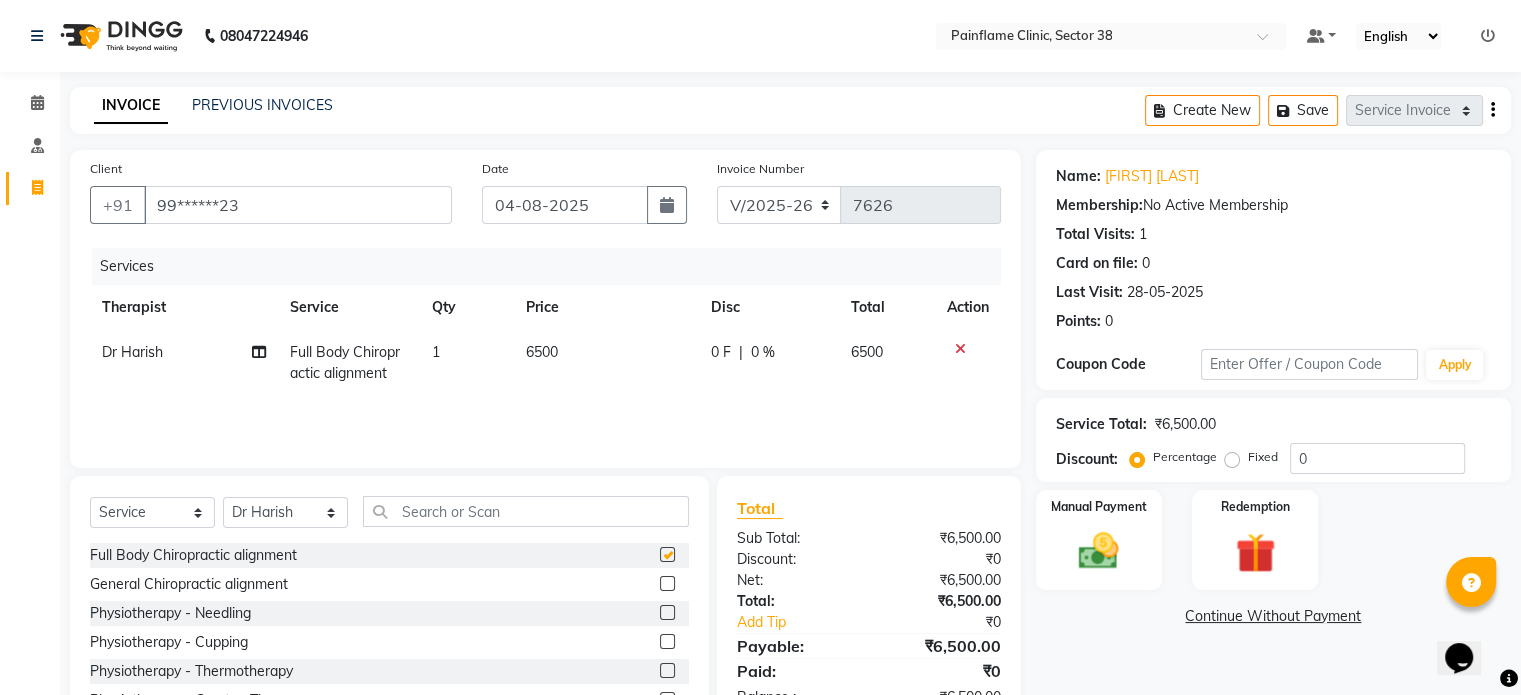 type 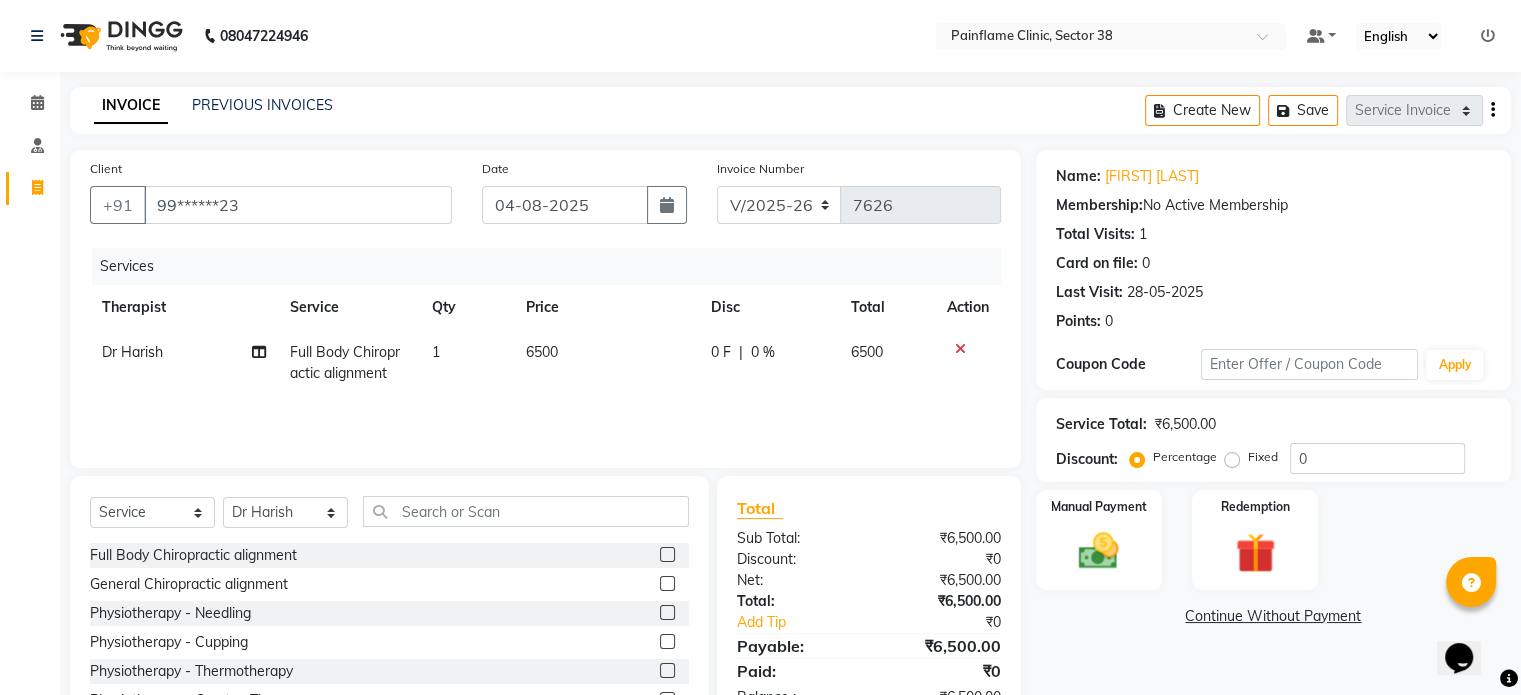 scroll, scrollTop: 119, scrollLeft: 0, axis: vertical 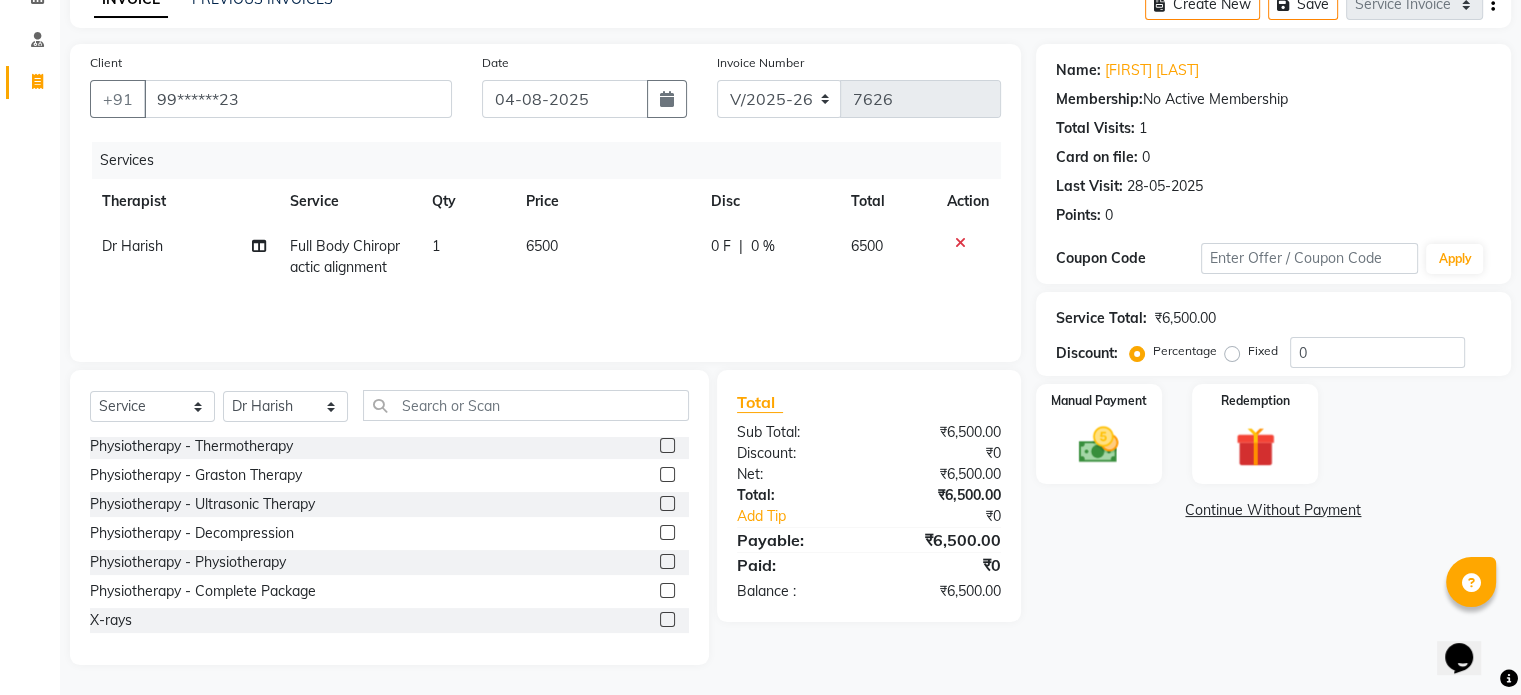 click 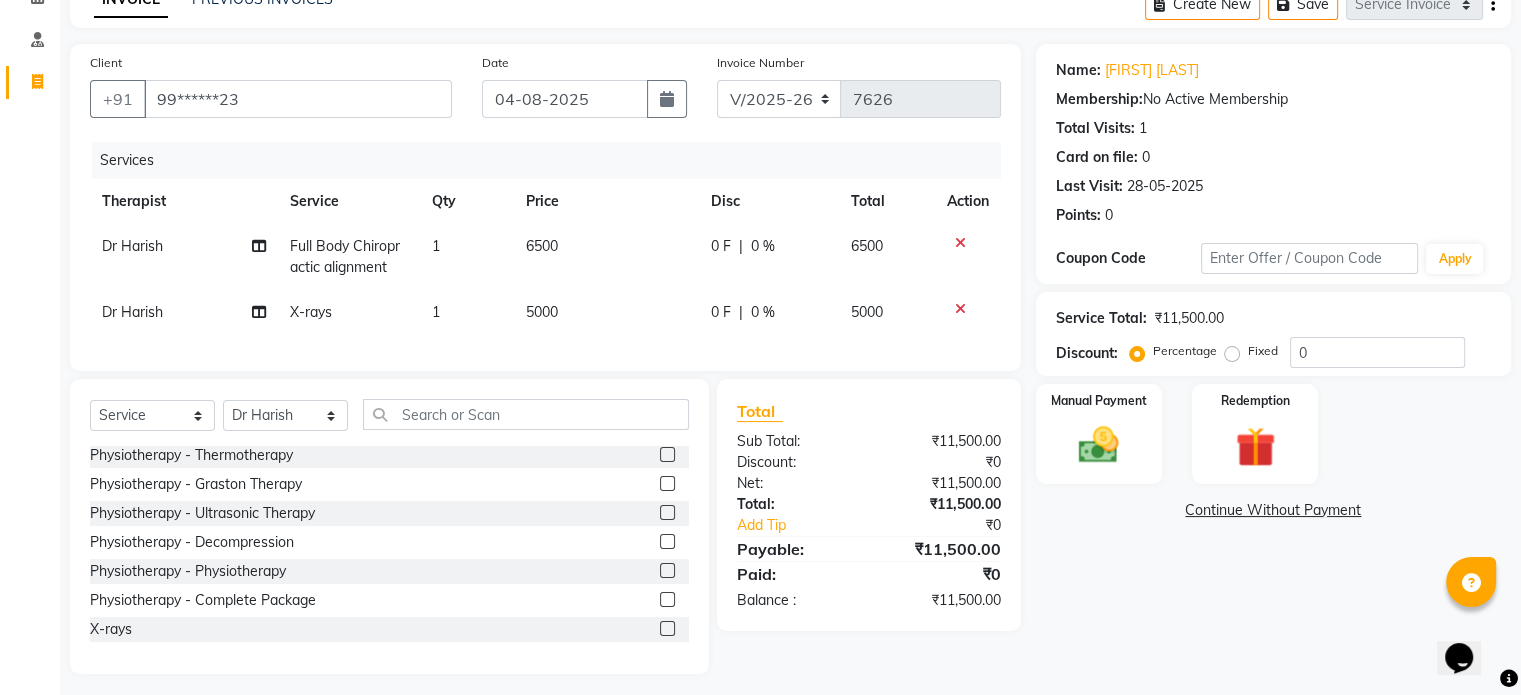 click on "5000" 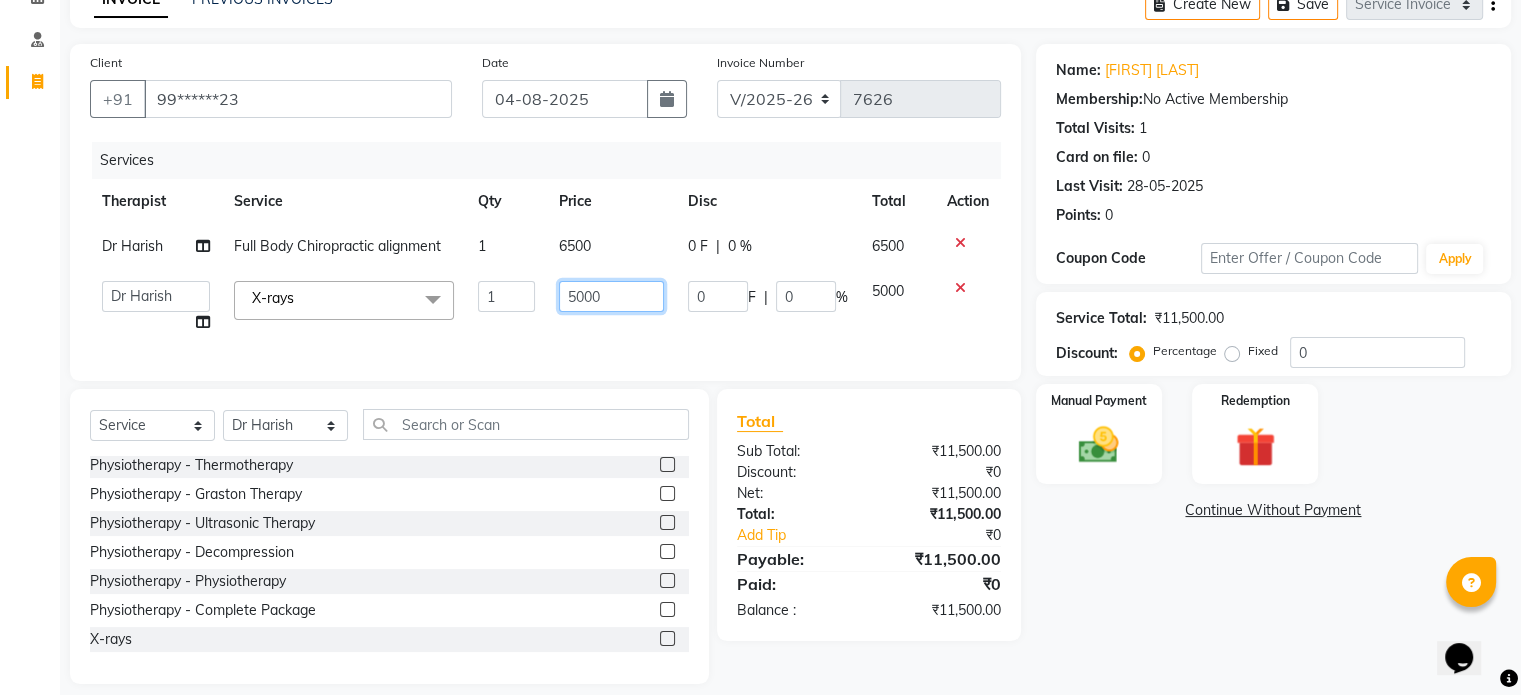 click on "5000" 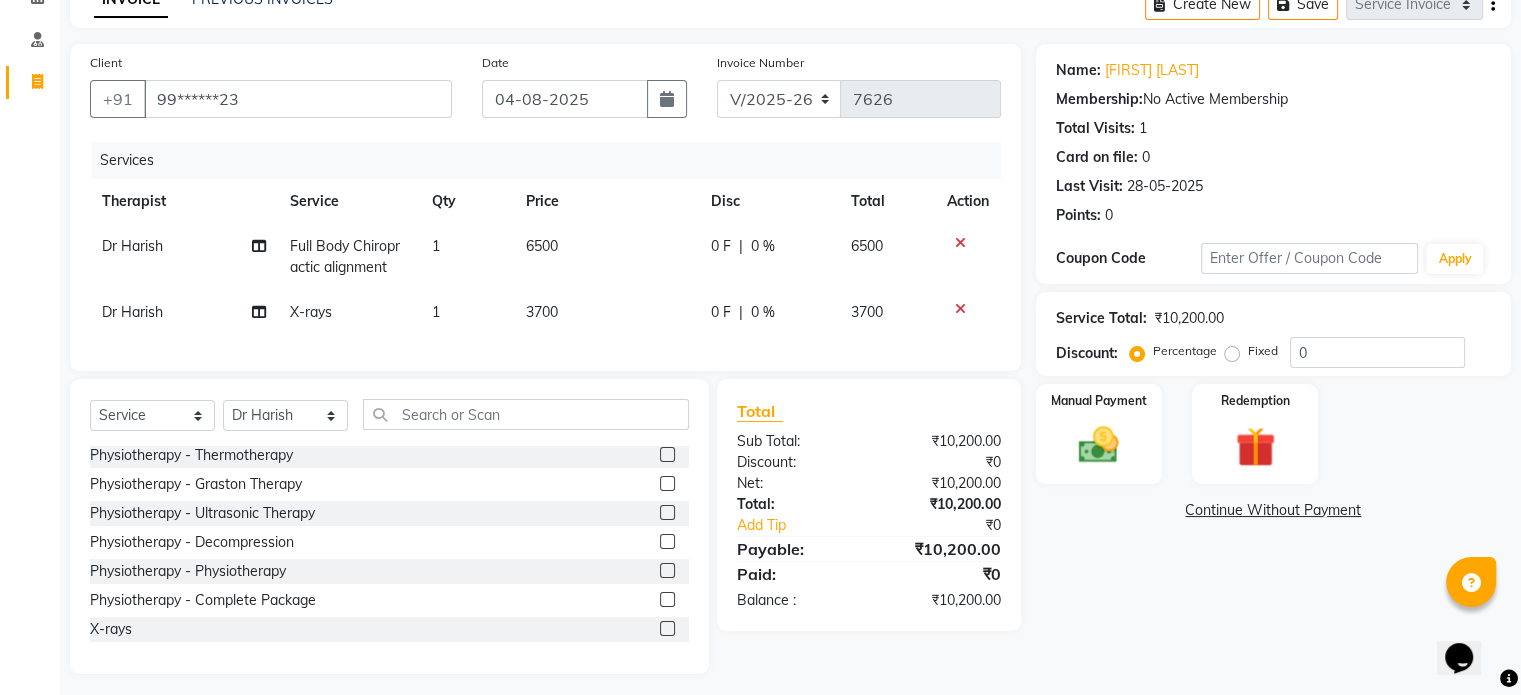 click on "Fixed" 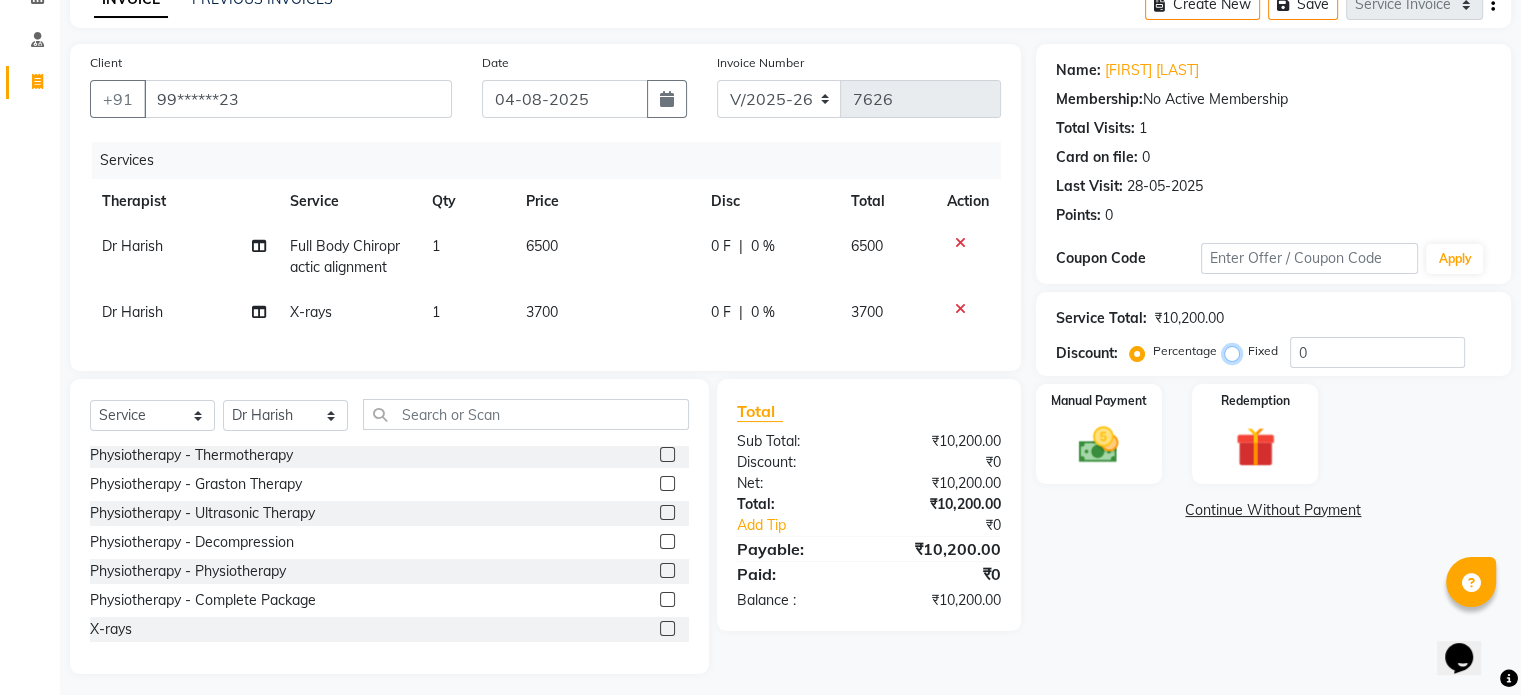 click on "Fixed" at bounding box center [1236, 351] 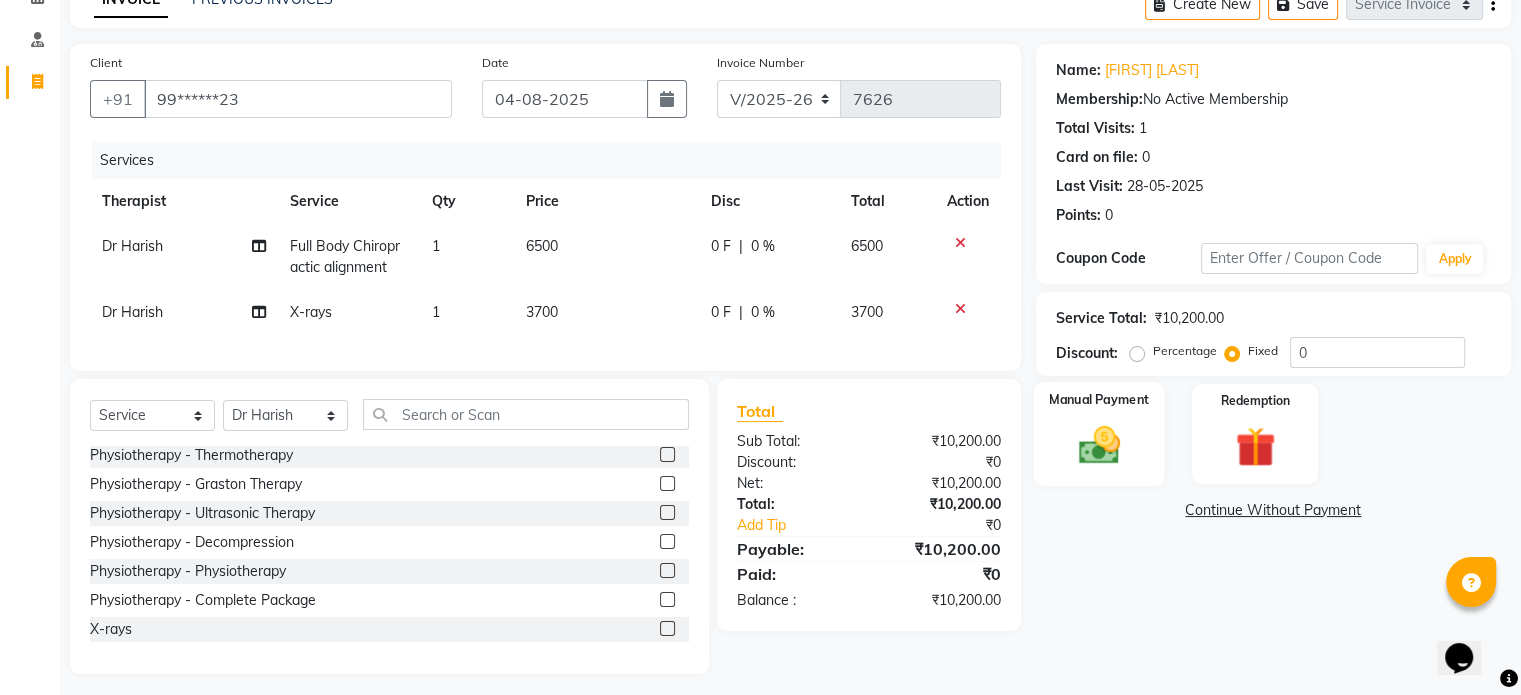 click 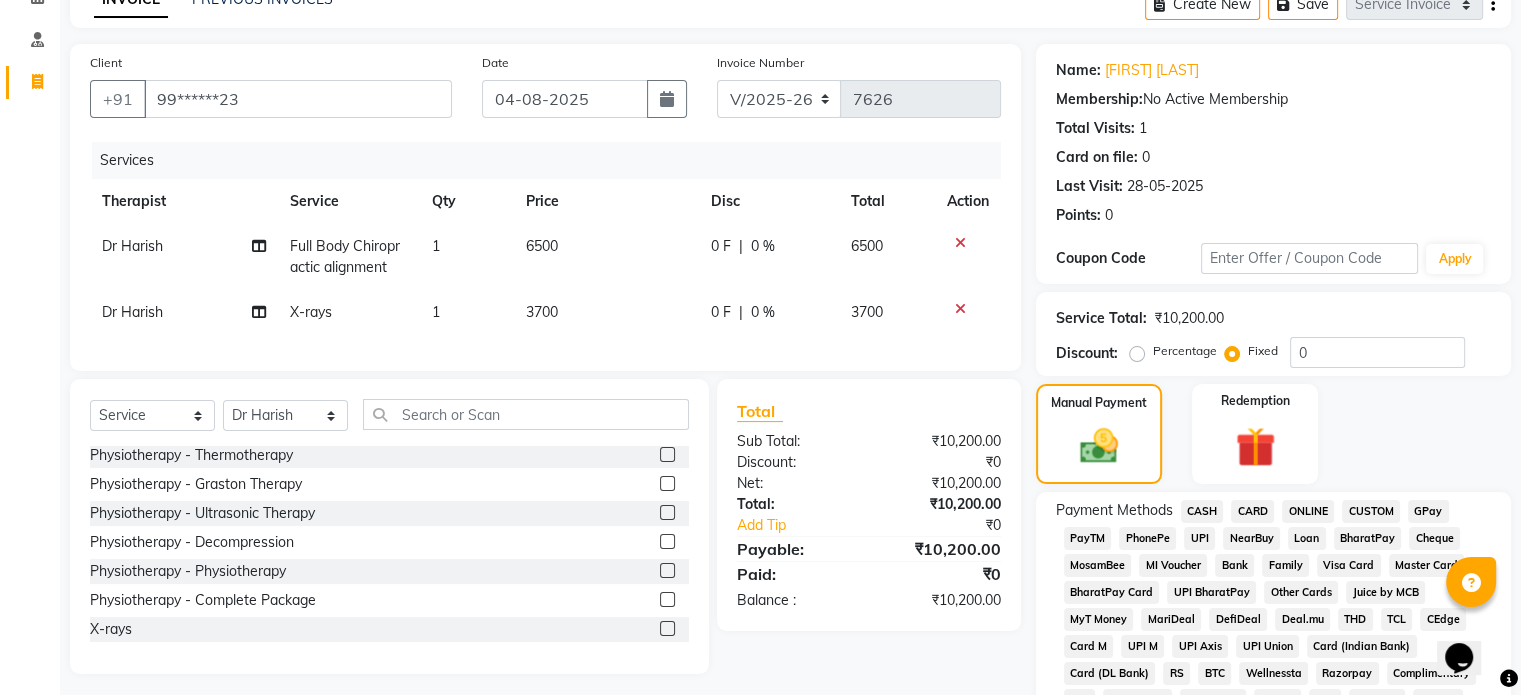 click on "UPI" 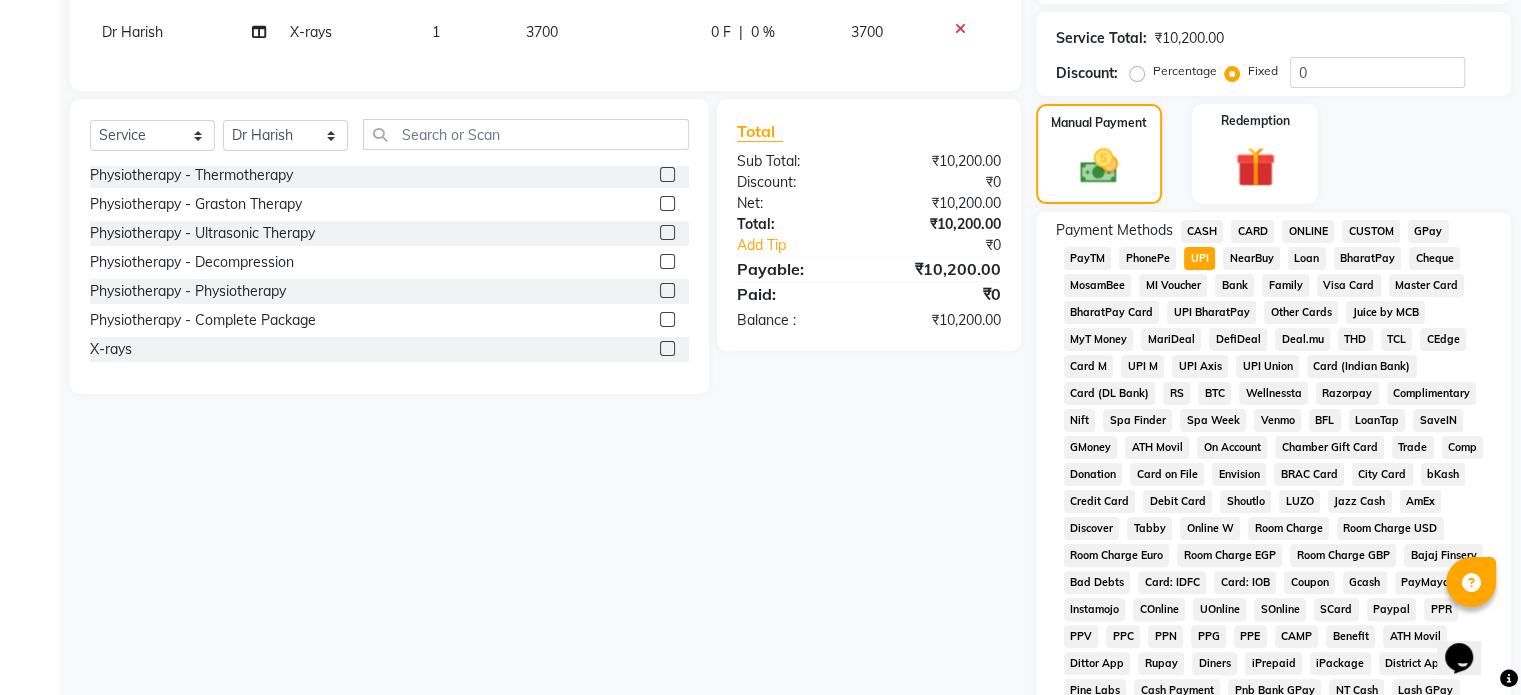 scroll, scrollTop: 652, scrollLeft: 0, axis: vertical 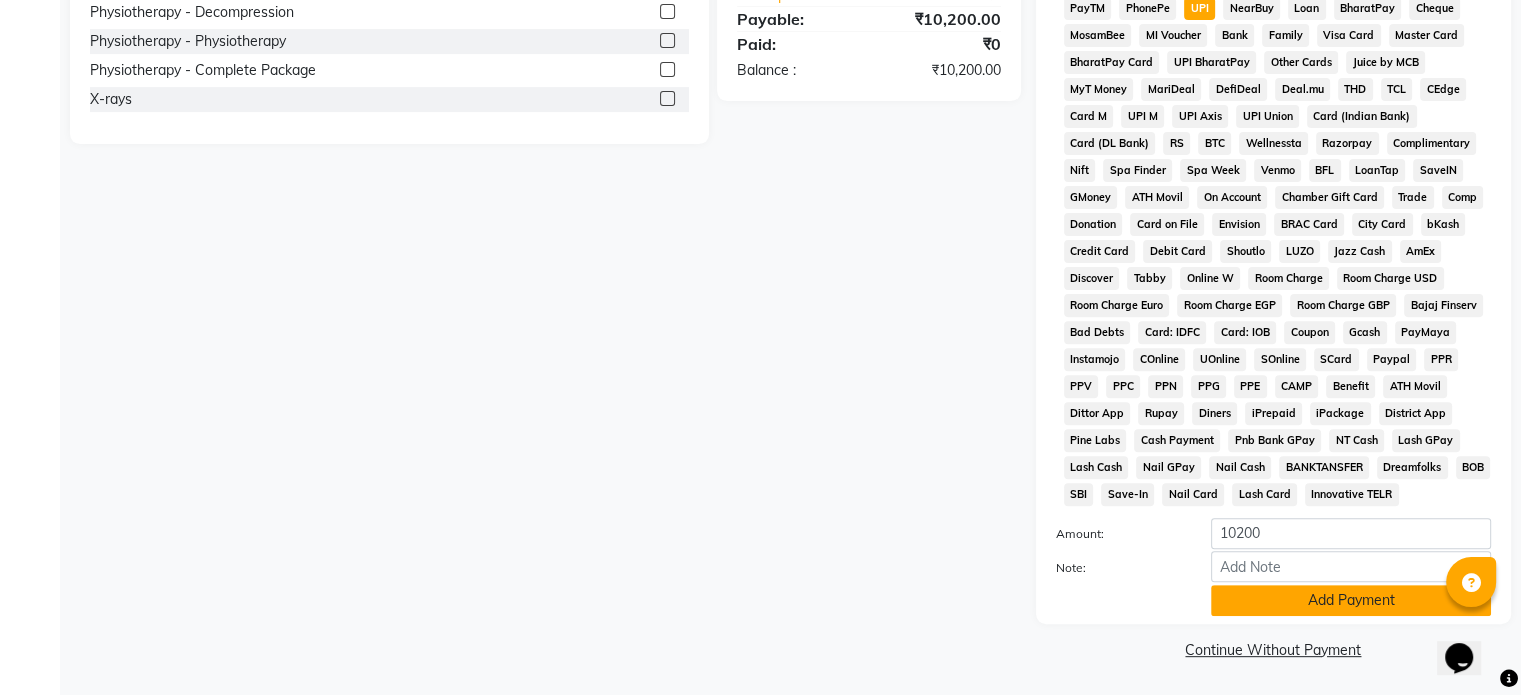 click on "Add Payment" 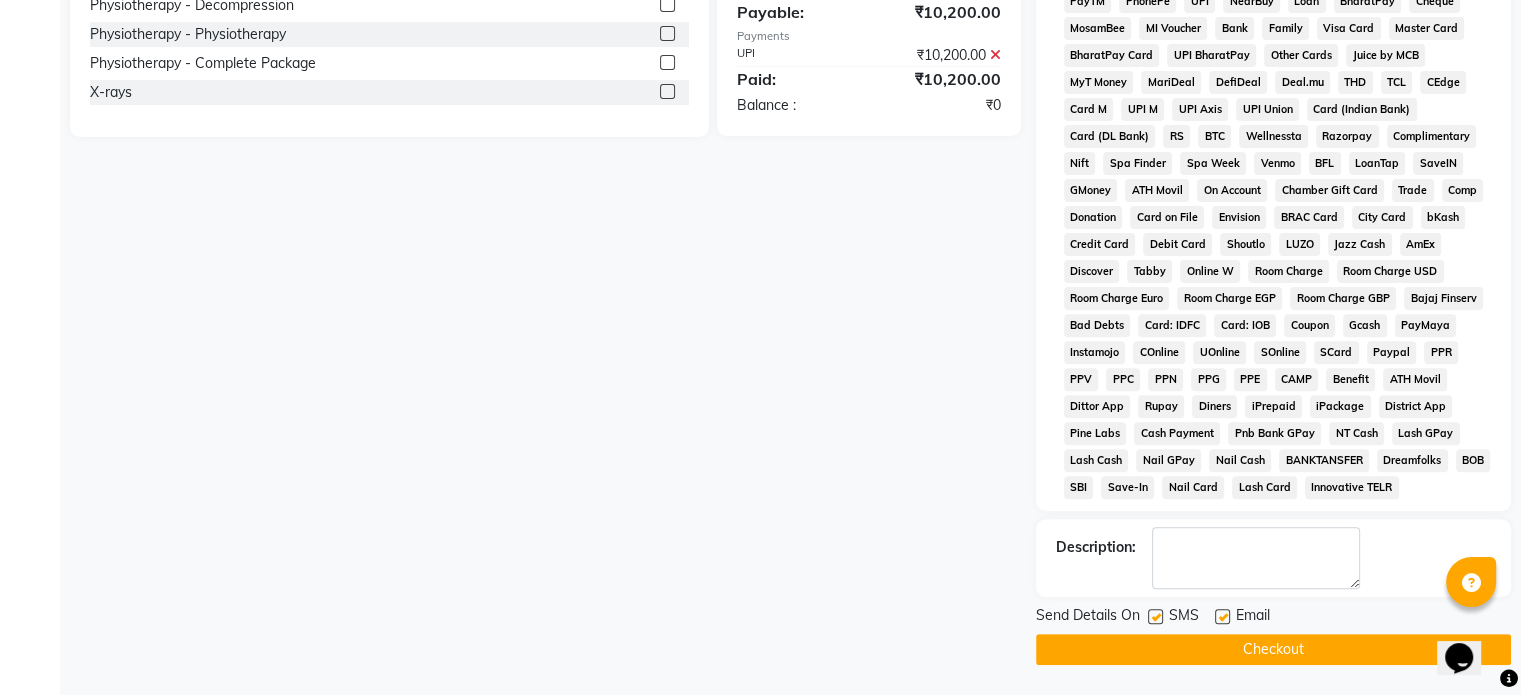 click 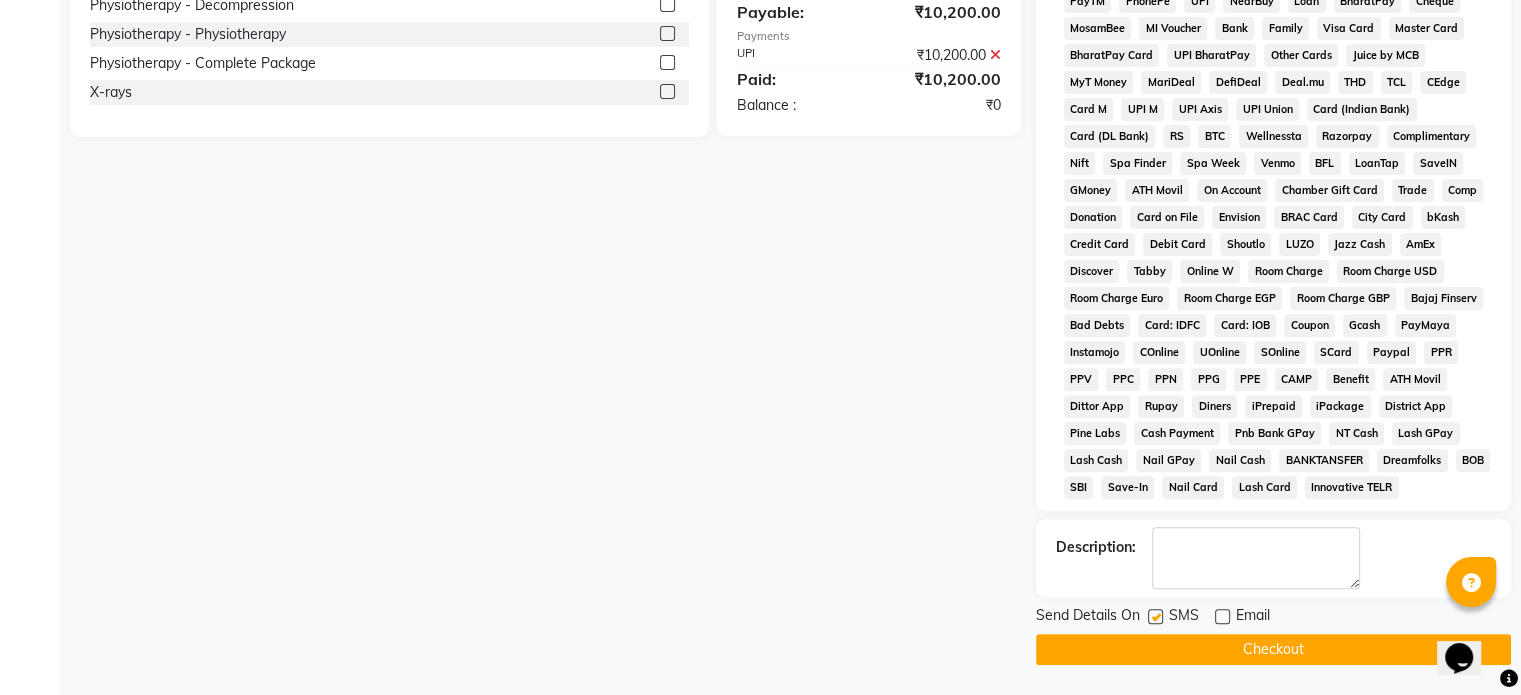 click 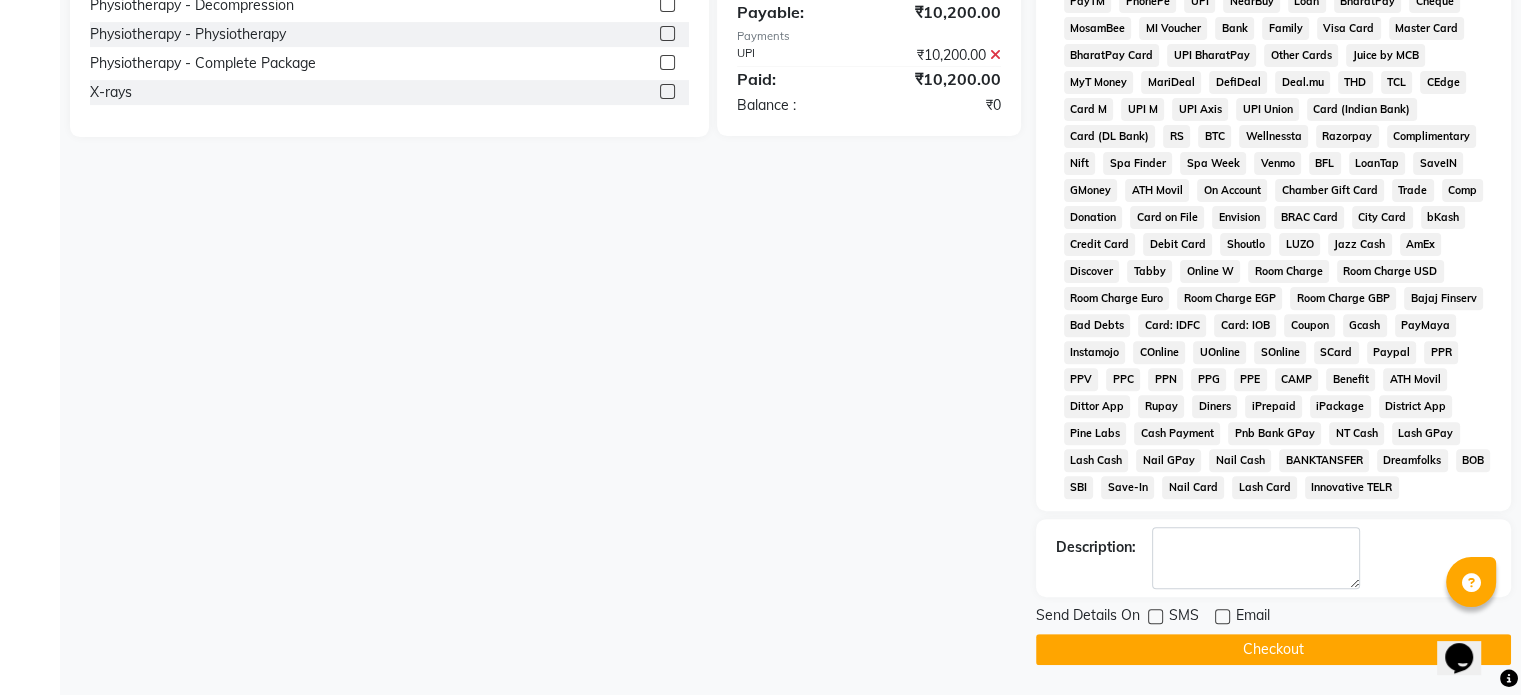 click on "Checkout" 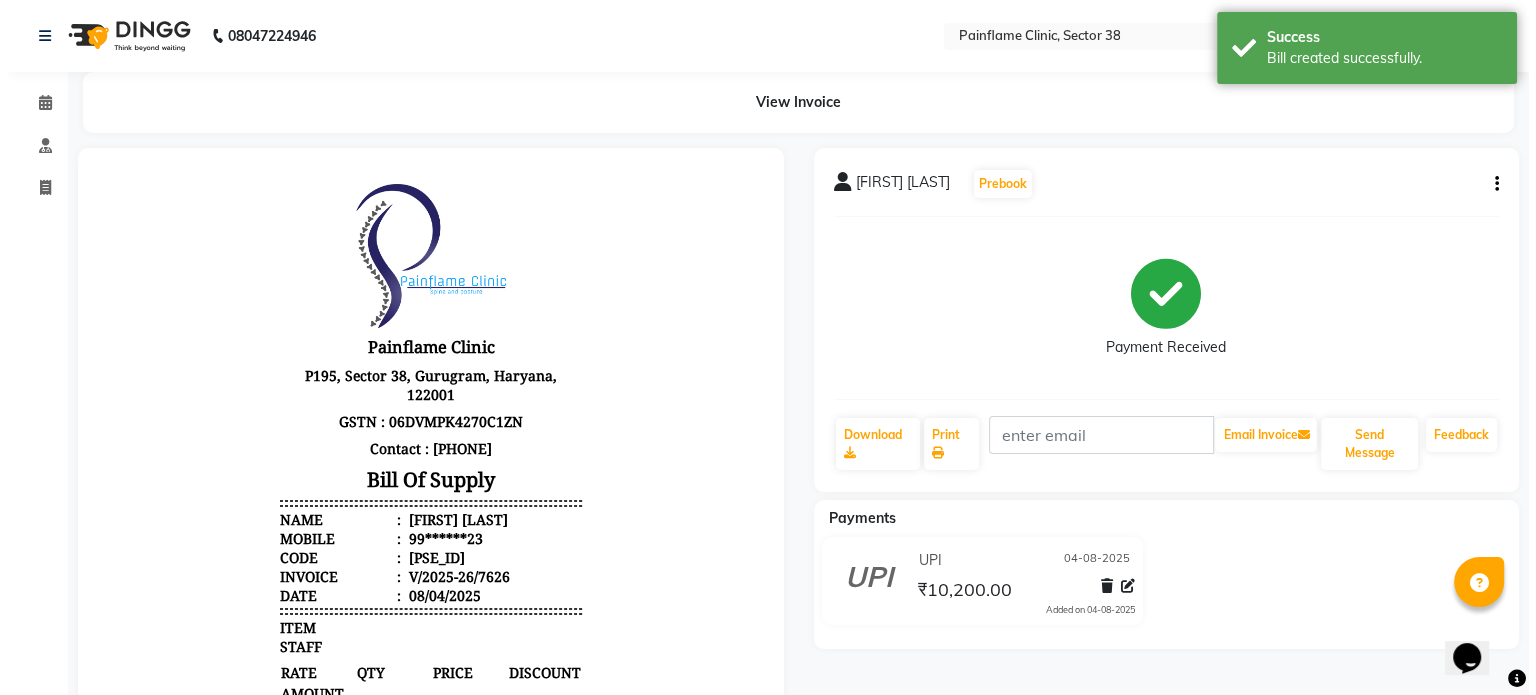 scroll, scrollTop: 0, scrollLeft: 0, axis: both 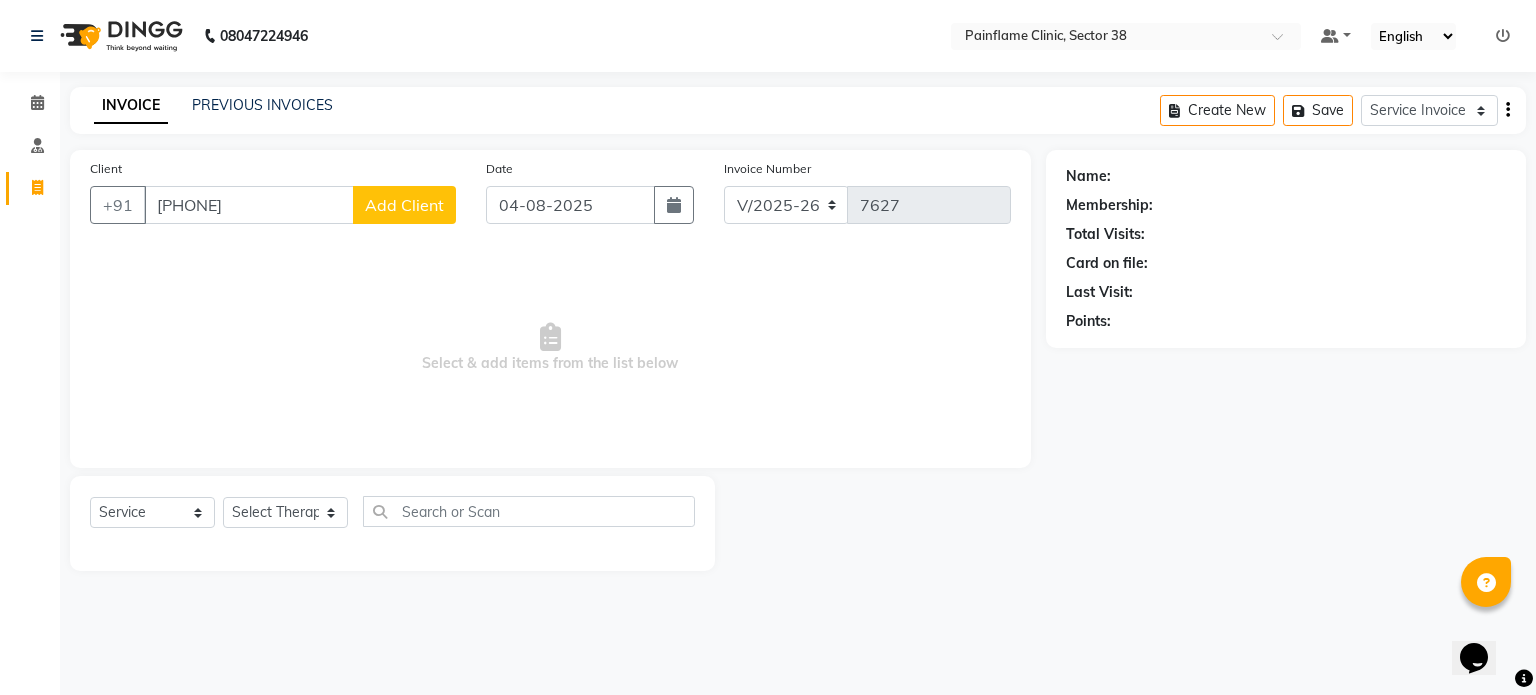 click on "Add Client" 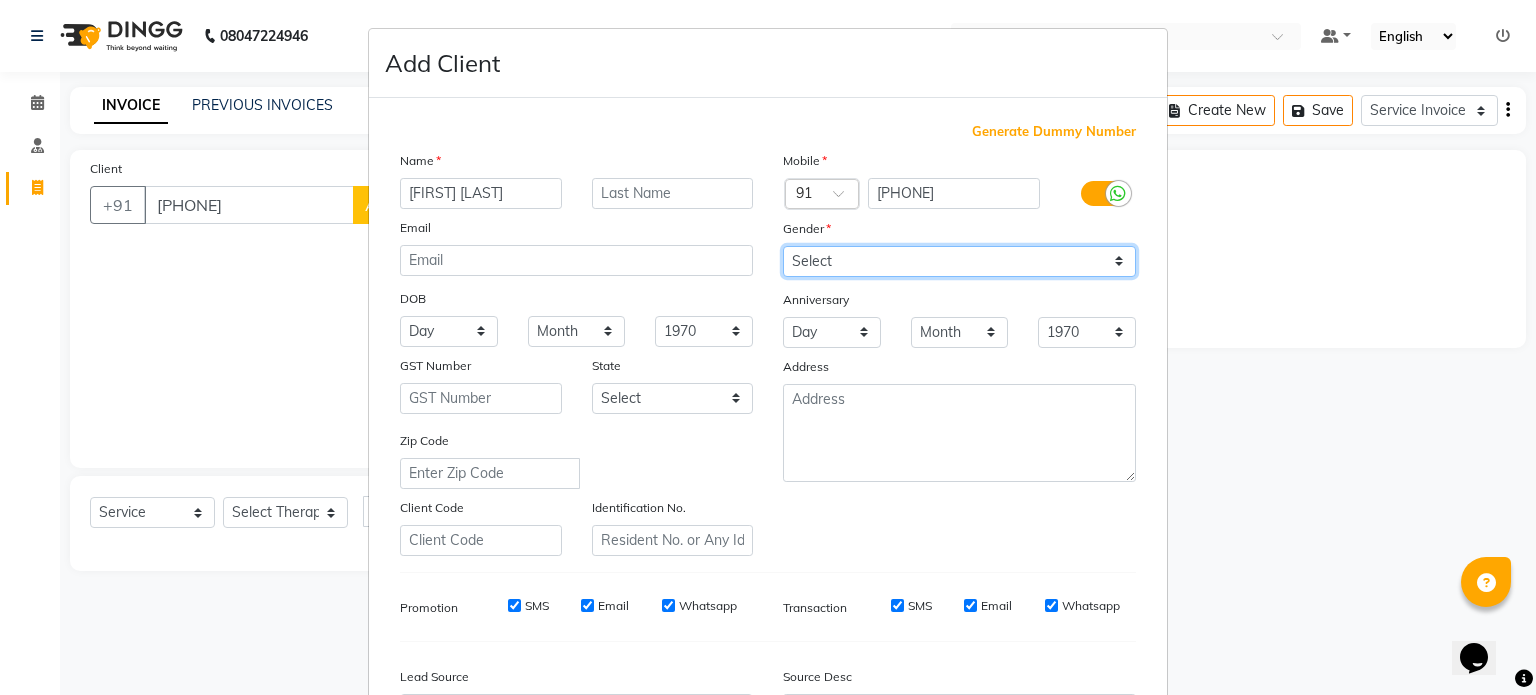 click on "Select Male Female Other Prefer Not To Say" at bounding box center (959, 261) 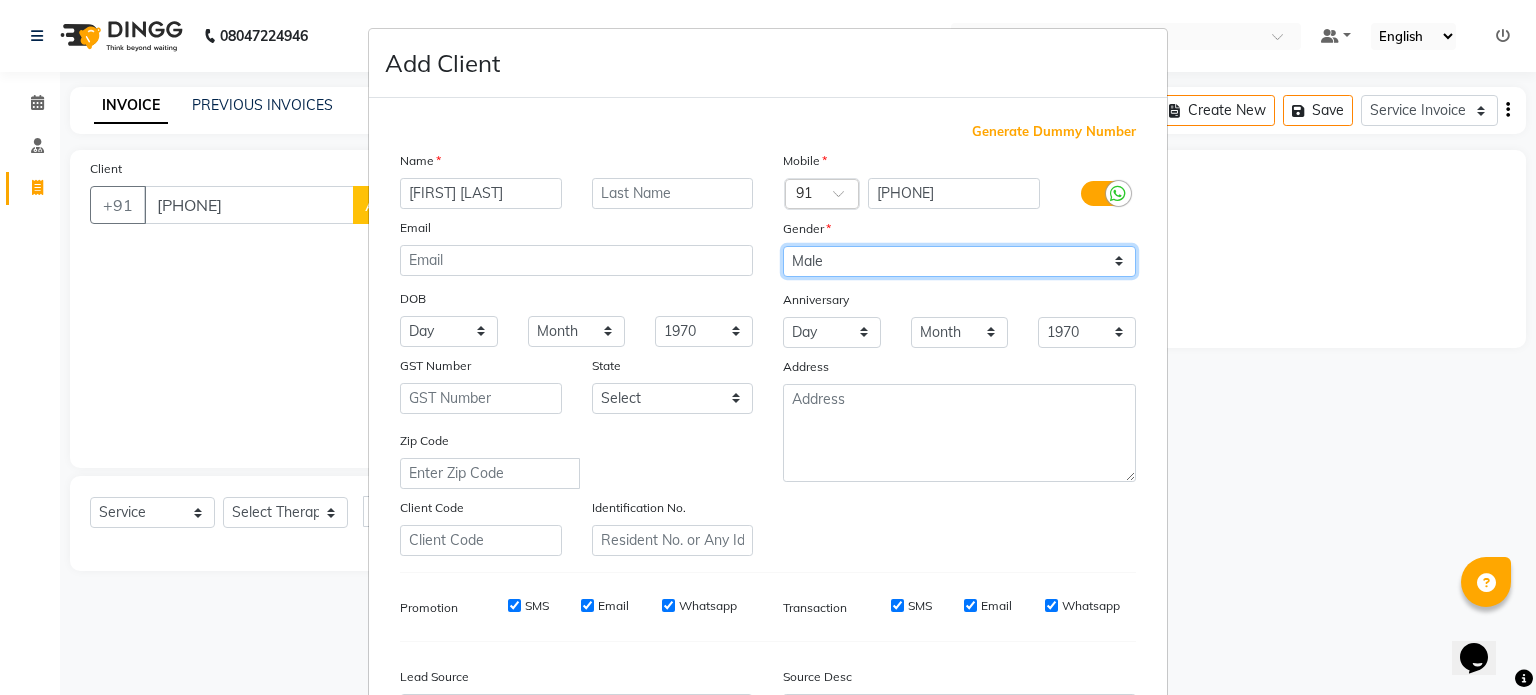 click on "Select Male Female Other Prefer Not To Say" at bounding box center (959, 261) 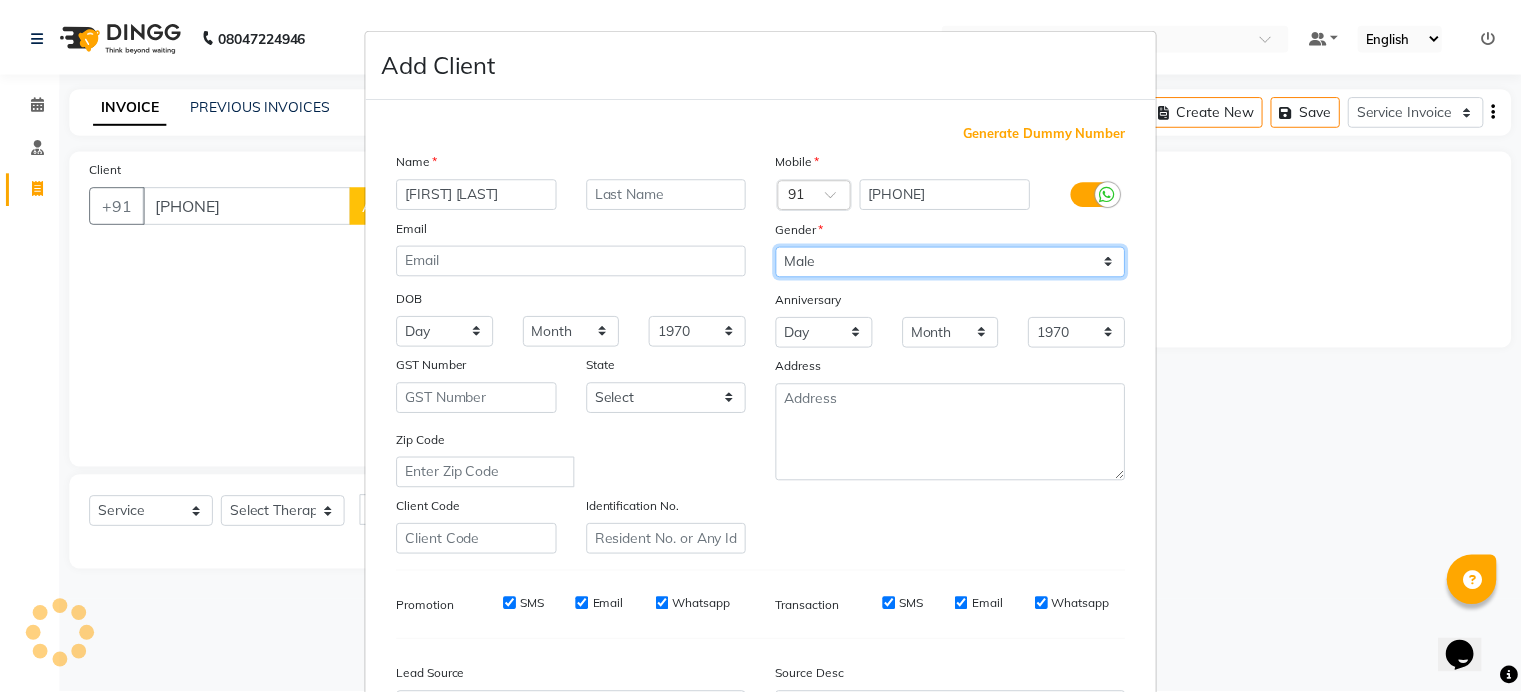 scroll, scrollTop: 237, scrollLeft: 0, axis: vertical 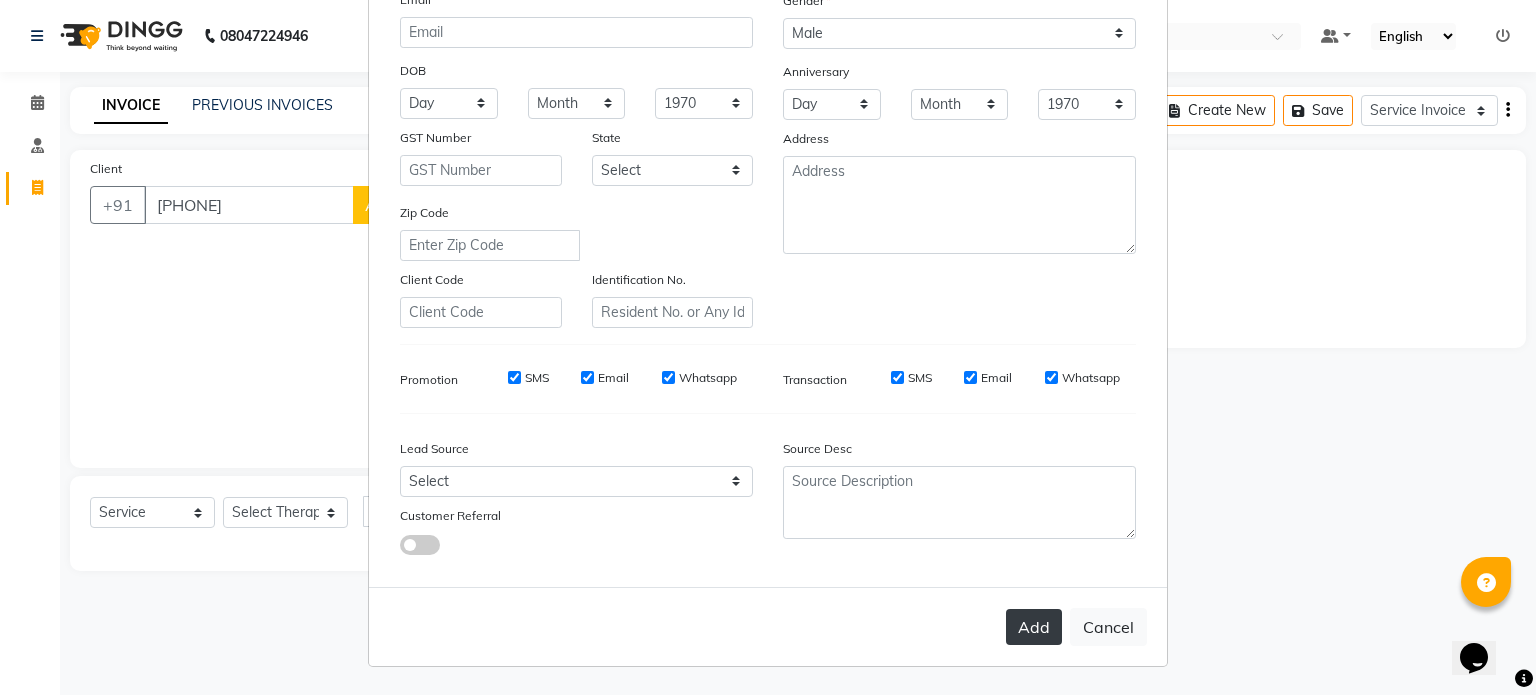 click on "Add" at bounding box center (1034, 627) 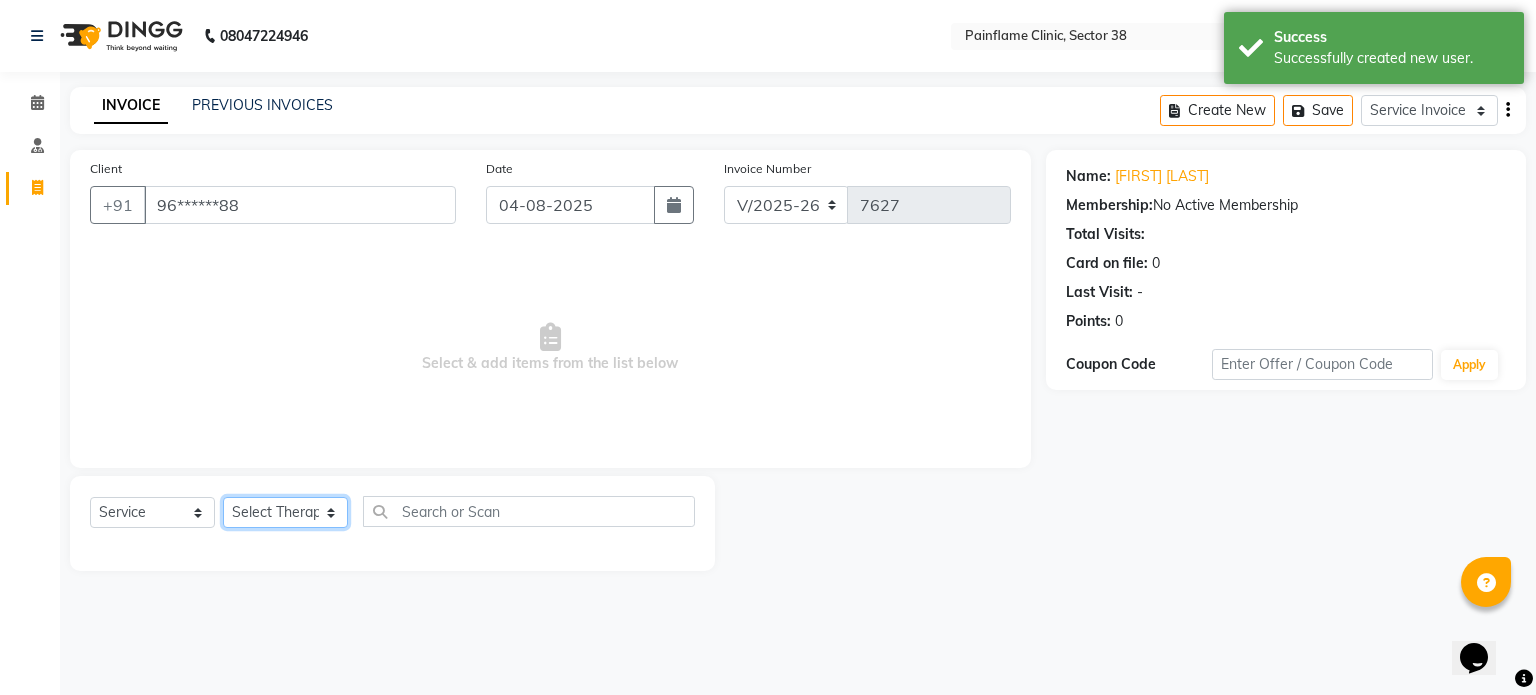 click on "Select Therapist Dr Durgesh Dr Harish Dr Ranjana Dr Saurabh Dr. Suraj Dr. Tejpal Mehlawat KUSHAL MOHIT SEMWAL Nancy Singhai Reception 1  Reception 2 Reception 3" 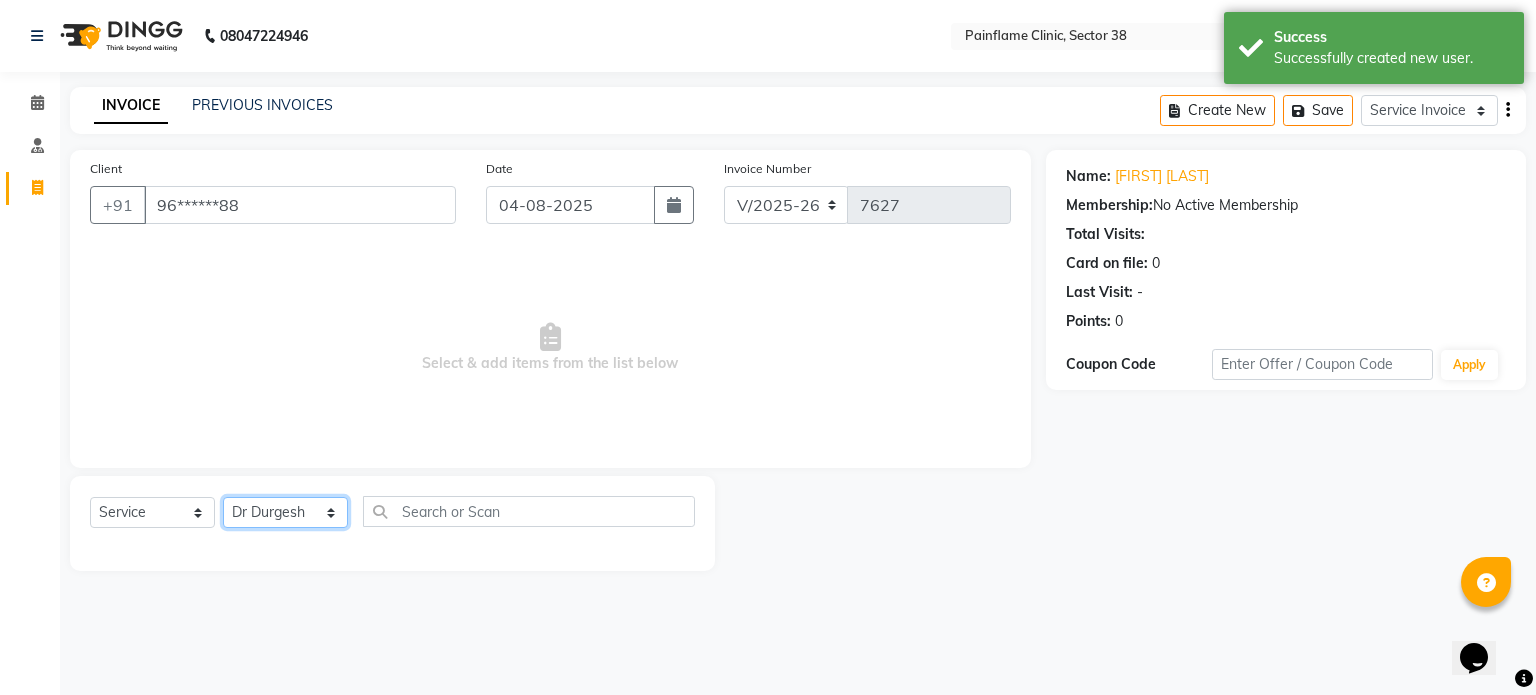 click on "Select Therapist Dr Durgesh Dr Harish Dr Ranjana Dr Saurabh Dr. Suraj Dr. Tejpal Mehlawat KUSHAL MOHIT SEMWAL Nancy Singhai Reception 1  Reception 2 Reception 3" 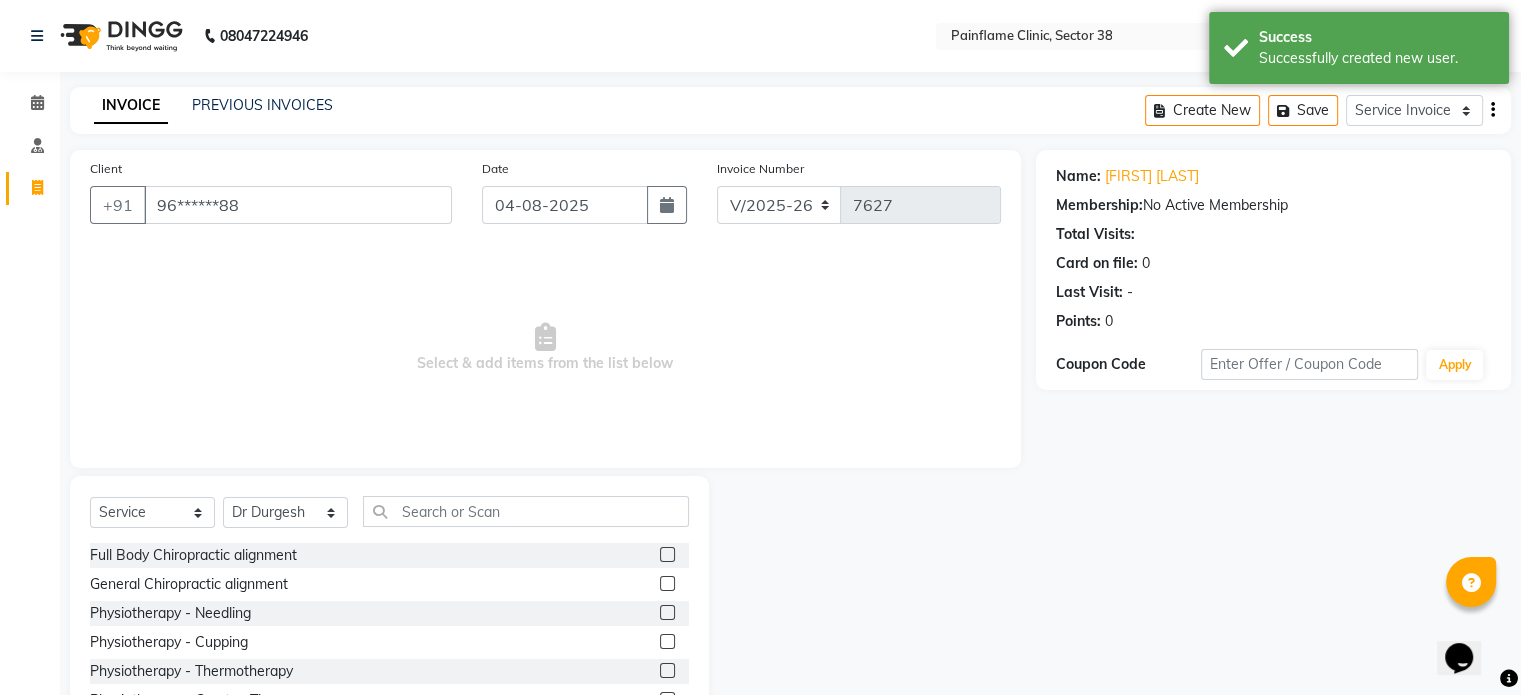 click 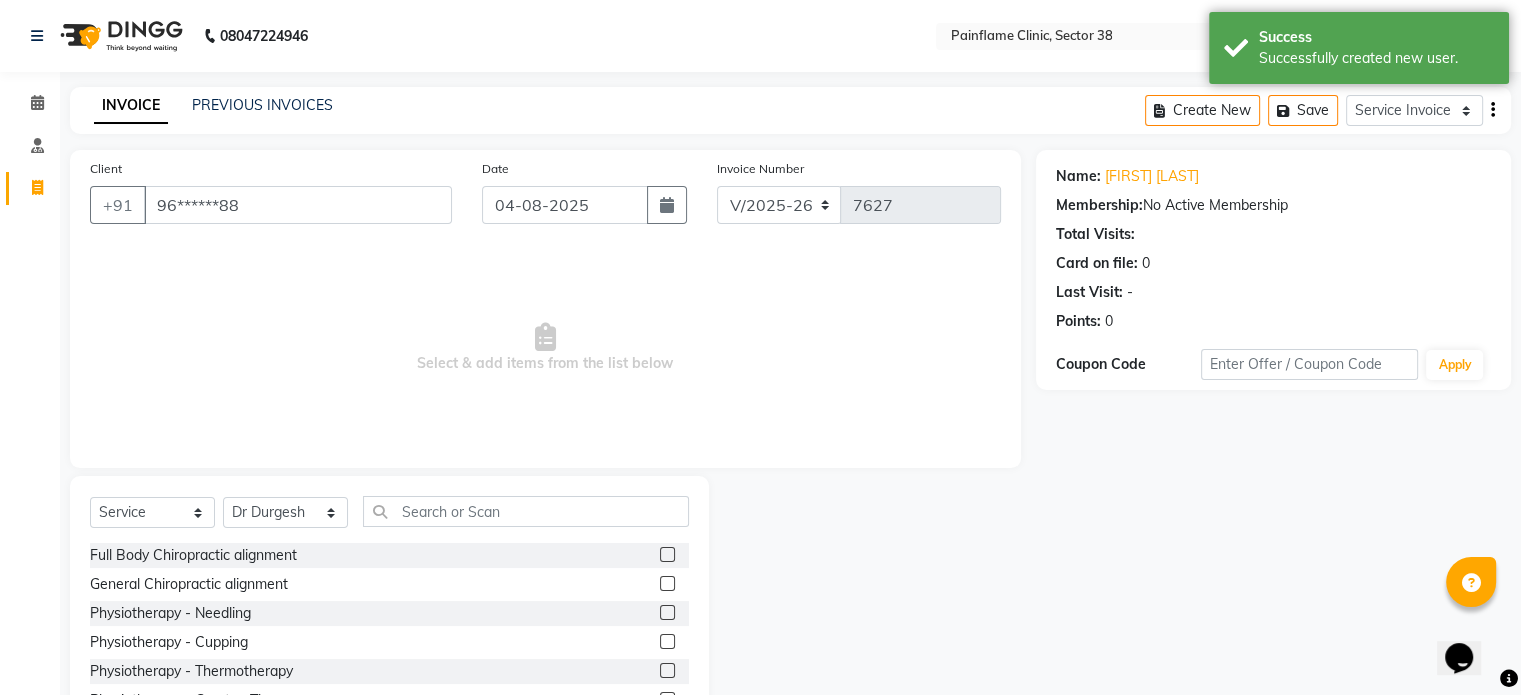 click at bounding box center [666, 584] 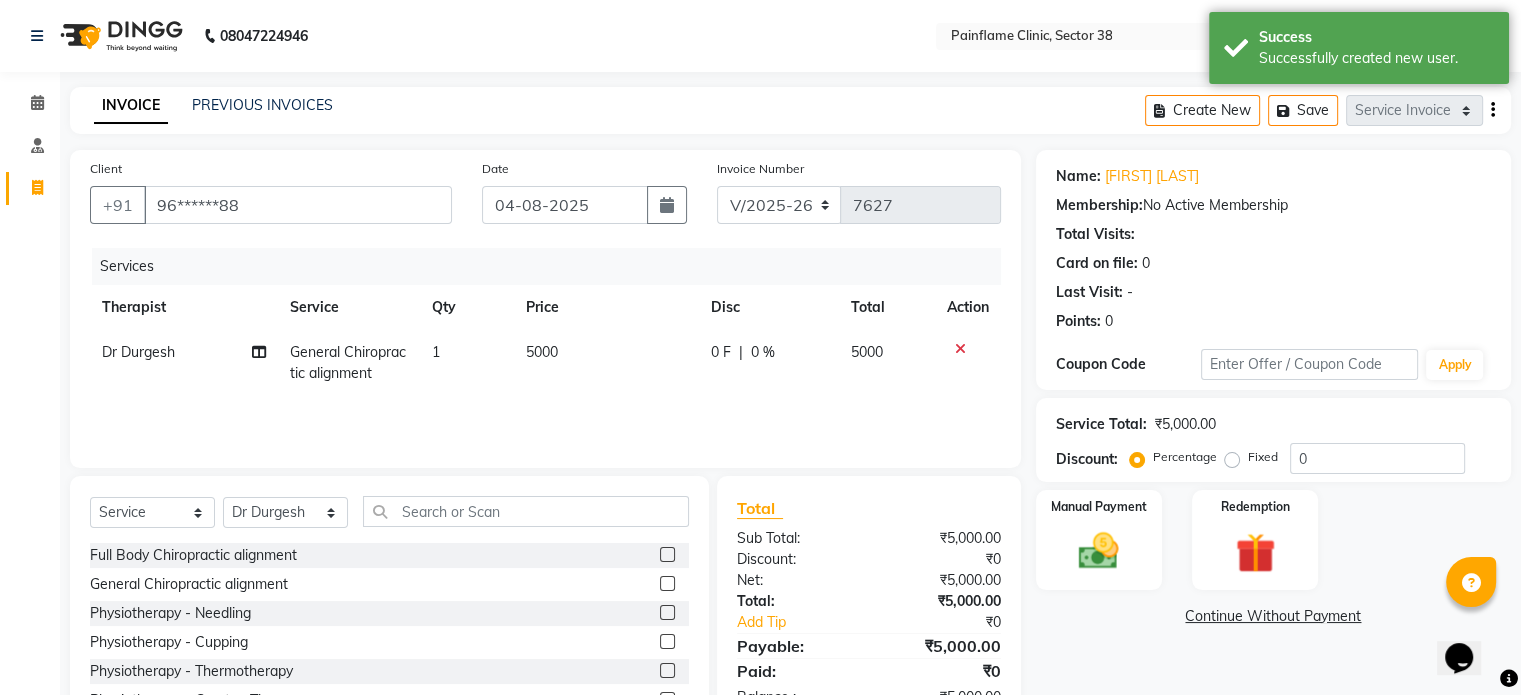 click on "5000" 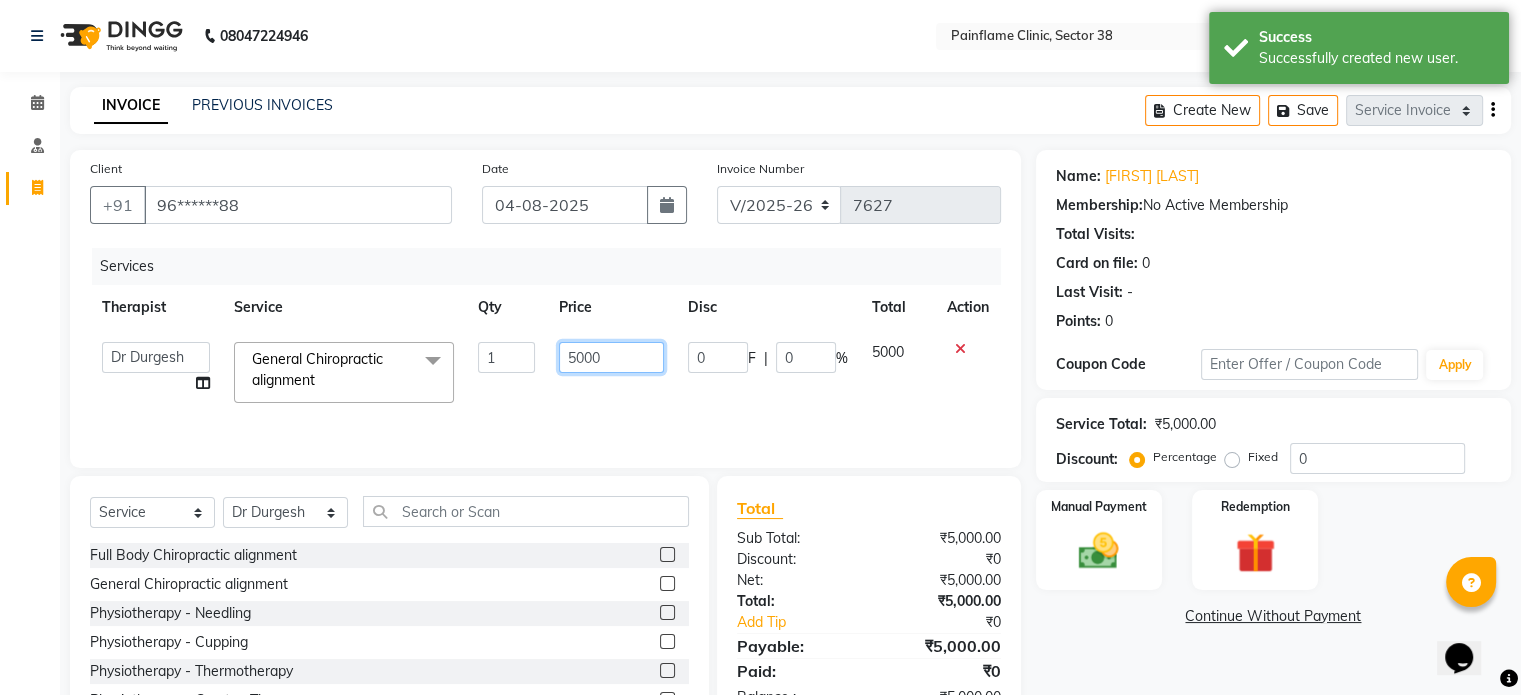 click on "5000" 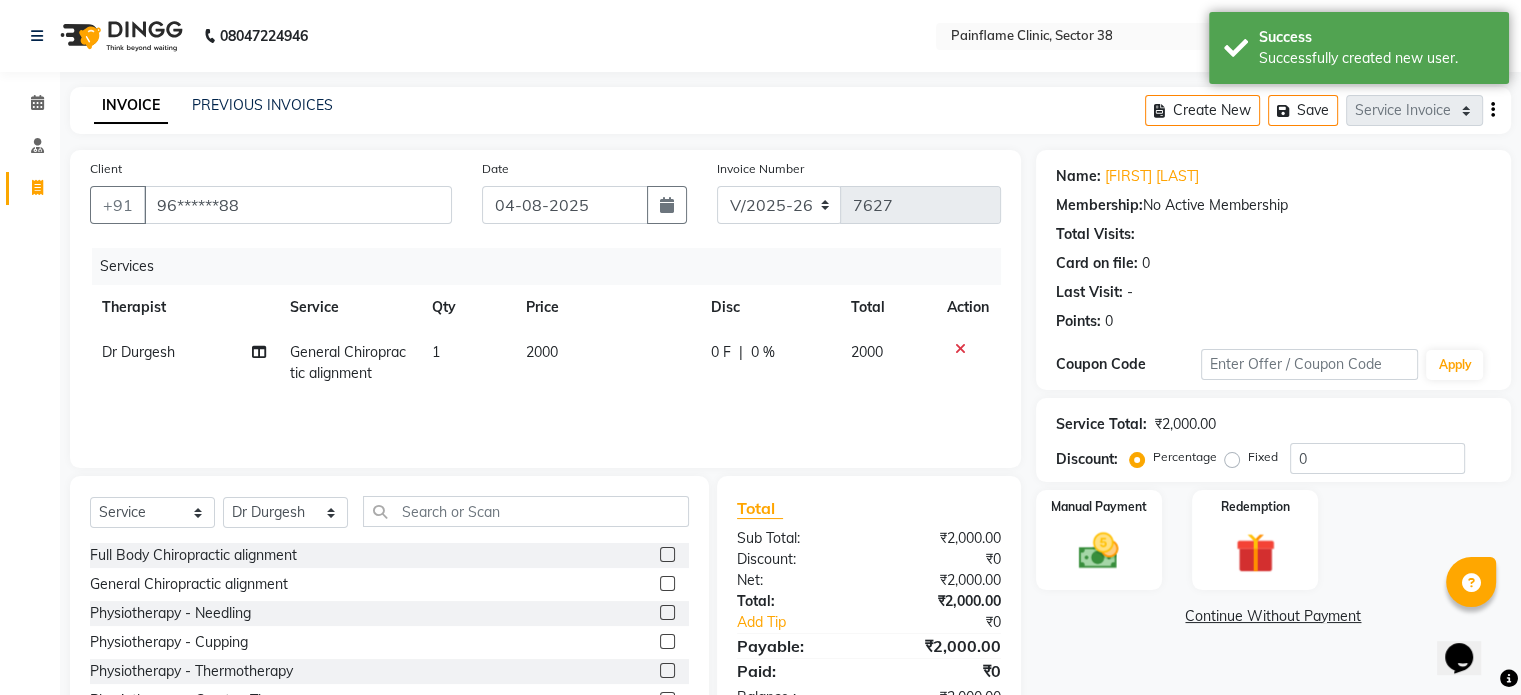 click on "Fixed" 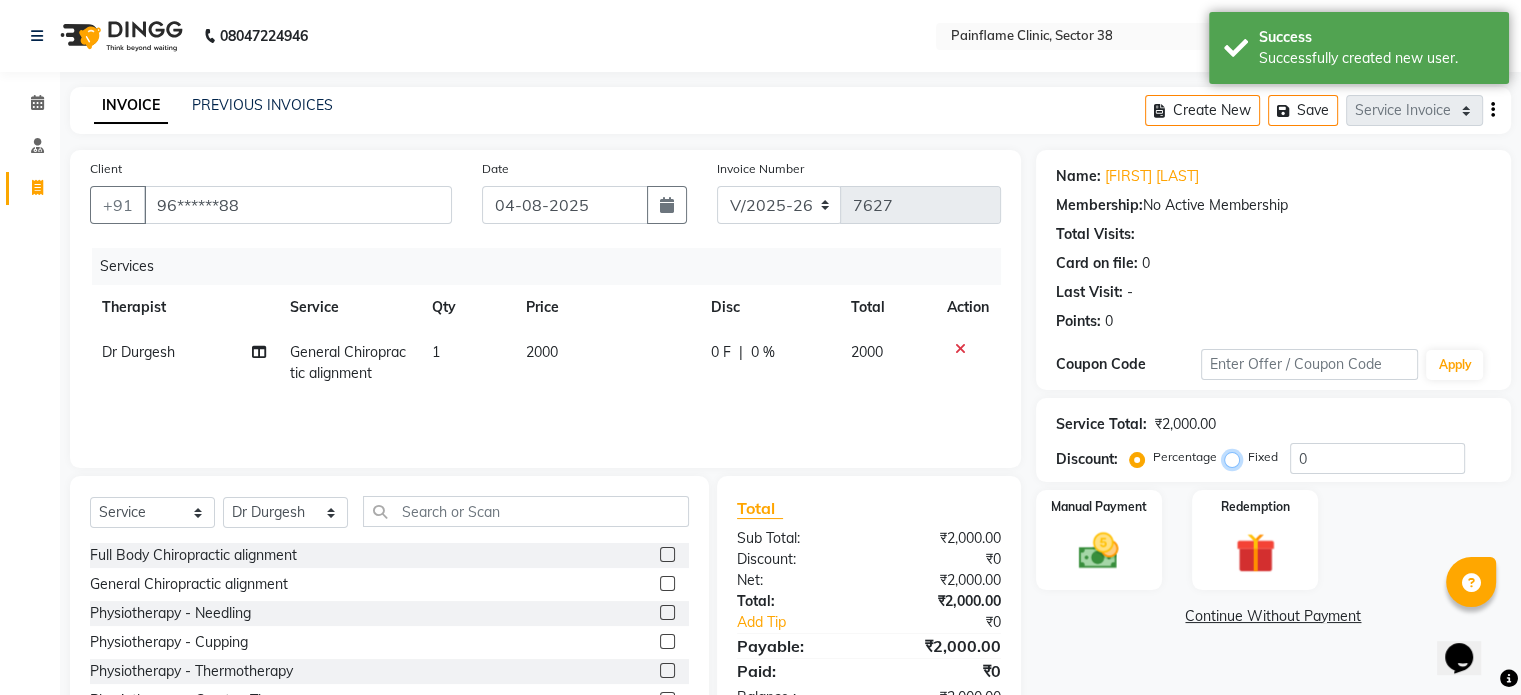 click on "Fixed" at bounding box center (1236, 457) 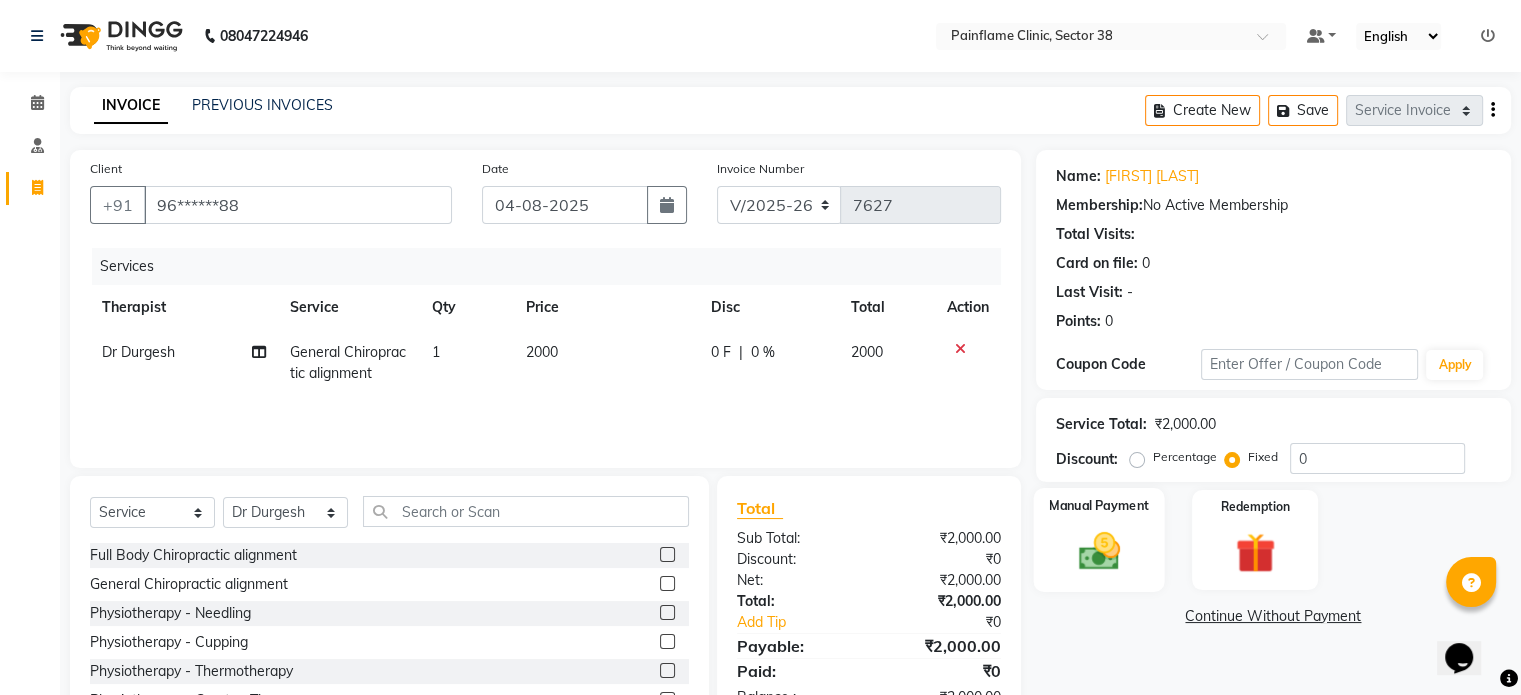 click 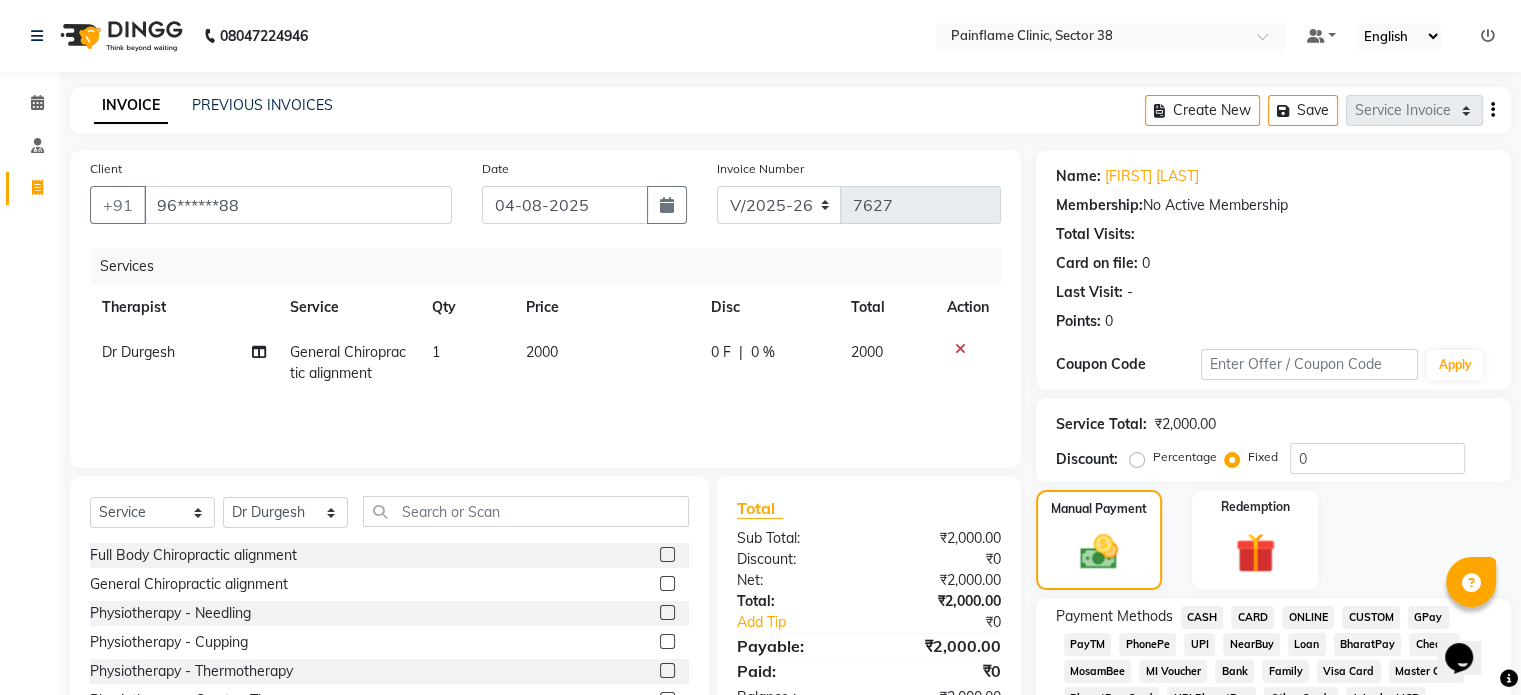 click on "UPI" 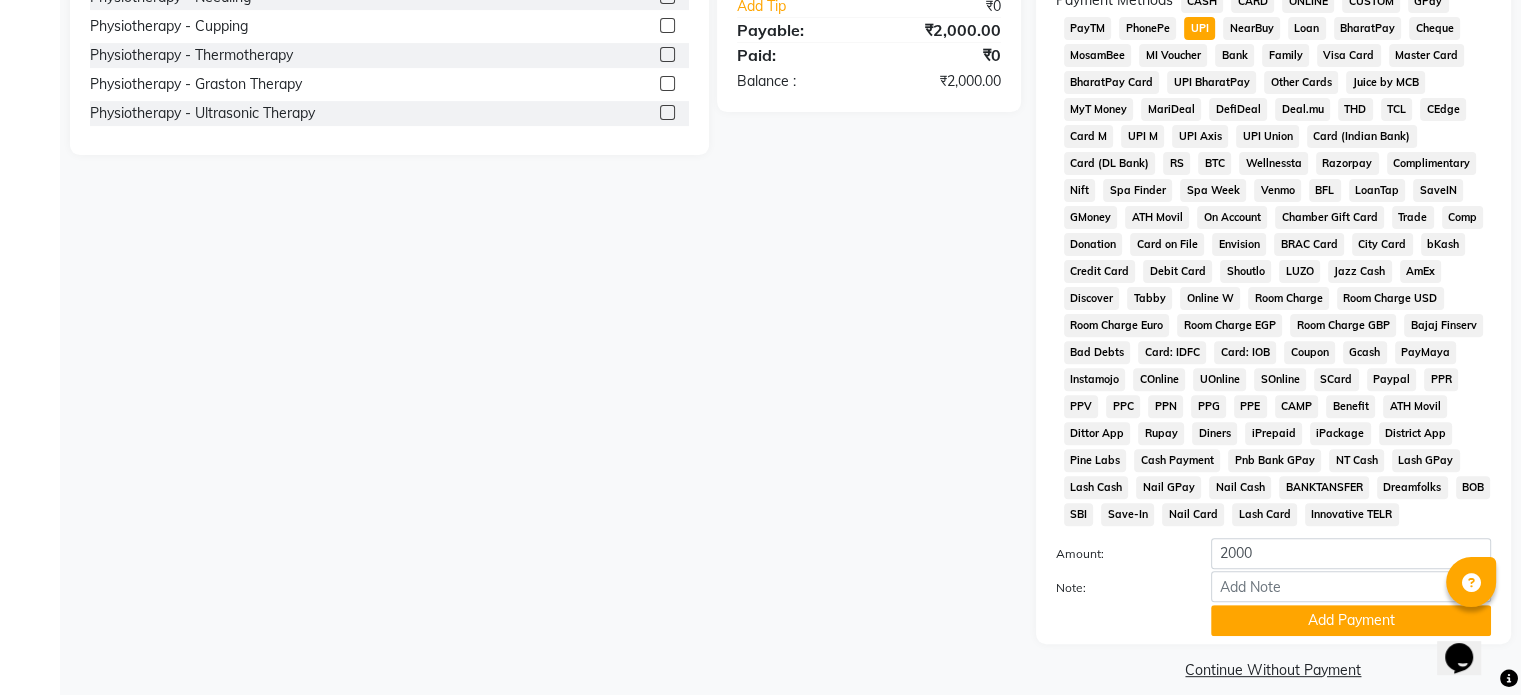 scroll, scrollTop: 652, scrollLeft: 0, axis: vertical 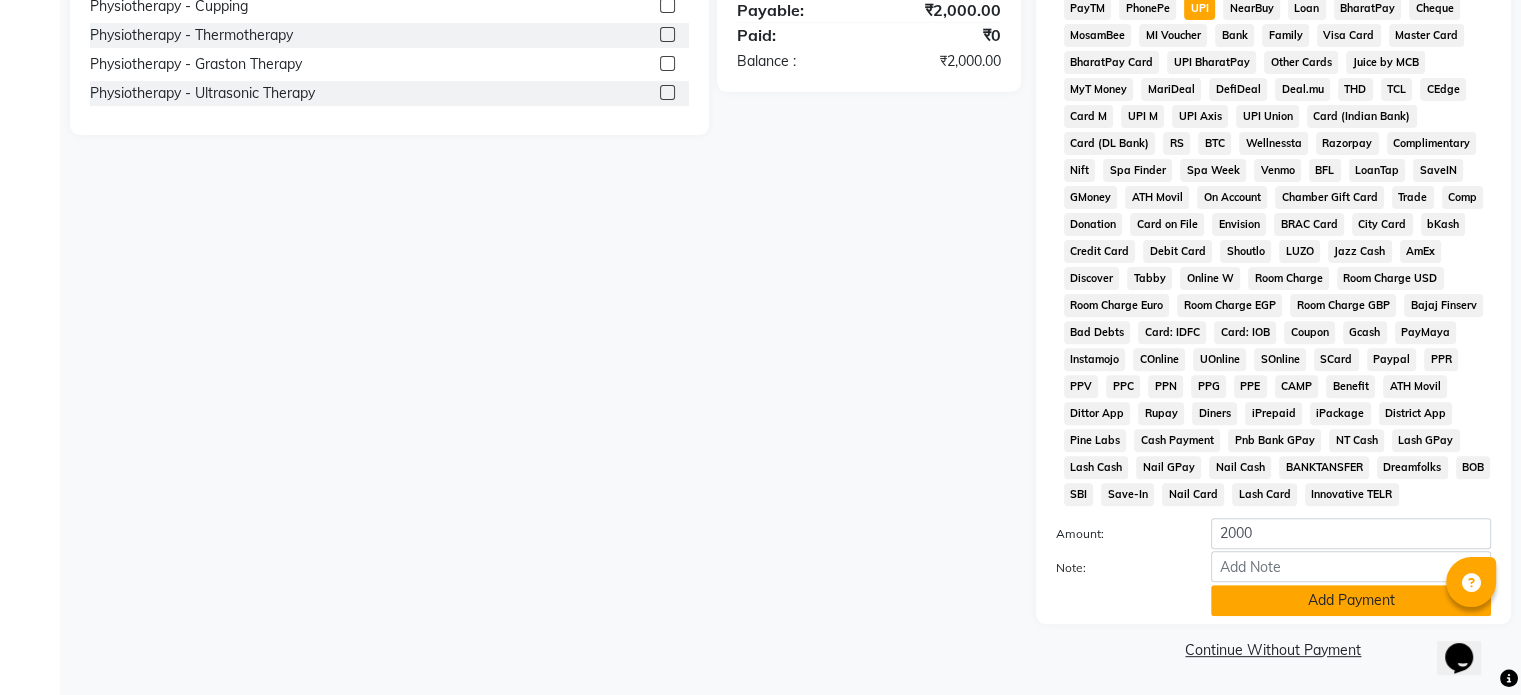 click on "Add Payment" 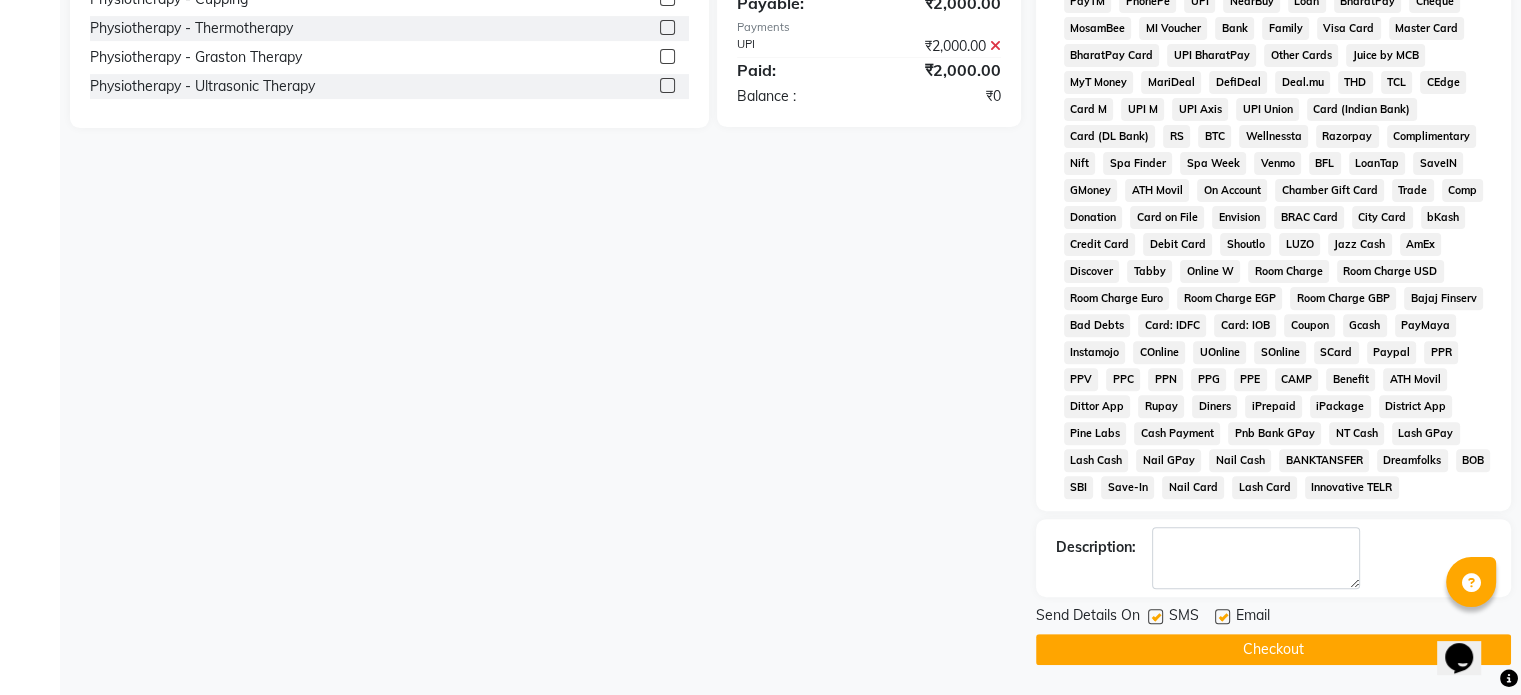 click on "SMS" 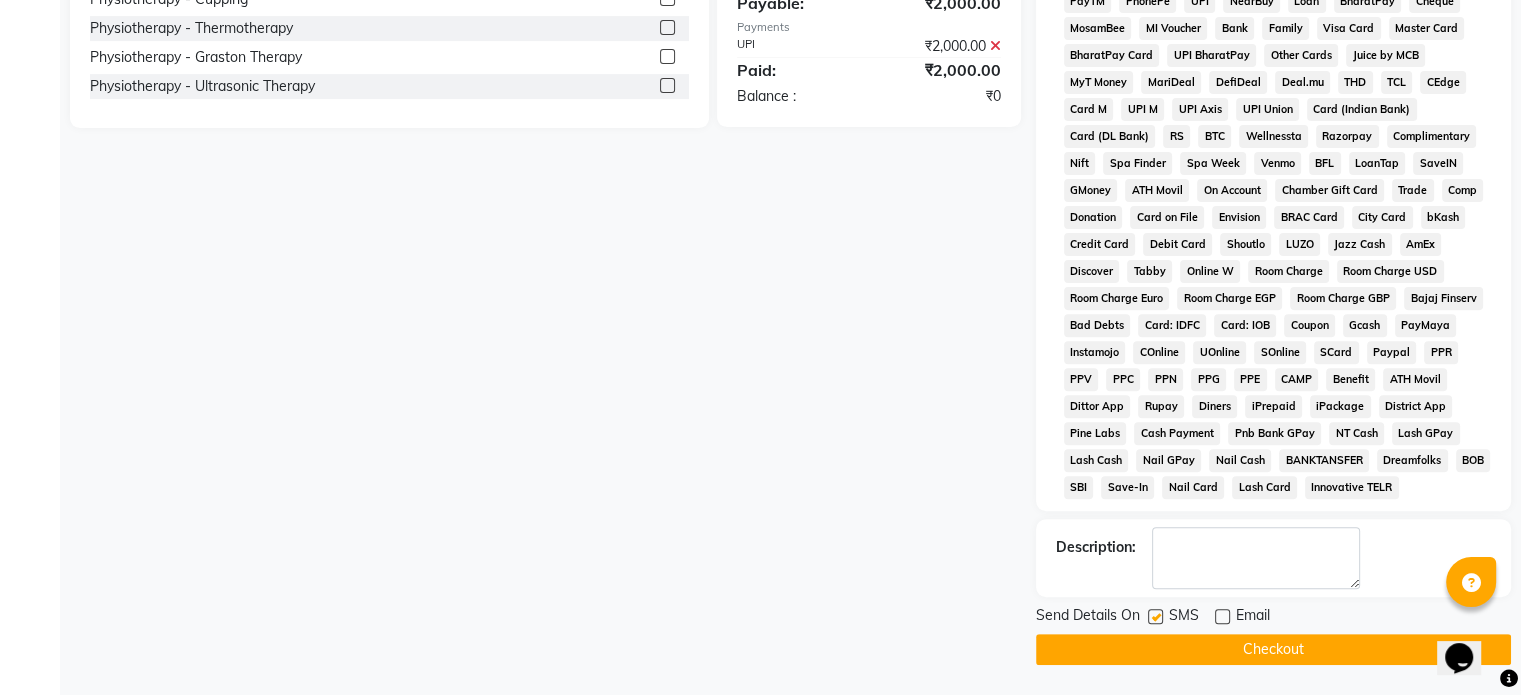 click 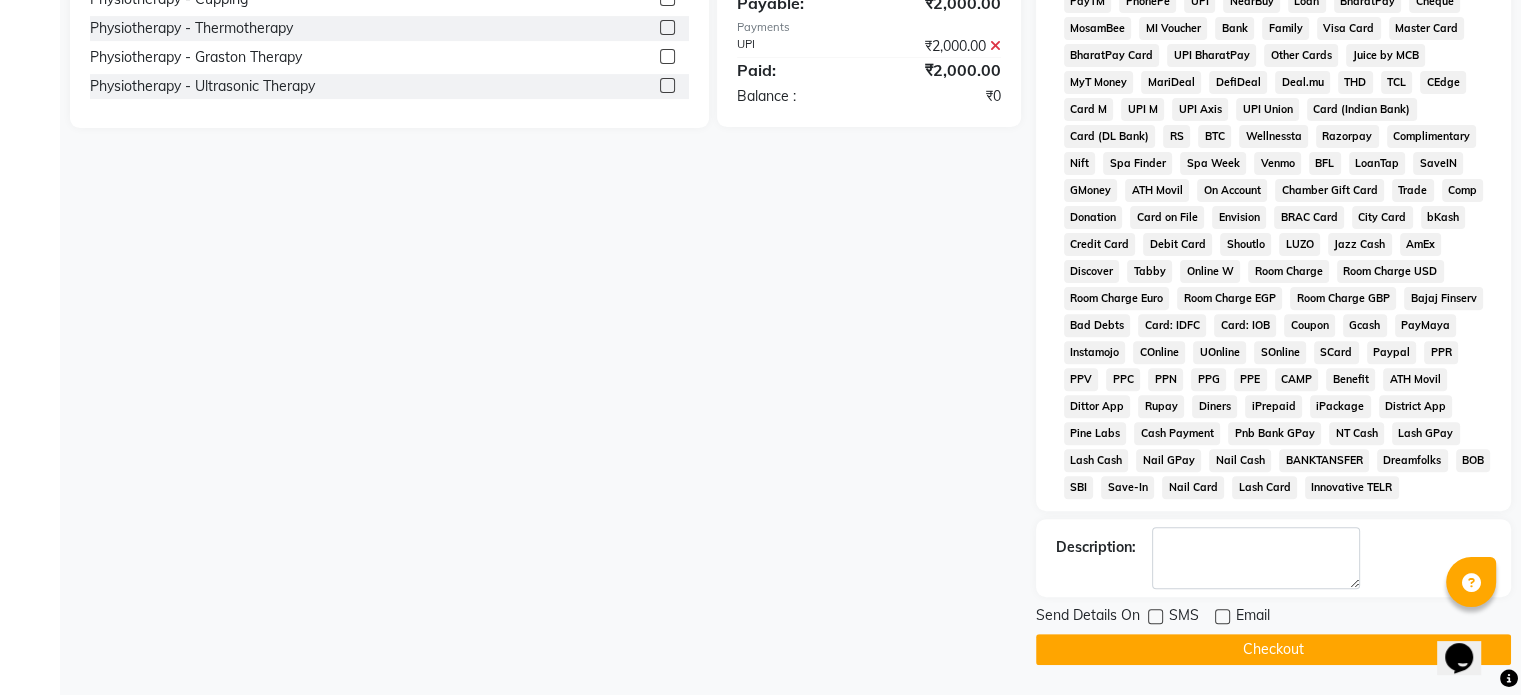 click on "Checkout" 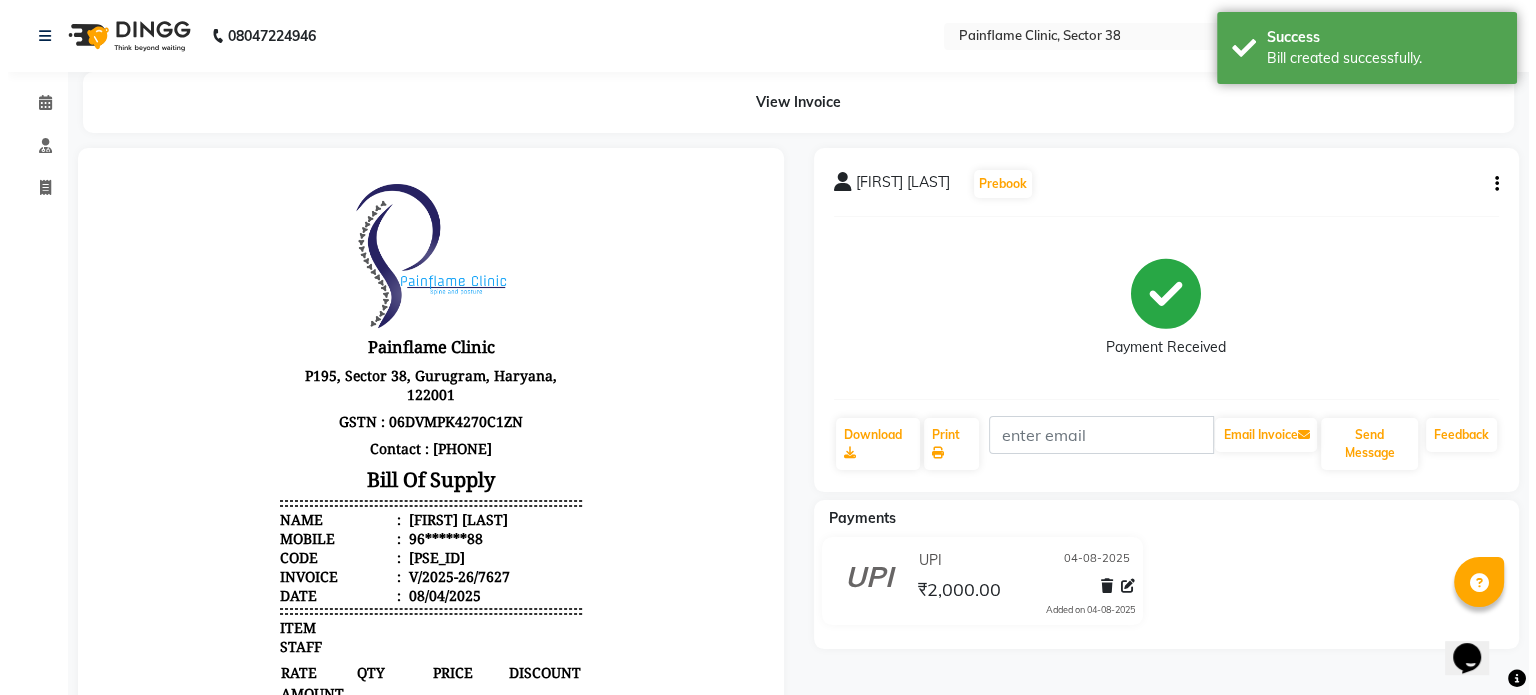 scroll, scrollTop: 0, scrollLeft: 0, axis: both 